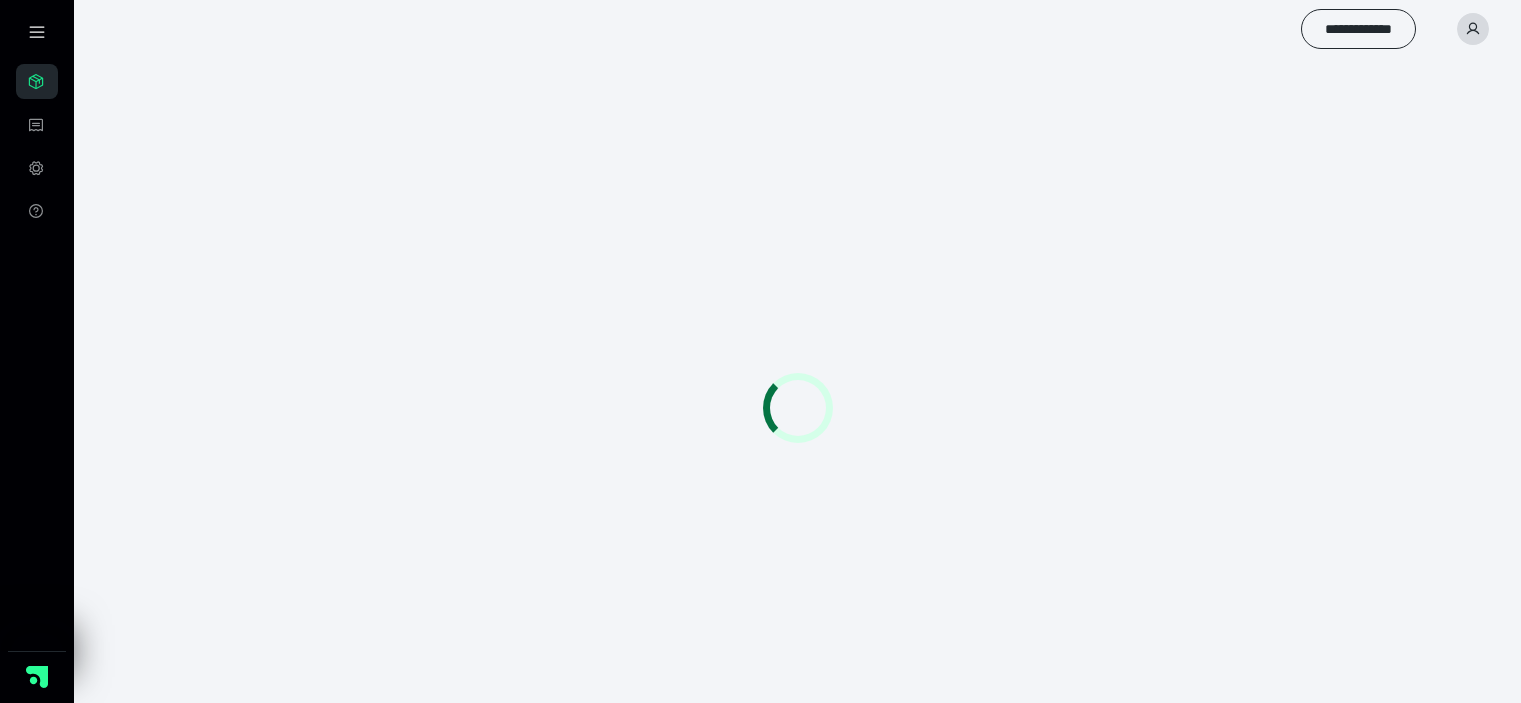scroll, scrollTop: 0, scrollLeft: 0, axis: both 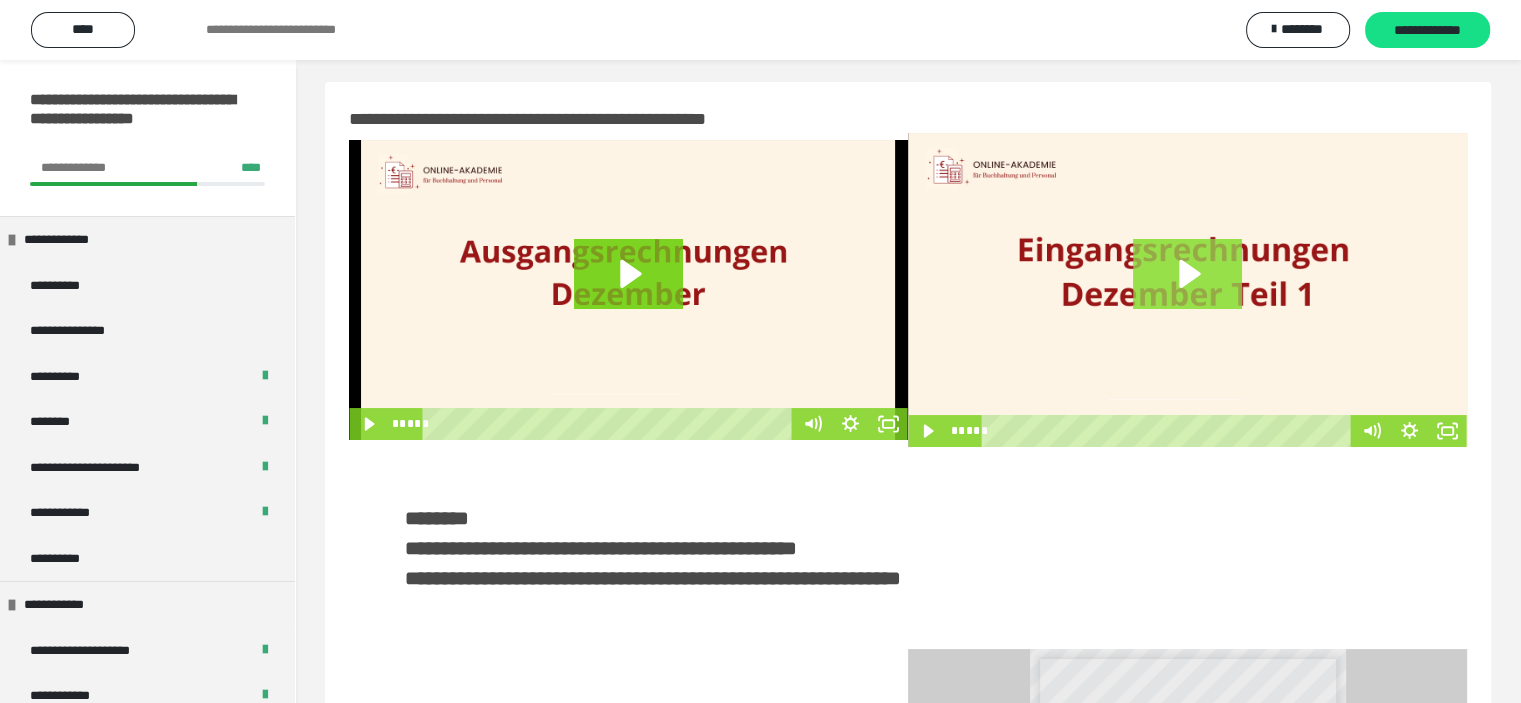 click 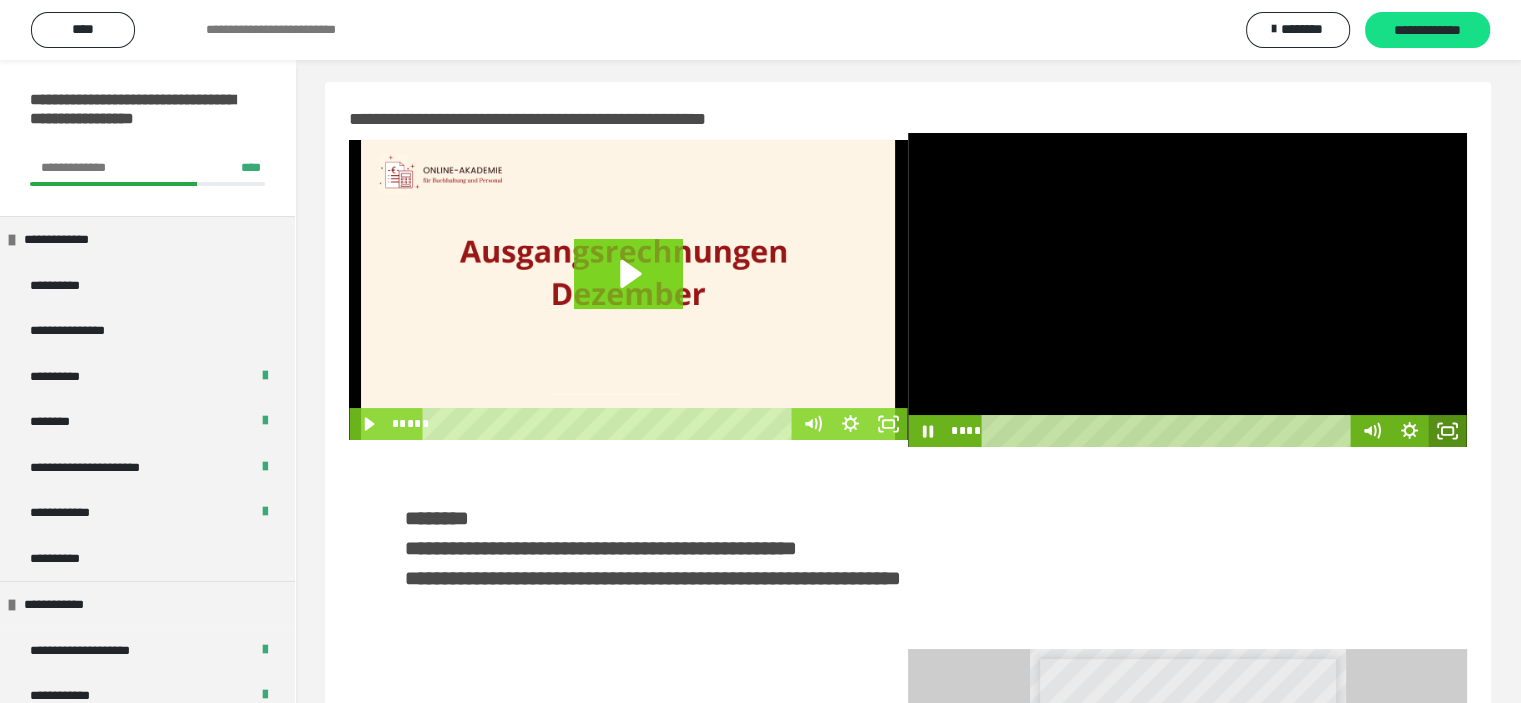 click 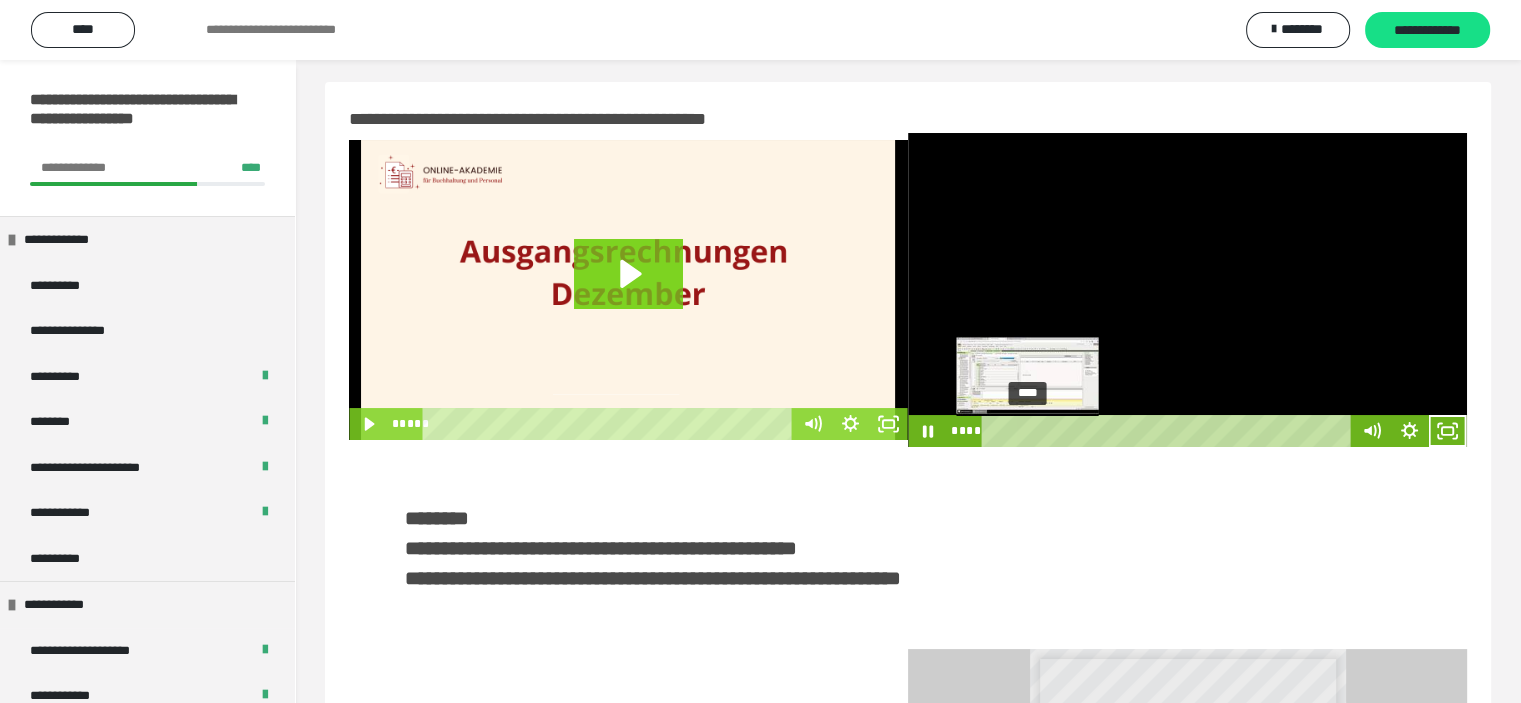 click on "****" at bounding box center [1169, 431] 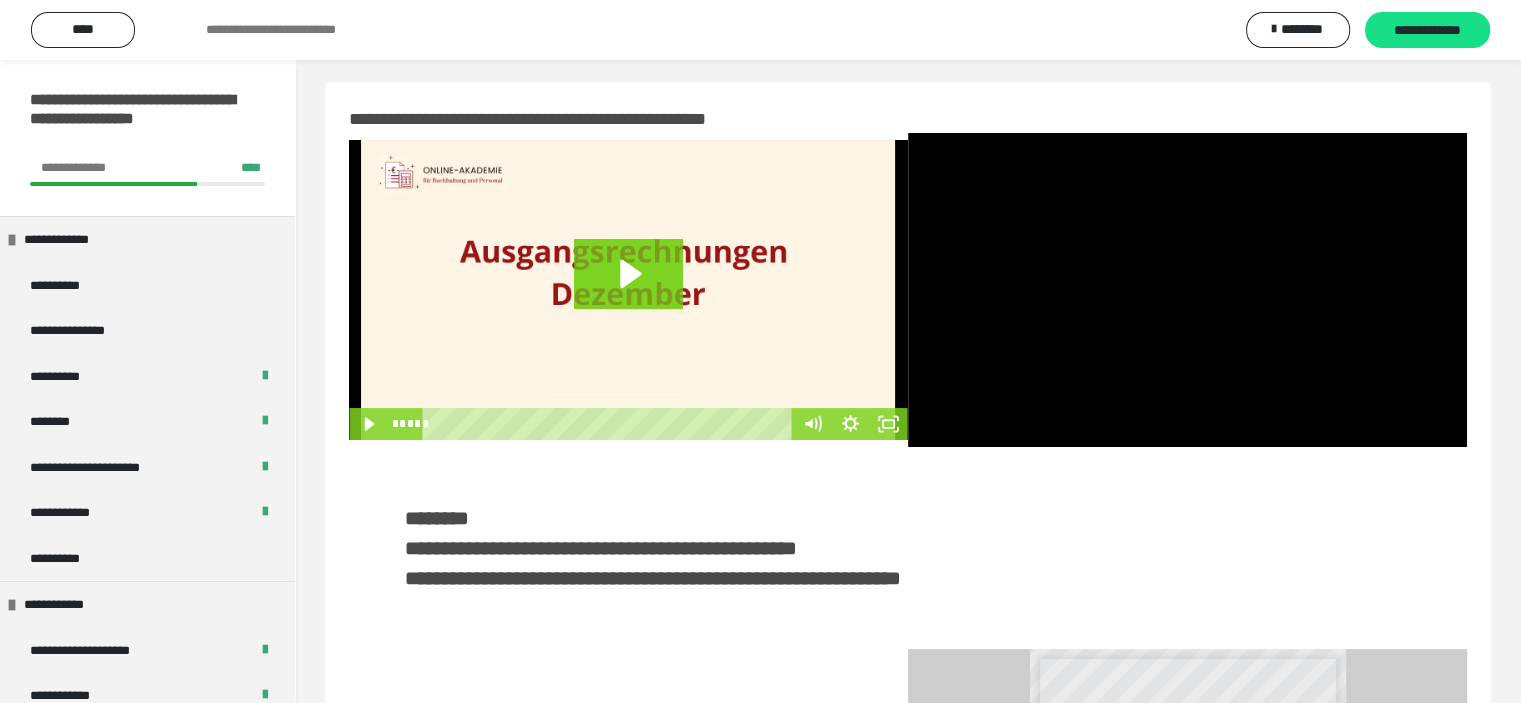 click at bounding box center (1187, 290) 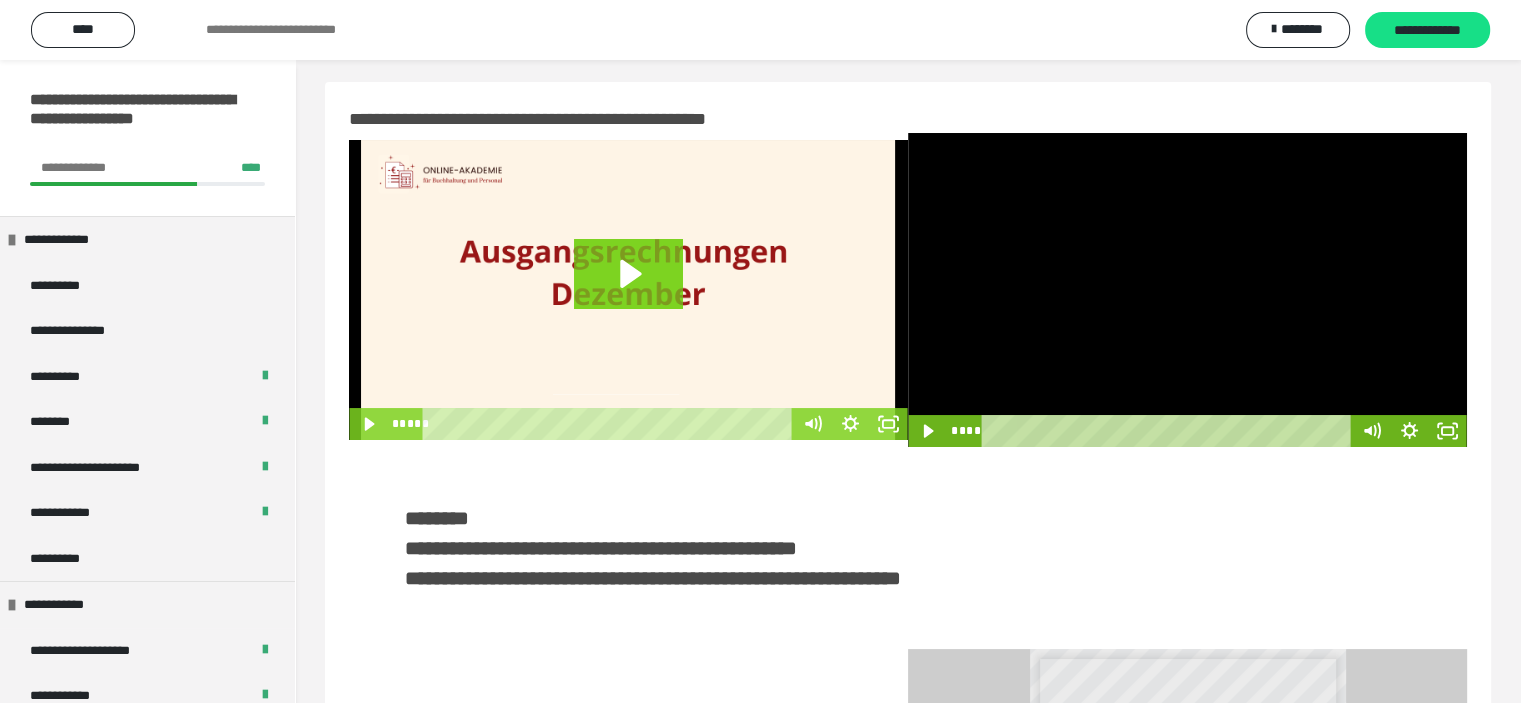 click at bounding box center (1187, 290) 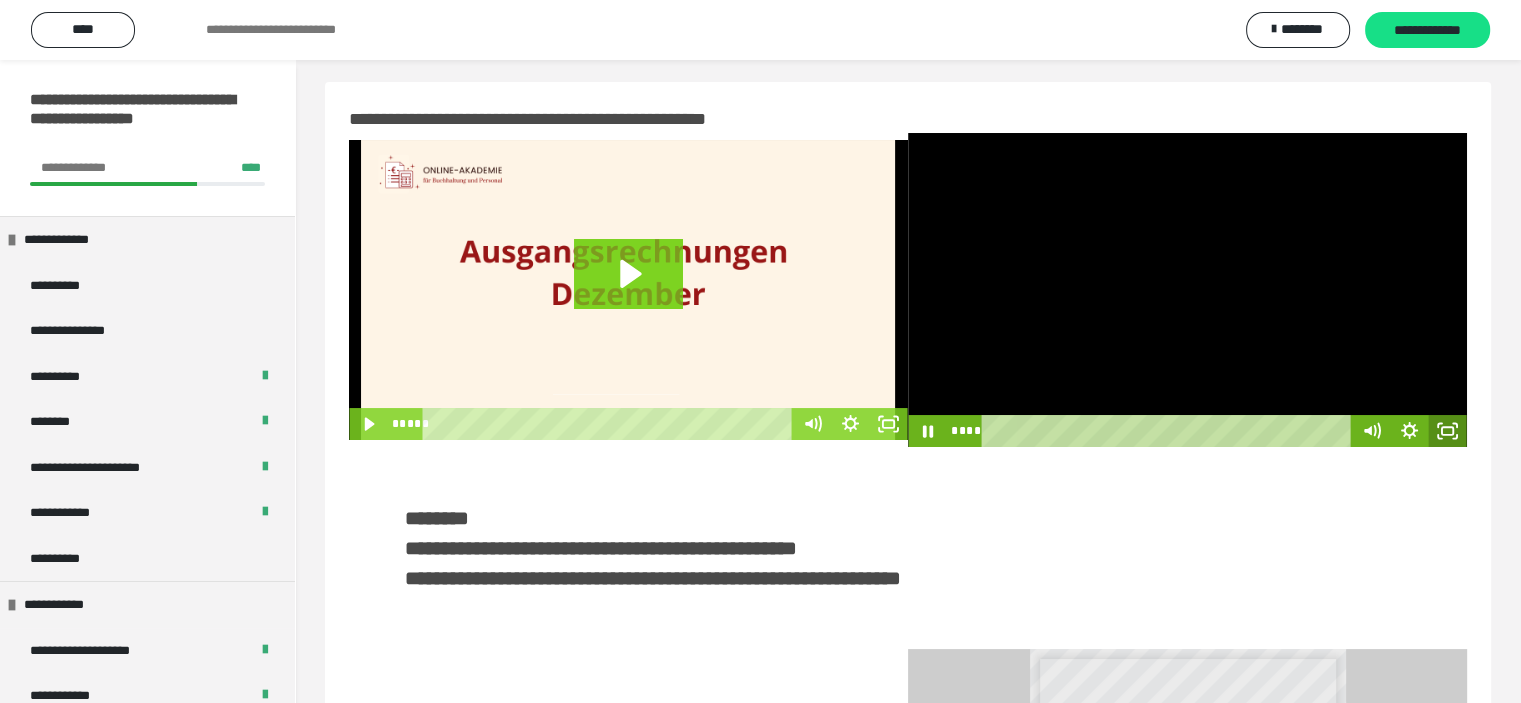 click 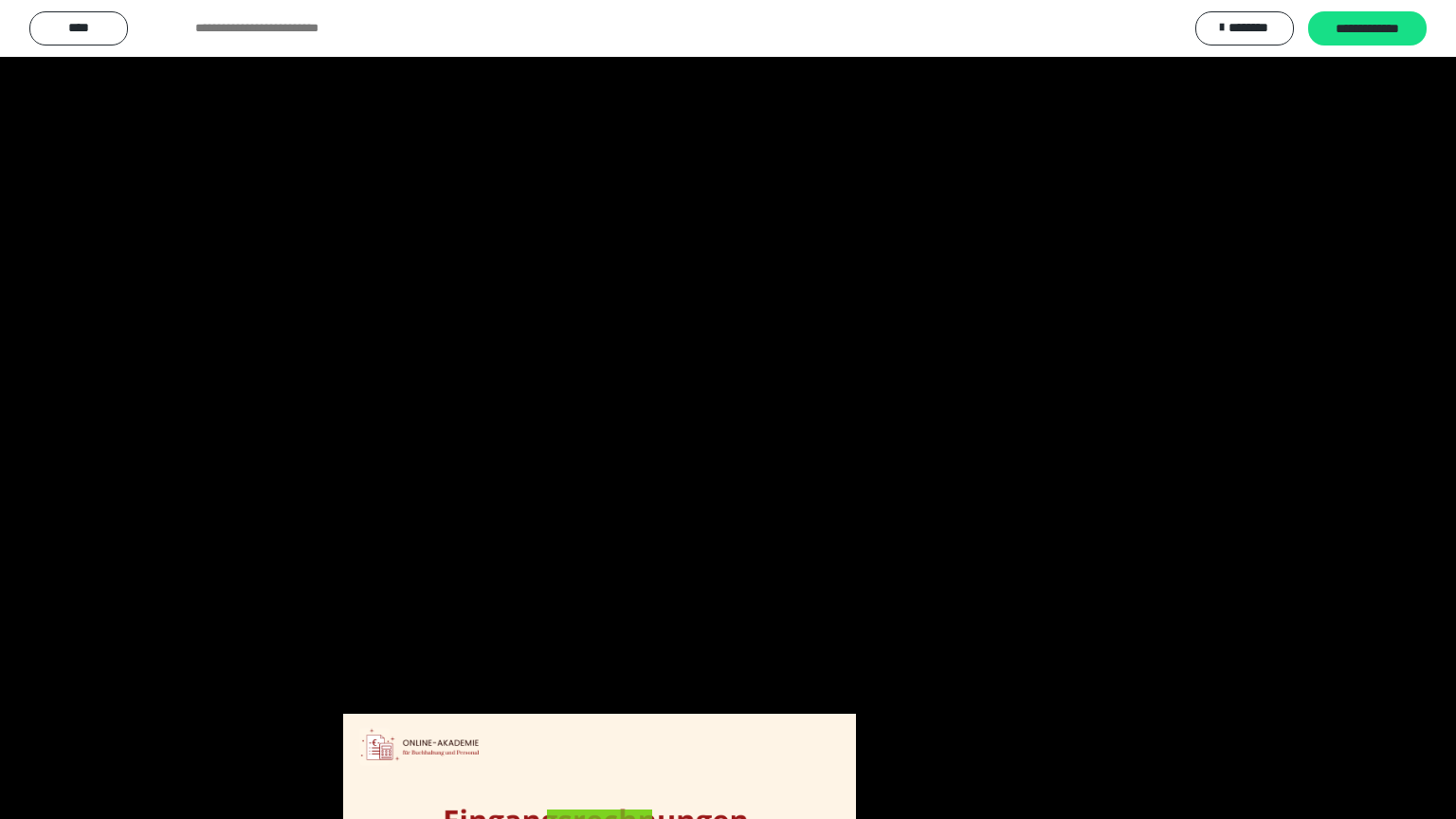 click at bounding box center [728, 410] 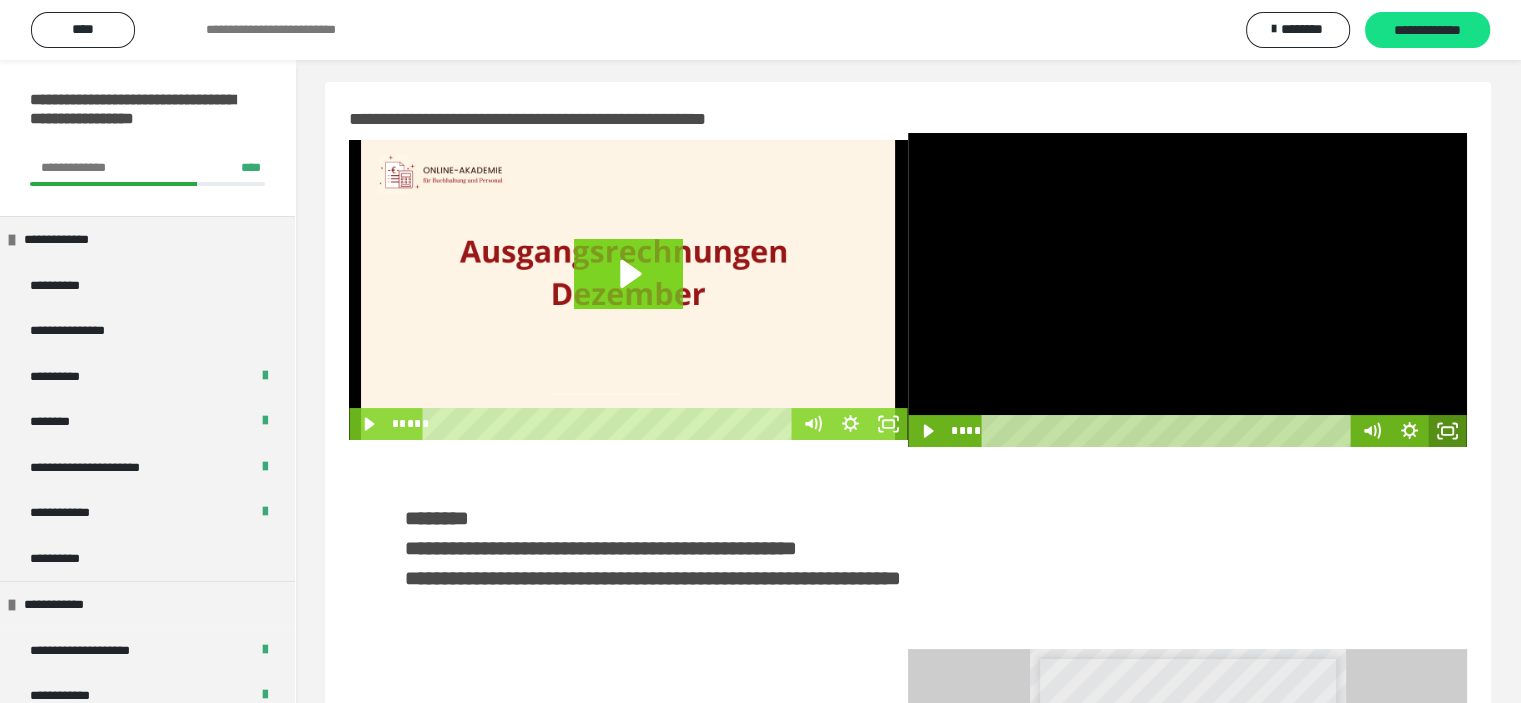 click 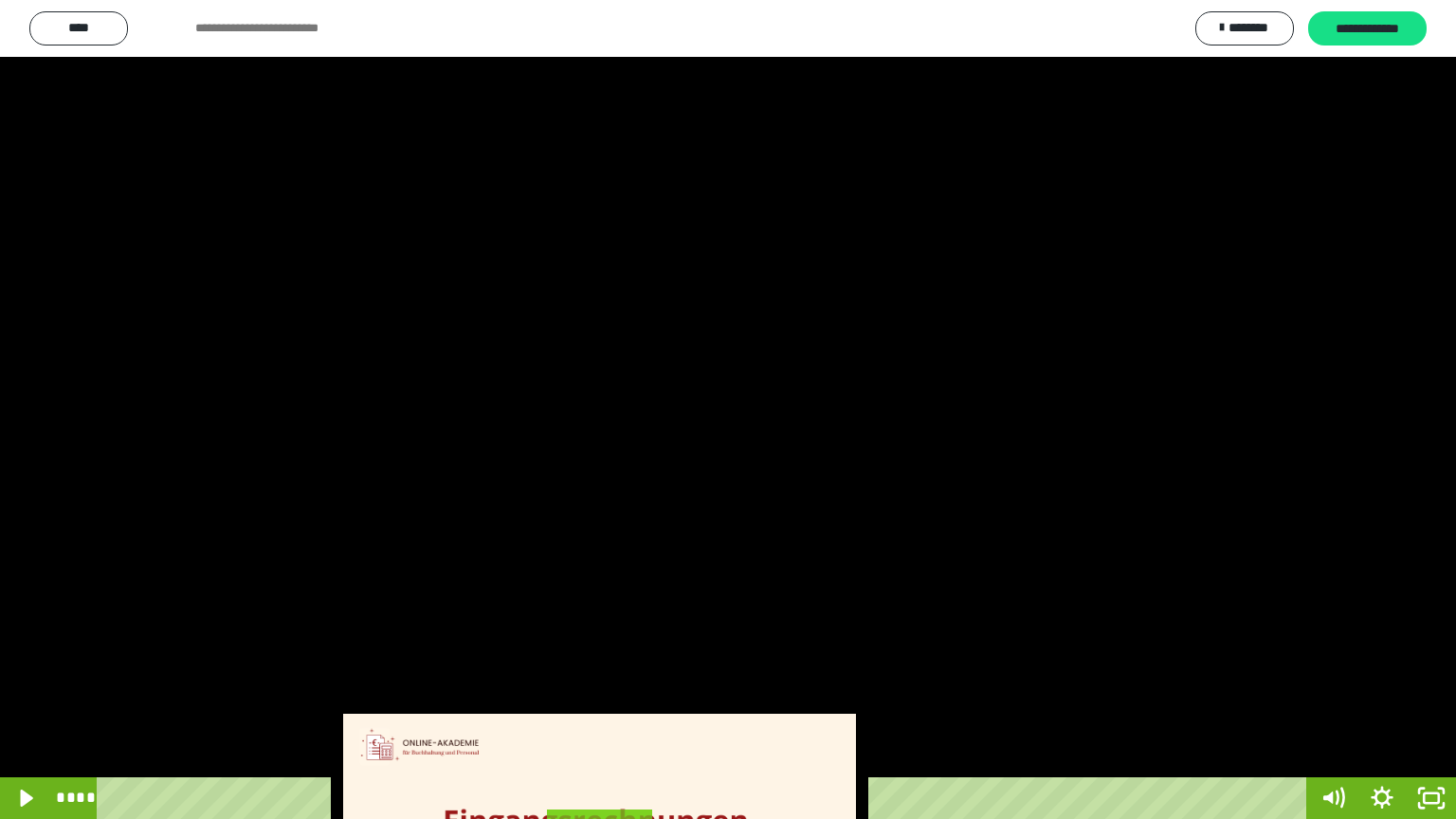 click at bounding box center [728, 410] 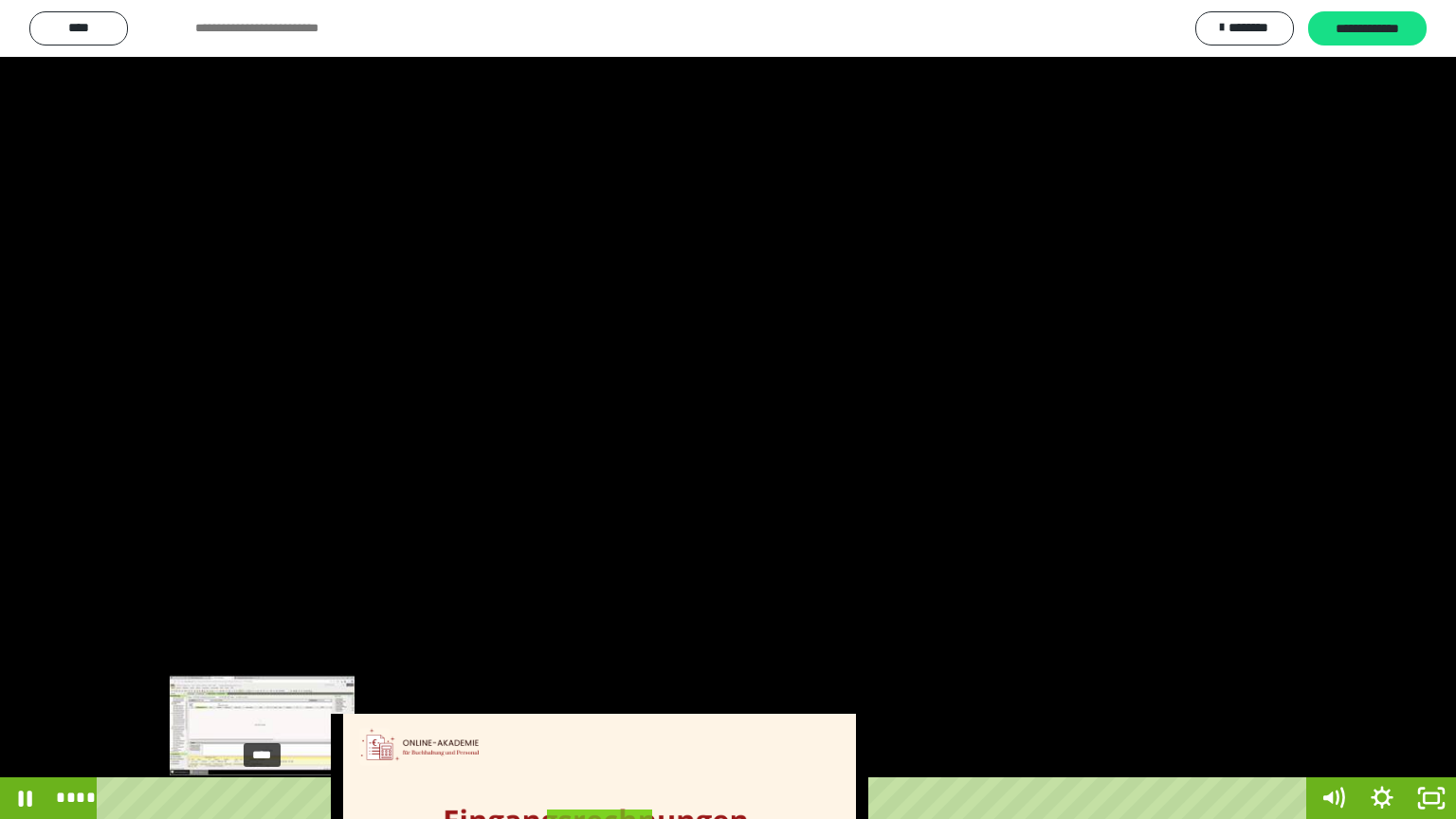 click on "****" at bounding box center [705, 798] 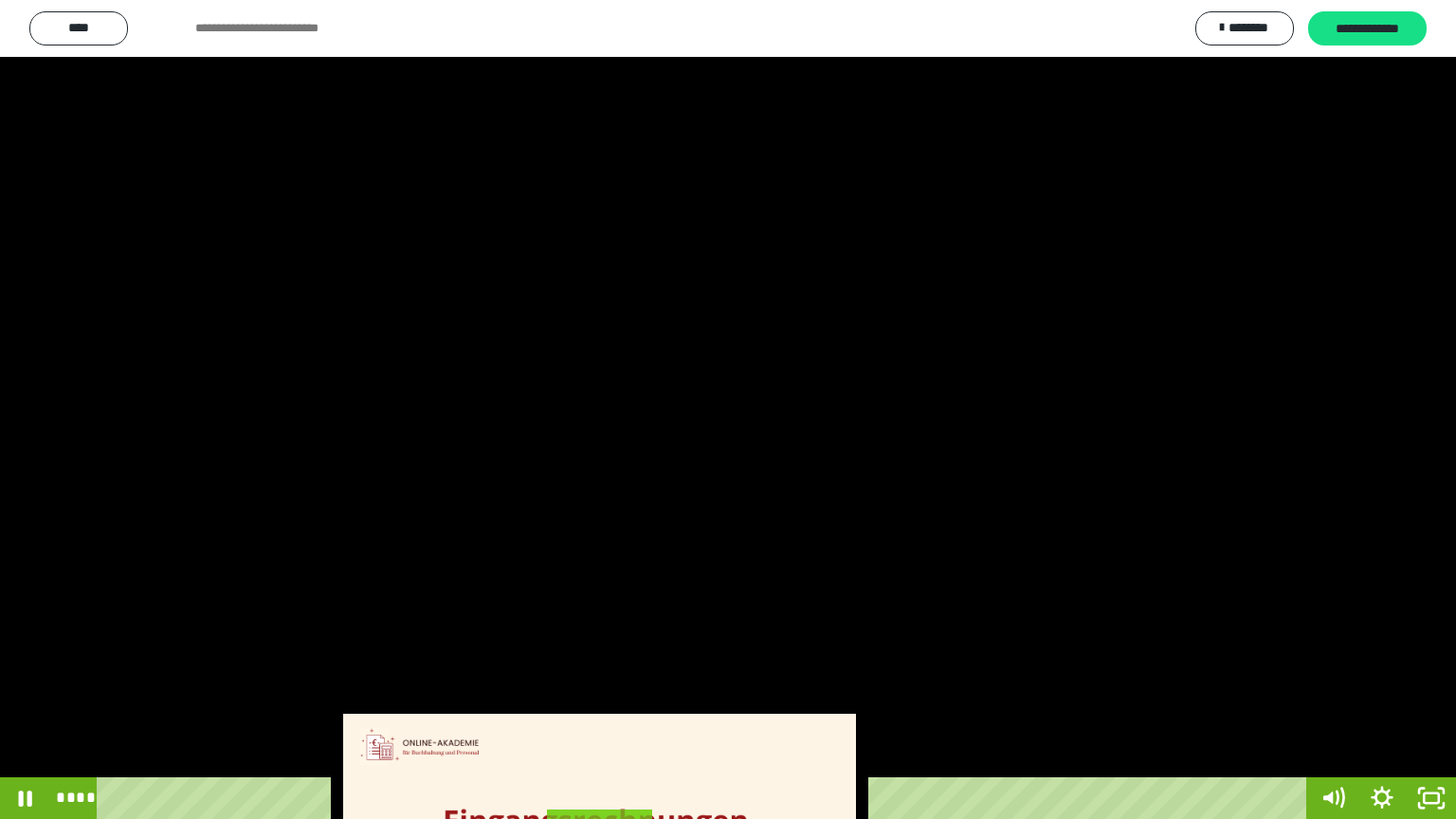 click at bounding box center [728, 410] 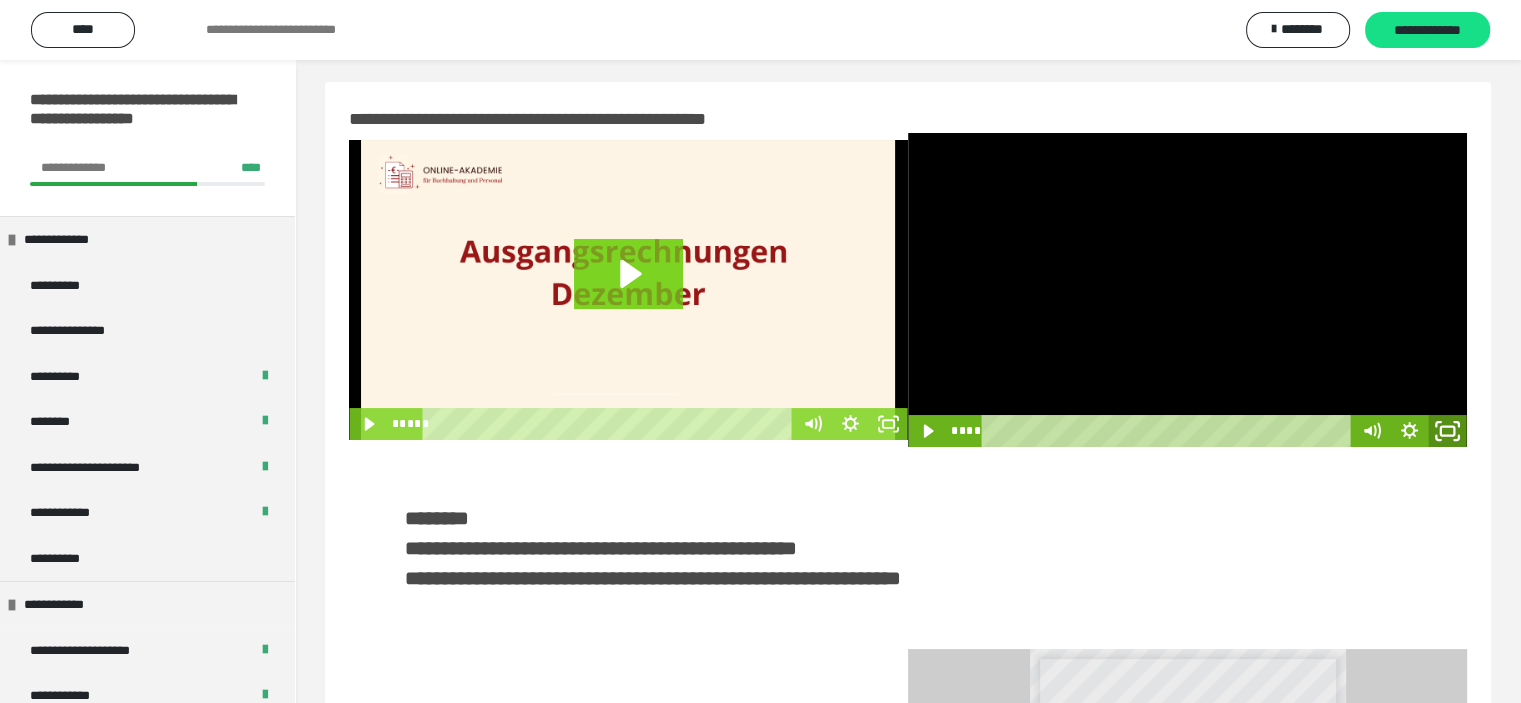 click 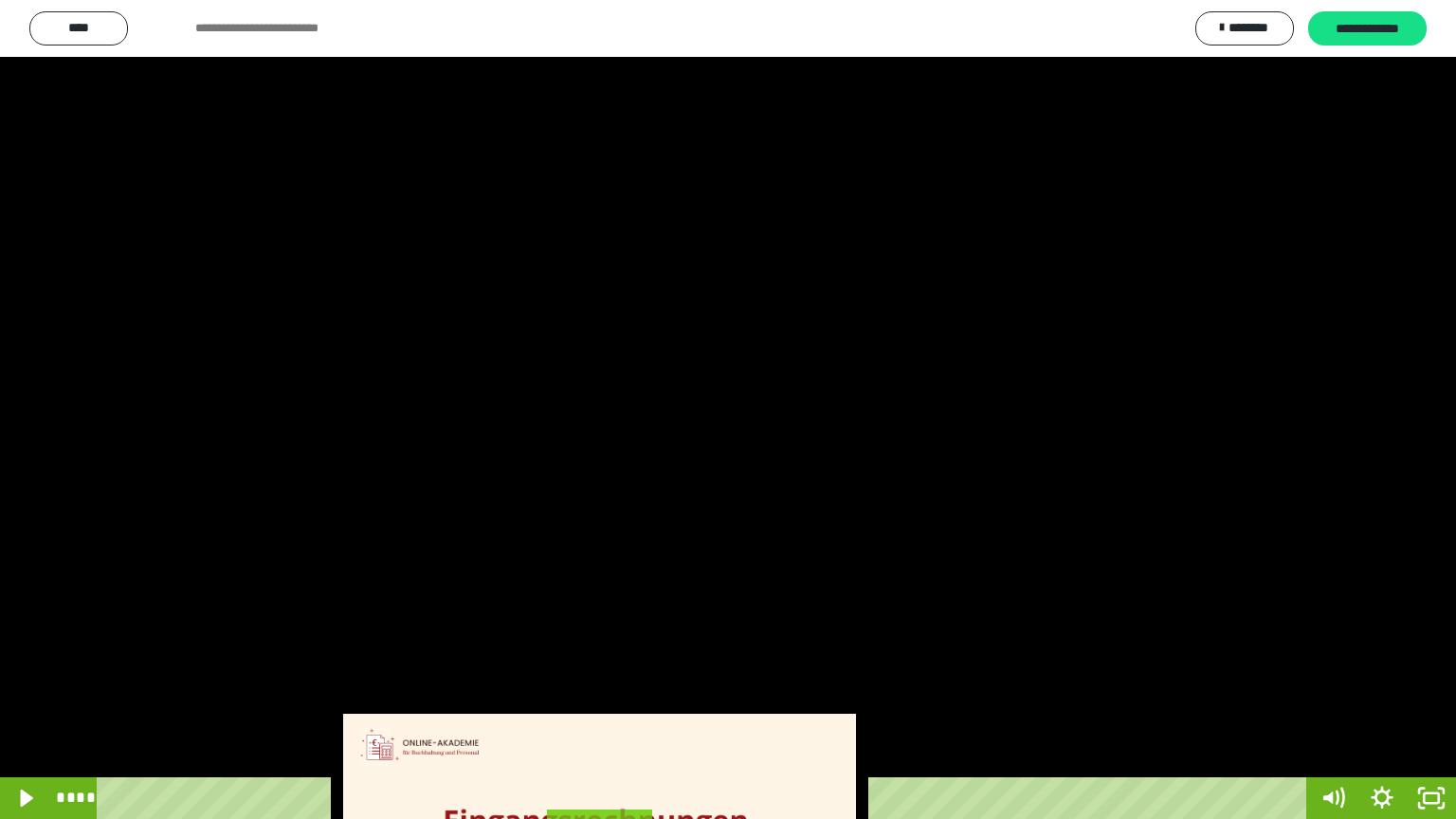 click at bounding box center [728, 410] 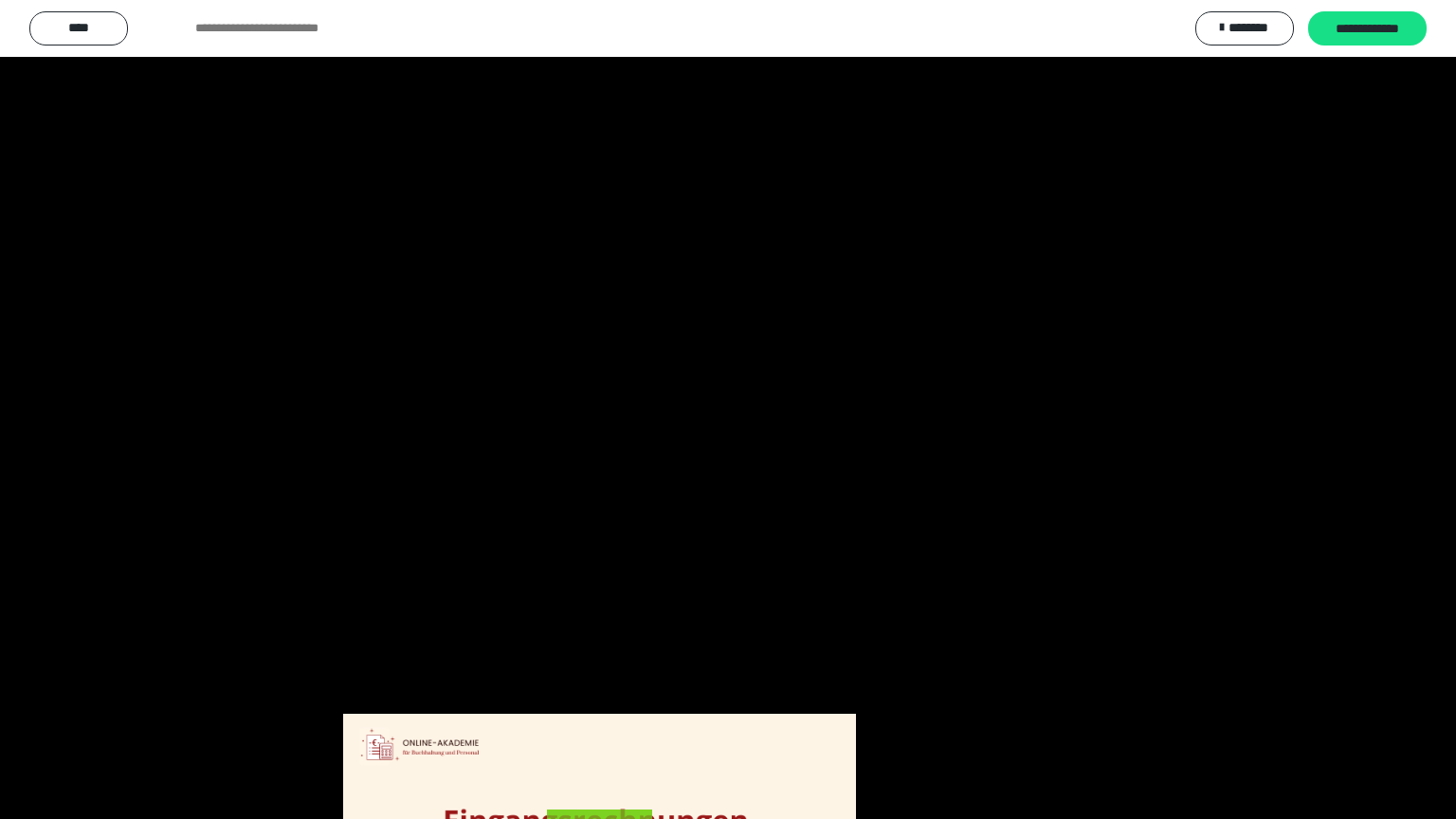 click at bounding box center (728, 410) 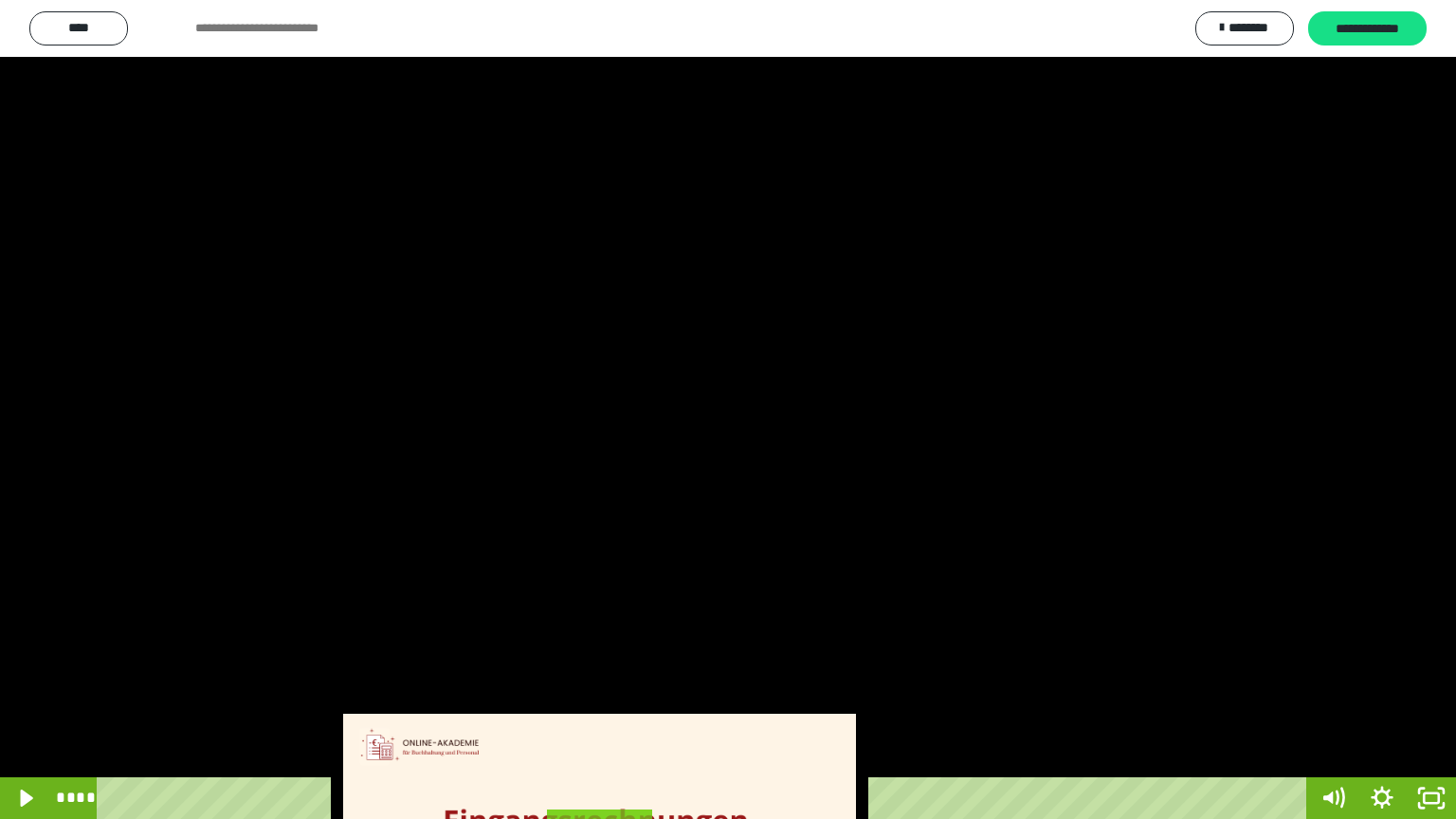 click at bounding box center [728, 410] 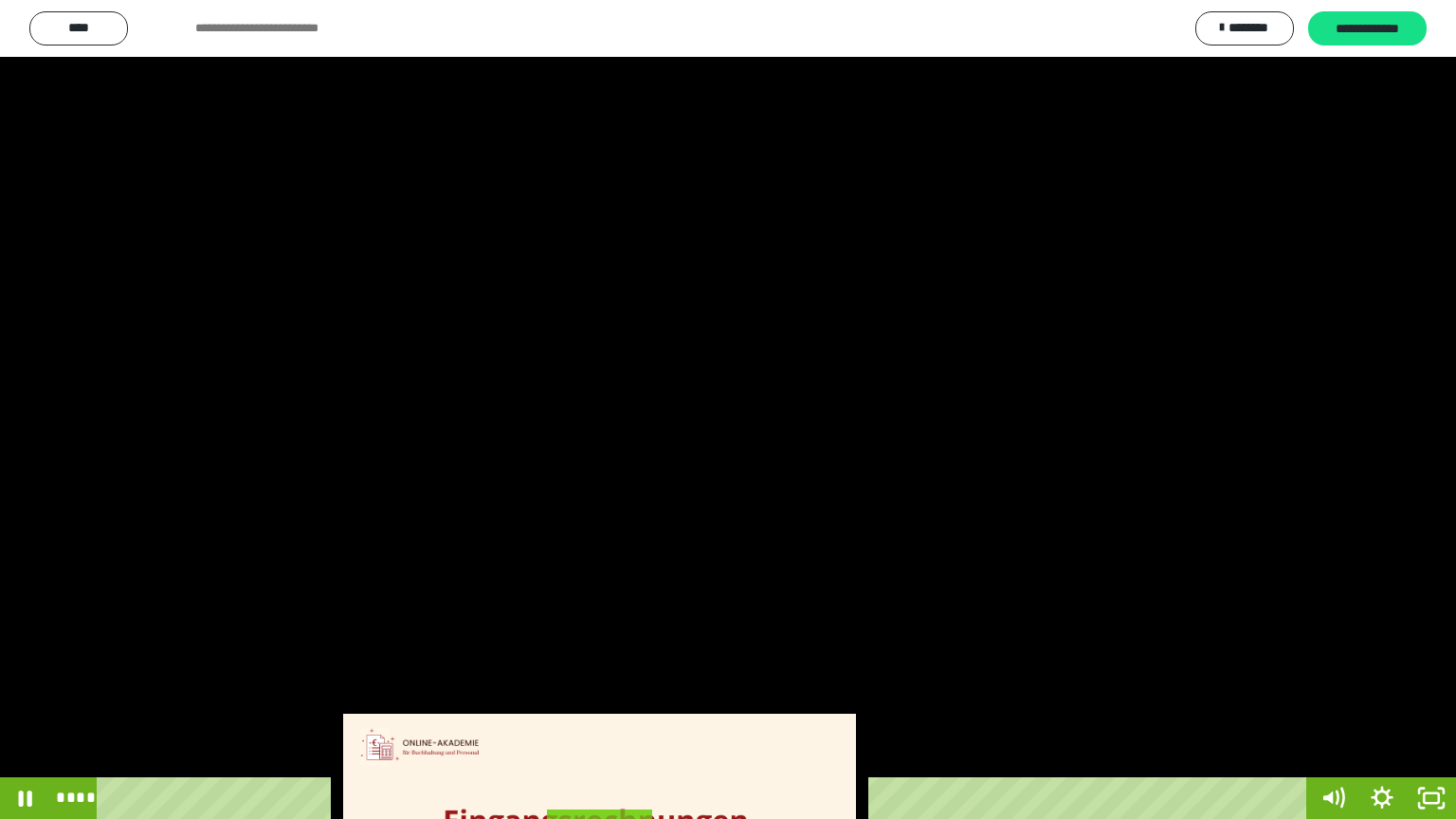 click at bounding box center (728, 410) 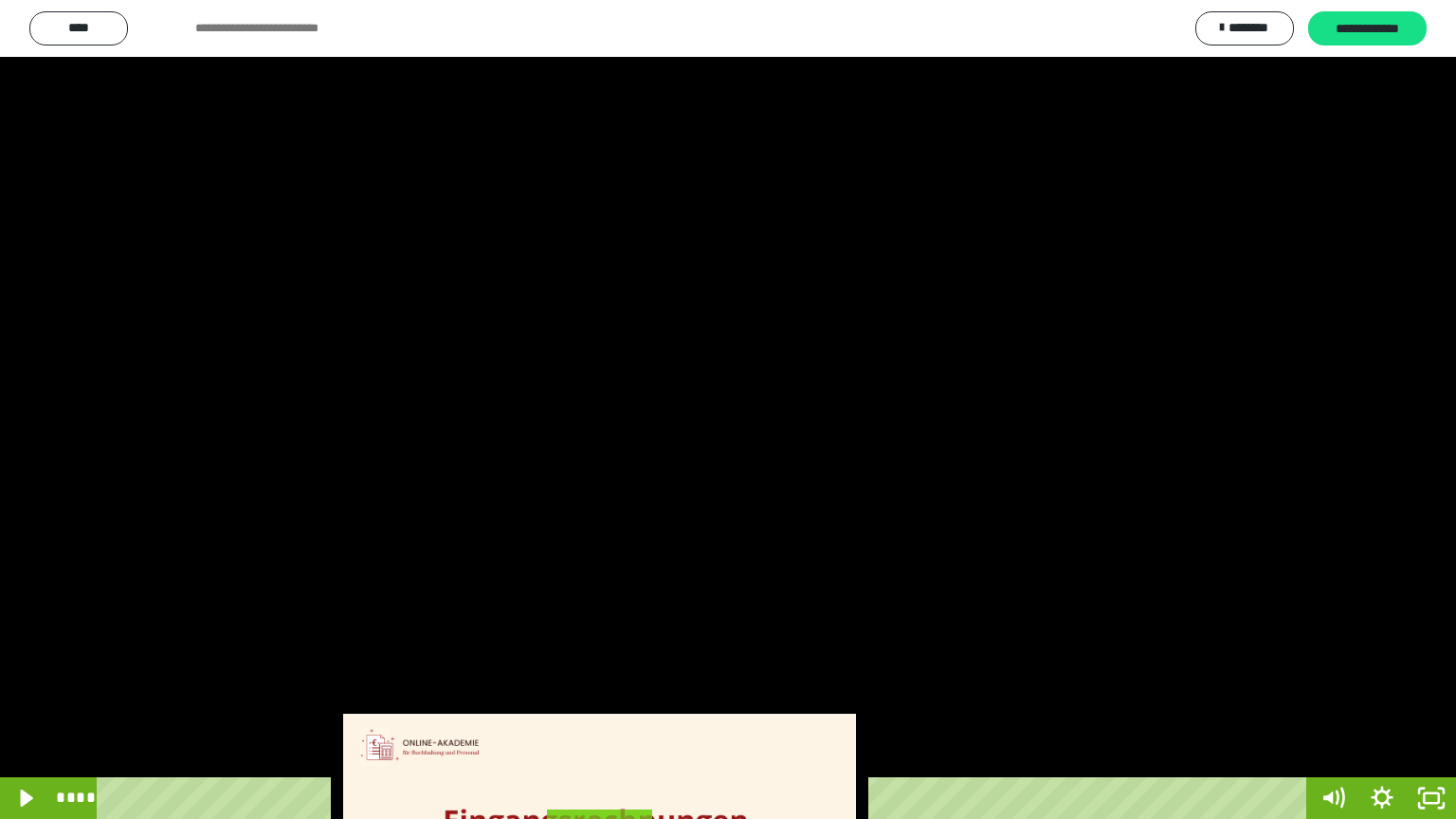 click at bounding box center [728, 410] 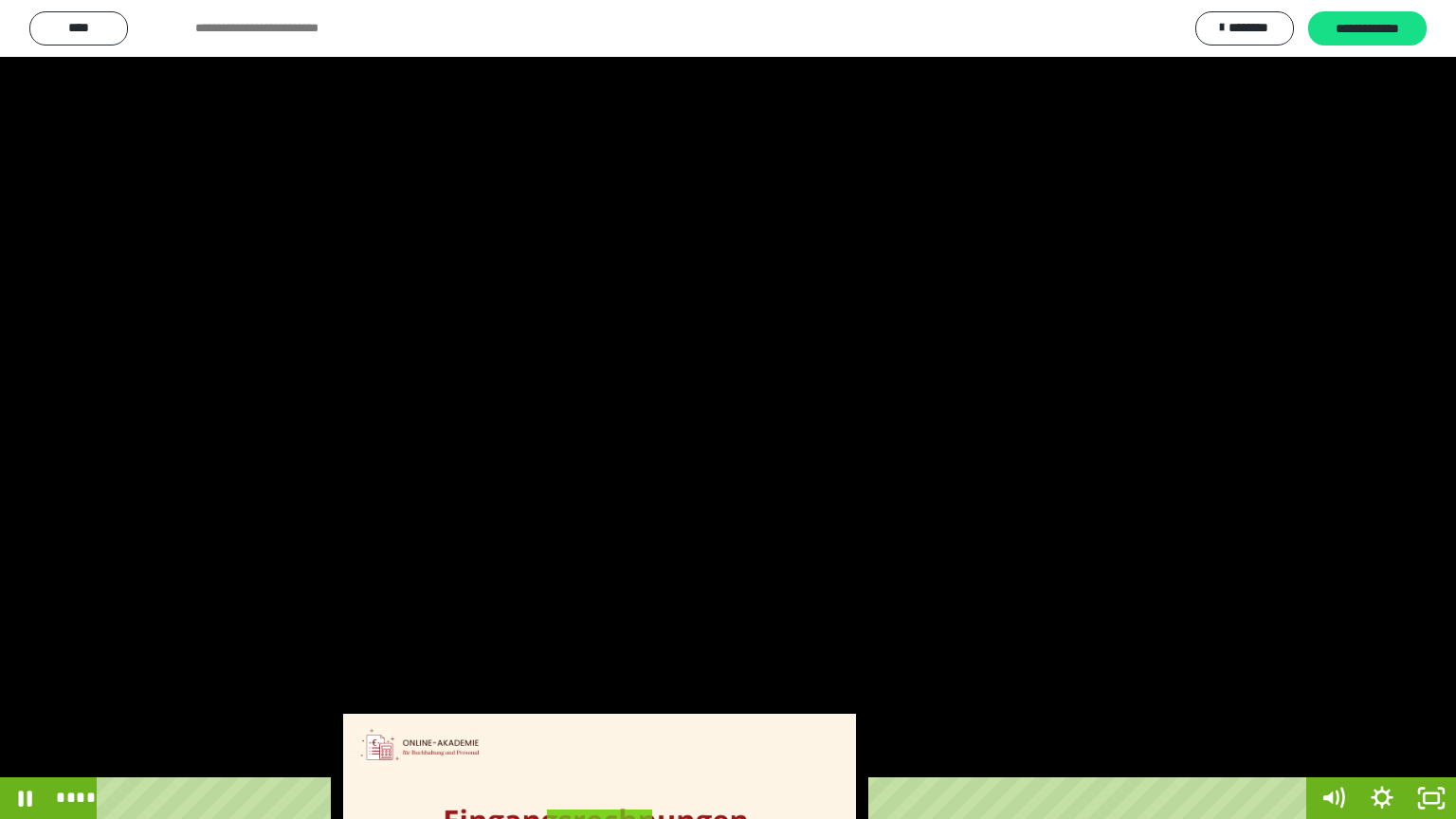 click at bounding box center (728, 410) 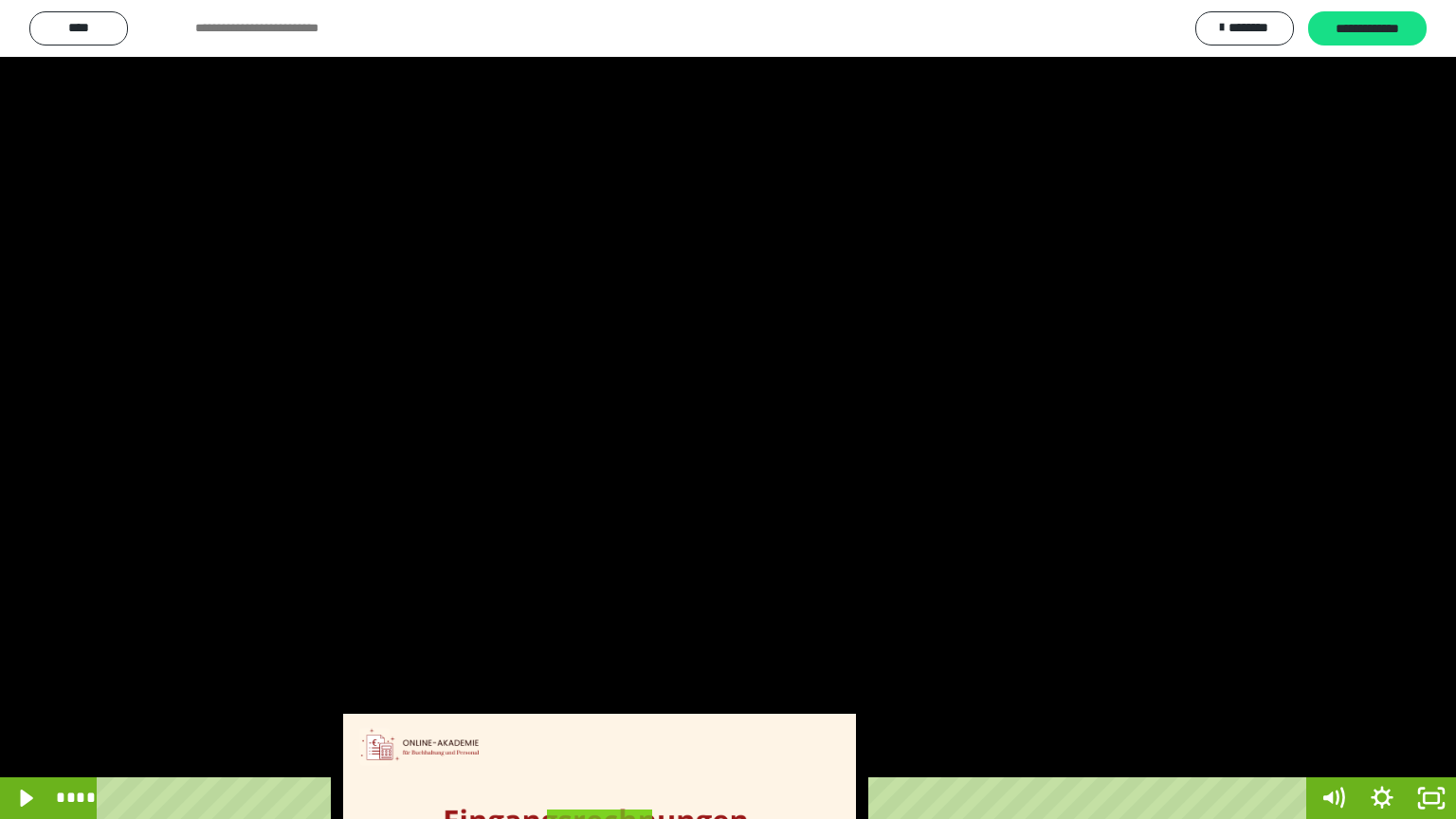 click at bounding box center (728, 410) 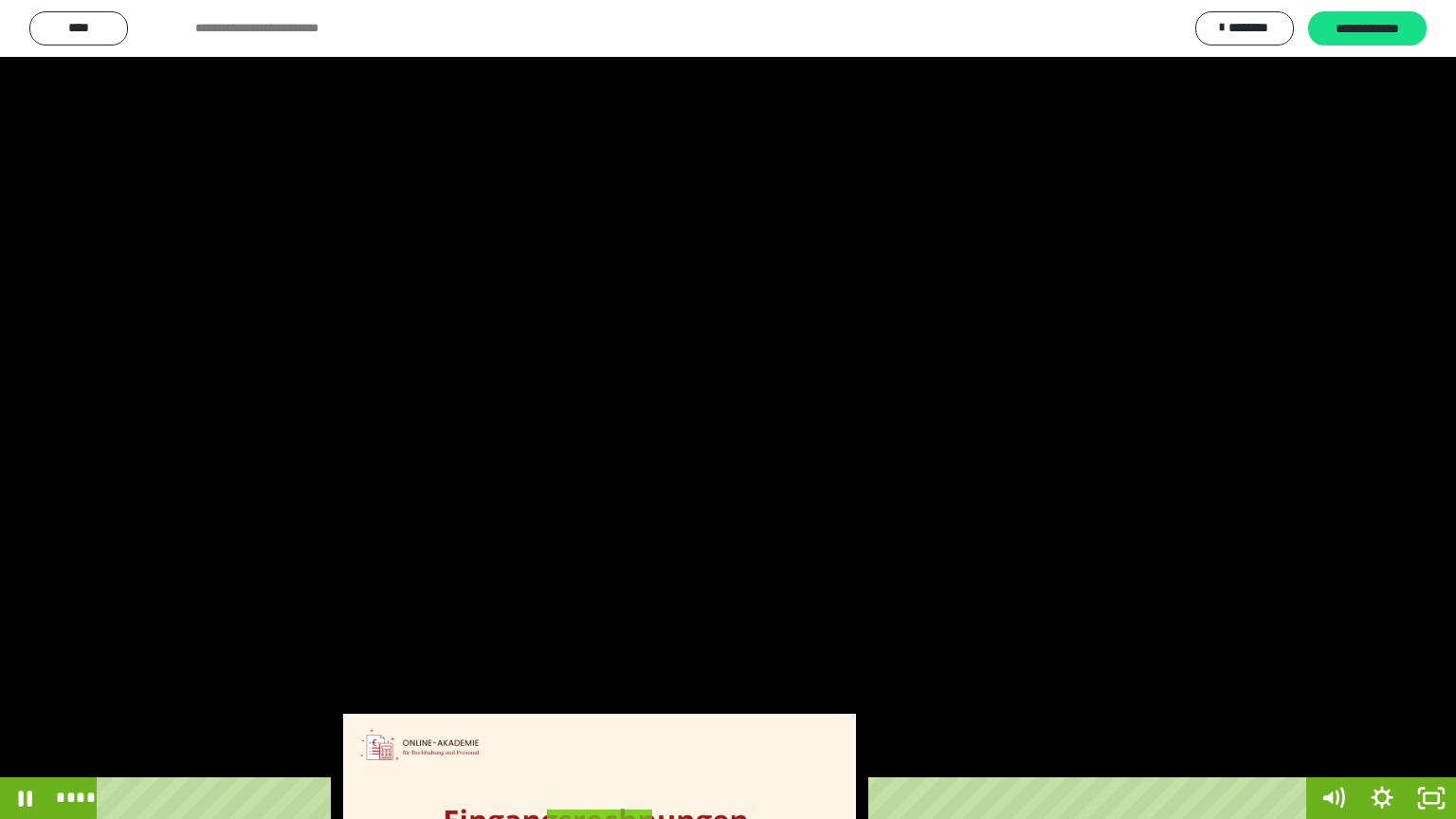 click at bounding box center (728, 410) 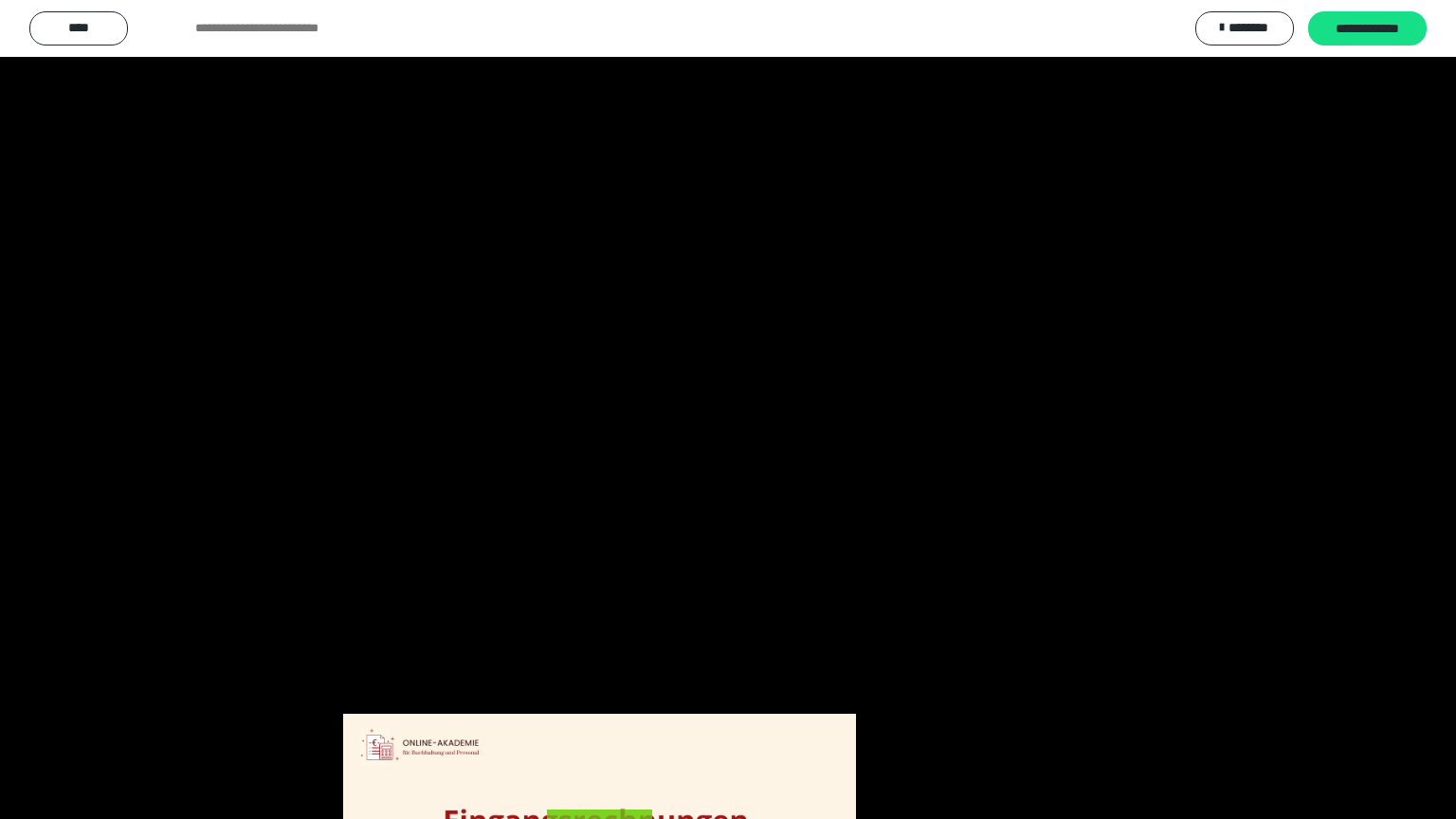 click at bounding box center (728, 410) 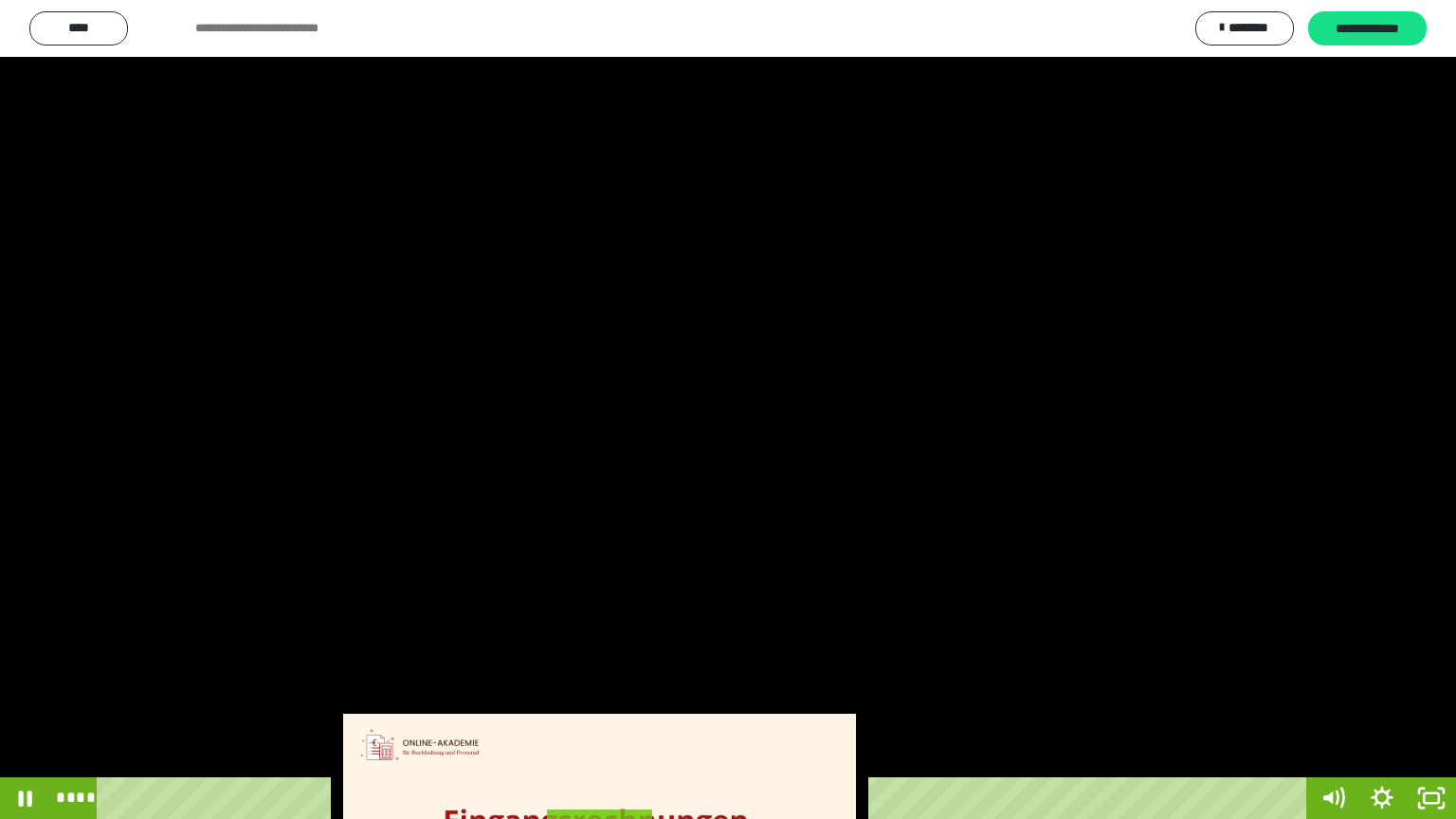click at bounding box center [728, 410] 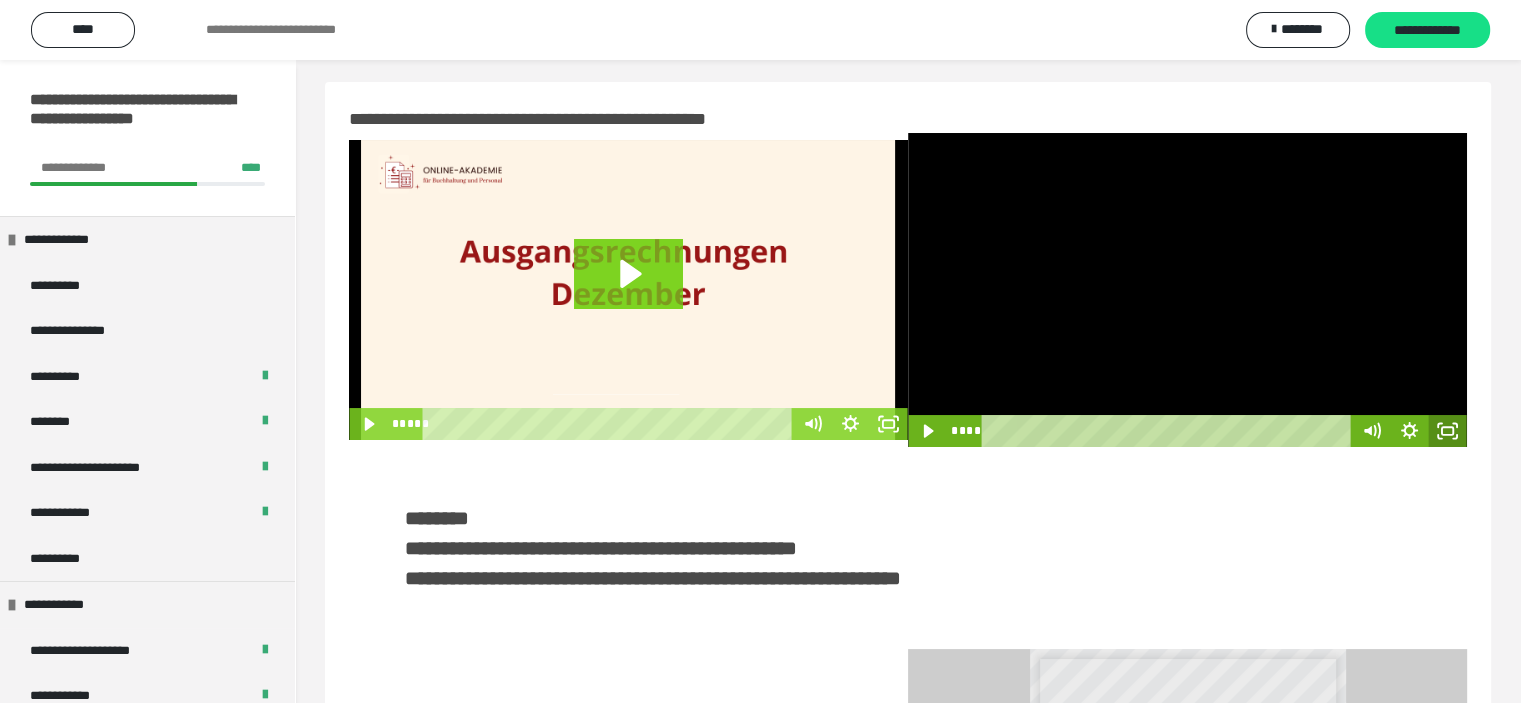 click 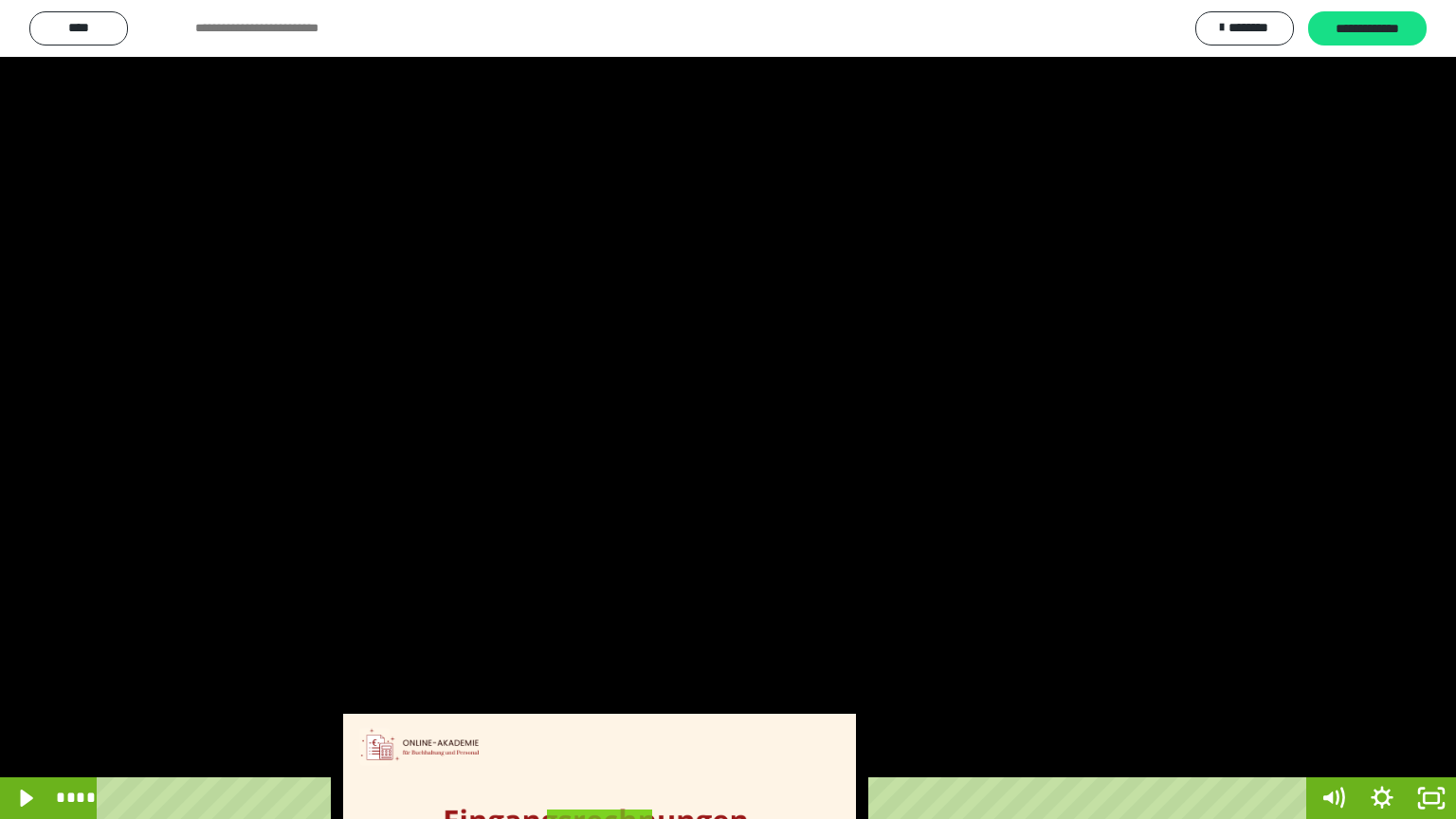 click at bounding box center (728, 410) 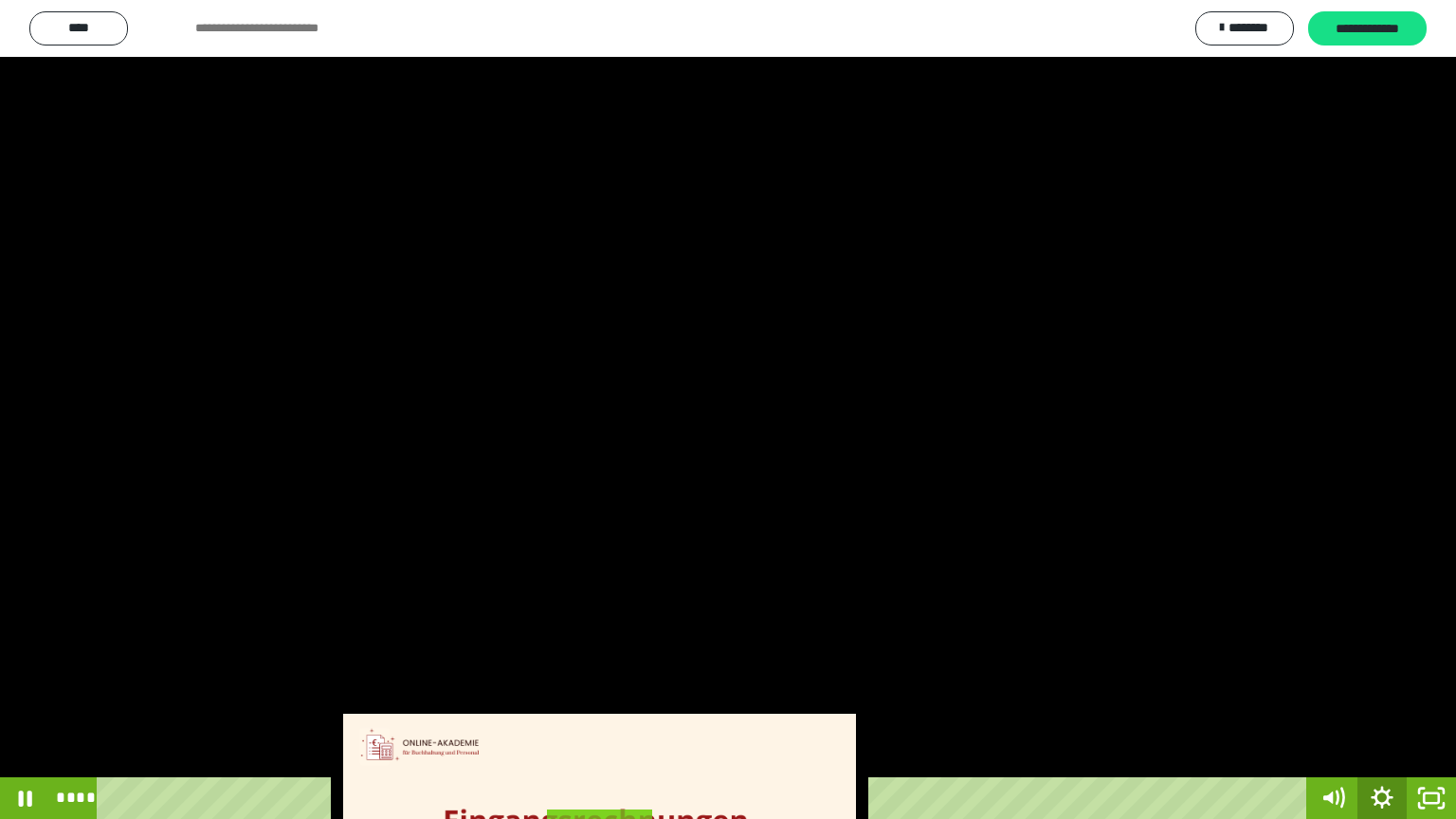 click 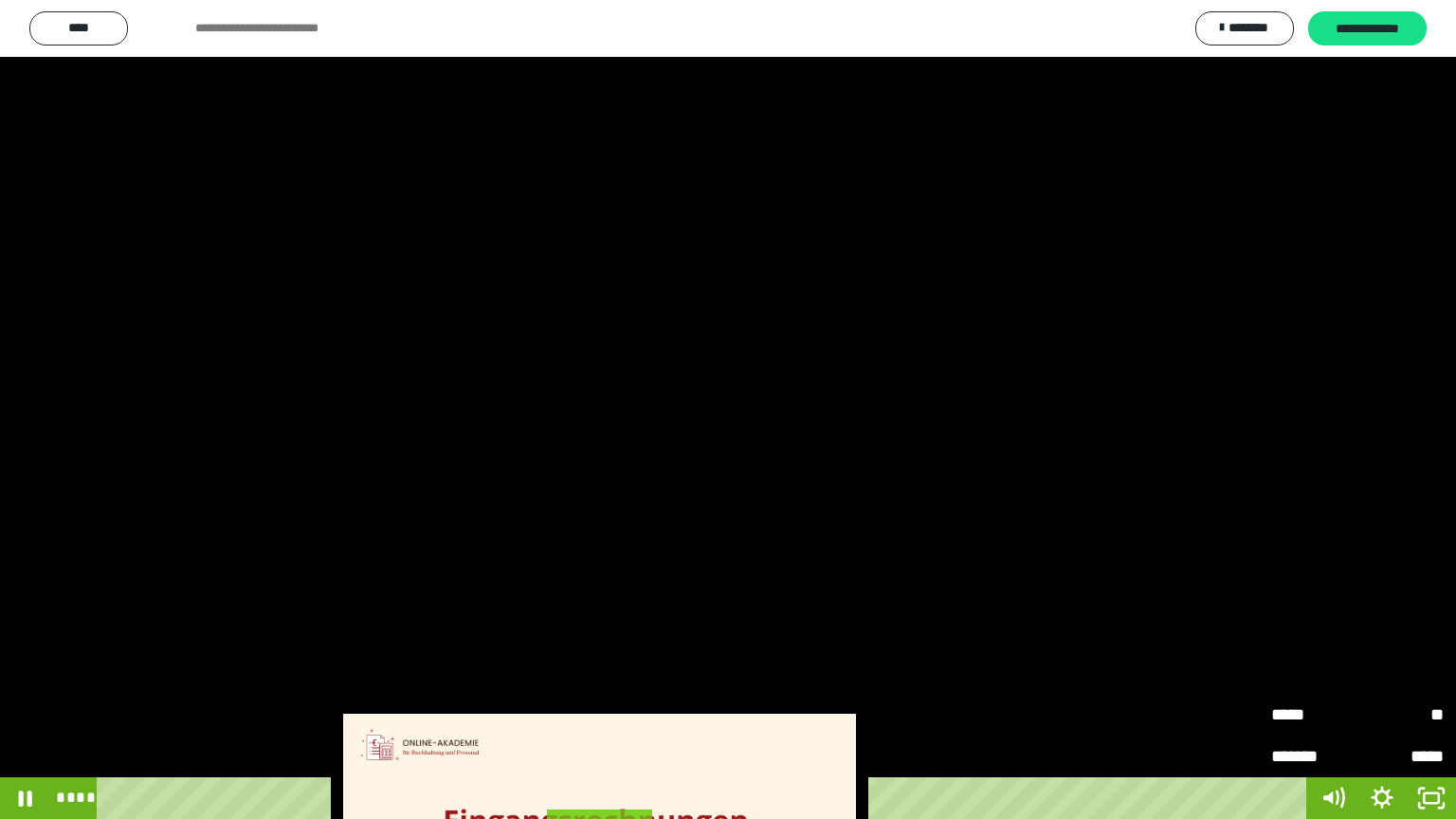 click on "*****" at bounding box center (1314, 715) 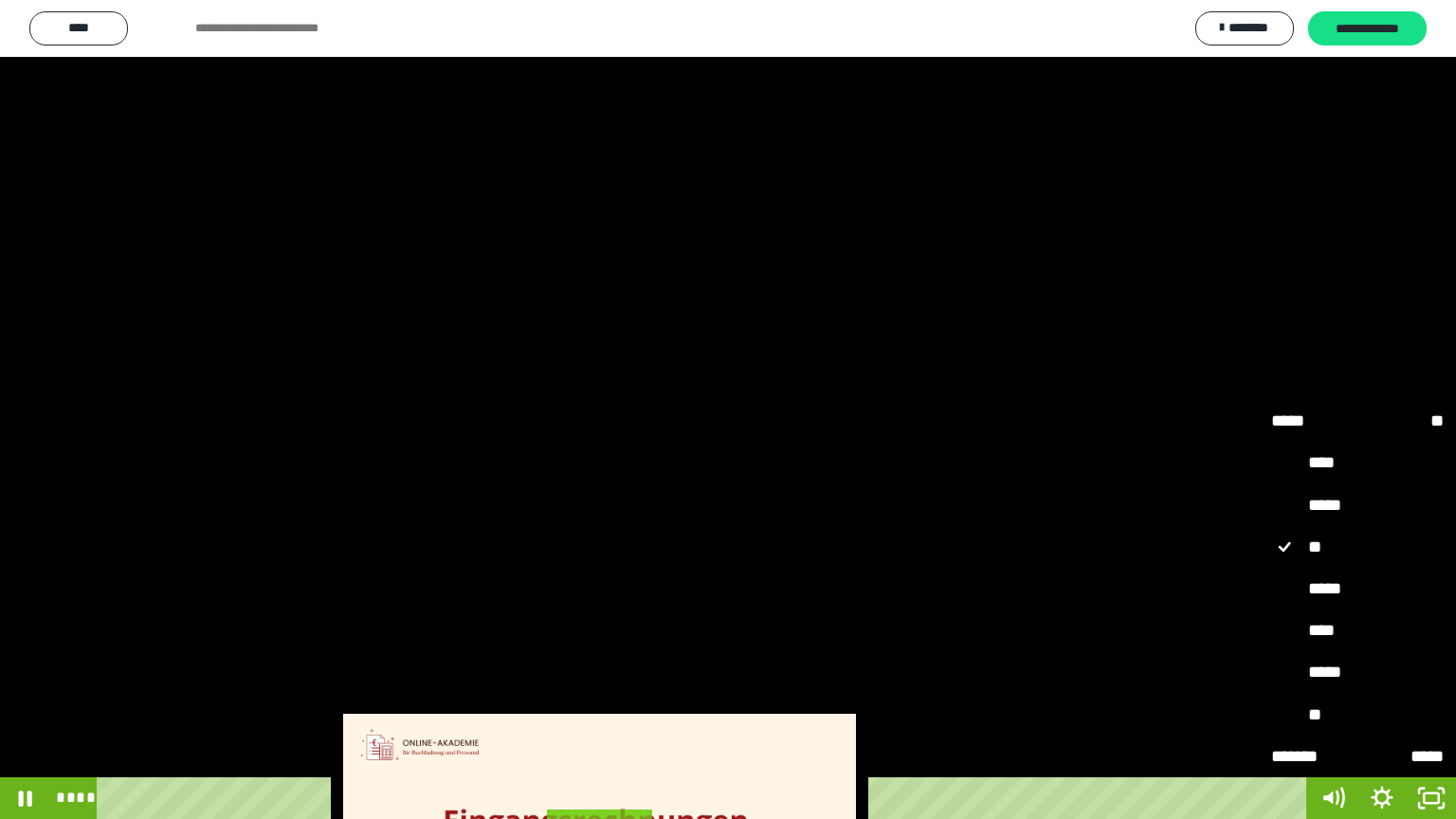 click on "*****" at bounding box center (1357, 590) 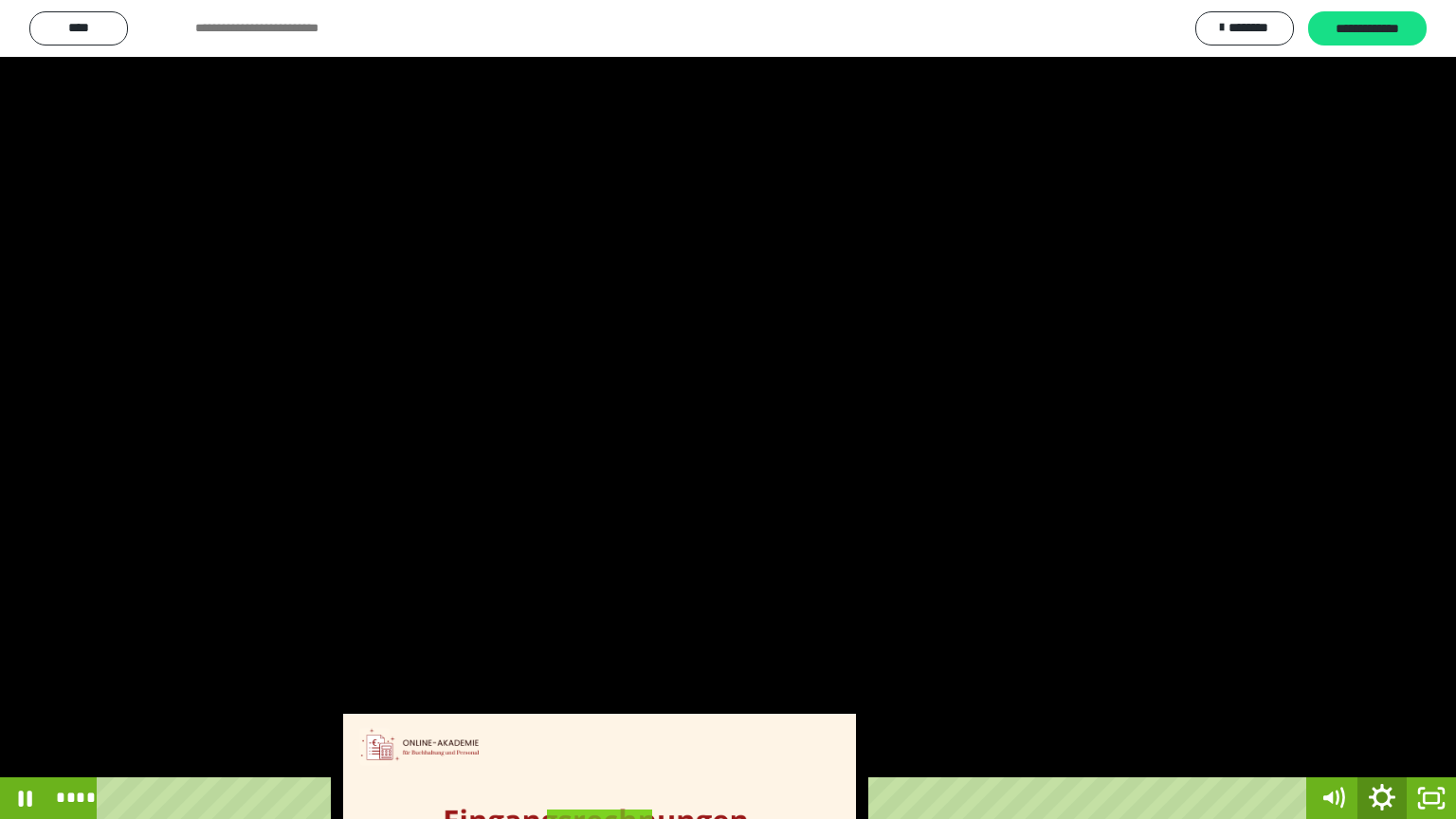 click 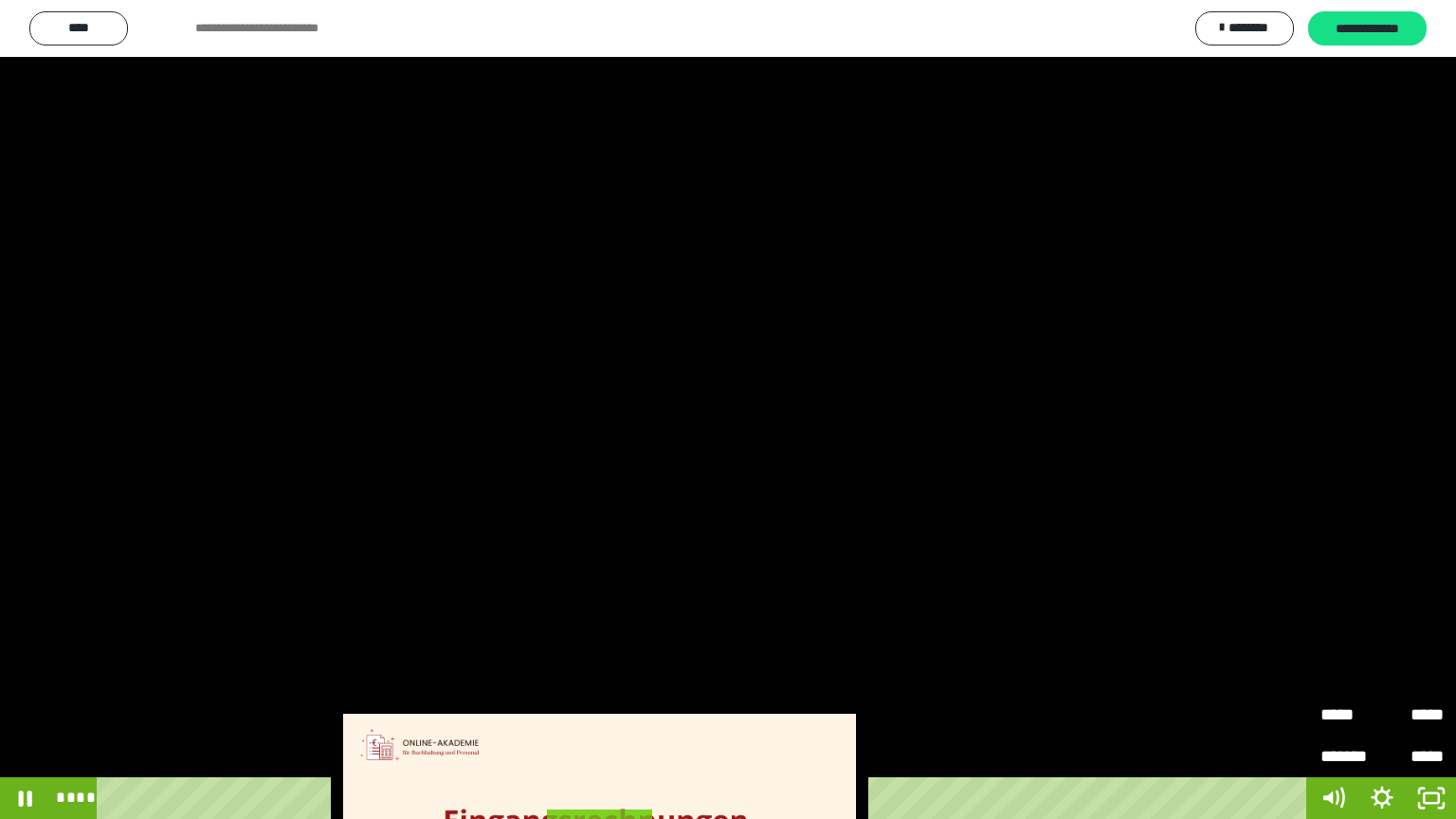 click at bounding box center (728, 410) 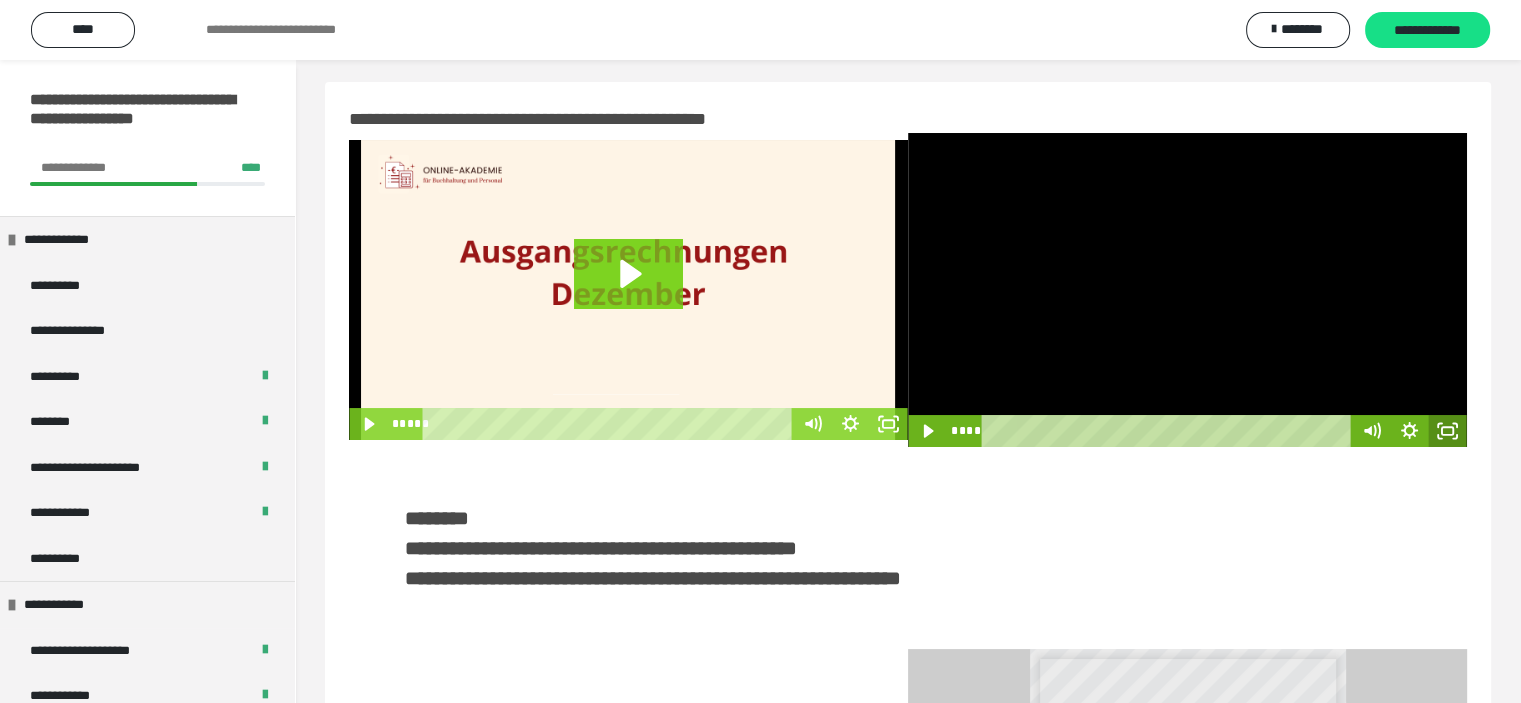 click 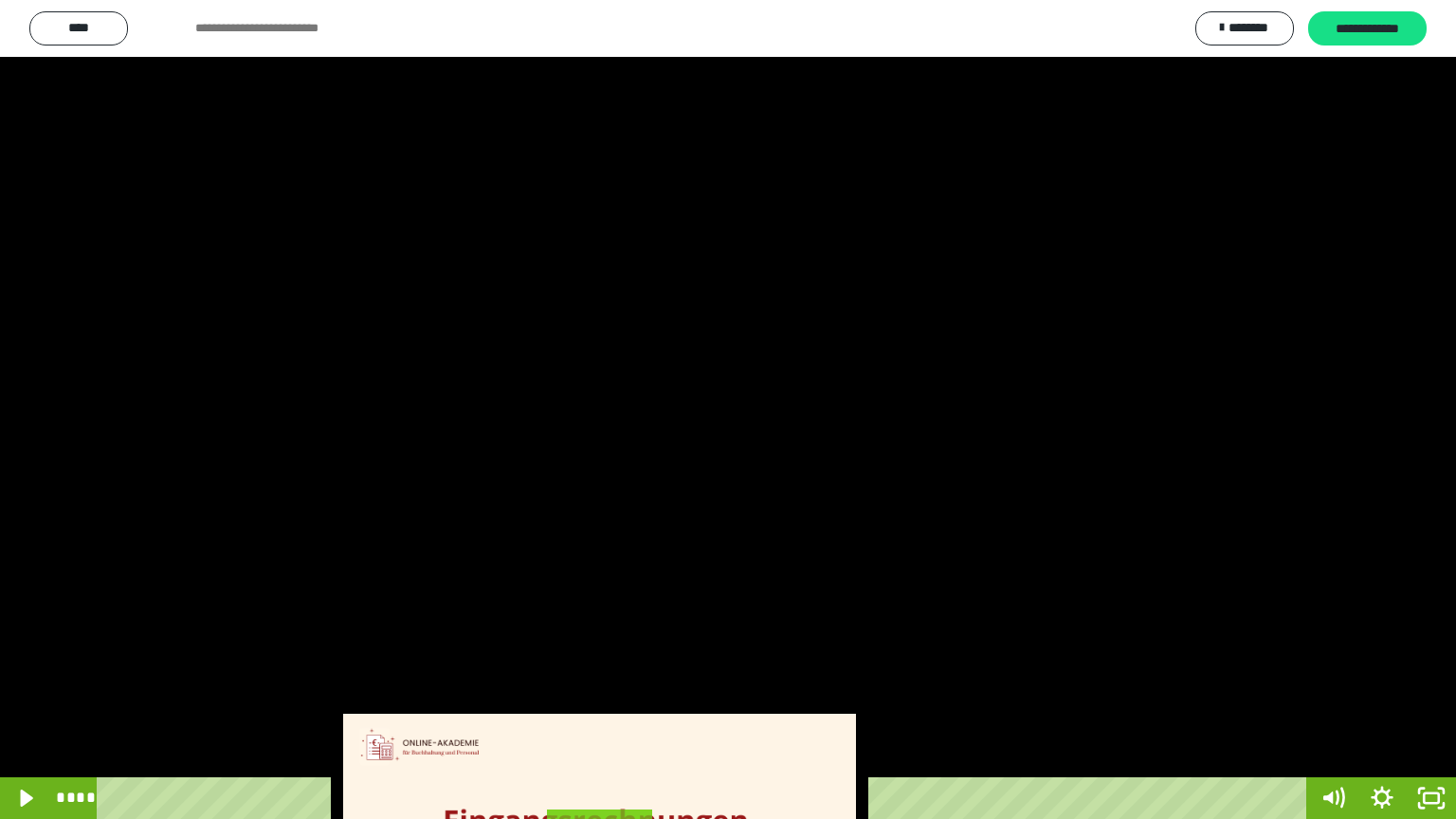 click at bounding box center (728, 410) 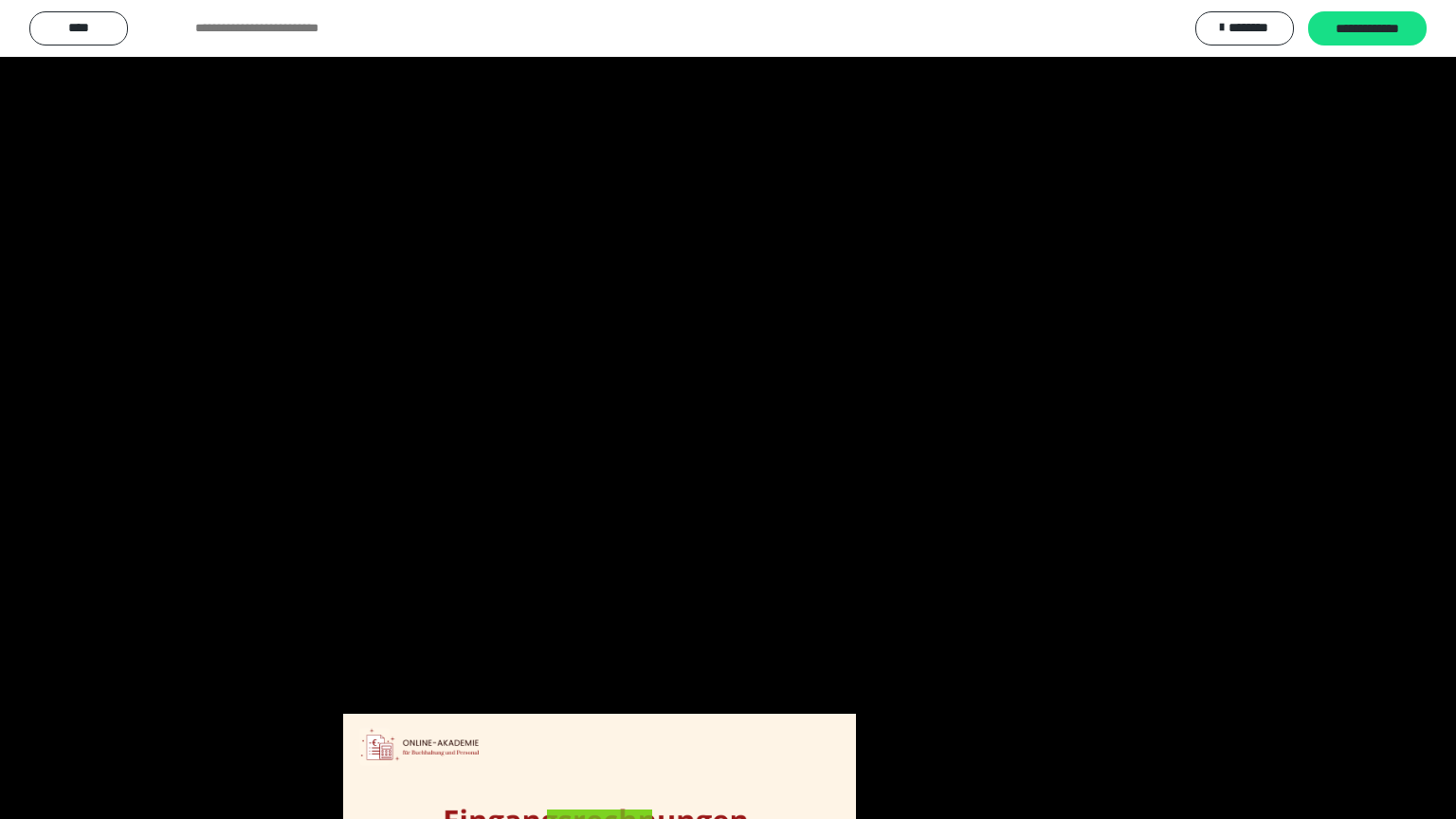 click at bounding box center (728, 410) 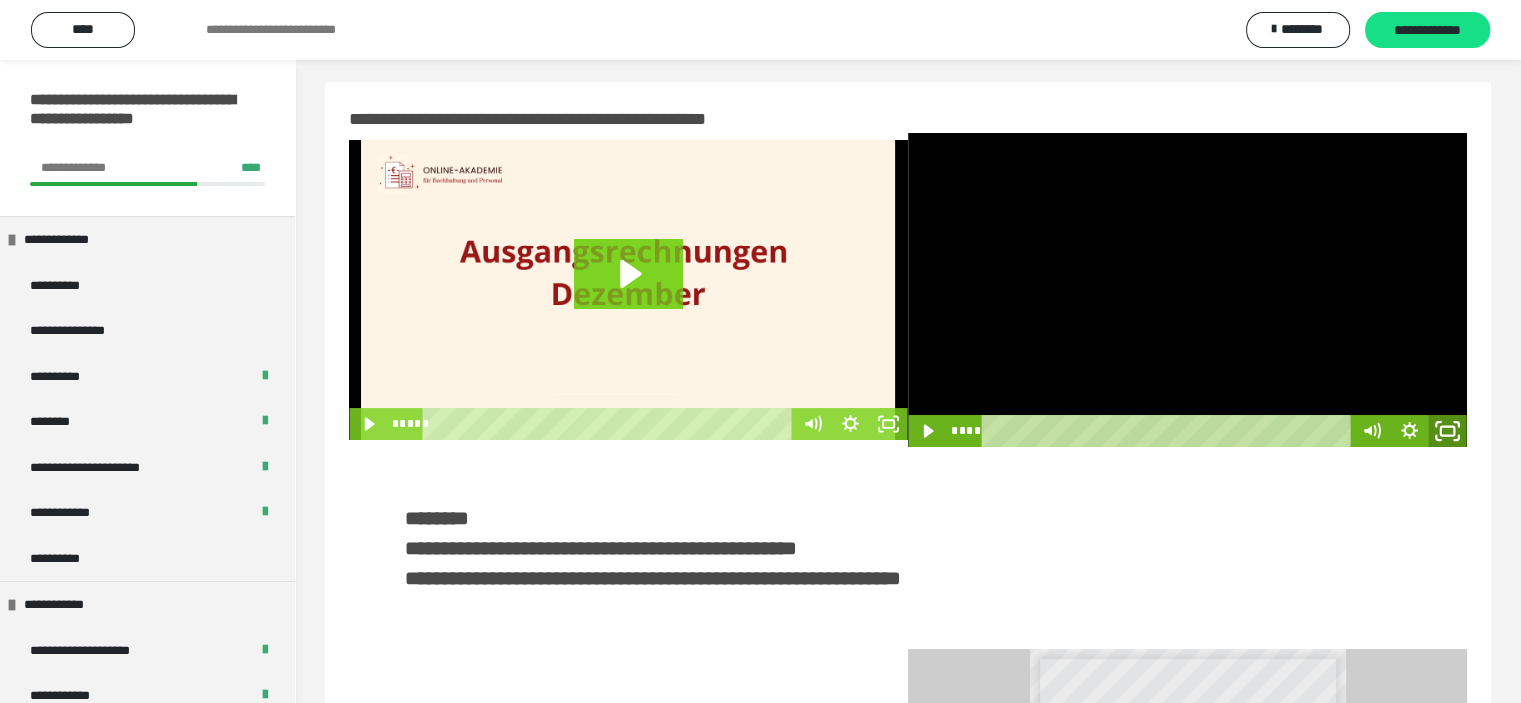 click 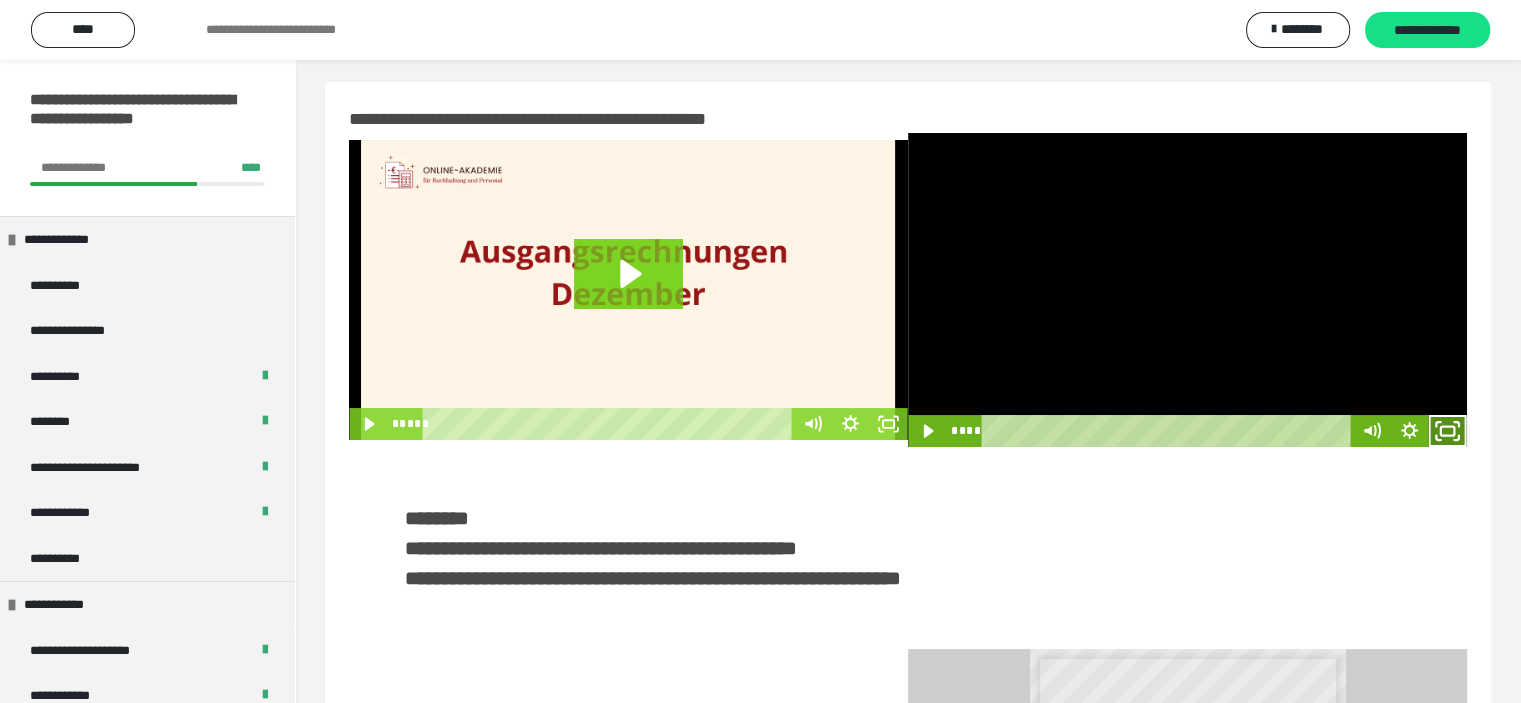 click 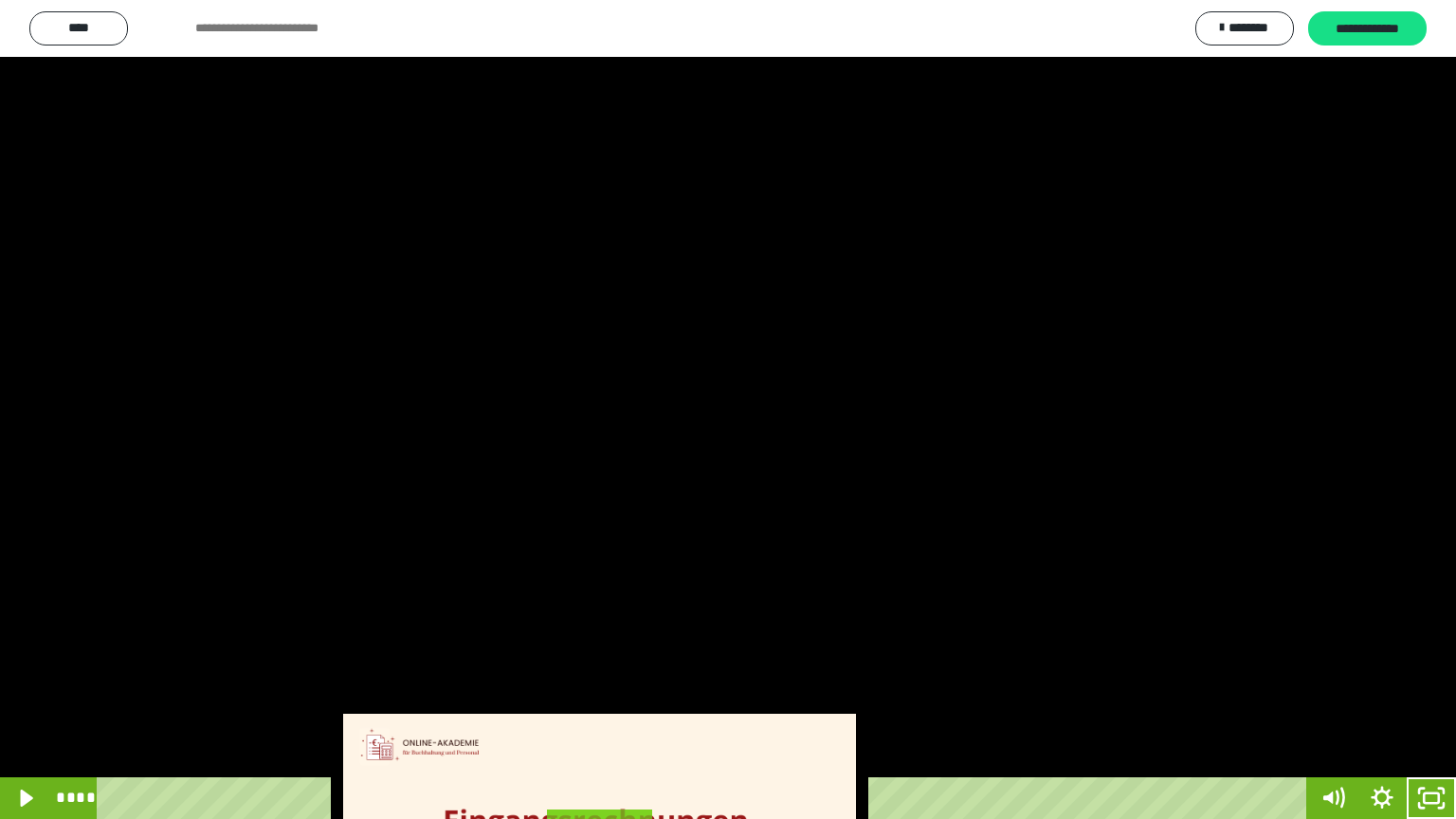 click at bounding box center [728, 410] 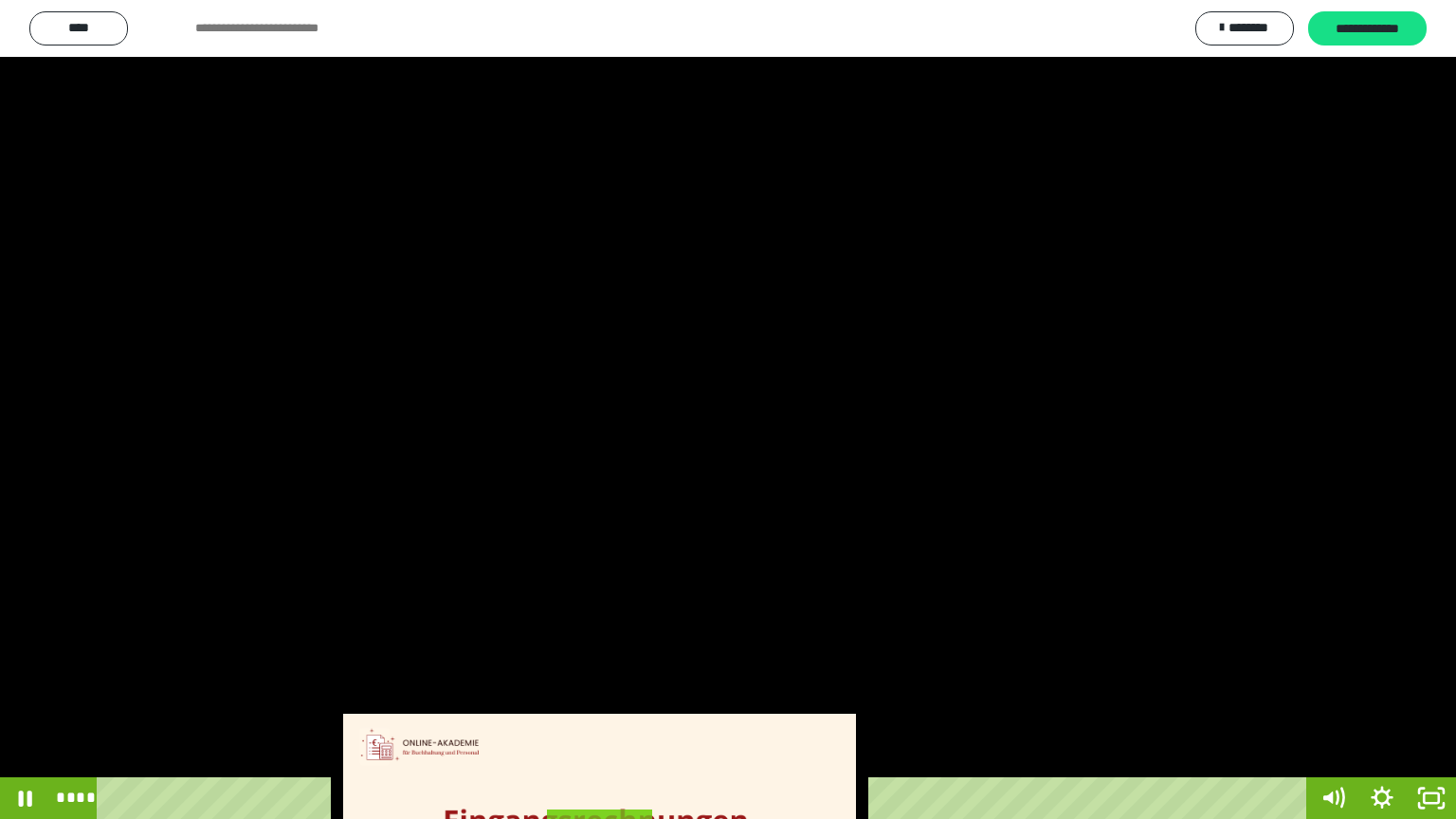 click at bounding box center [728, 410] 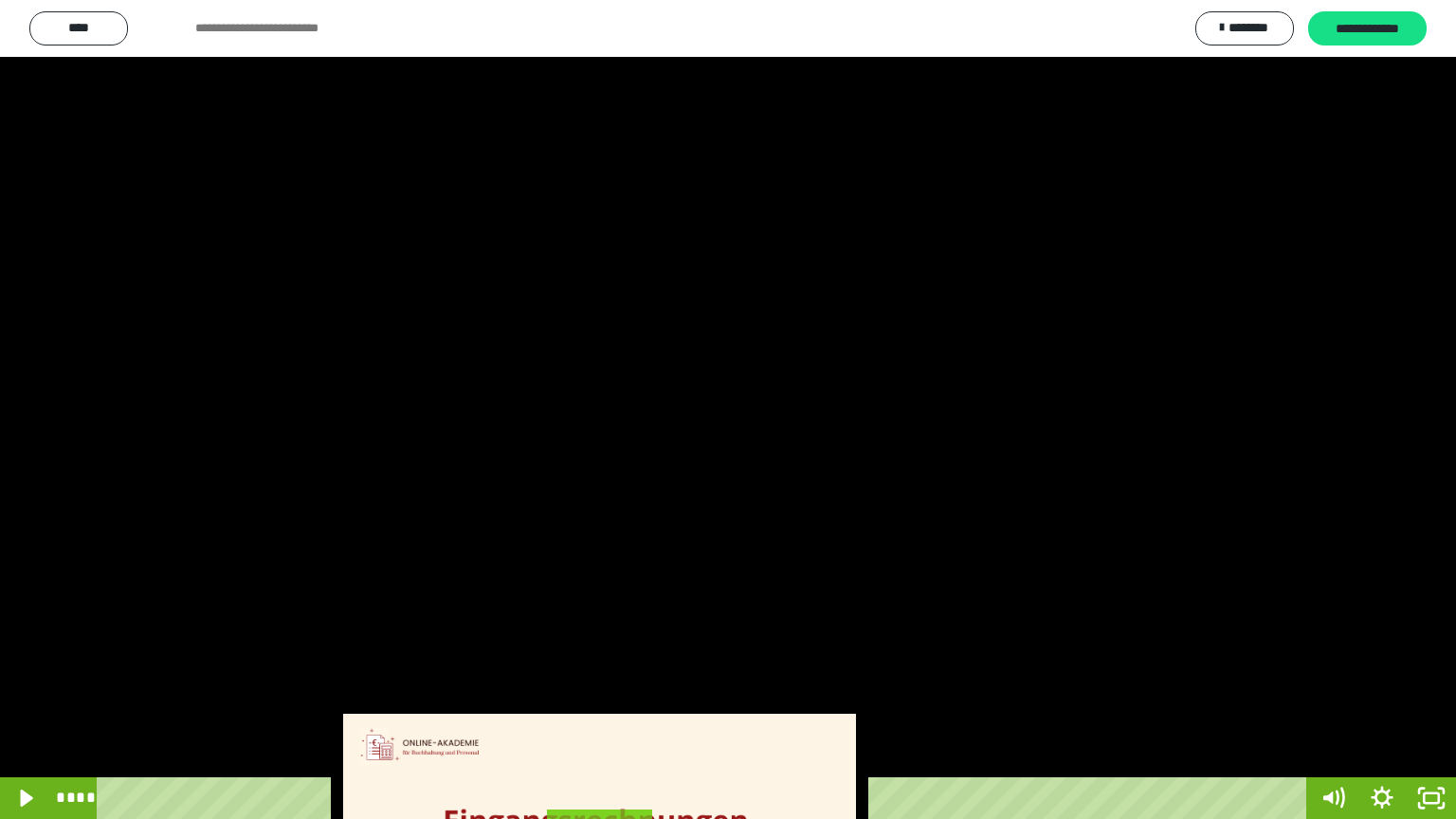 click at bounding box center [728, 410] 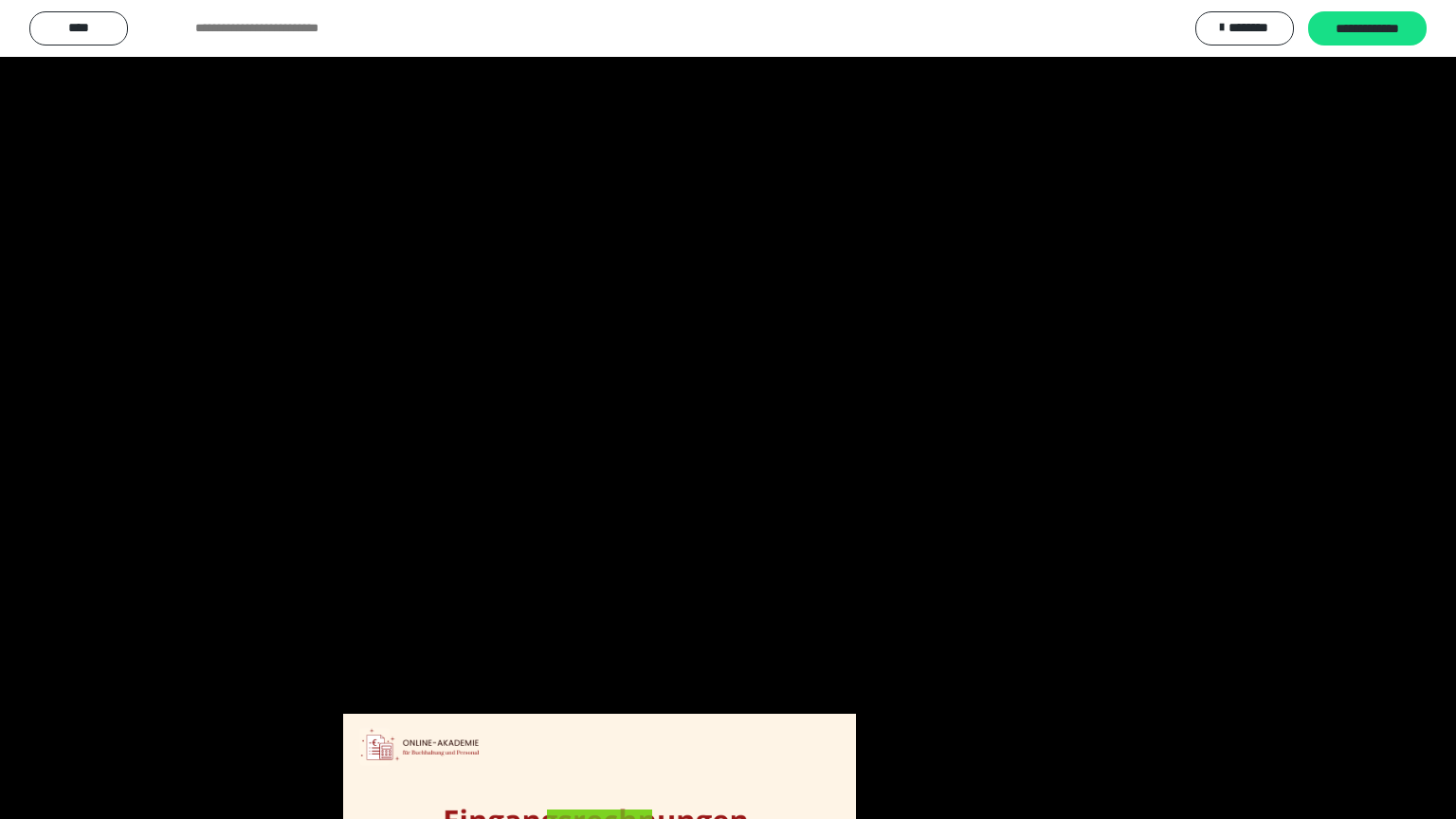 click at bounding box center [728, 410] 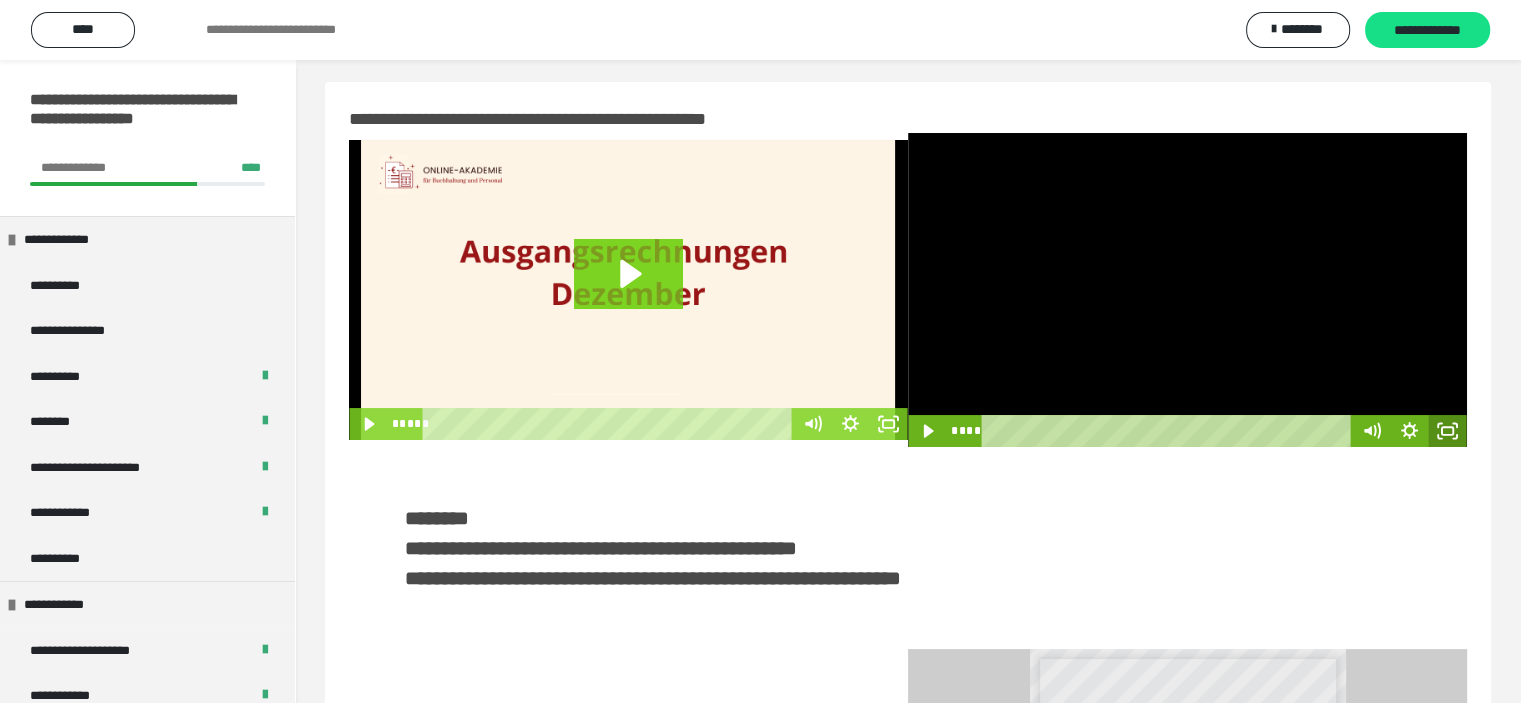 click 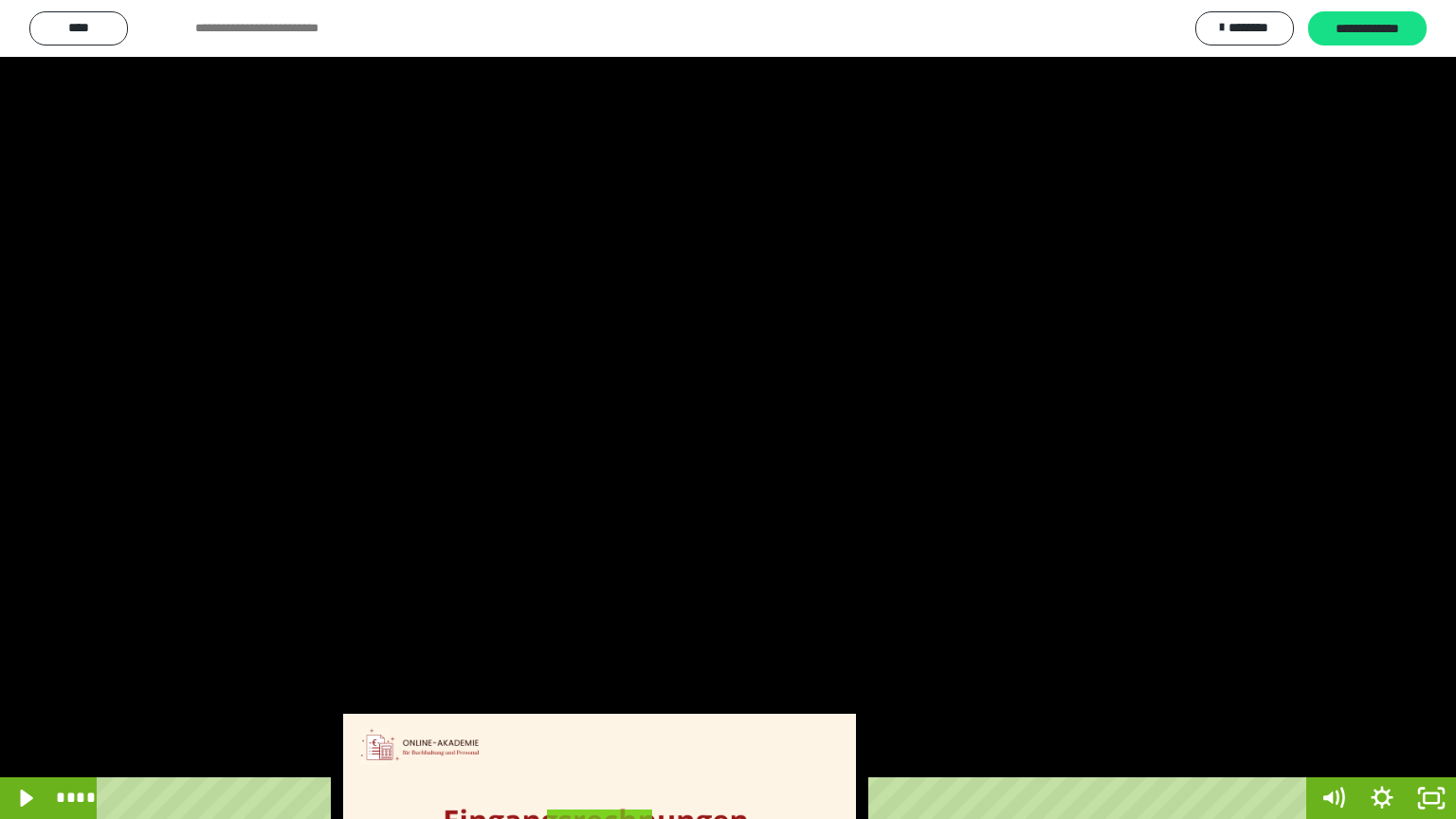click at bounding box center (728, 410) 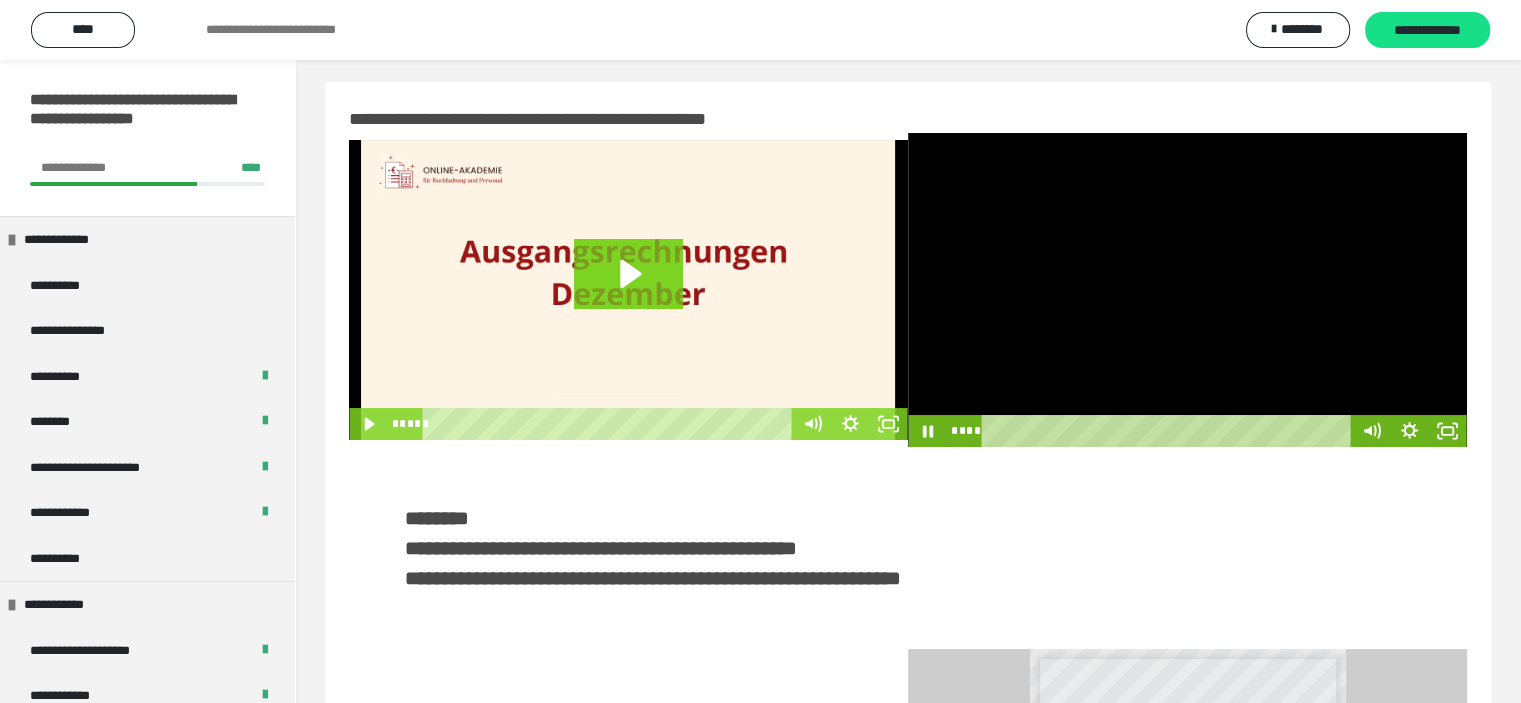 click at bounding box center [1187, 290] 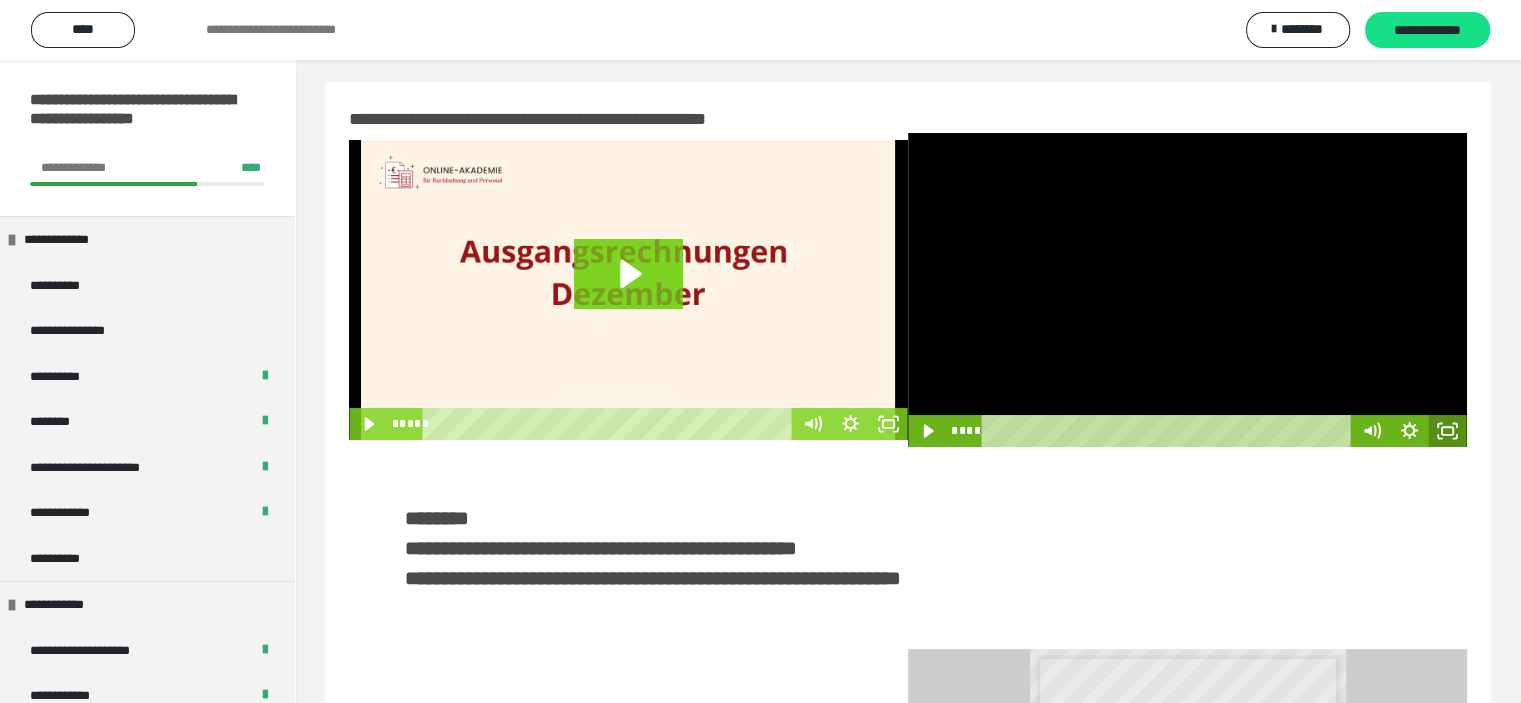 click 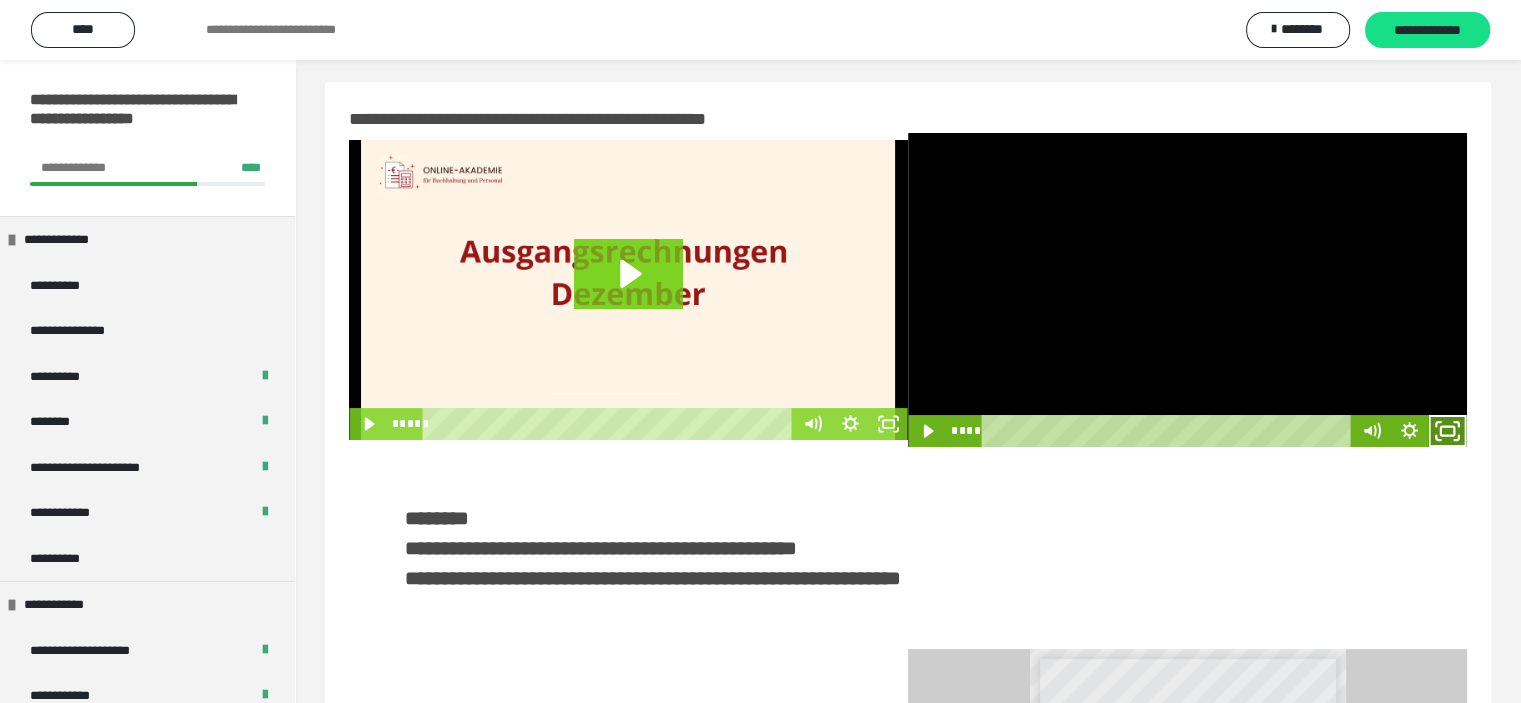 click 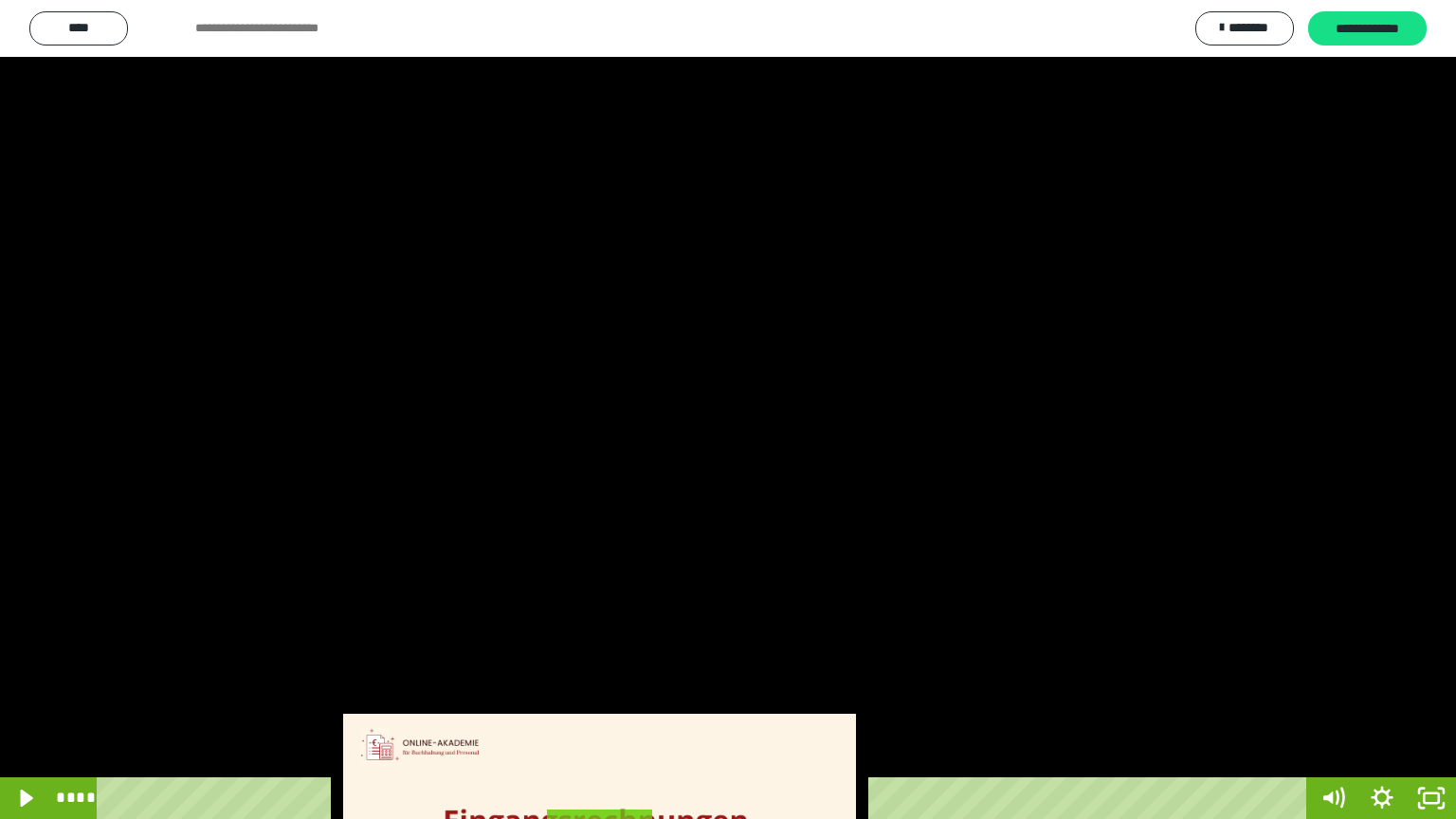 click at bounding box center [728, 410] 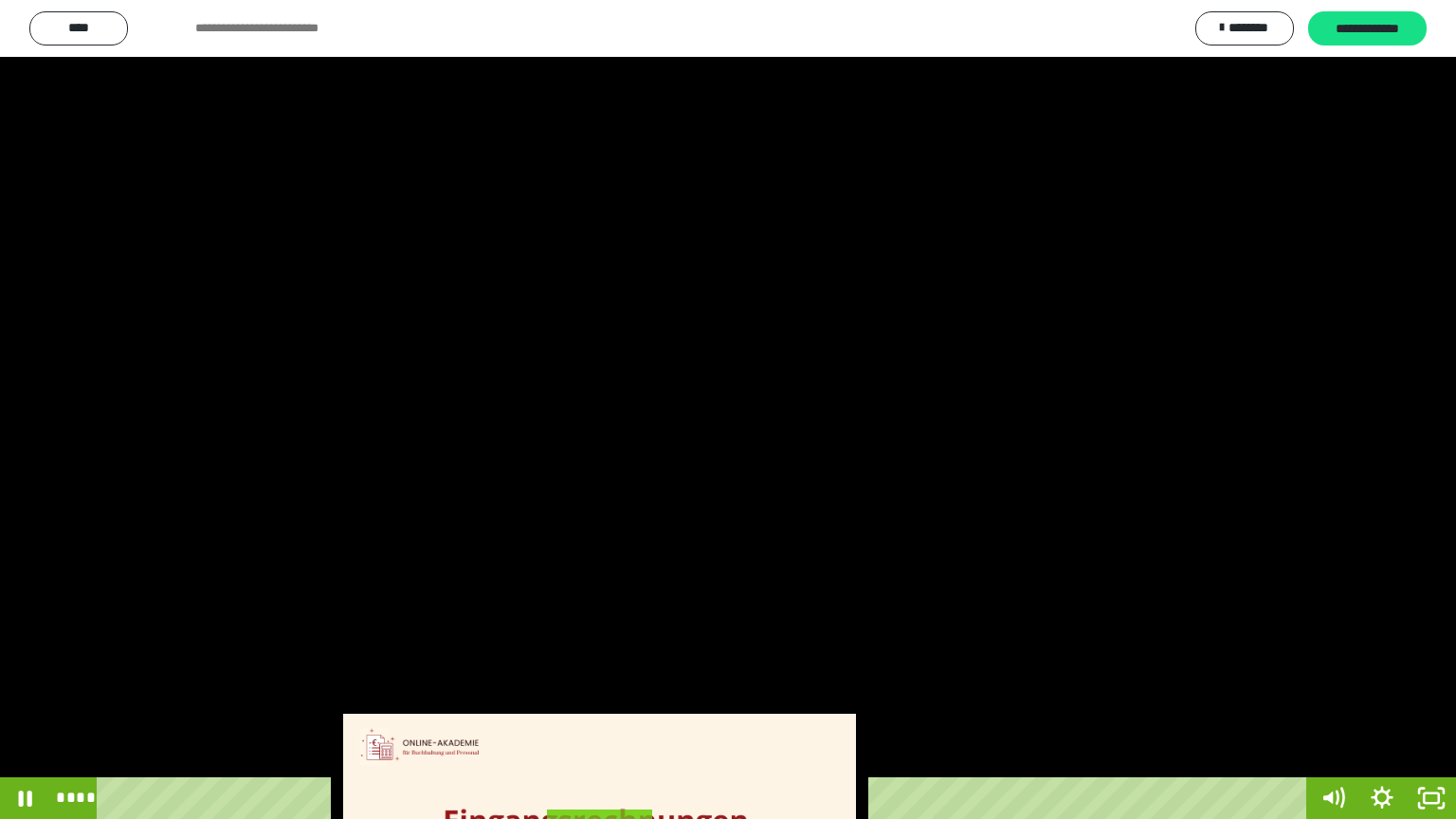 click at bounding box center (728, 410) 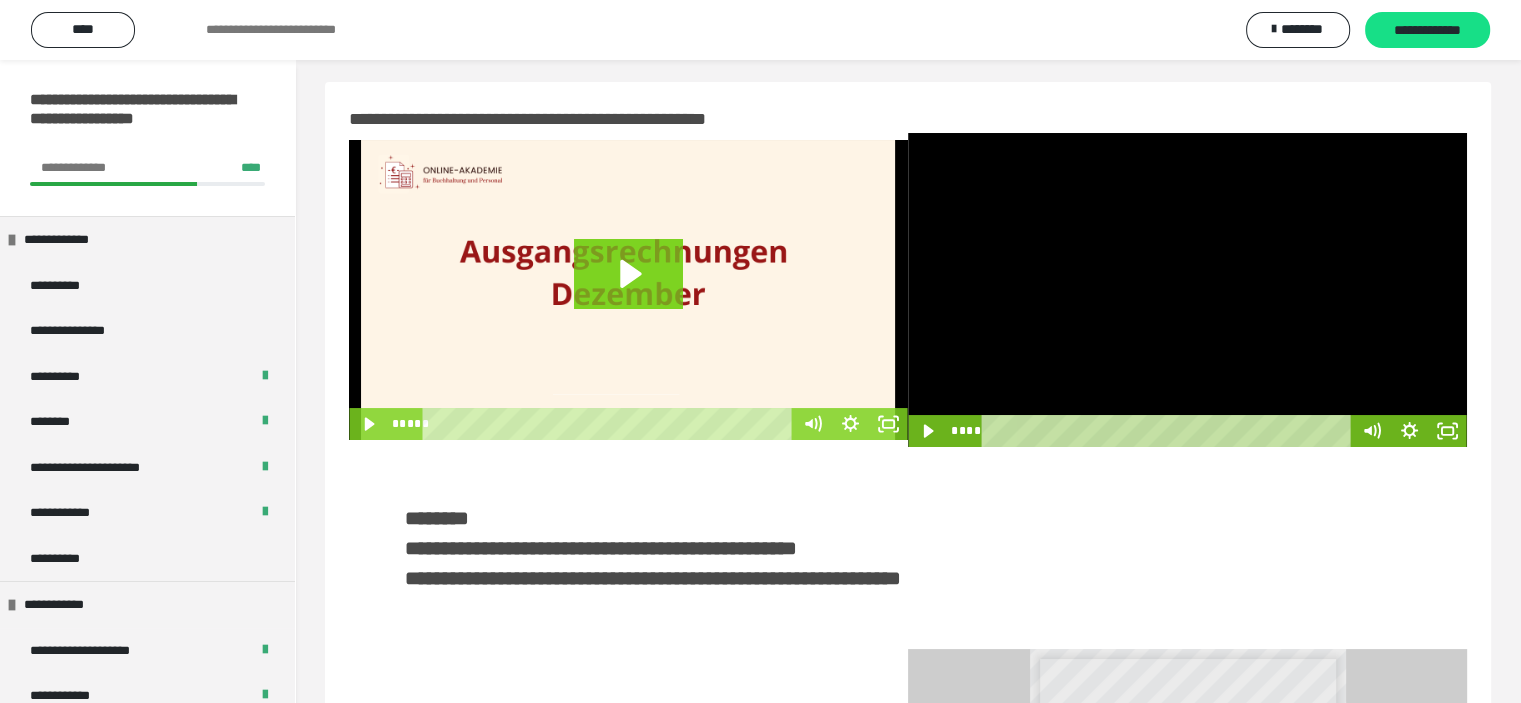 click at bounding box center [1187, 290] 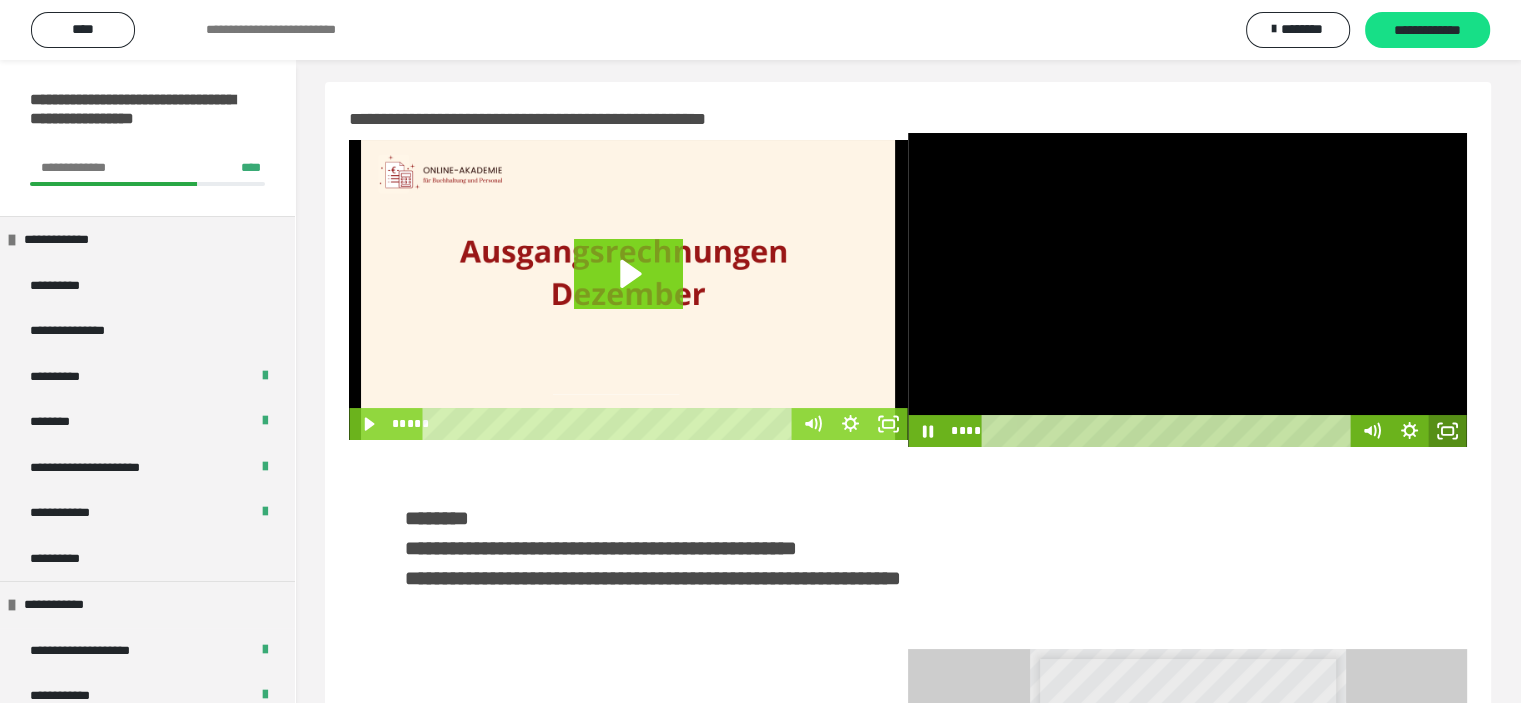 click 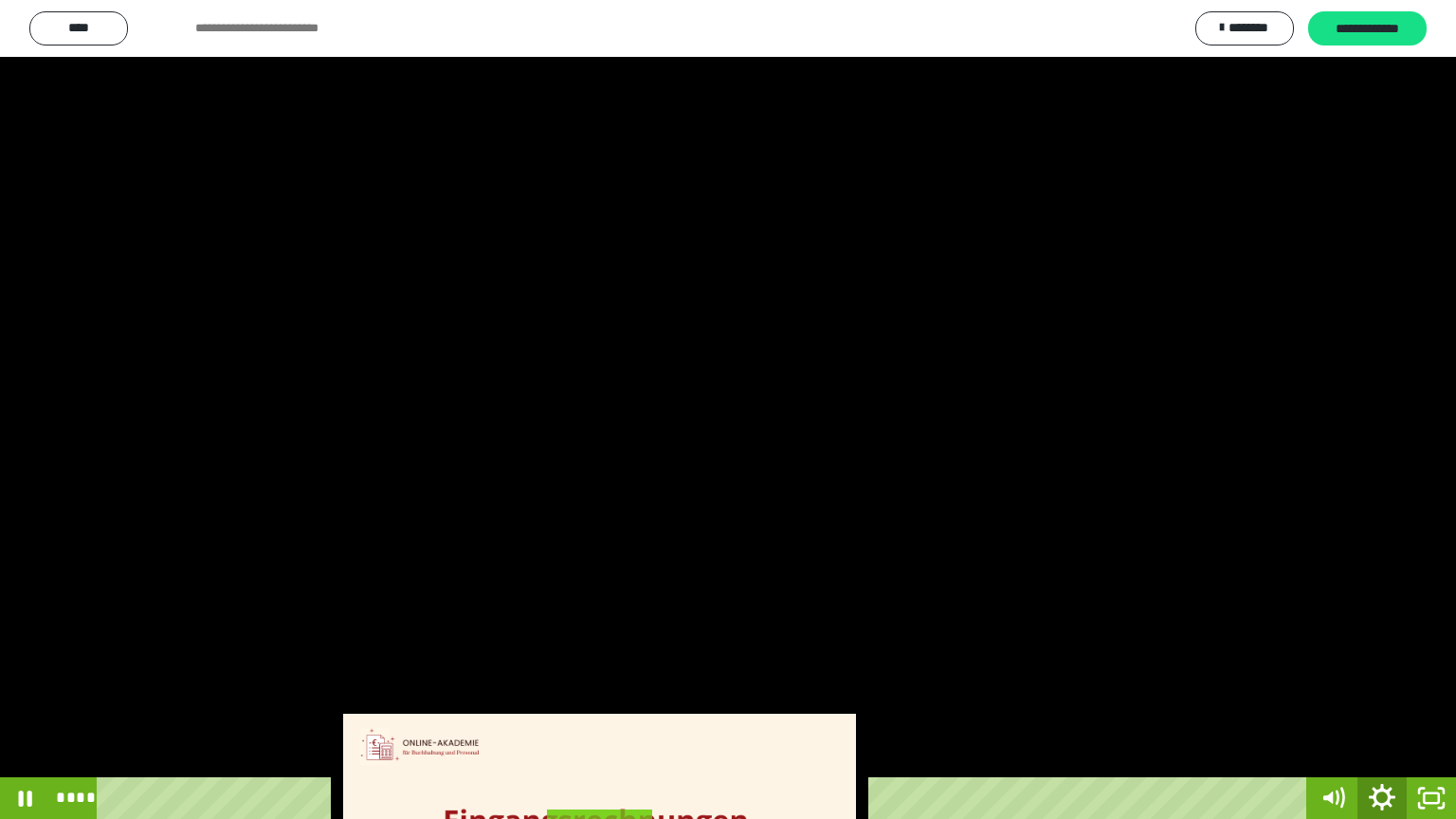 click 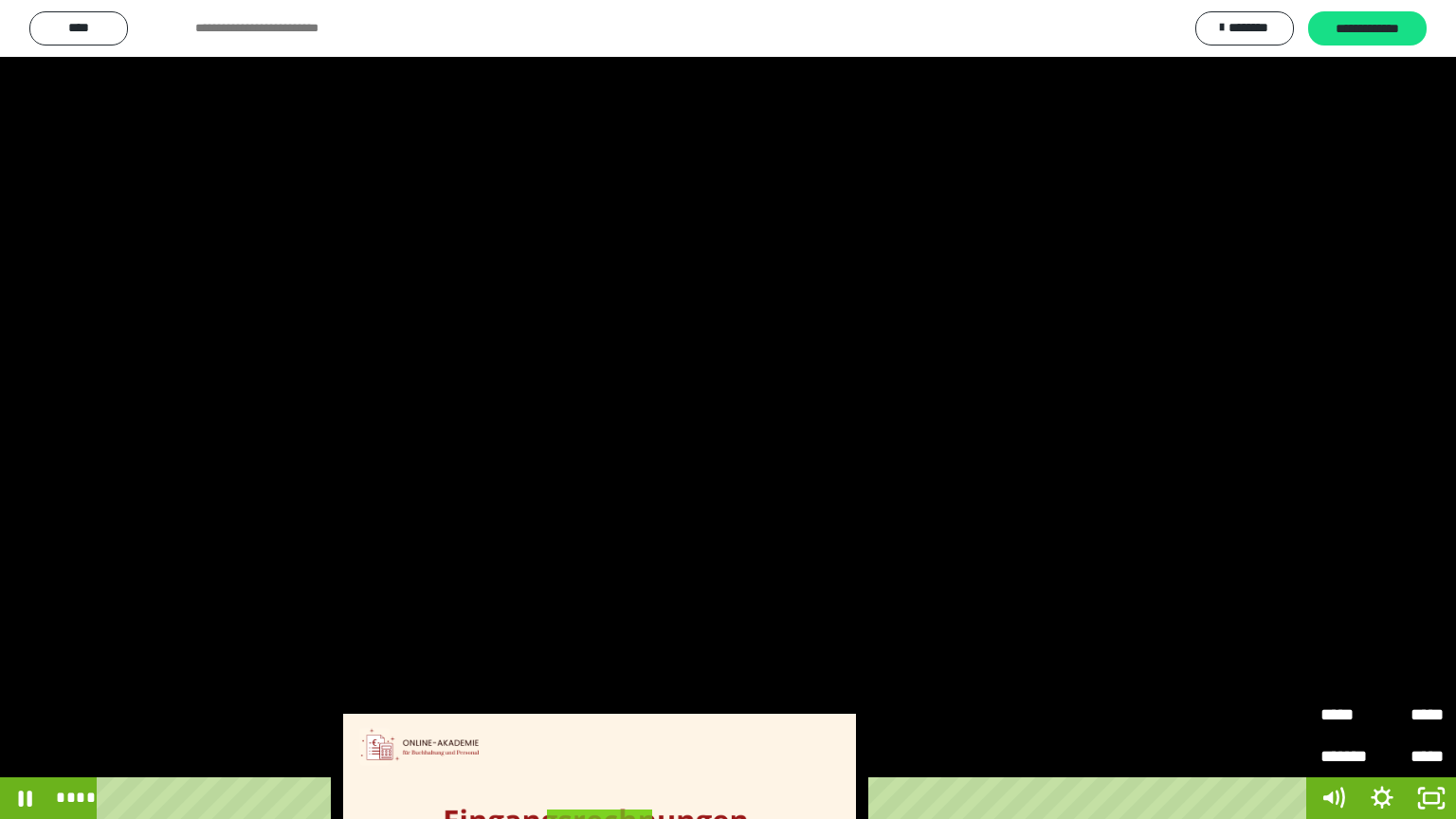 click on "*****" at bounding box center [1351, 715] 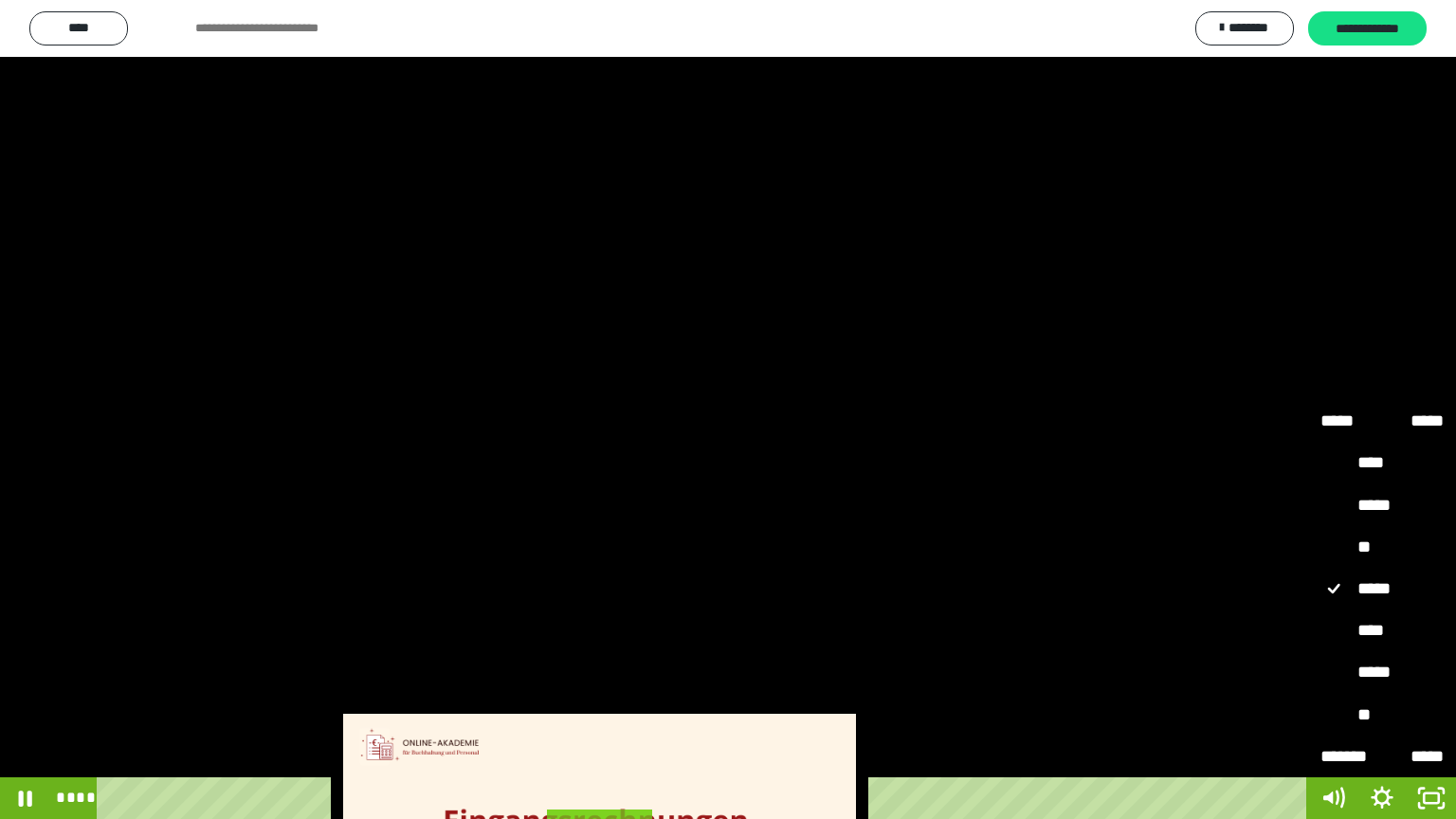 click on "**" at bounding box center [1382, 548] 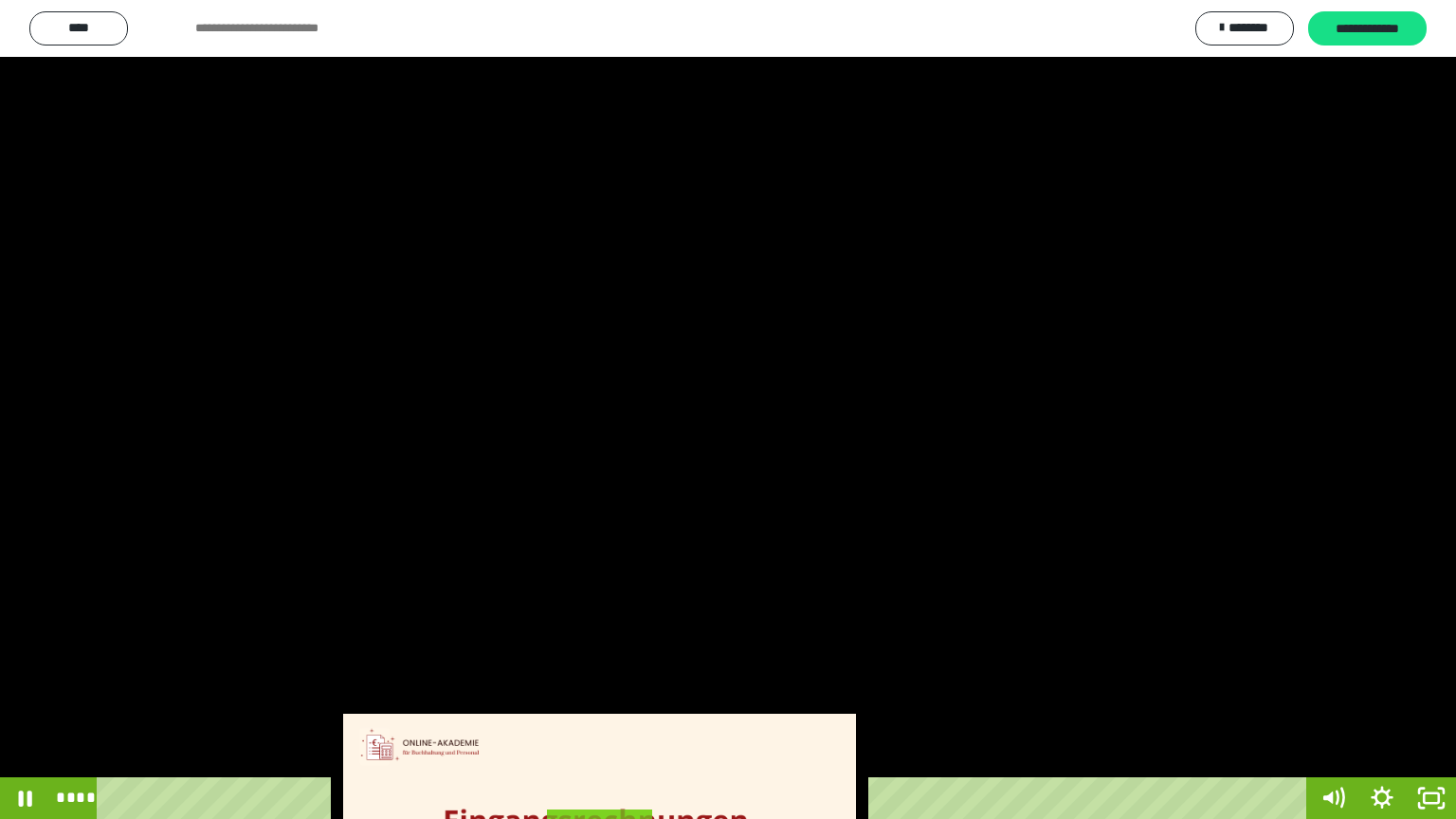 click at bounding box center (728, 410) 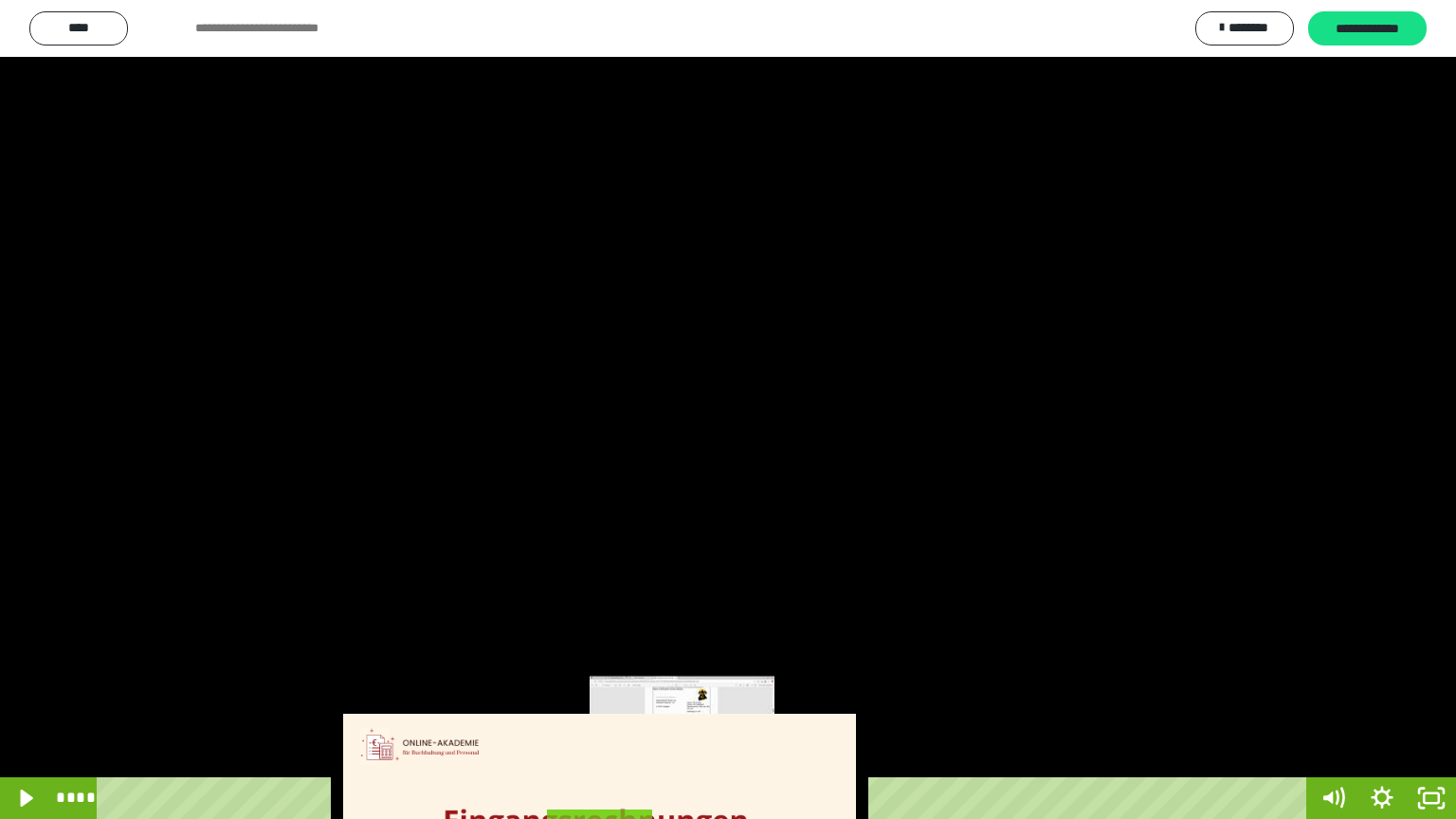 click on "****" at bounding box center [705, 798] 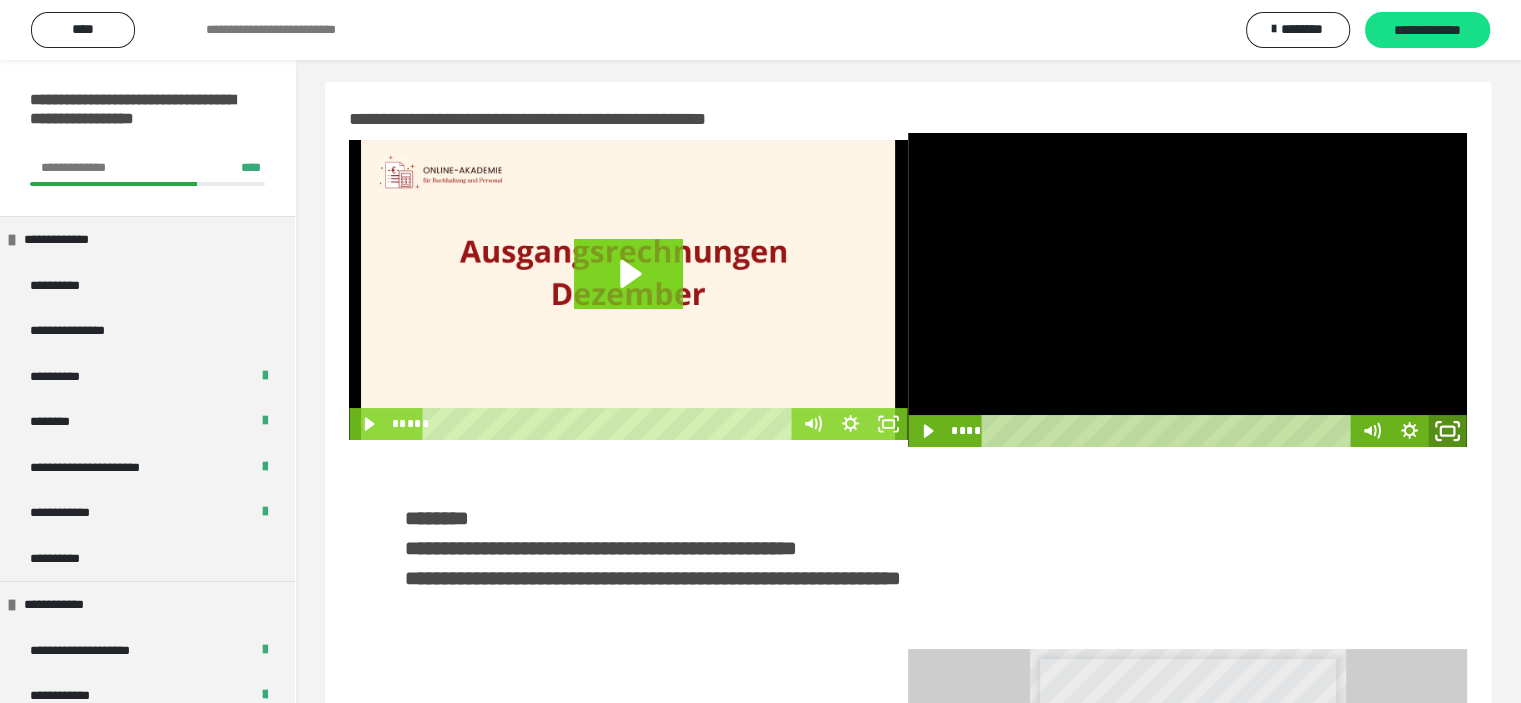 click 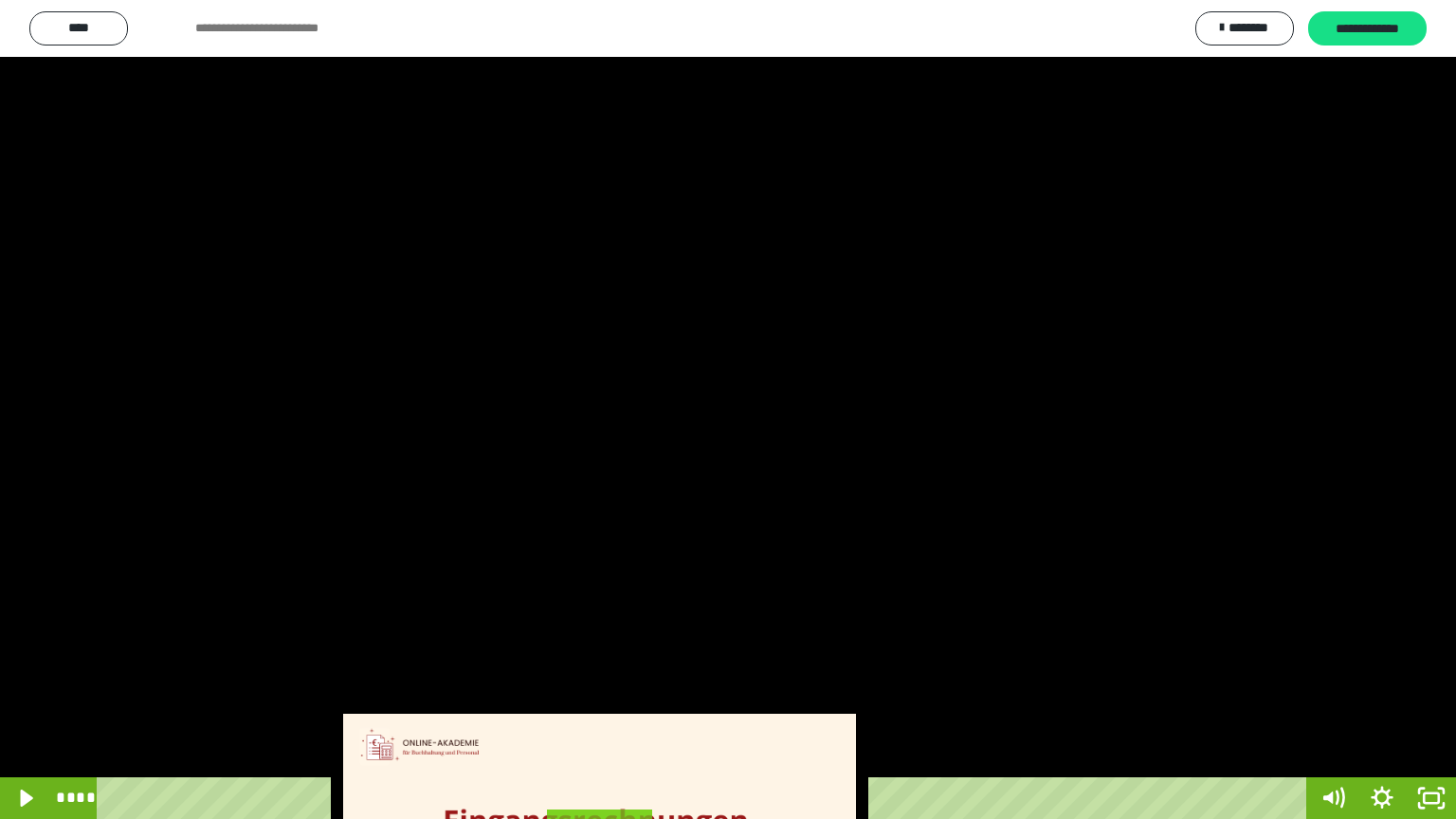 click at bounding box center [728, 410] 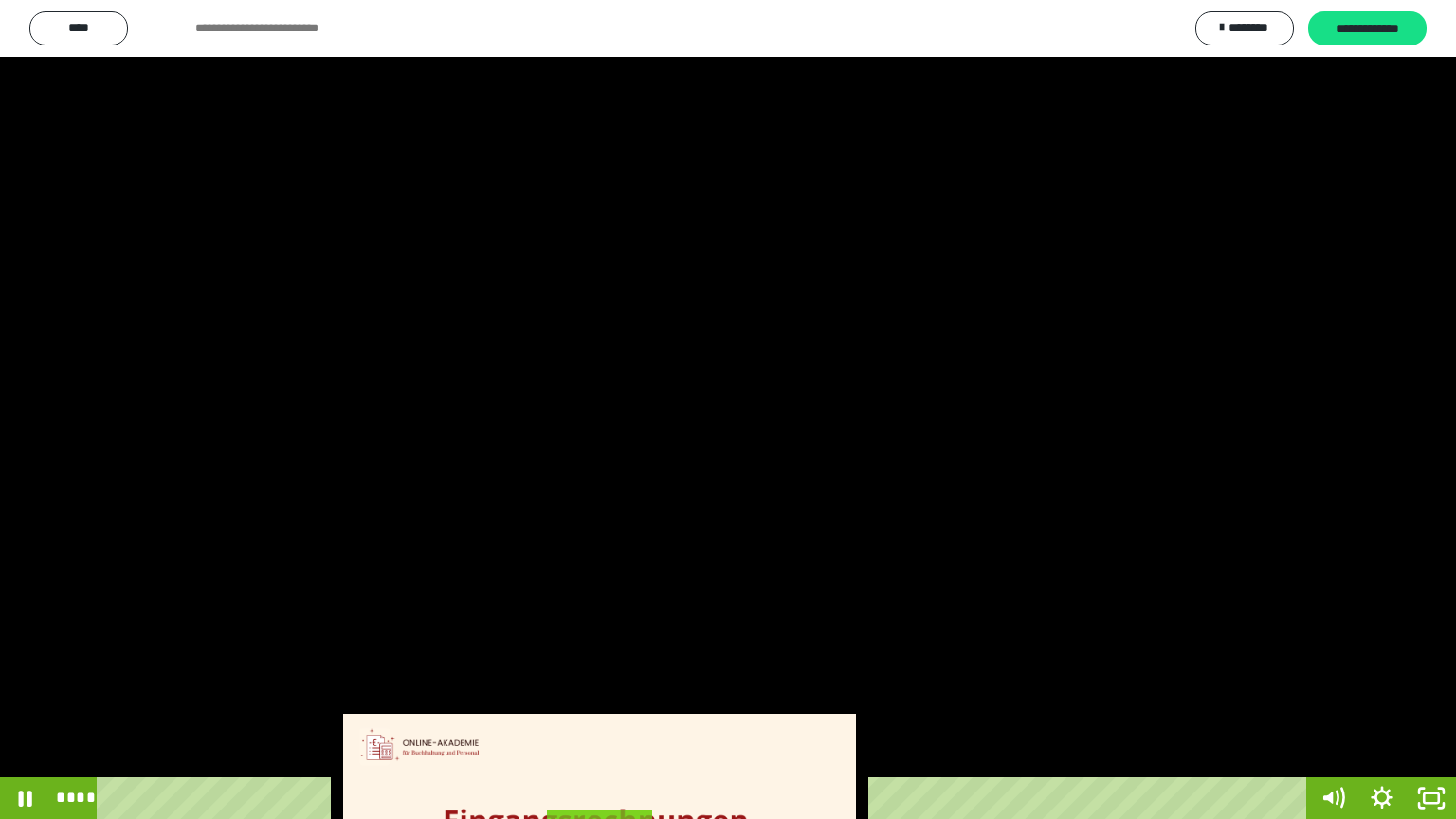 click at bounding box center [728, 410] 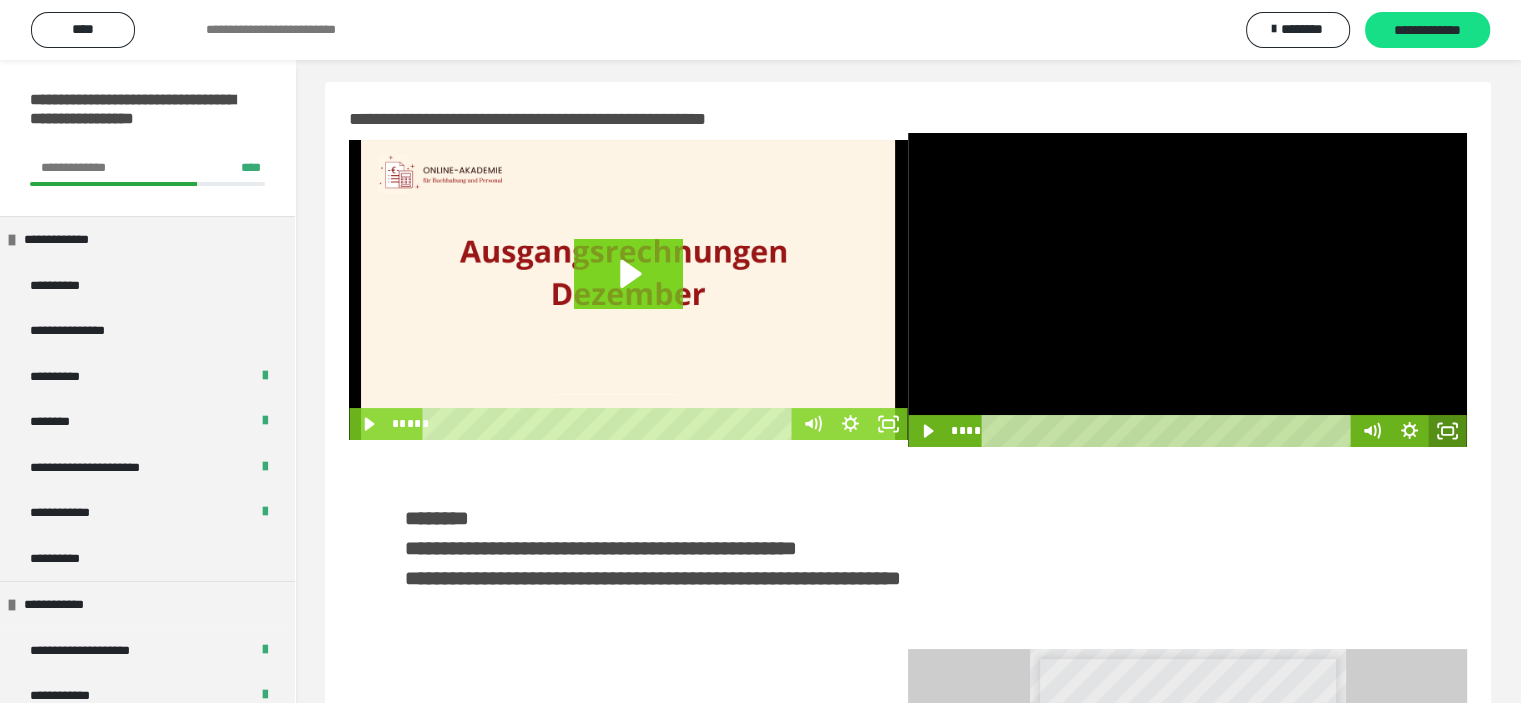 click 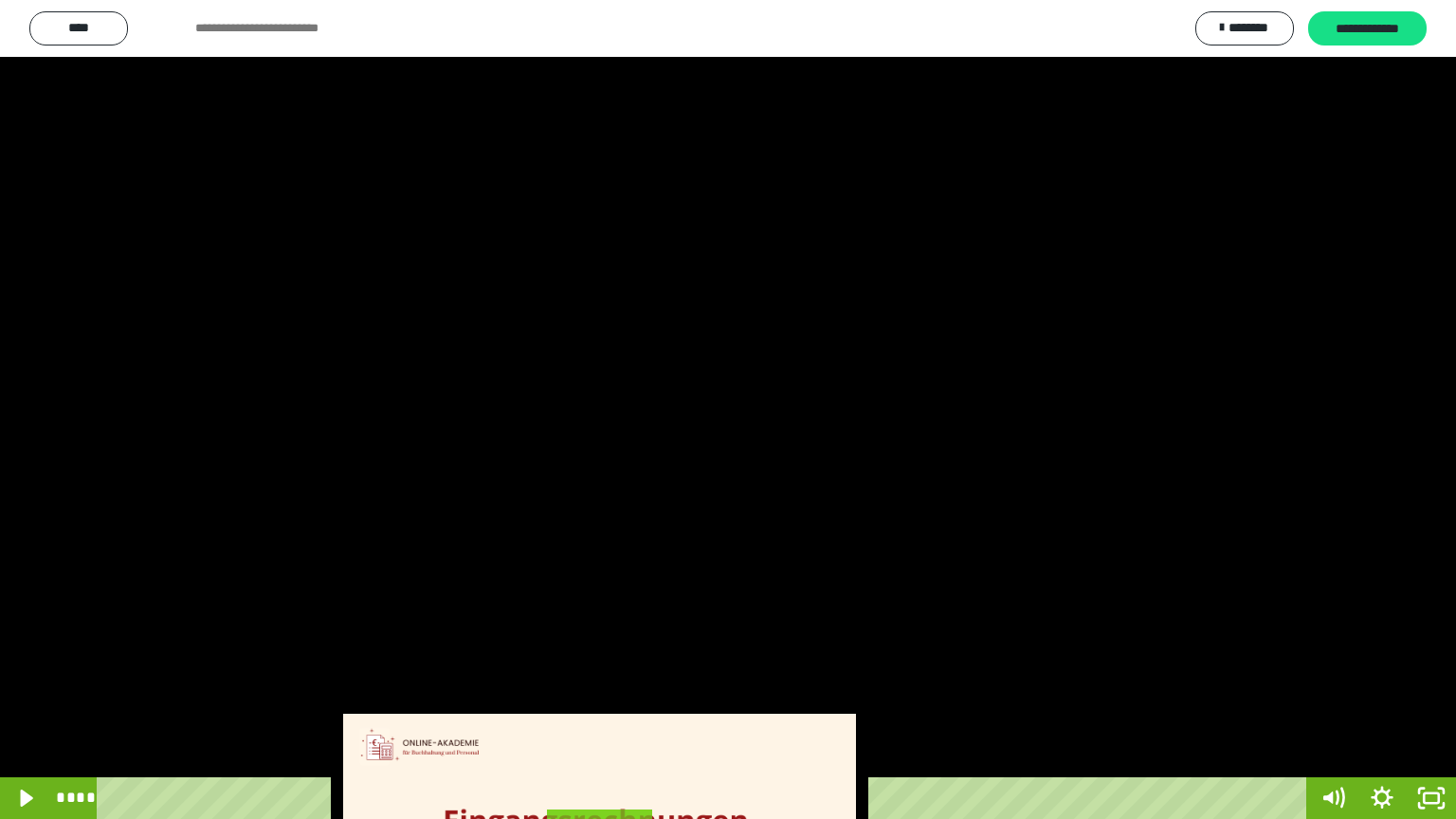 click at bounding box center [728, 410] 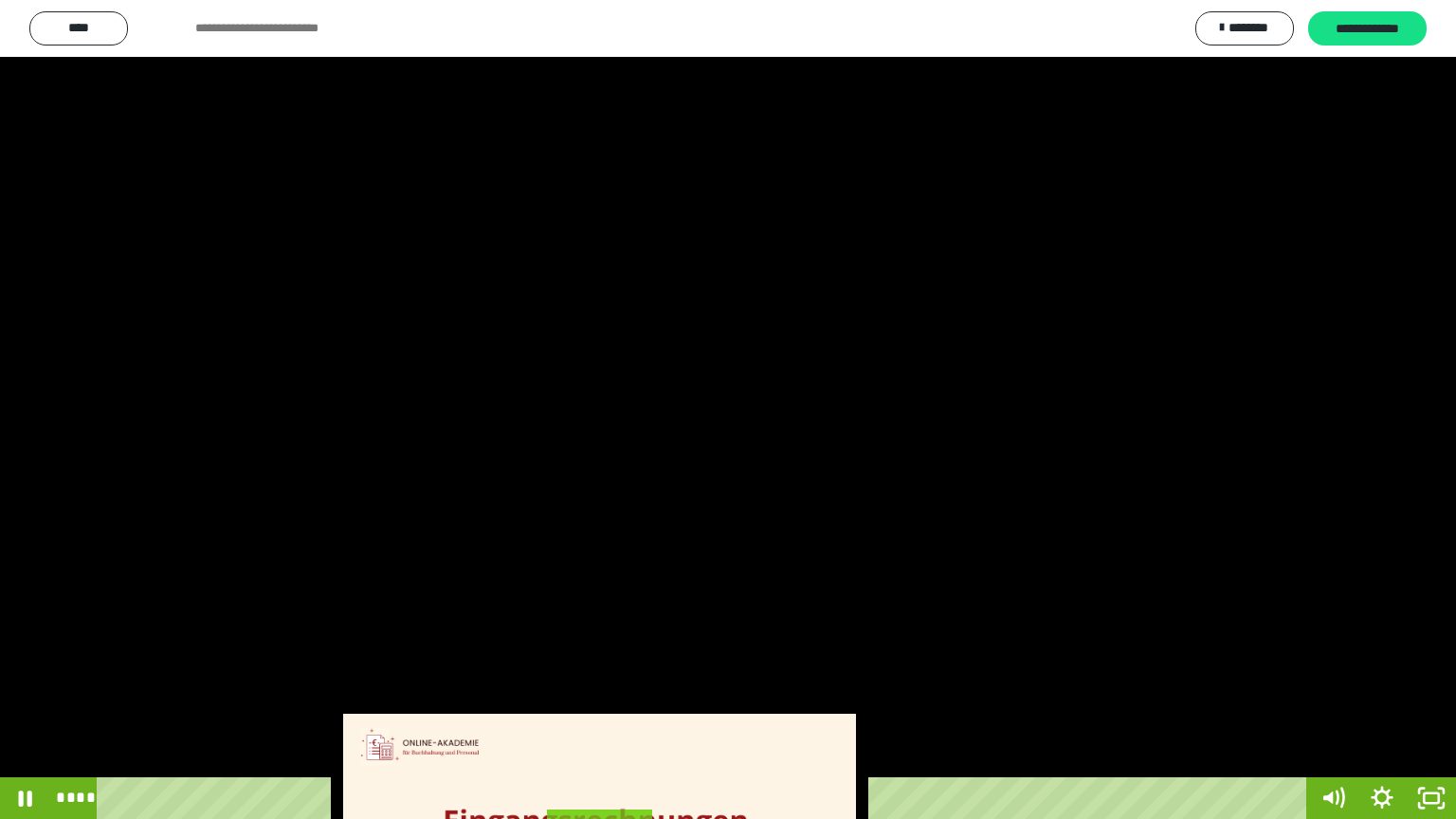 click at bounding box center (728, 410) 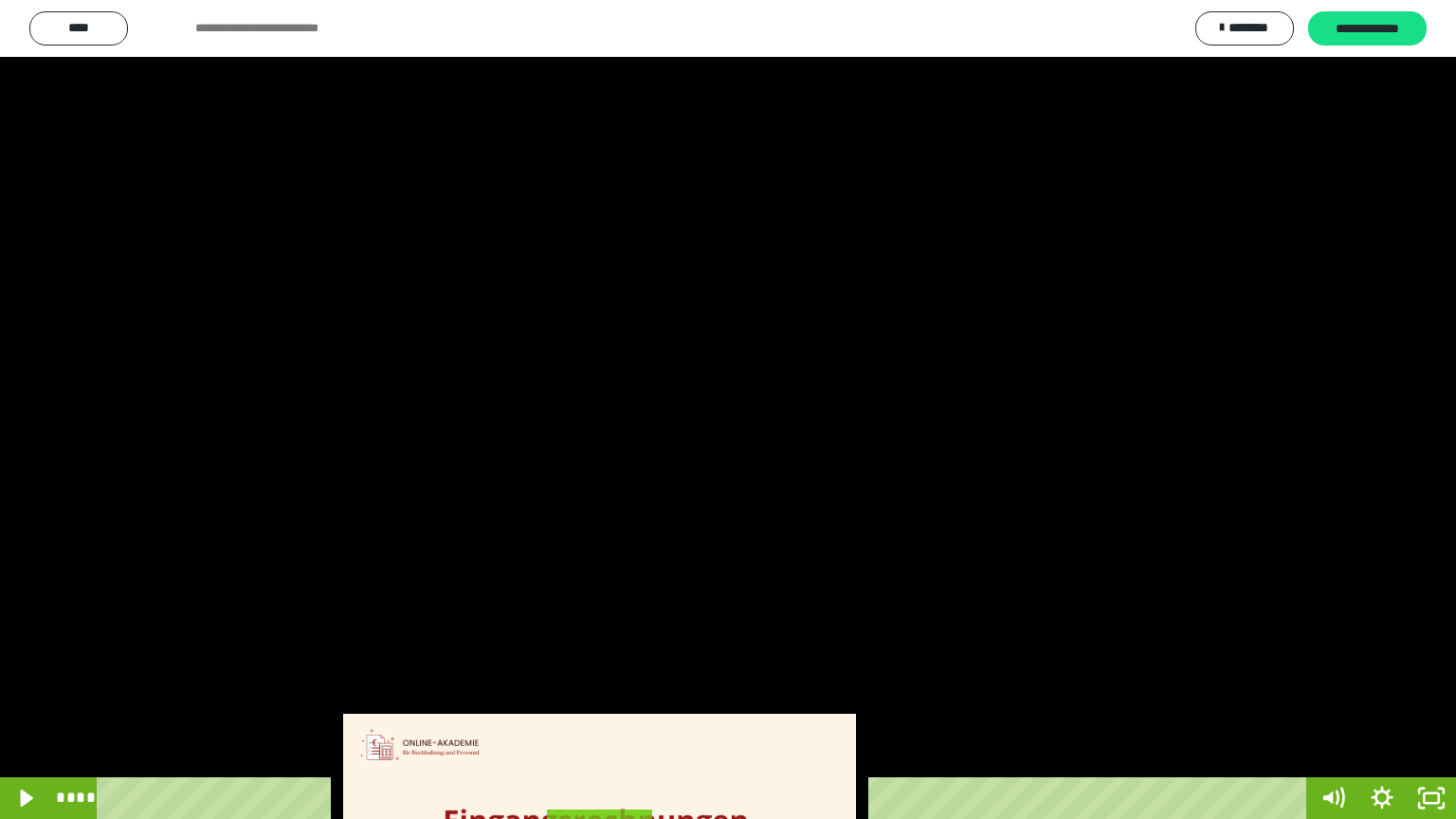 click at bounding box center [728, 410] 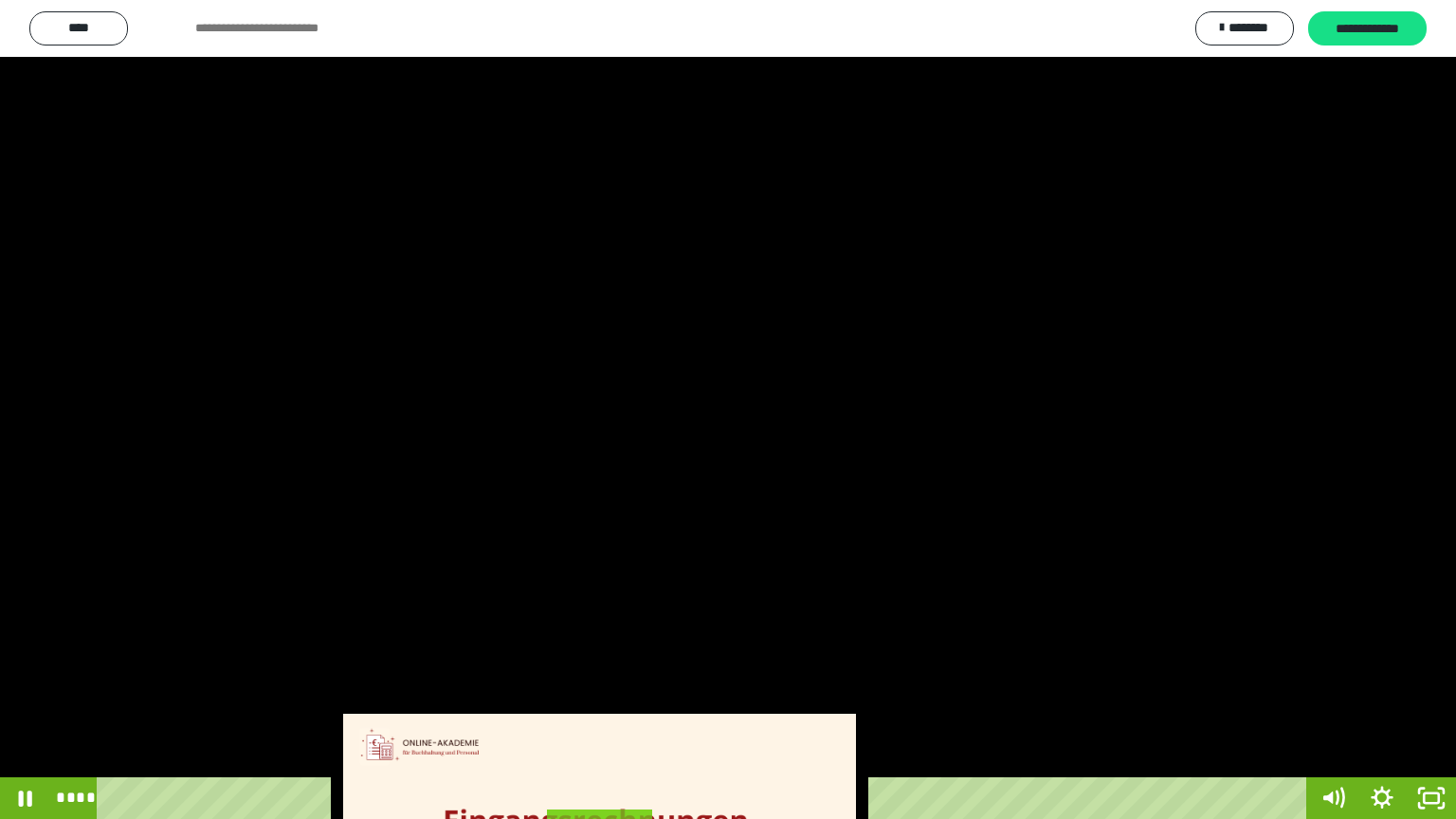 click at bounding box center (728, 410) 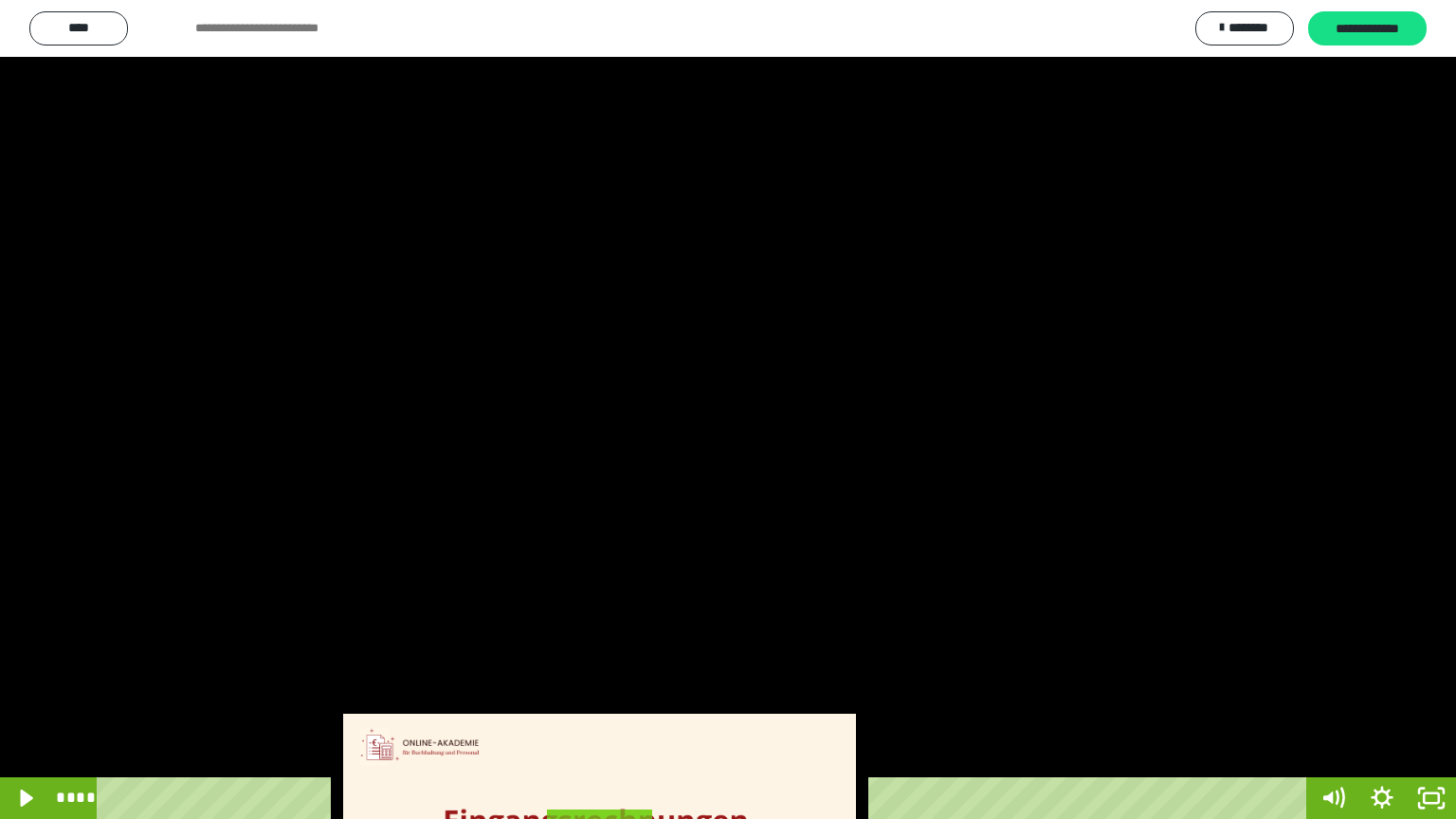 click at bounding box center [728, 410] 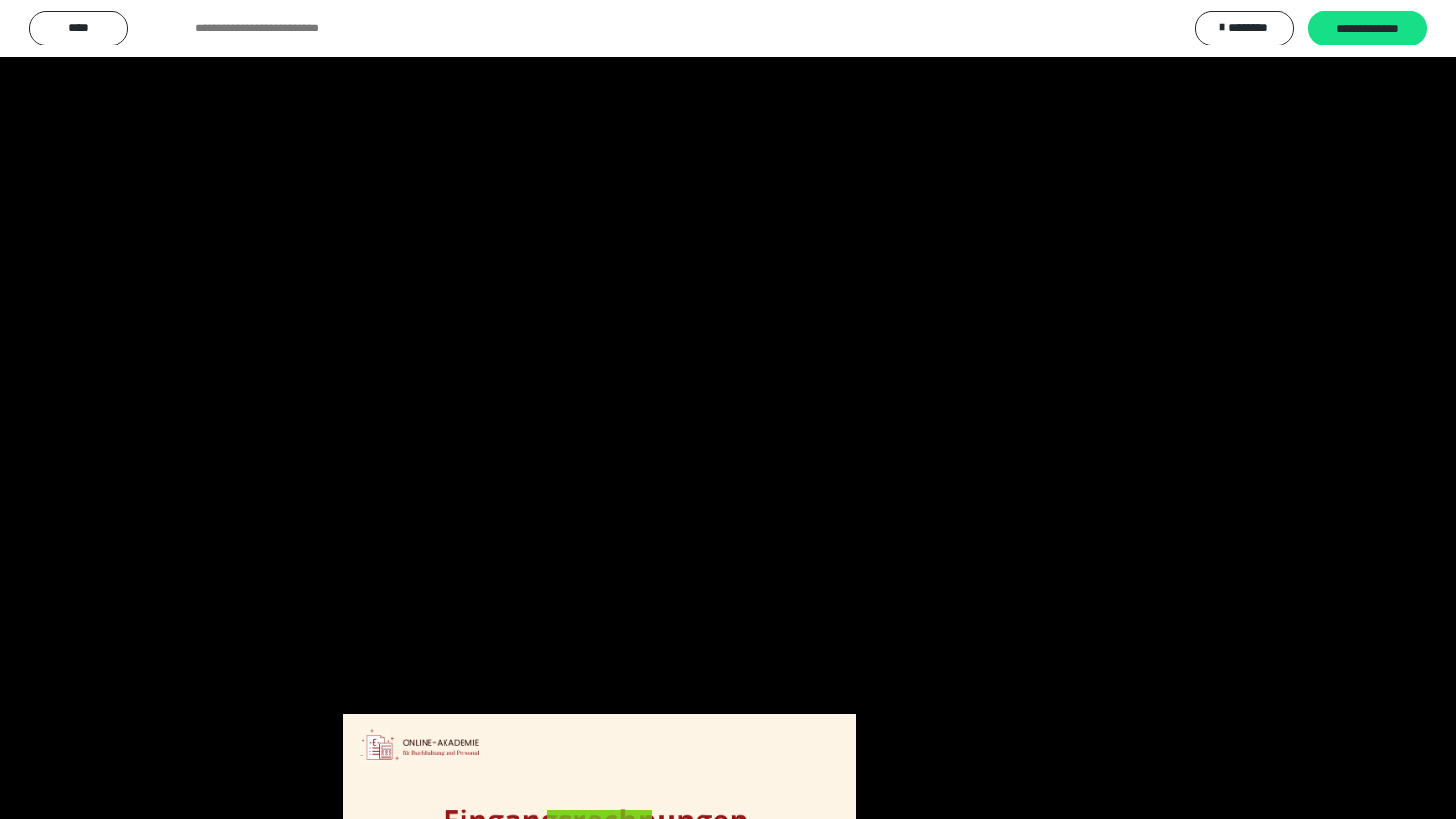 click at bounding box center (728, 410) 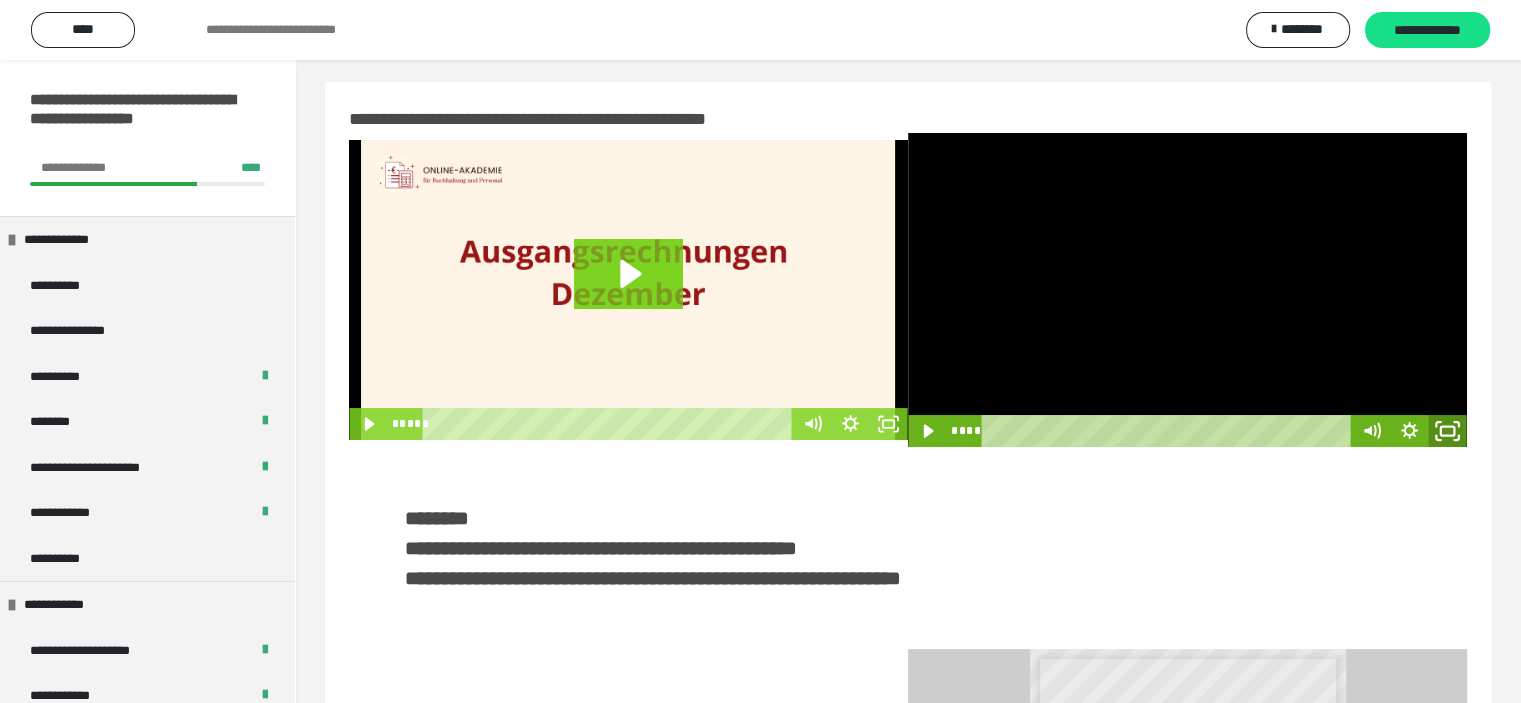 click 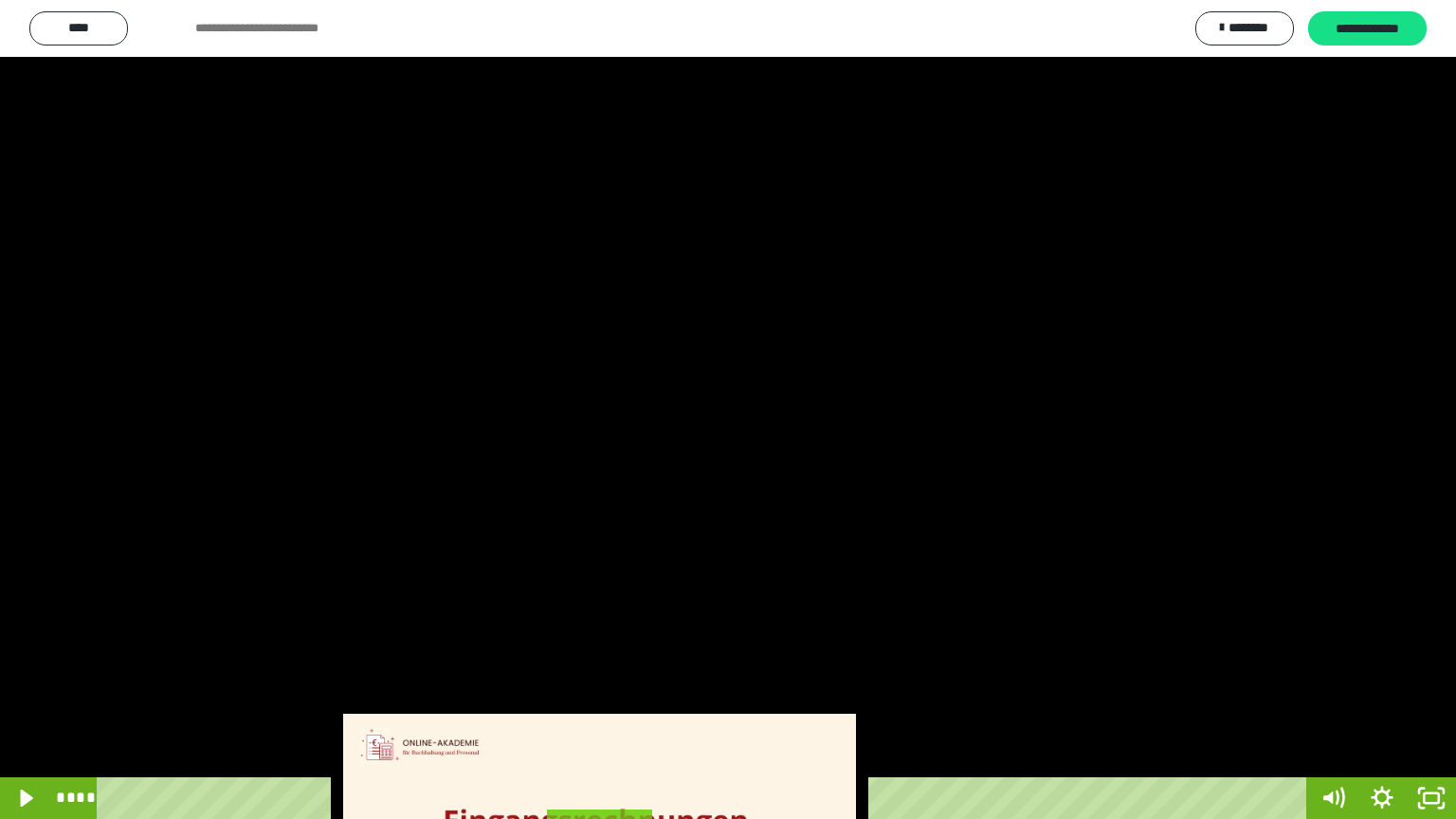 click at bounding box center (728, 410) 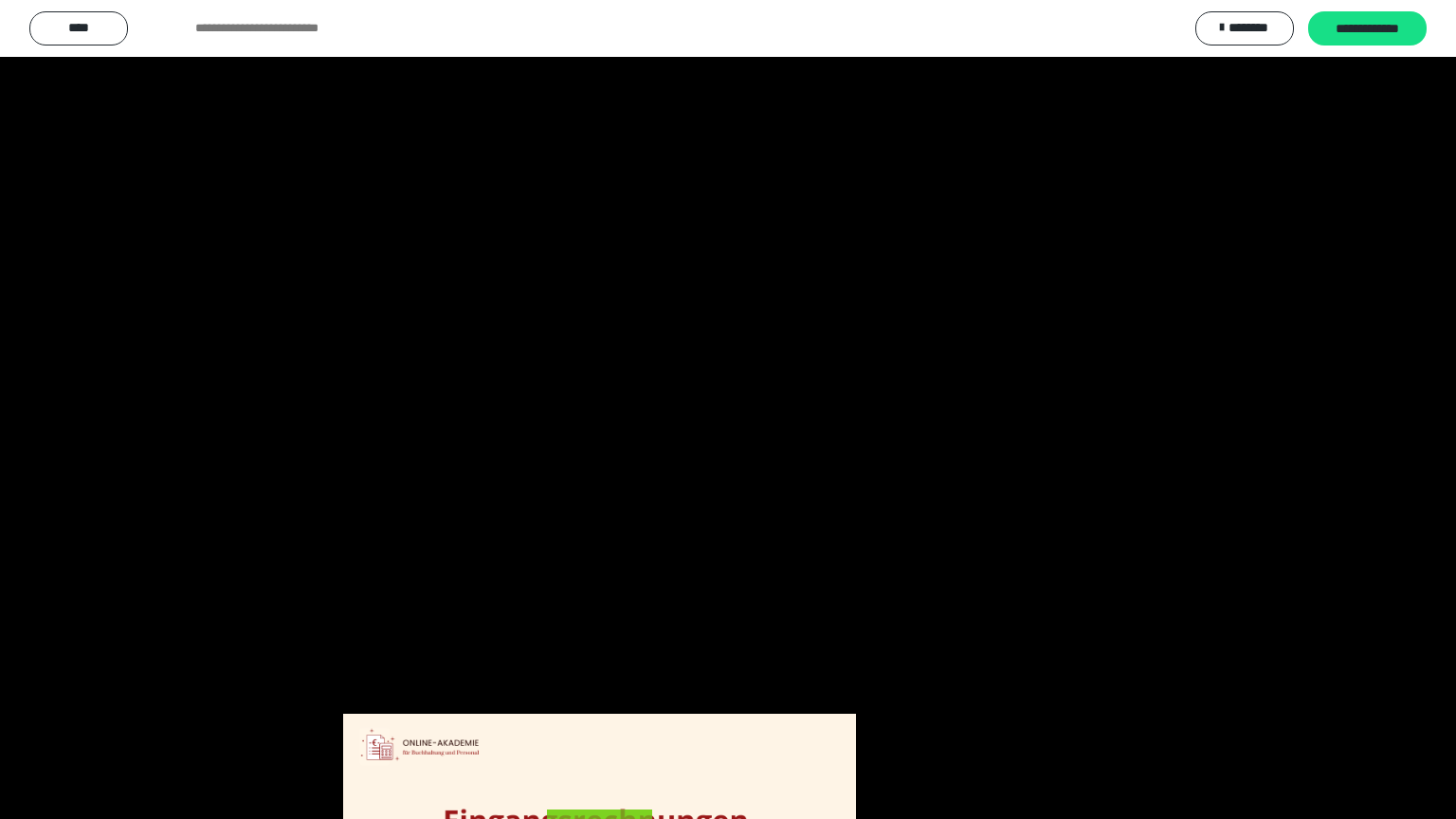 click at bounding box center [728, 410] 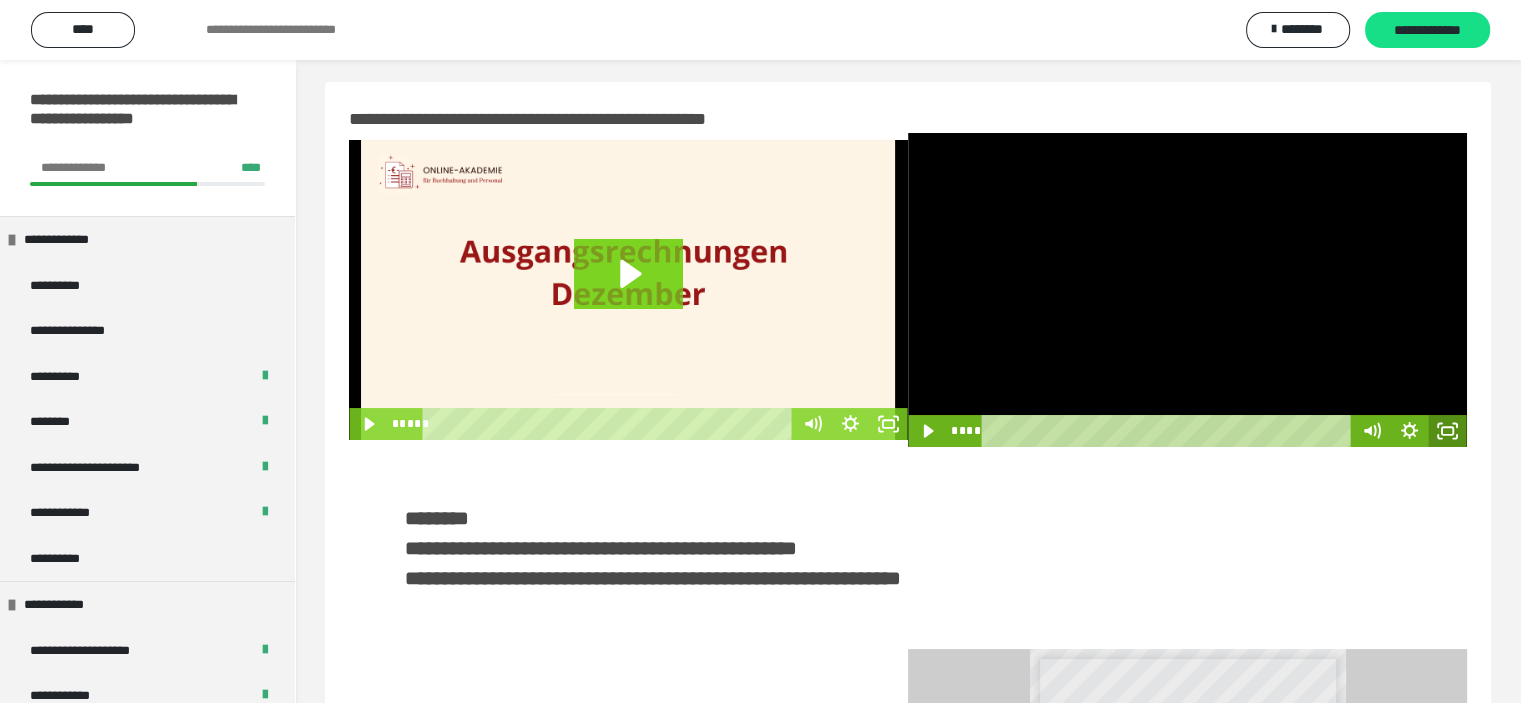 click 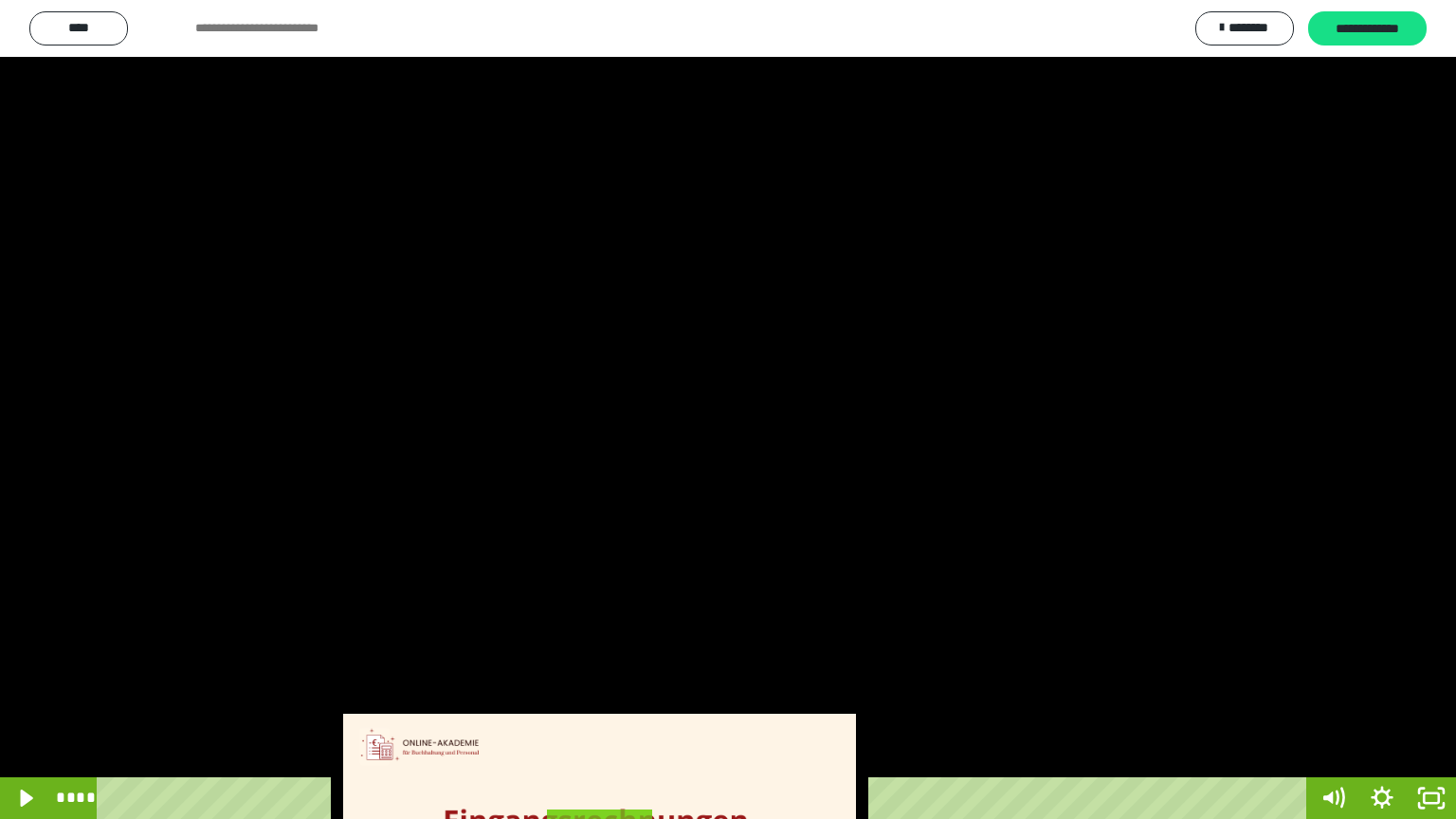 click at bounding box center [728, 410] 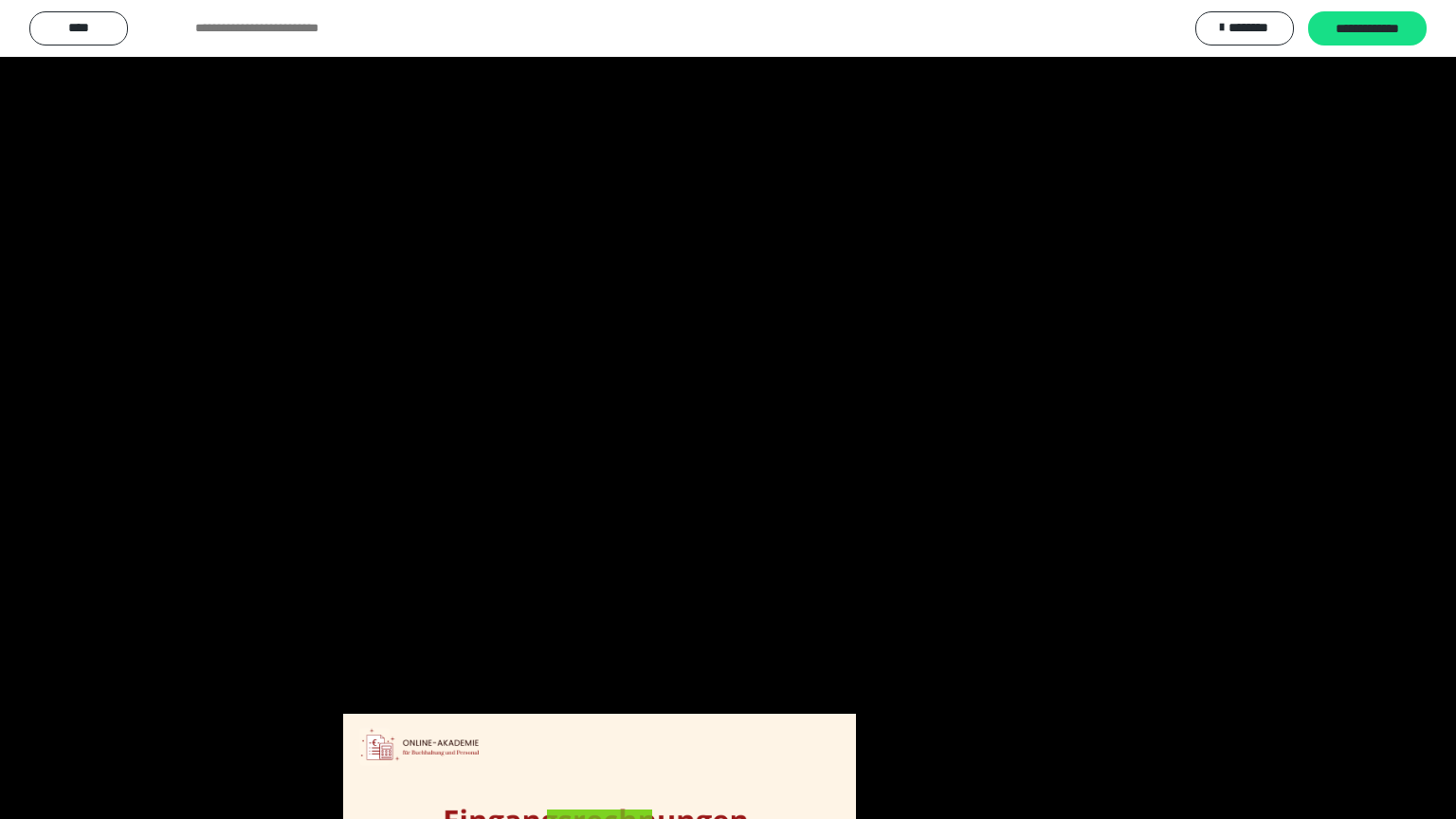 click at bounding box center [728, 410] 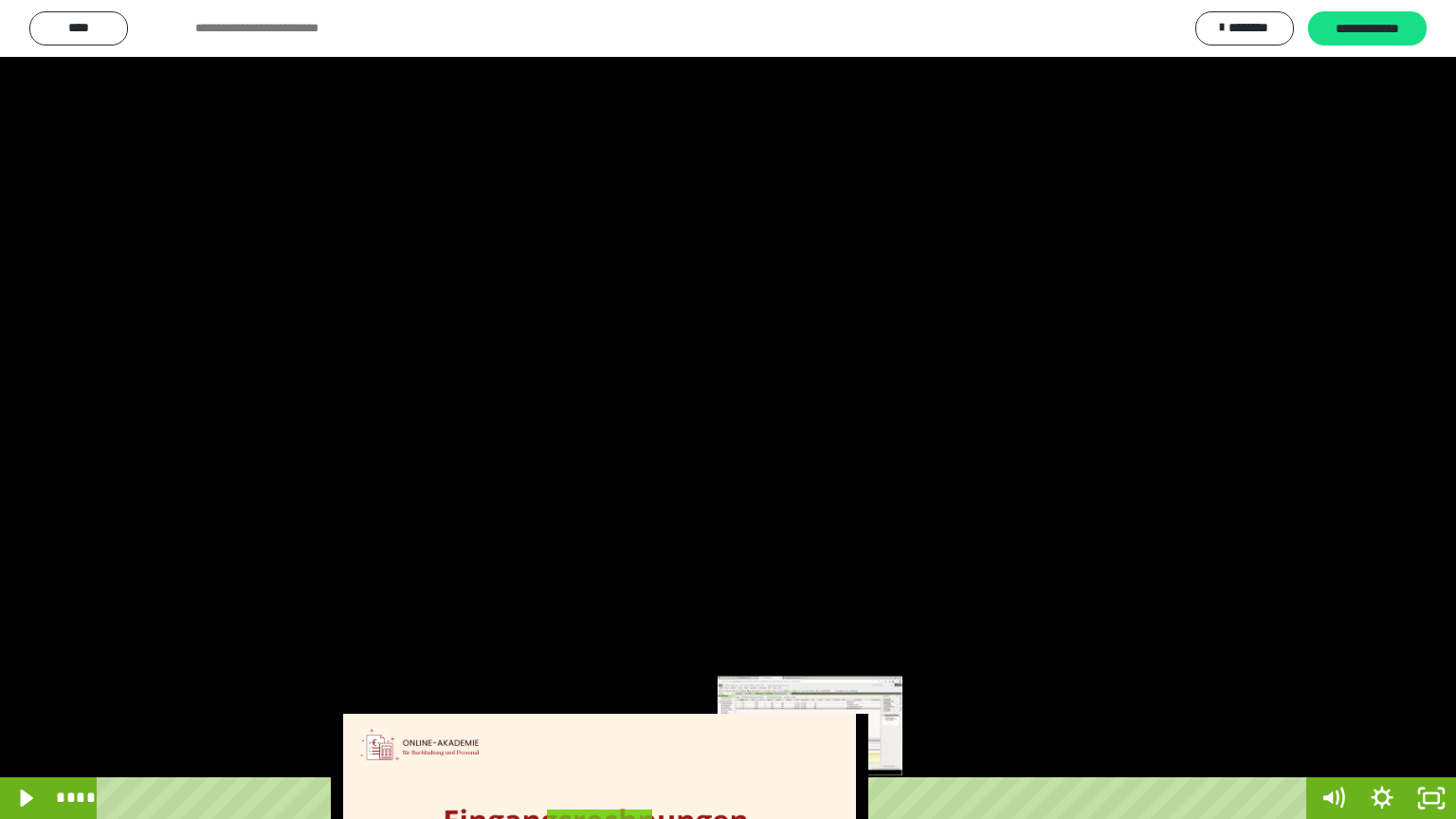 click at bounding box center (818, 798) 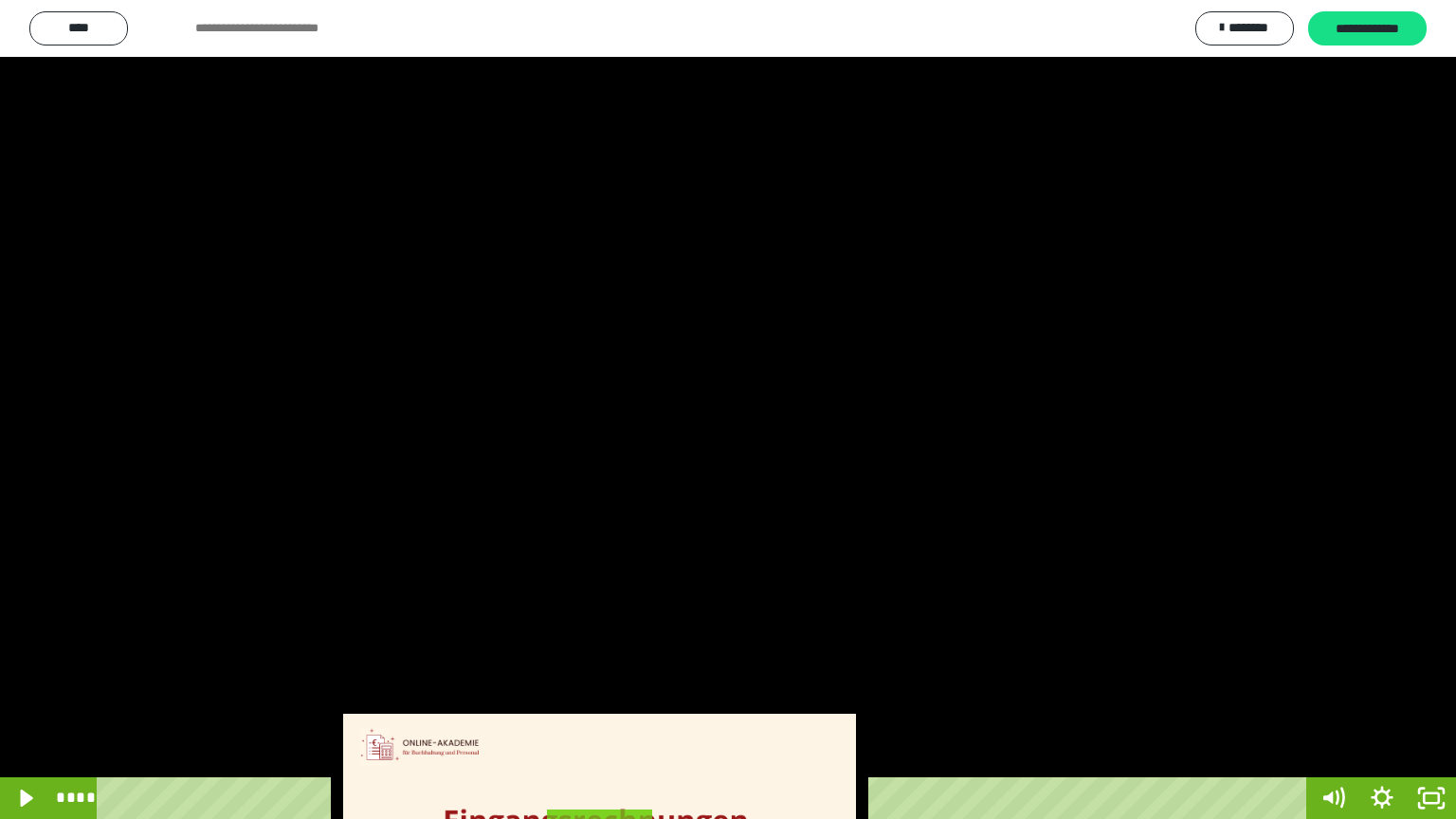 click at bounding box center [728, 410] 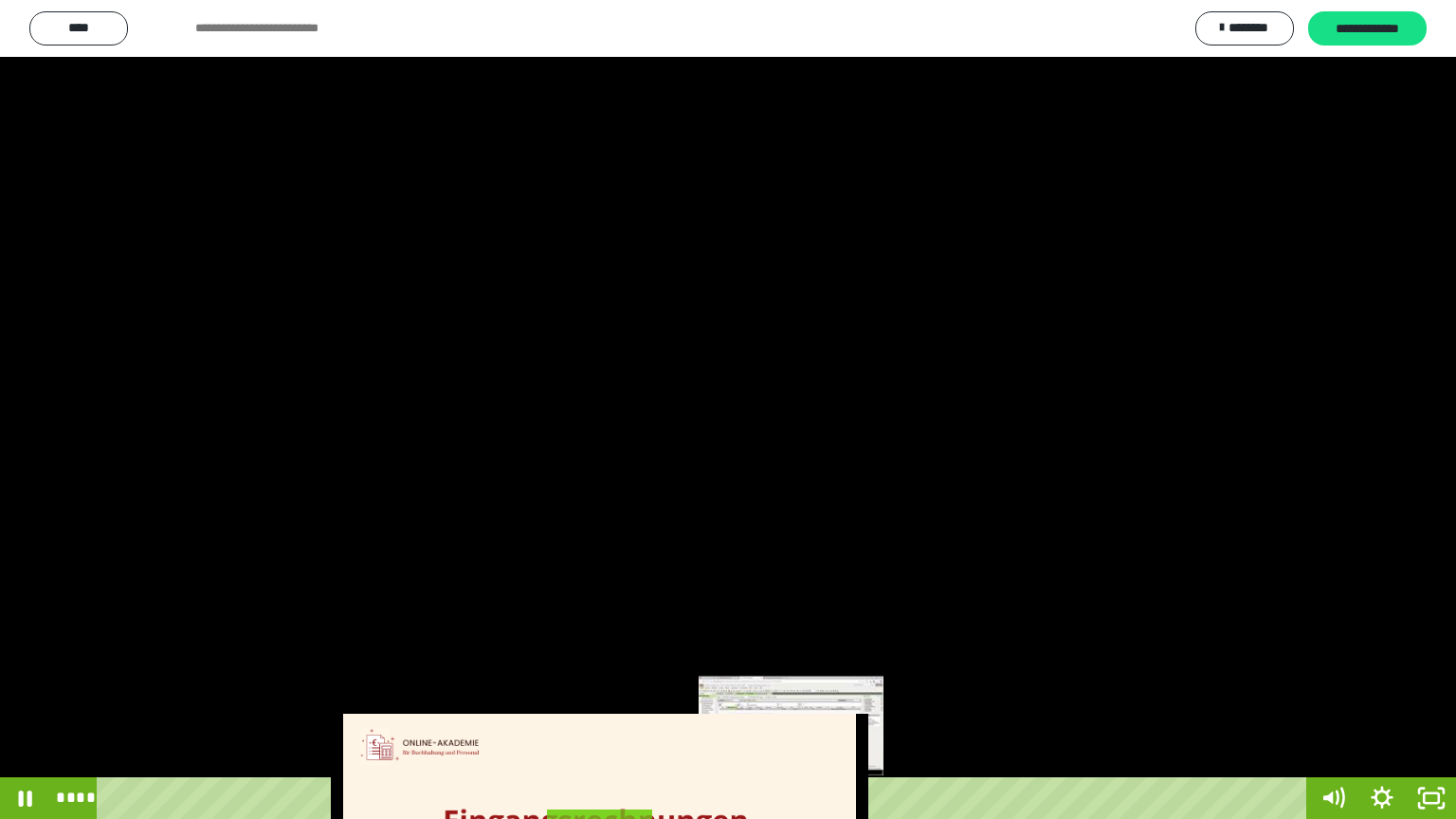 click on "****" at bounding box center [705, 798] 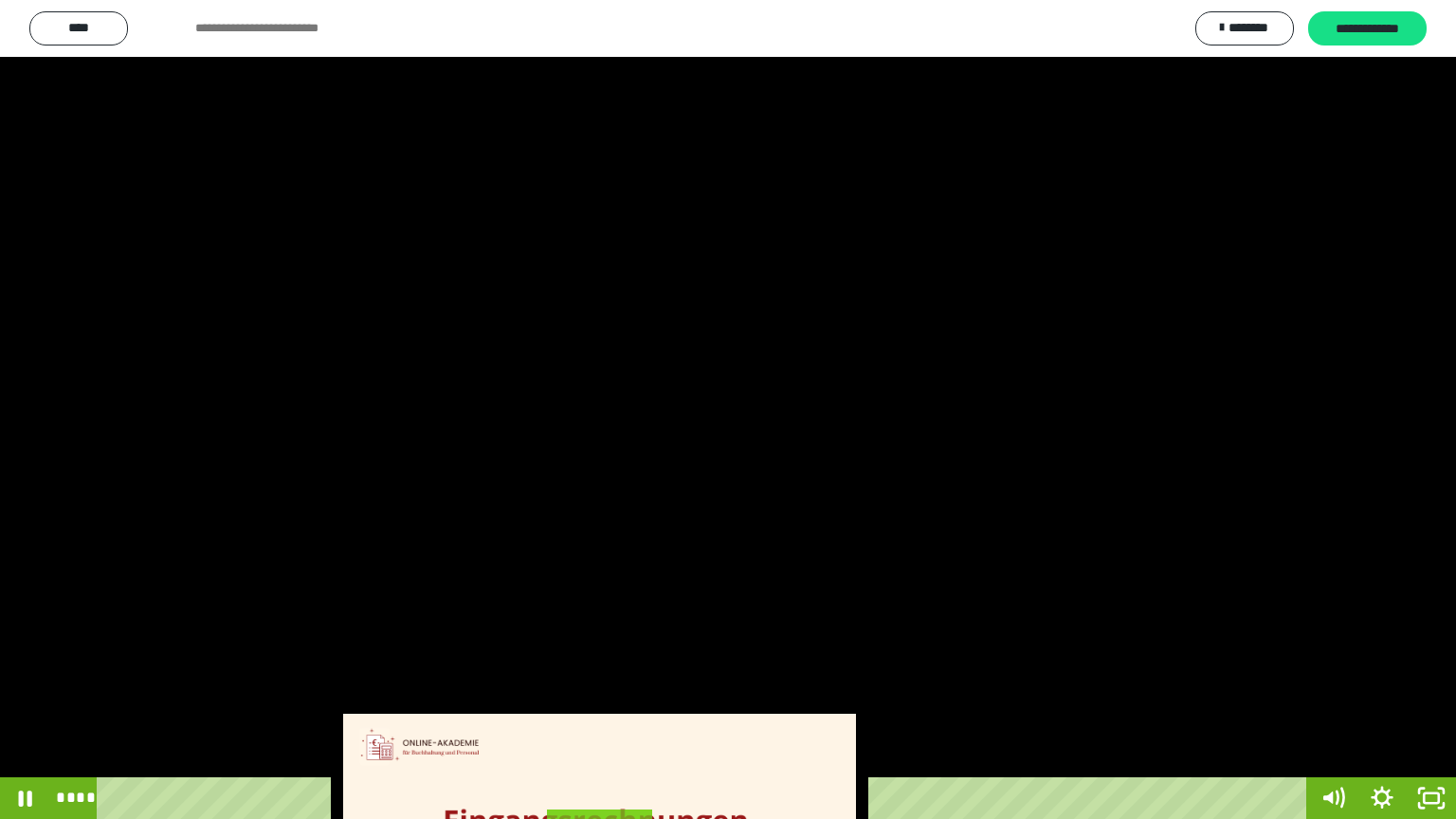 click at bounding box center (728, 410) 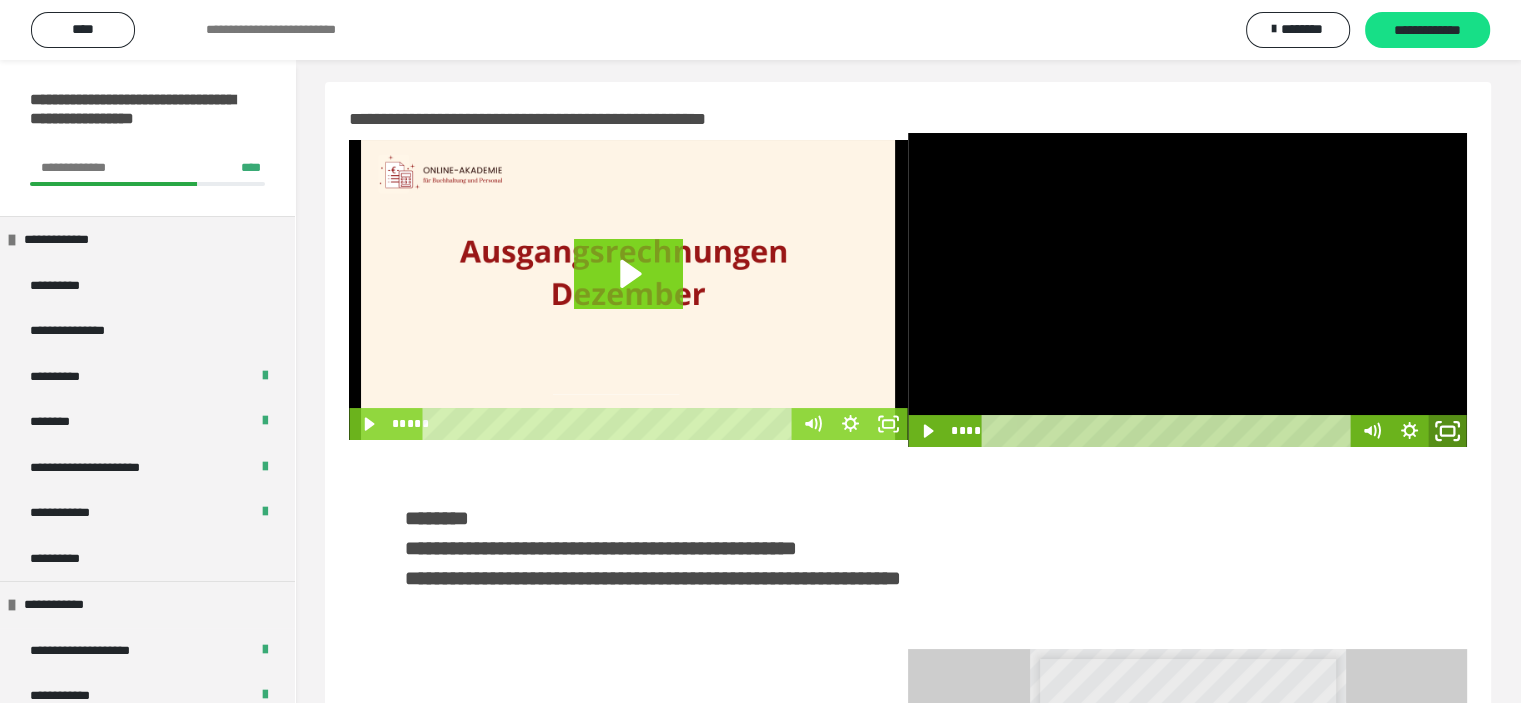 click 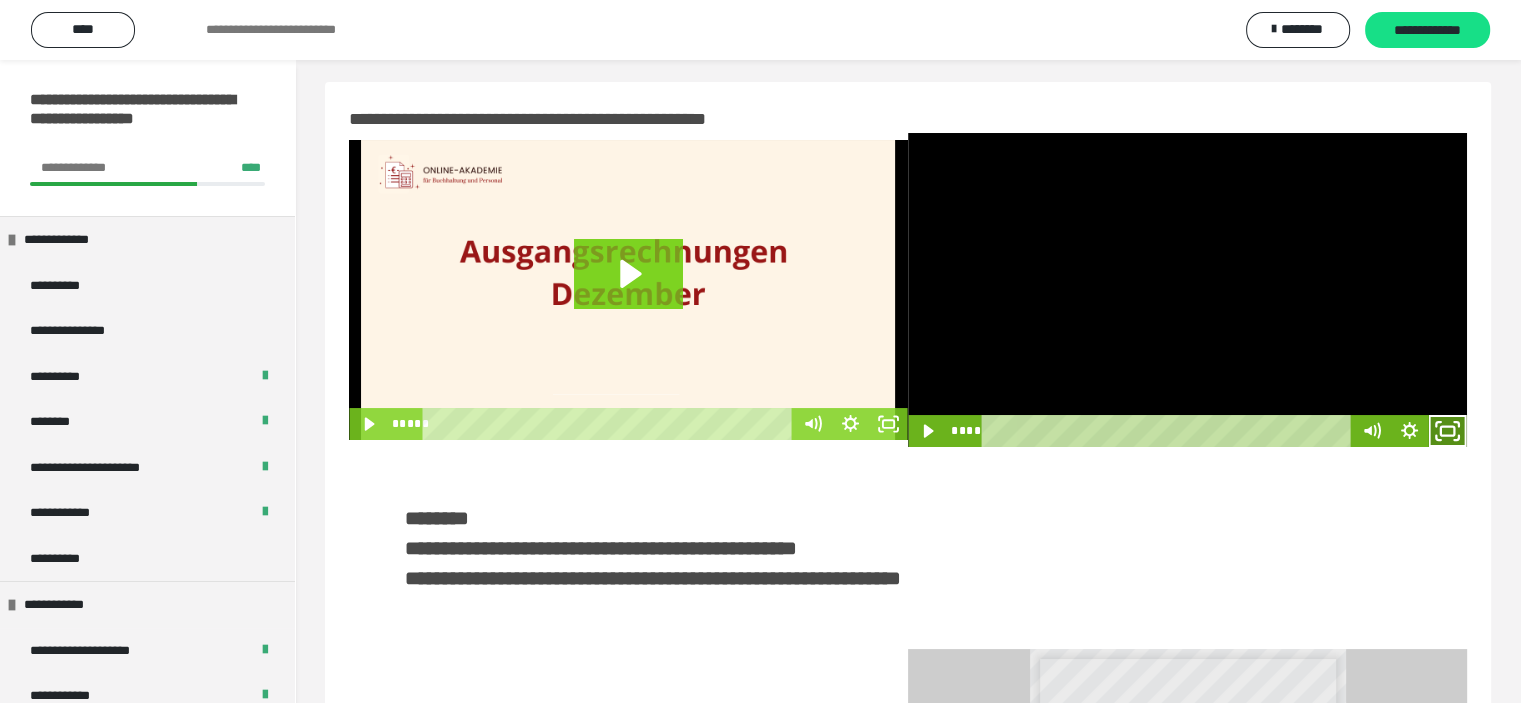 click 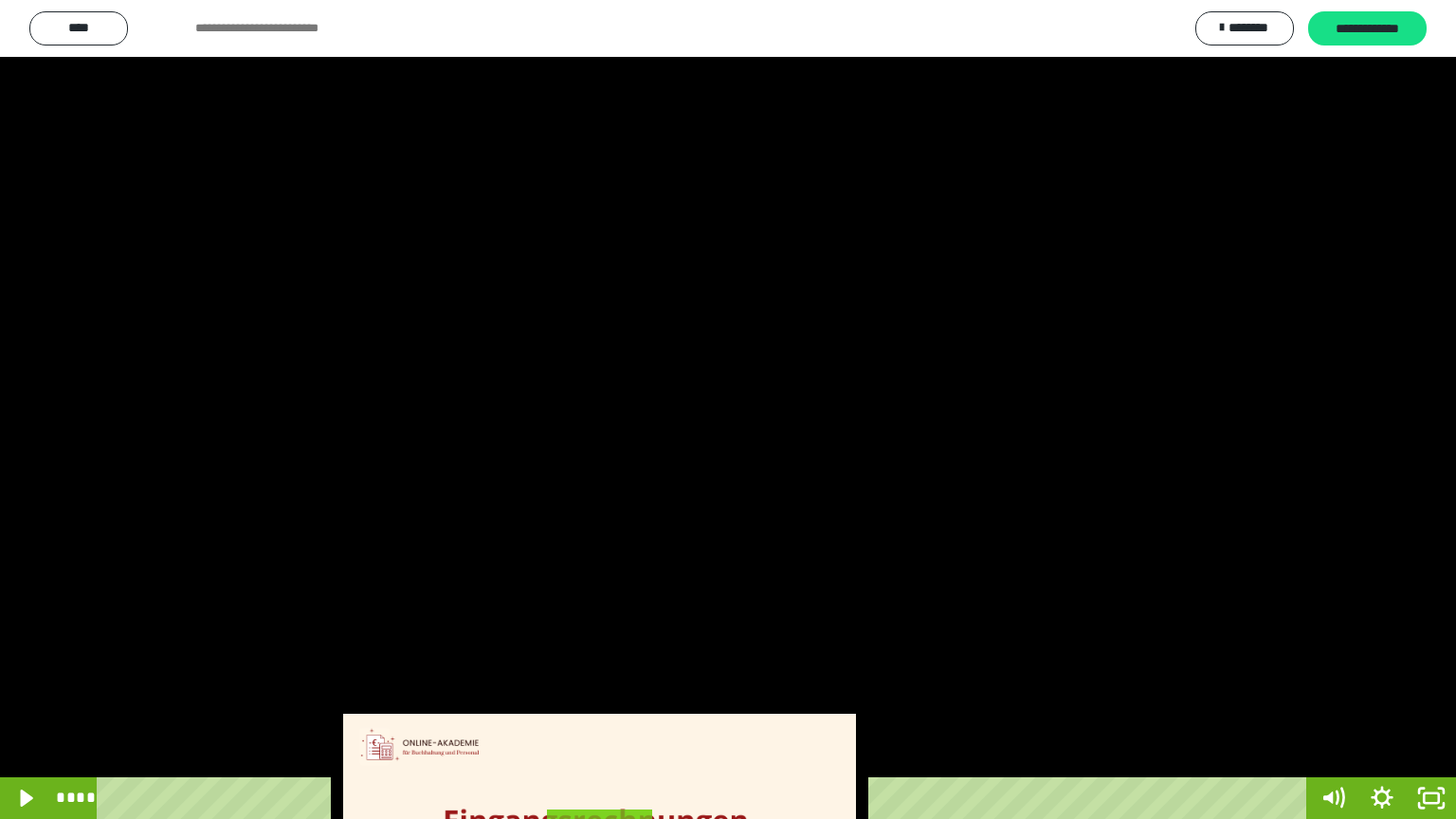 click at bounding box center (728, 410) 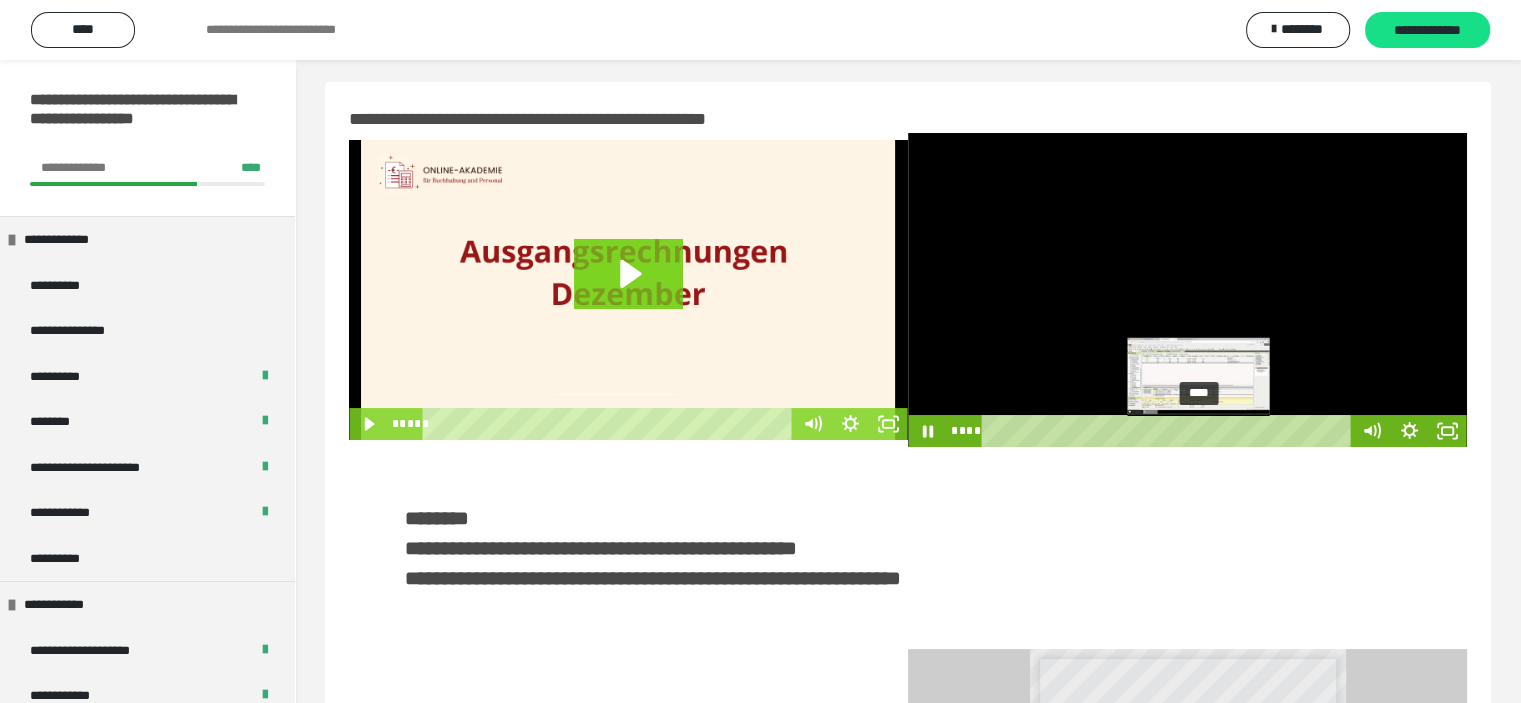 click on "****" at bounding box center (1169, 431) 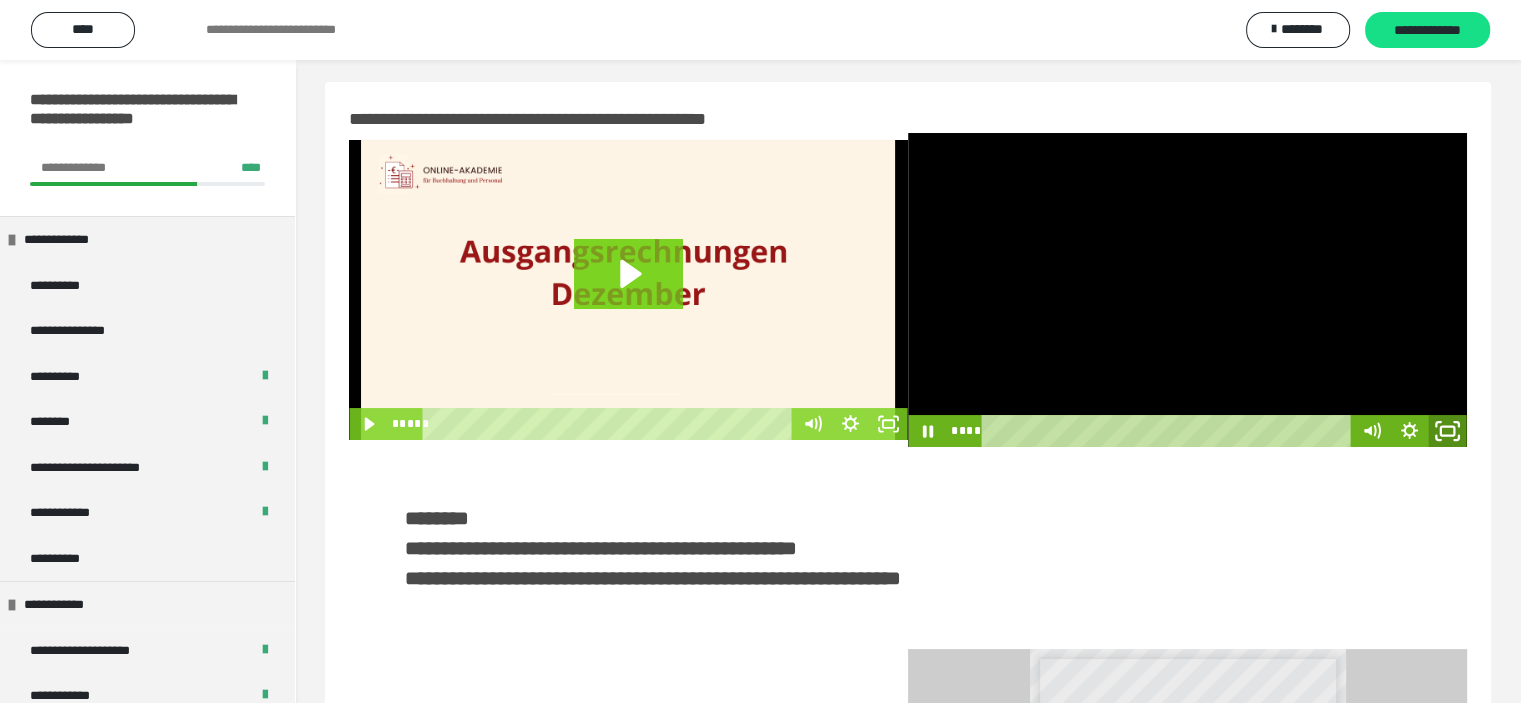 click 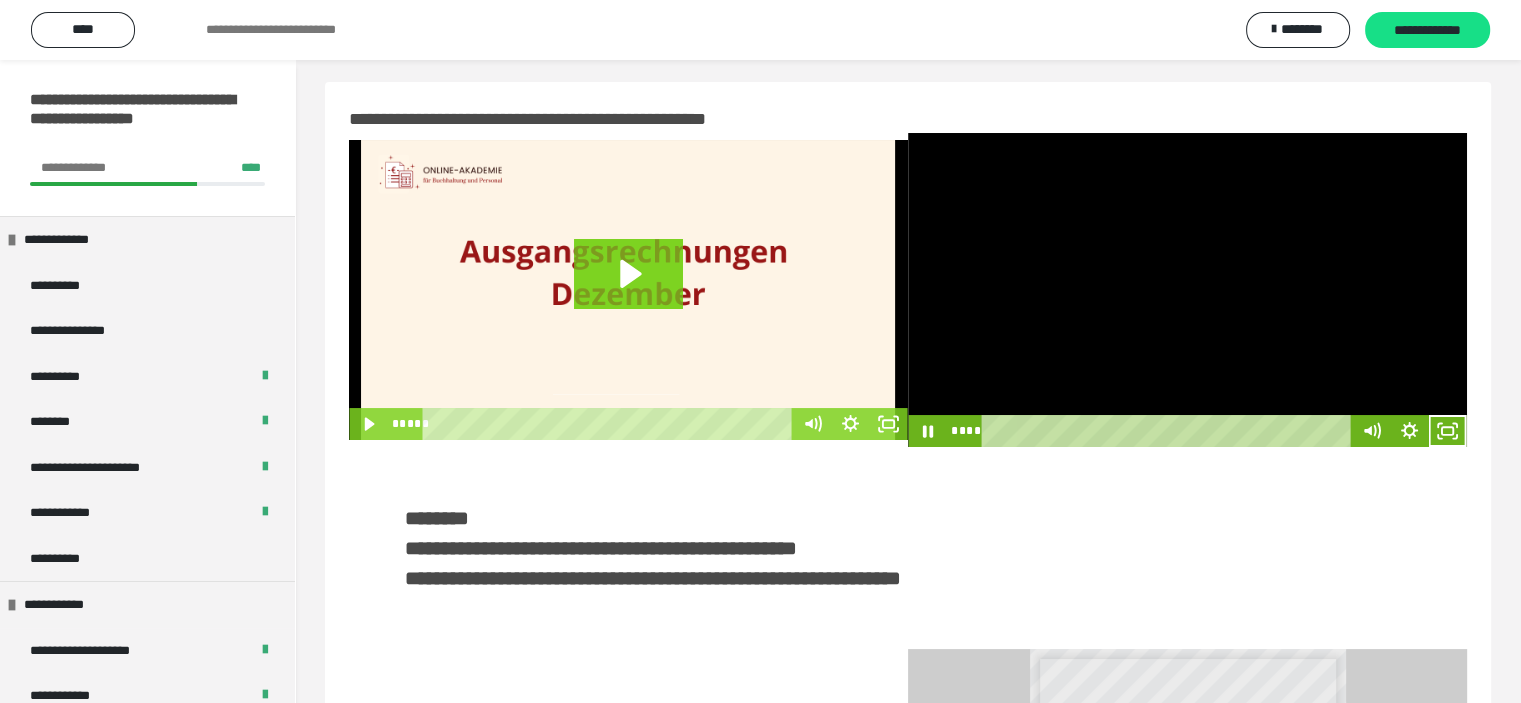 click at bounding box center [1187, 290] 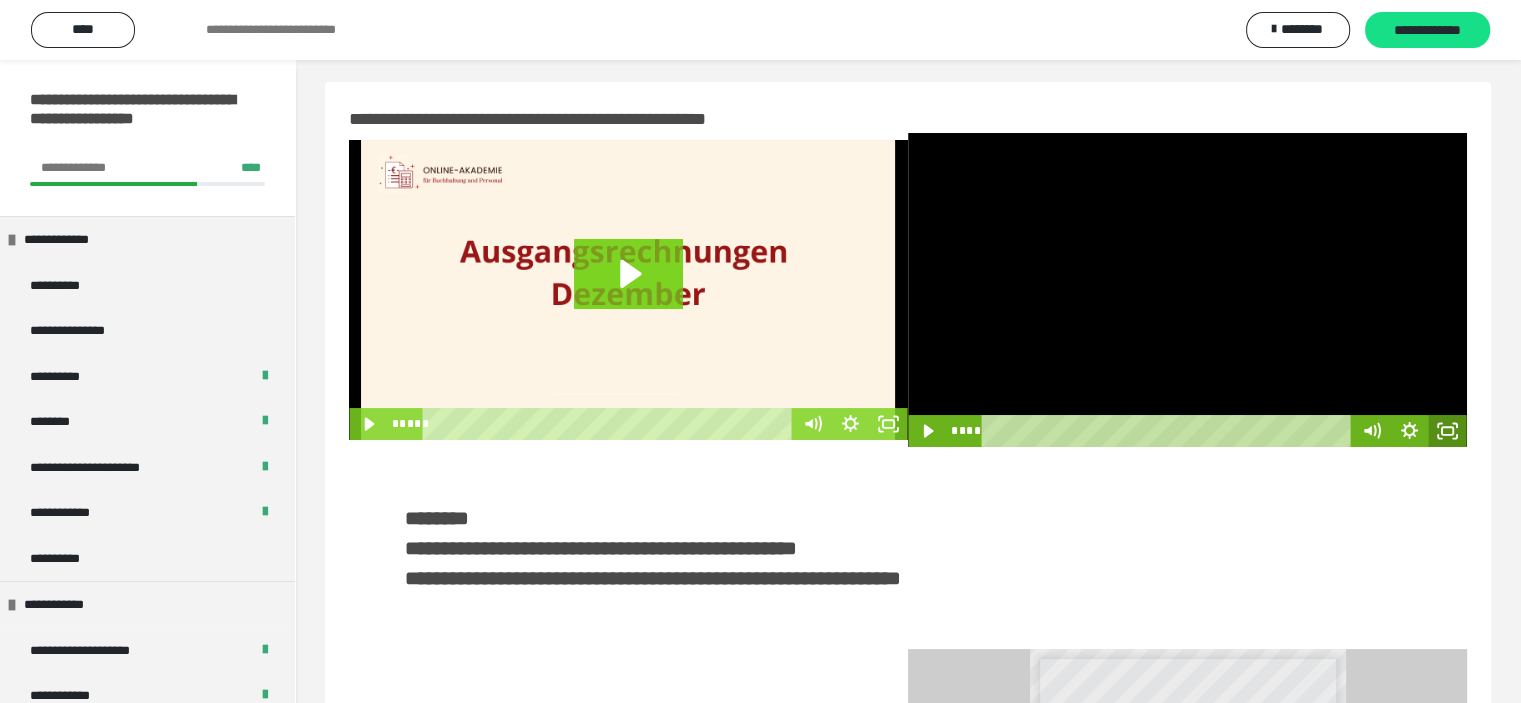 click 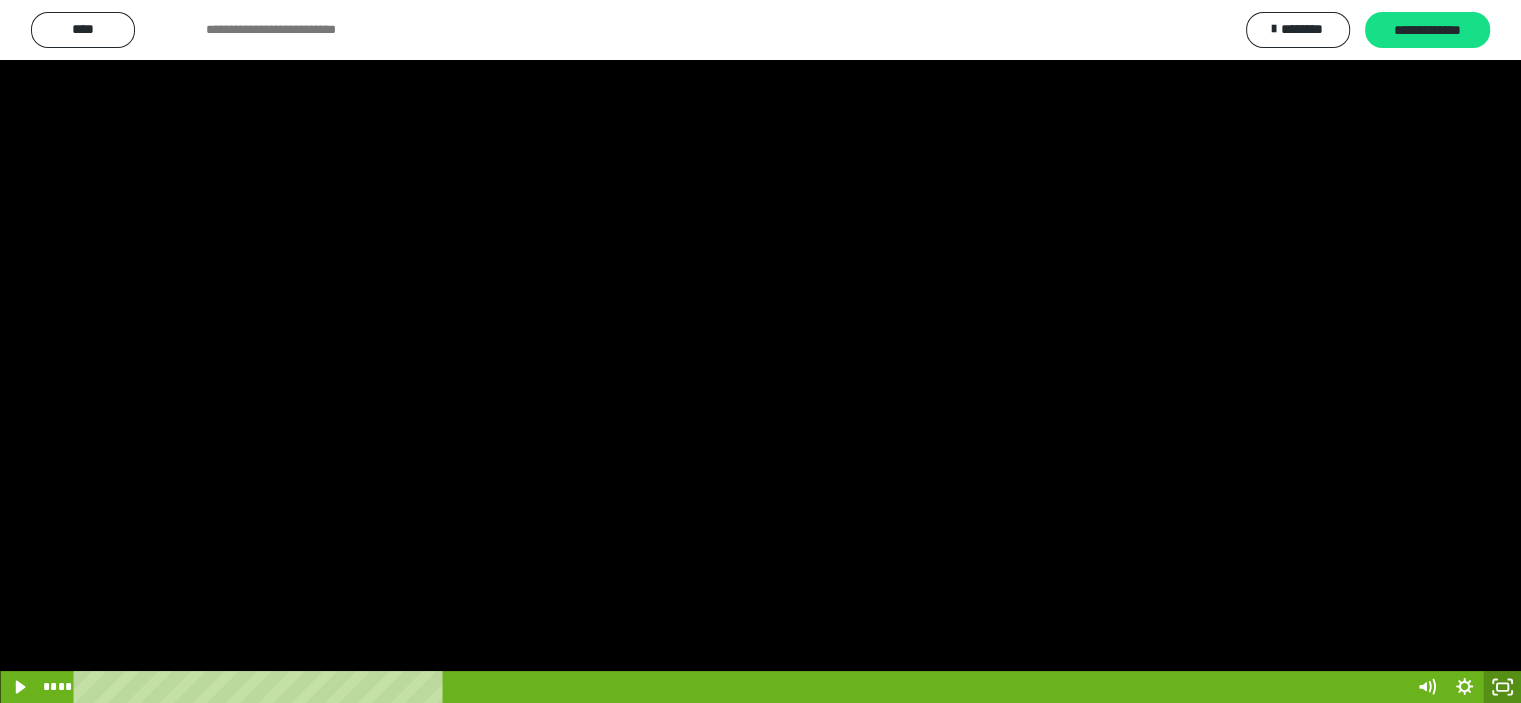 click at bounding box center [760, 351] 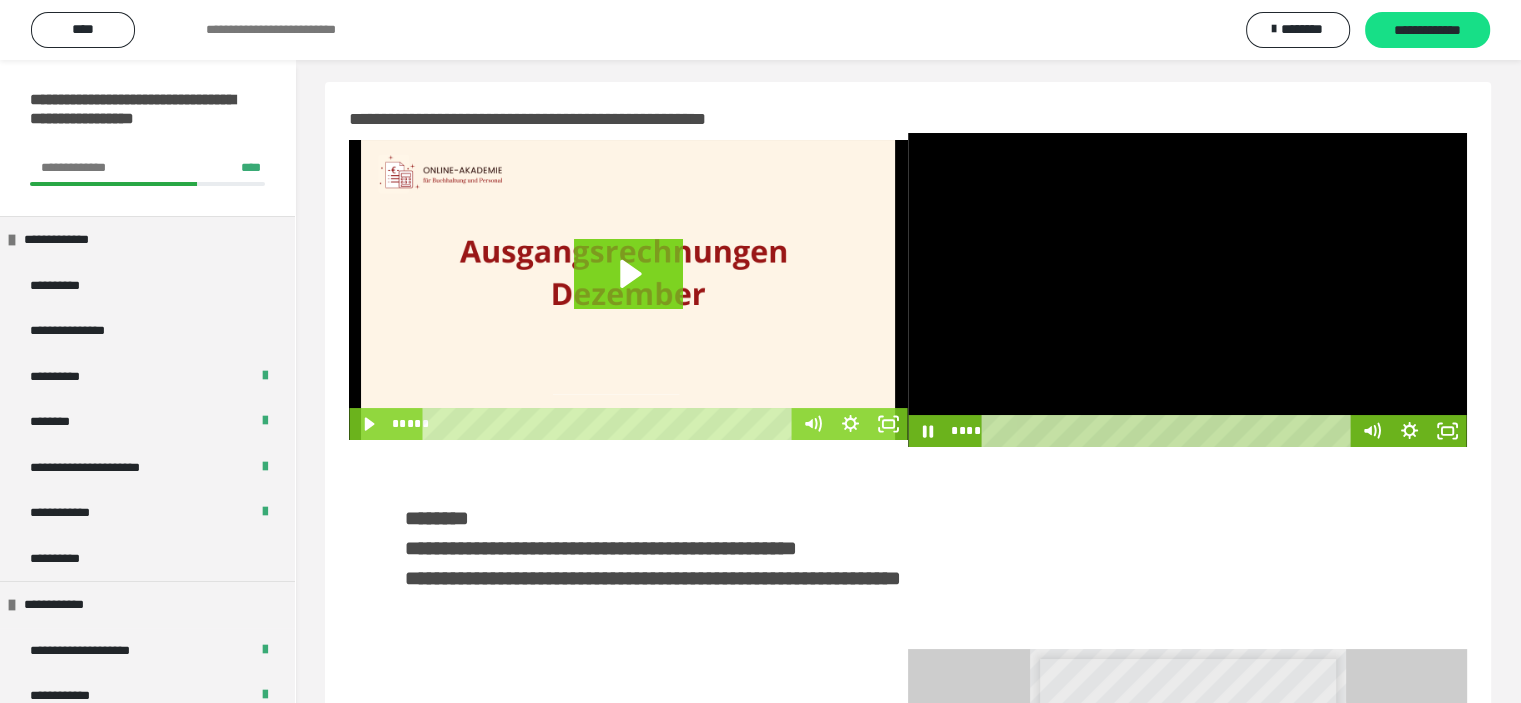 click at bounding box center [1187, 290] 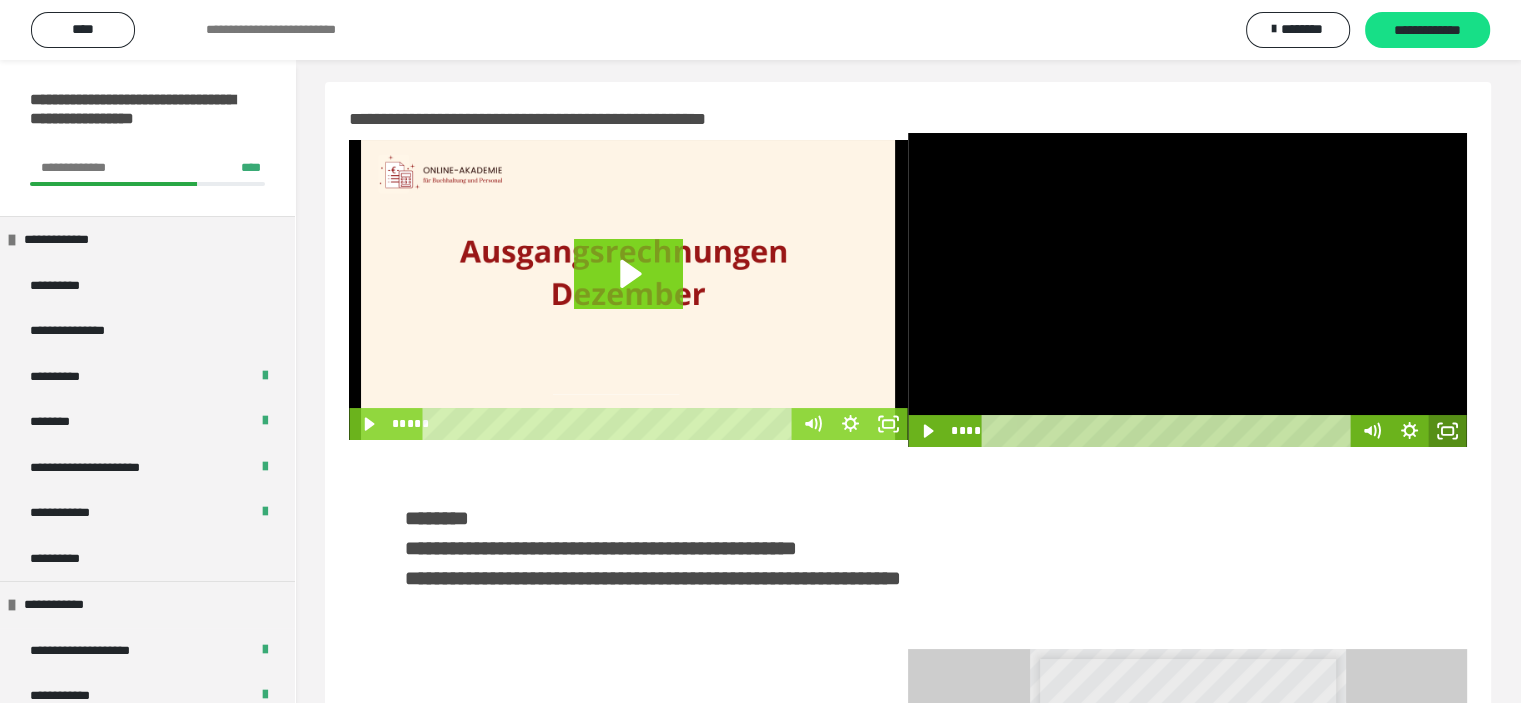 click 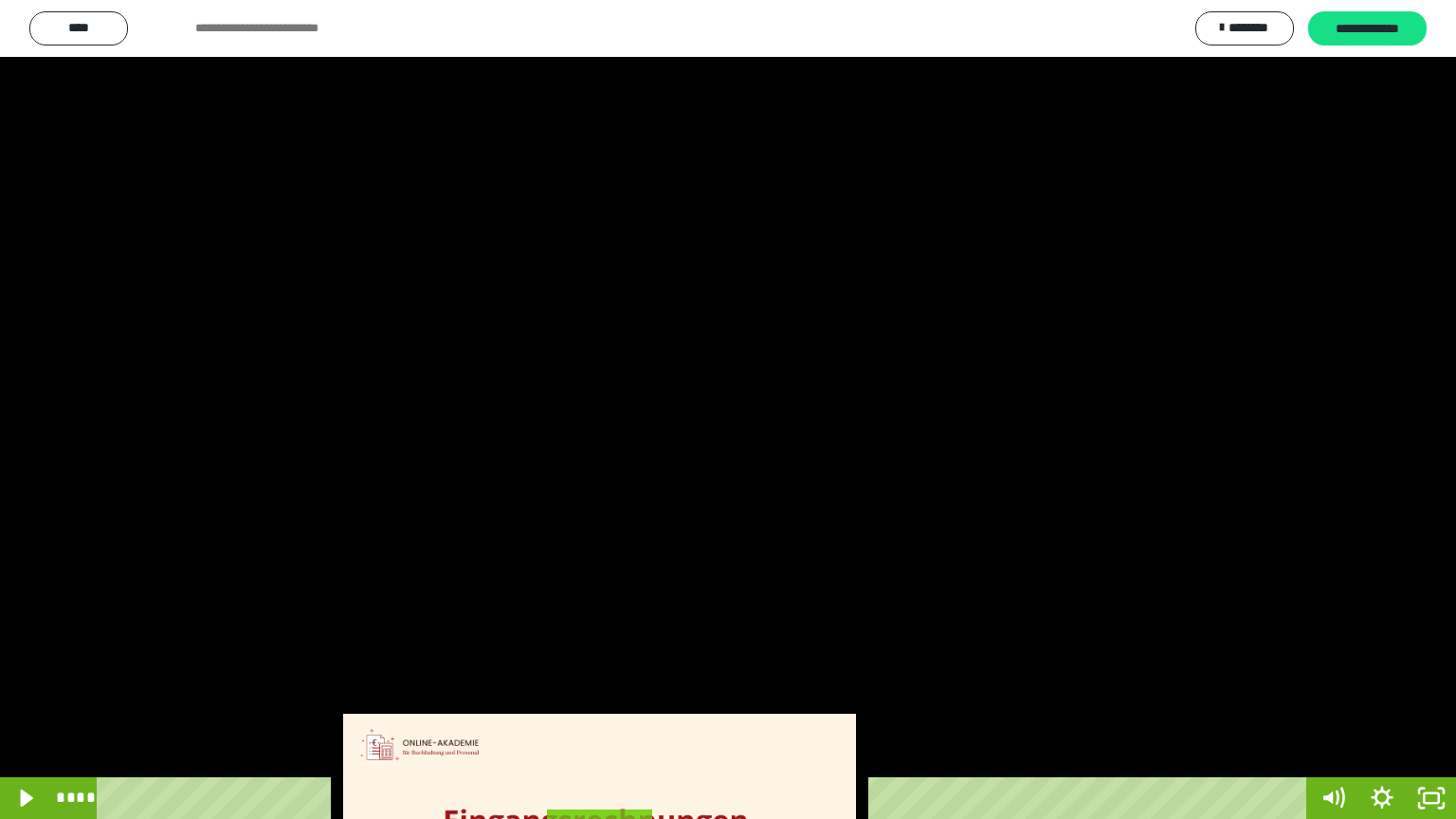 click at bounding box center (728, 410) 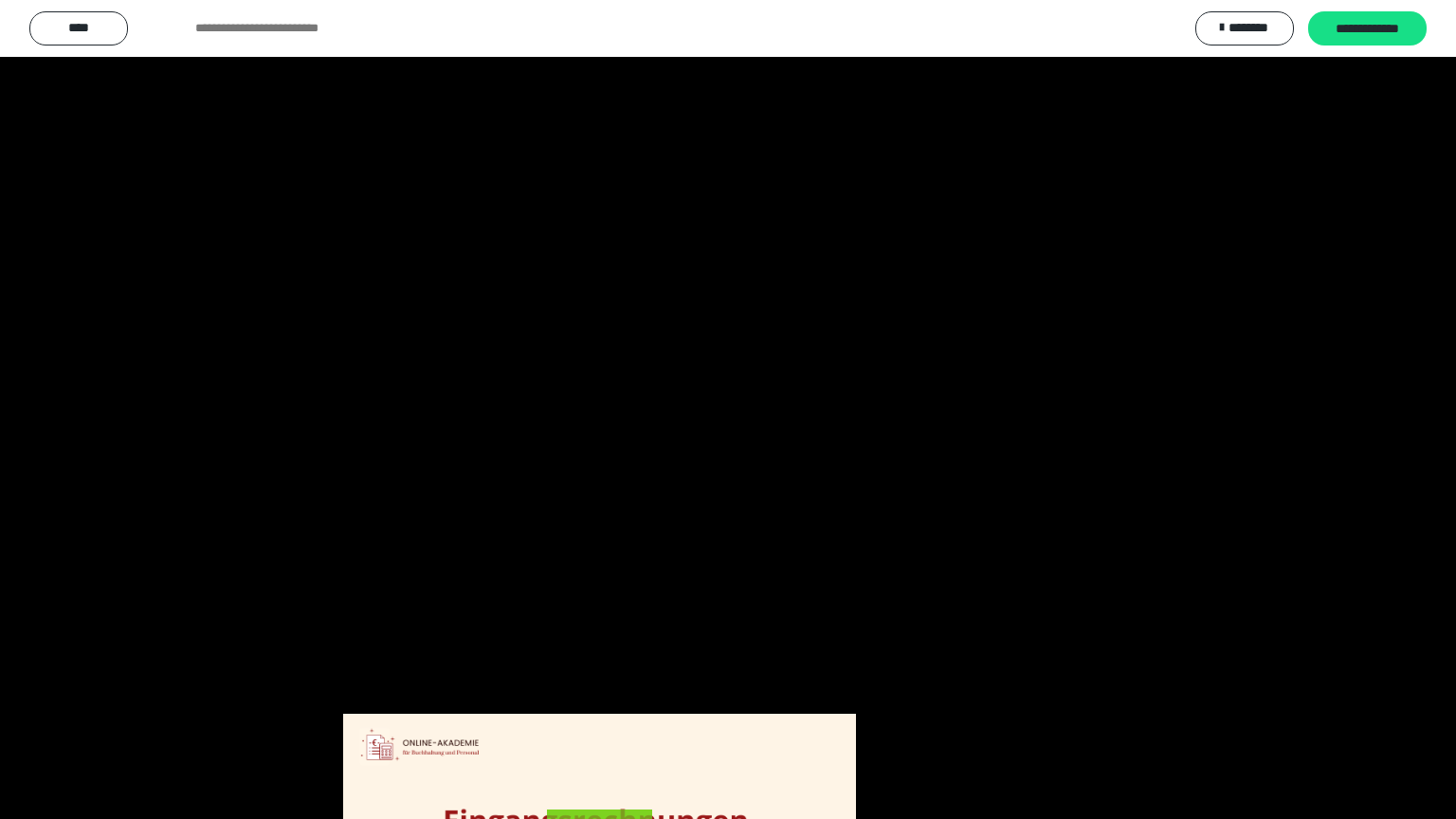 click at bounding box center [728, 410] 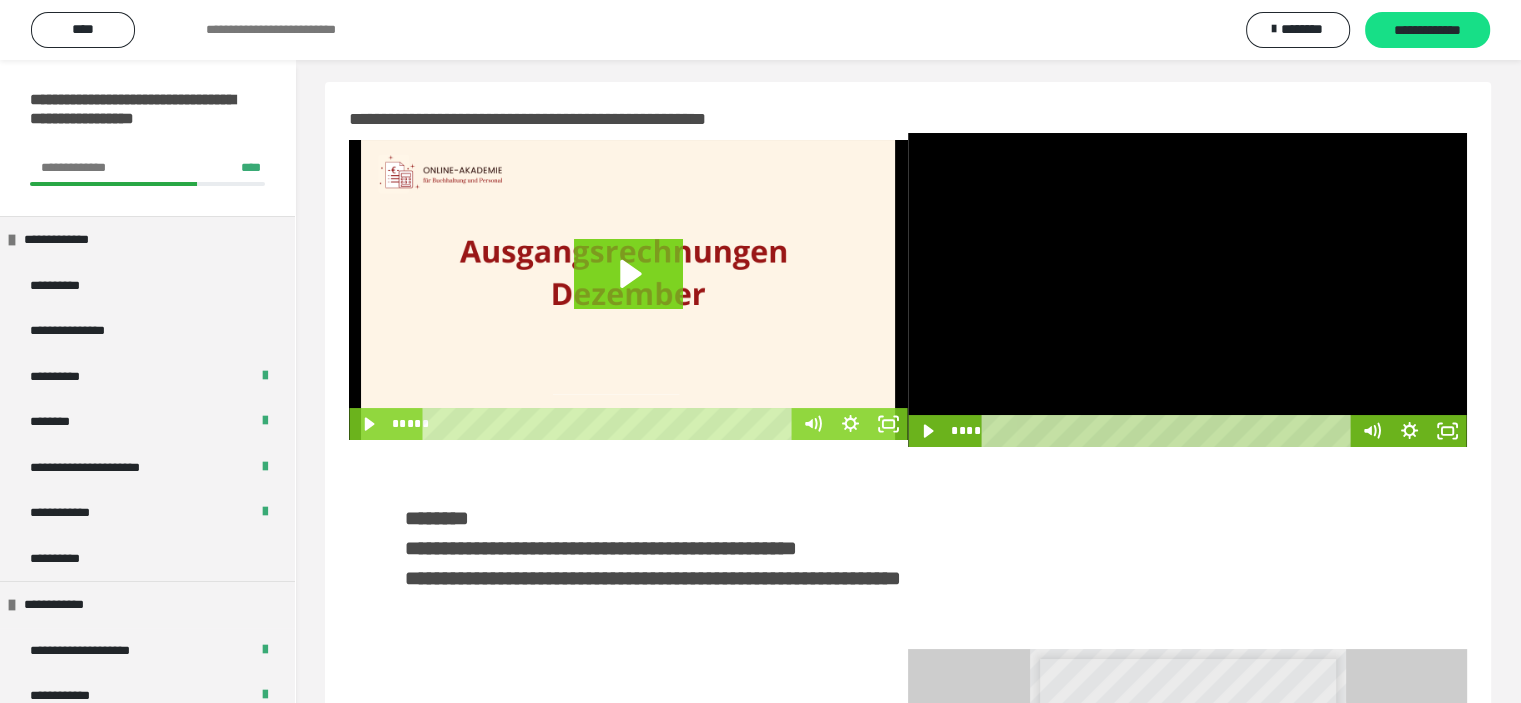 click at bounding box center [1187, 290] 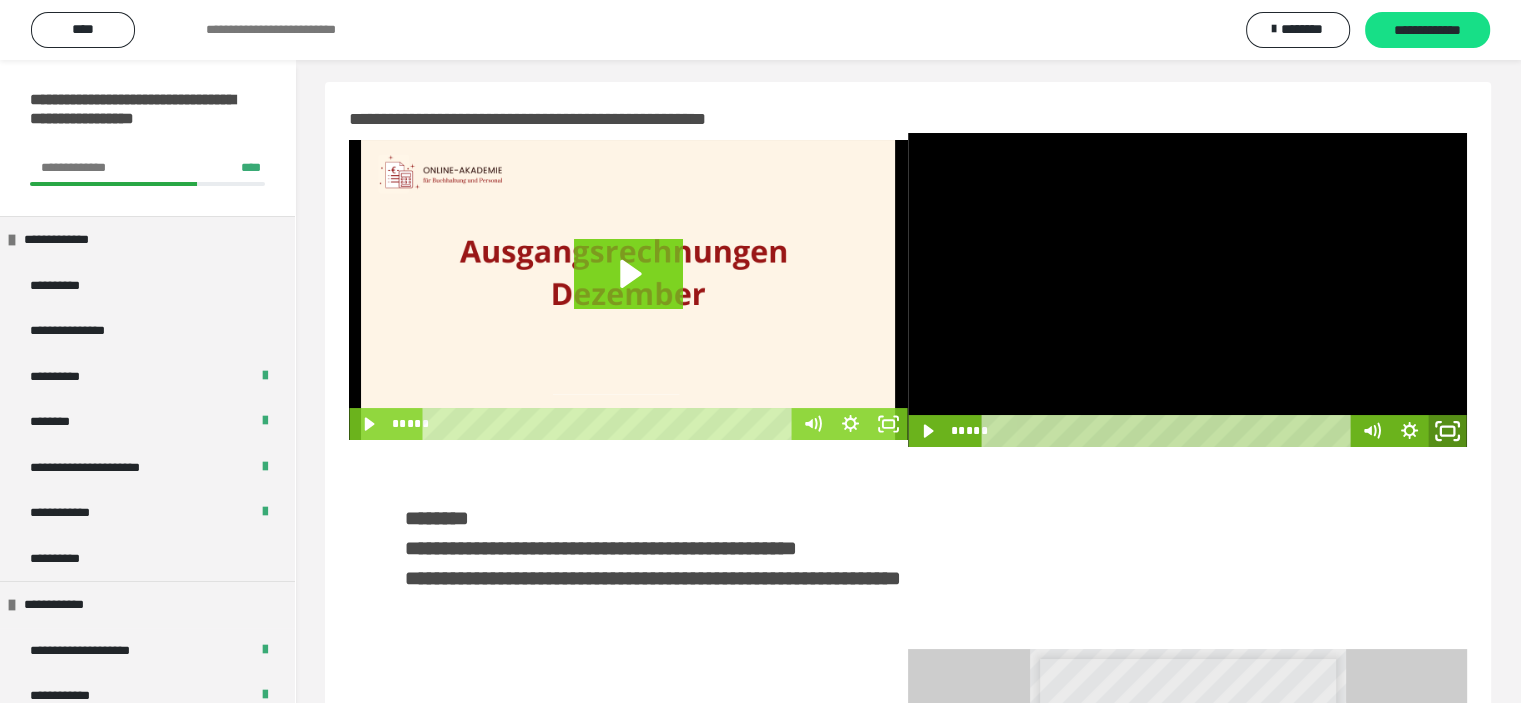 click 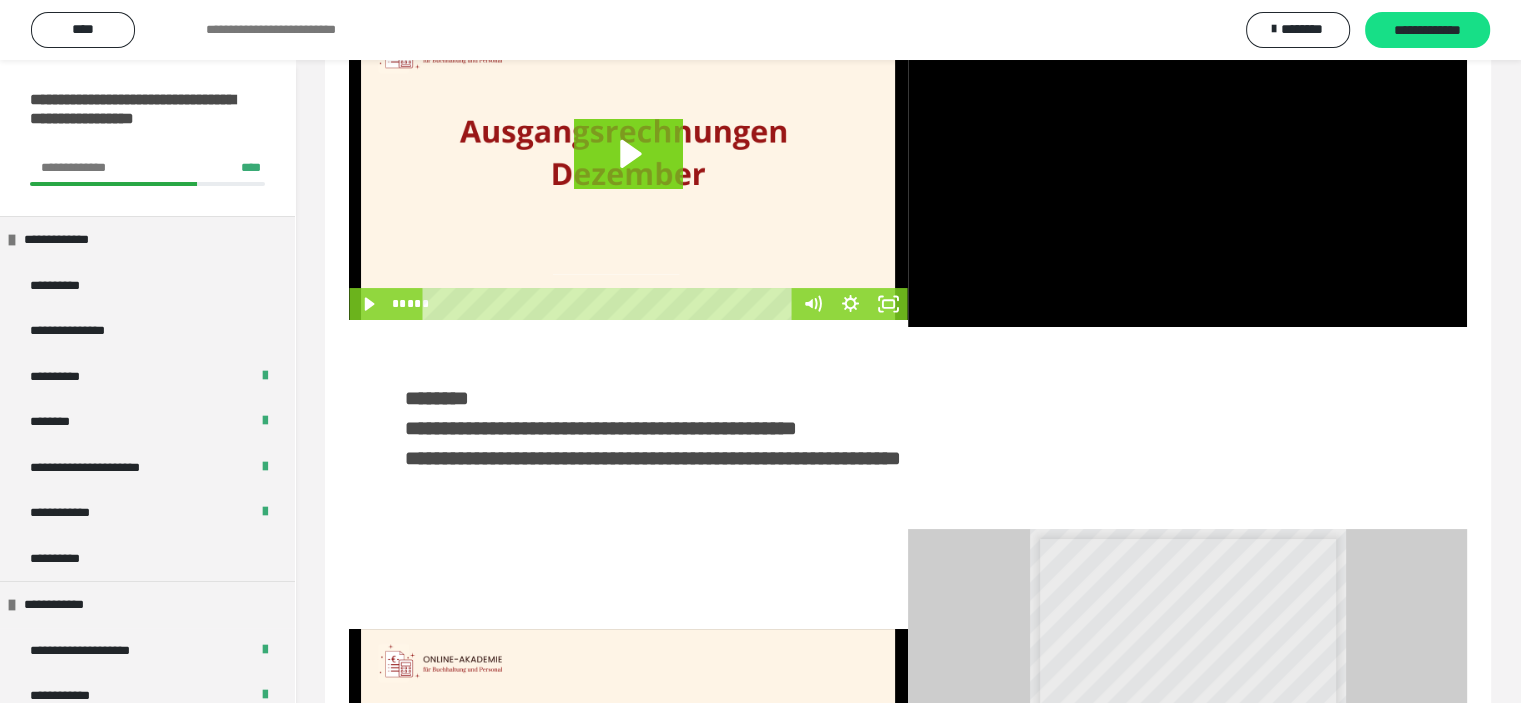 scroll, scrollTop: 508, scrollLeft: 0, axis: vertical 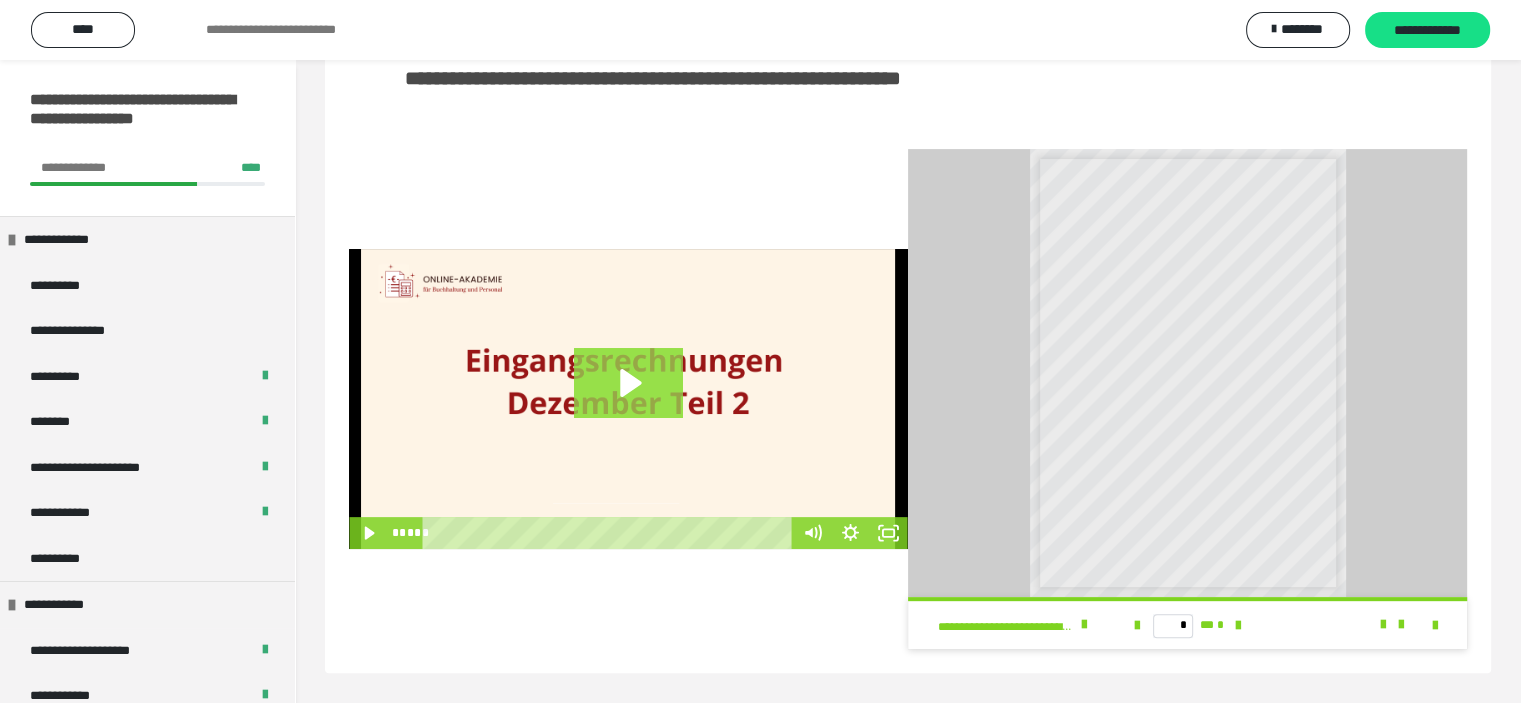 click 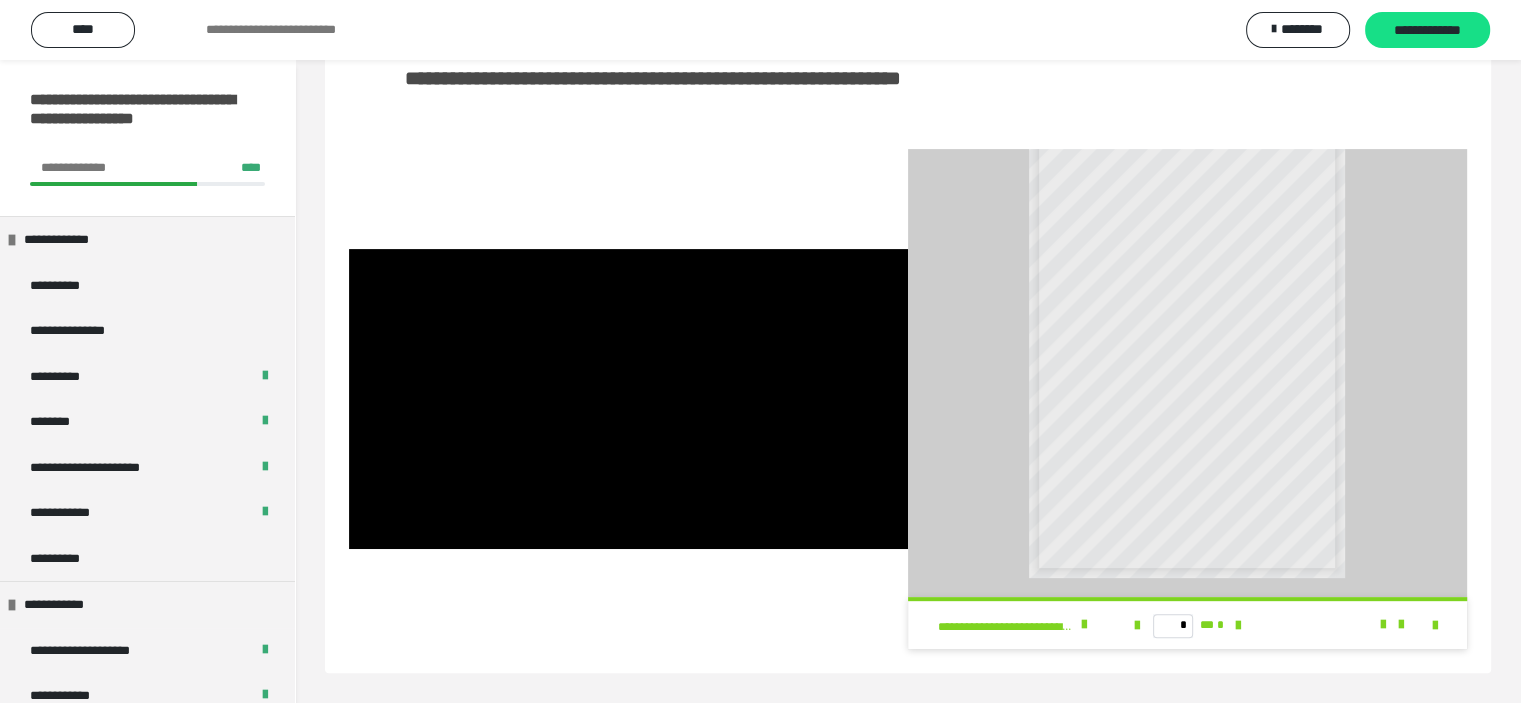 scroll, scrollTop: 26, scrollLeft: 0, axis: vertical 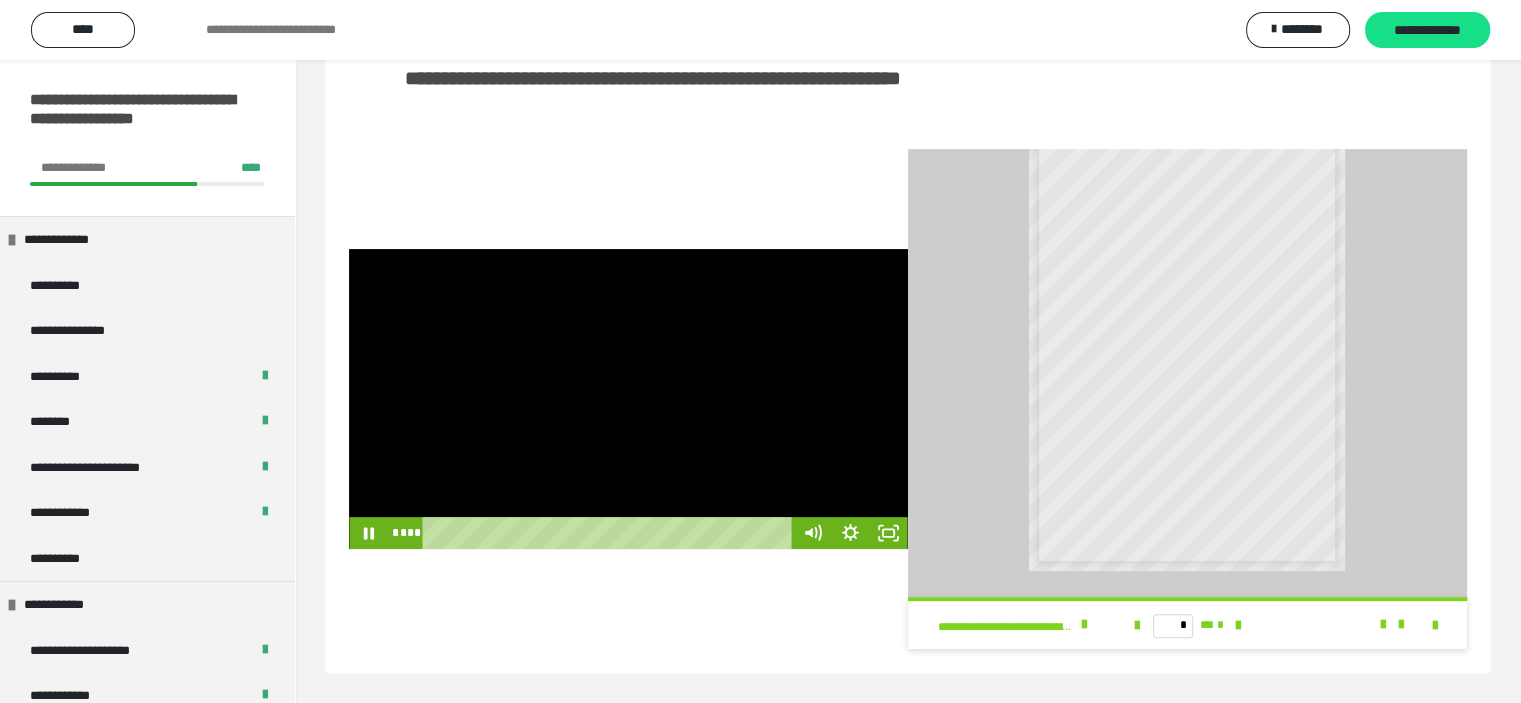 click at bounding box center [628, 399] 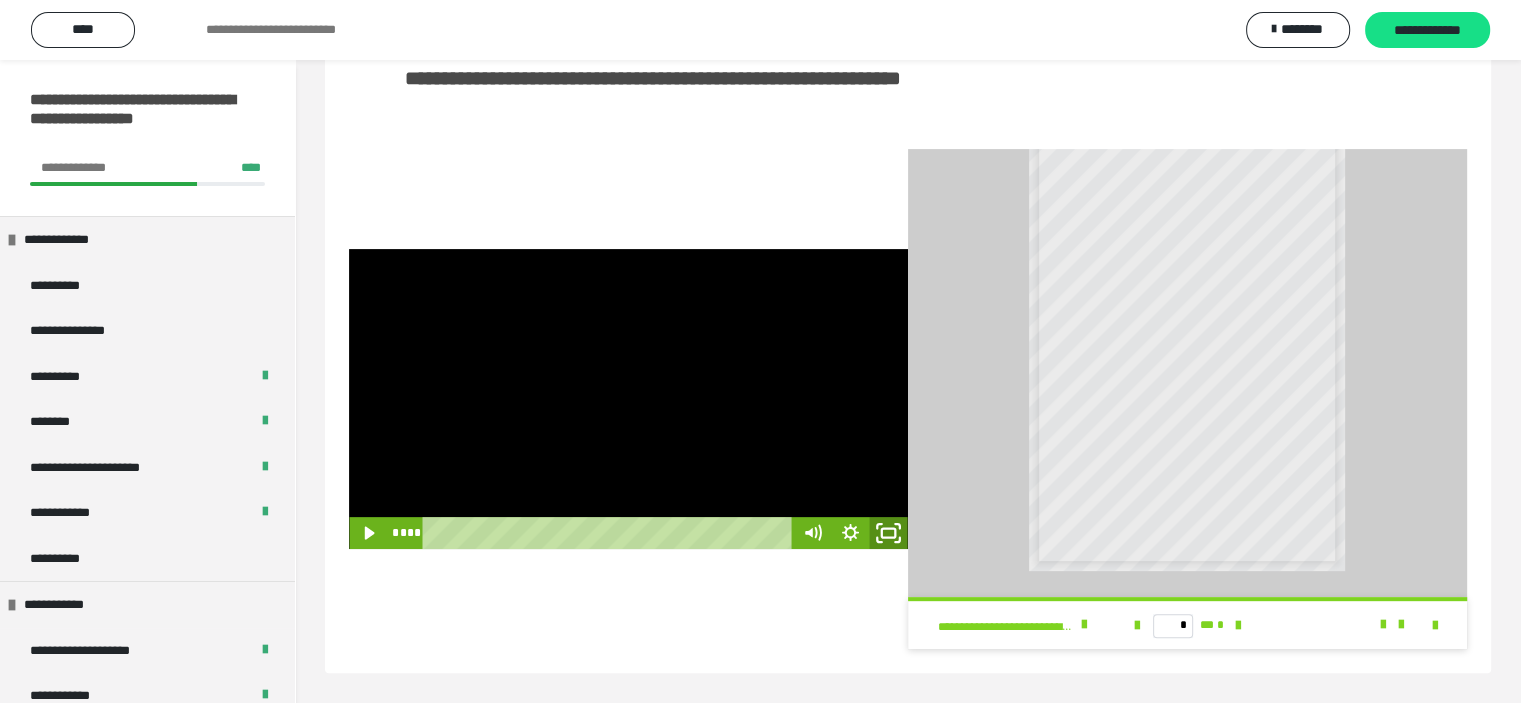 click 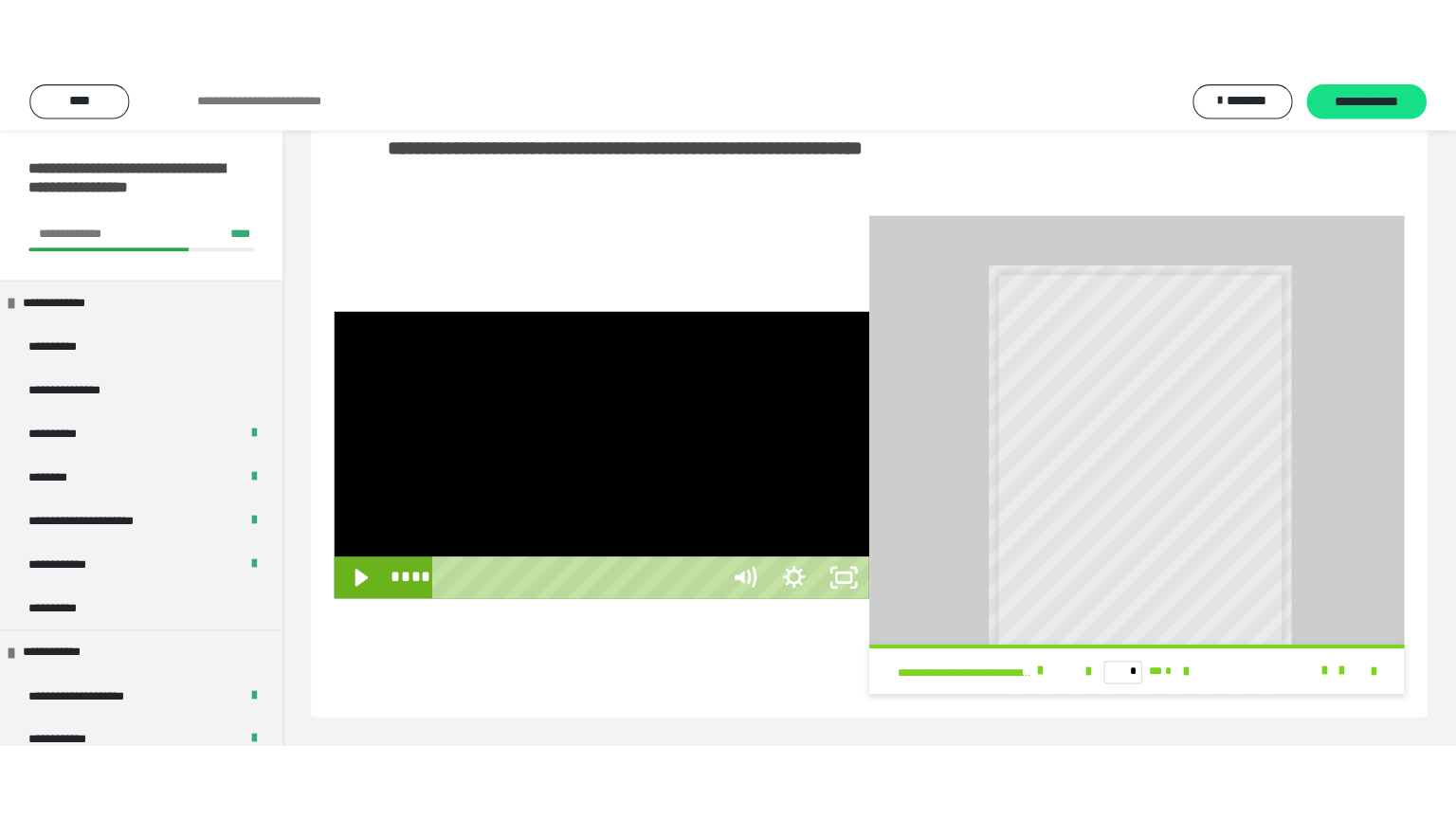 scroll, scrollTop: 334, scrollLeft: 0, axis: vertical 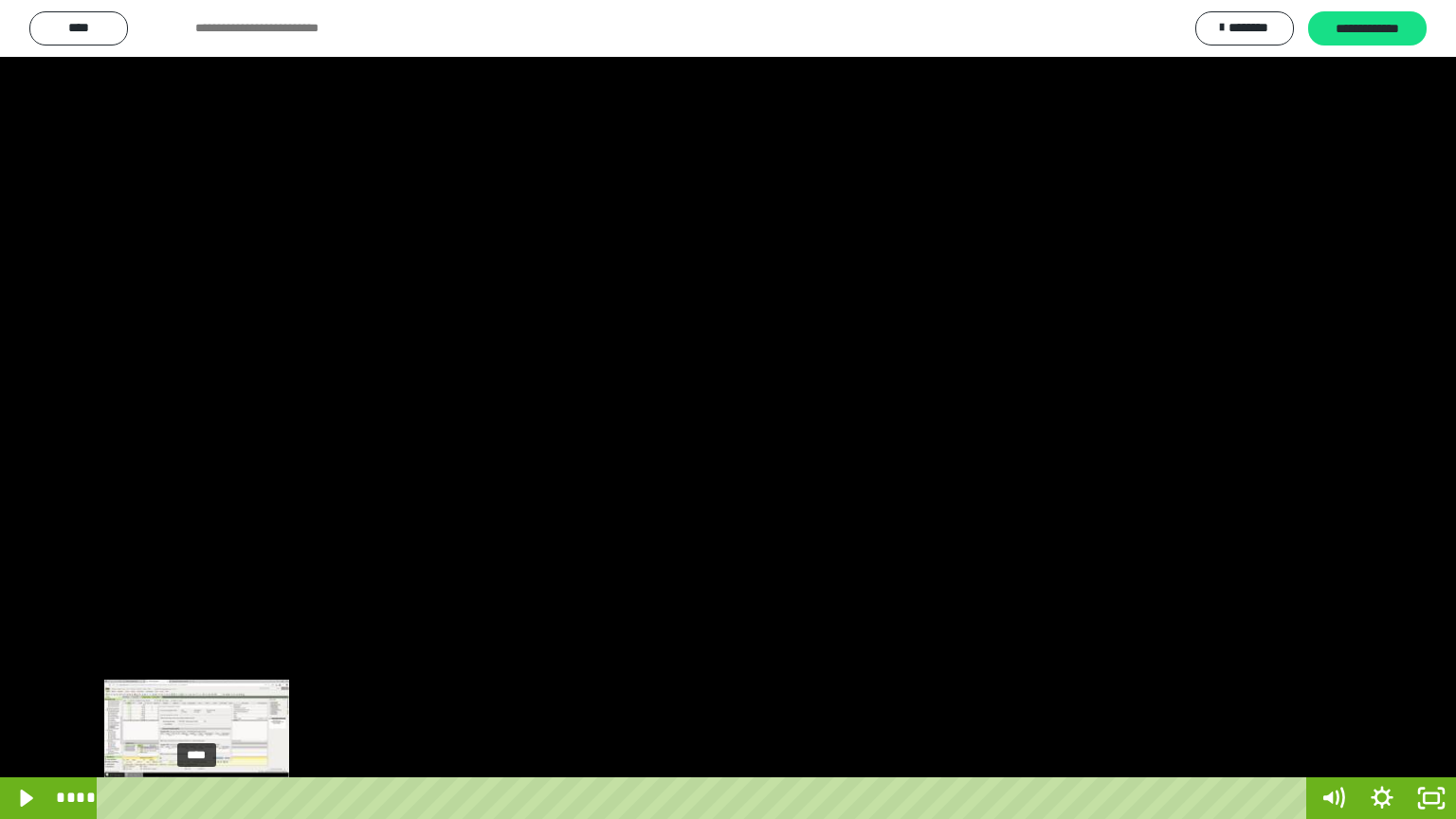 click on "****" at bounding box center (705, 798) 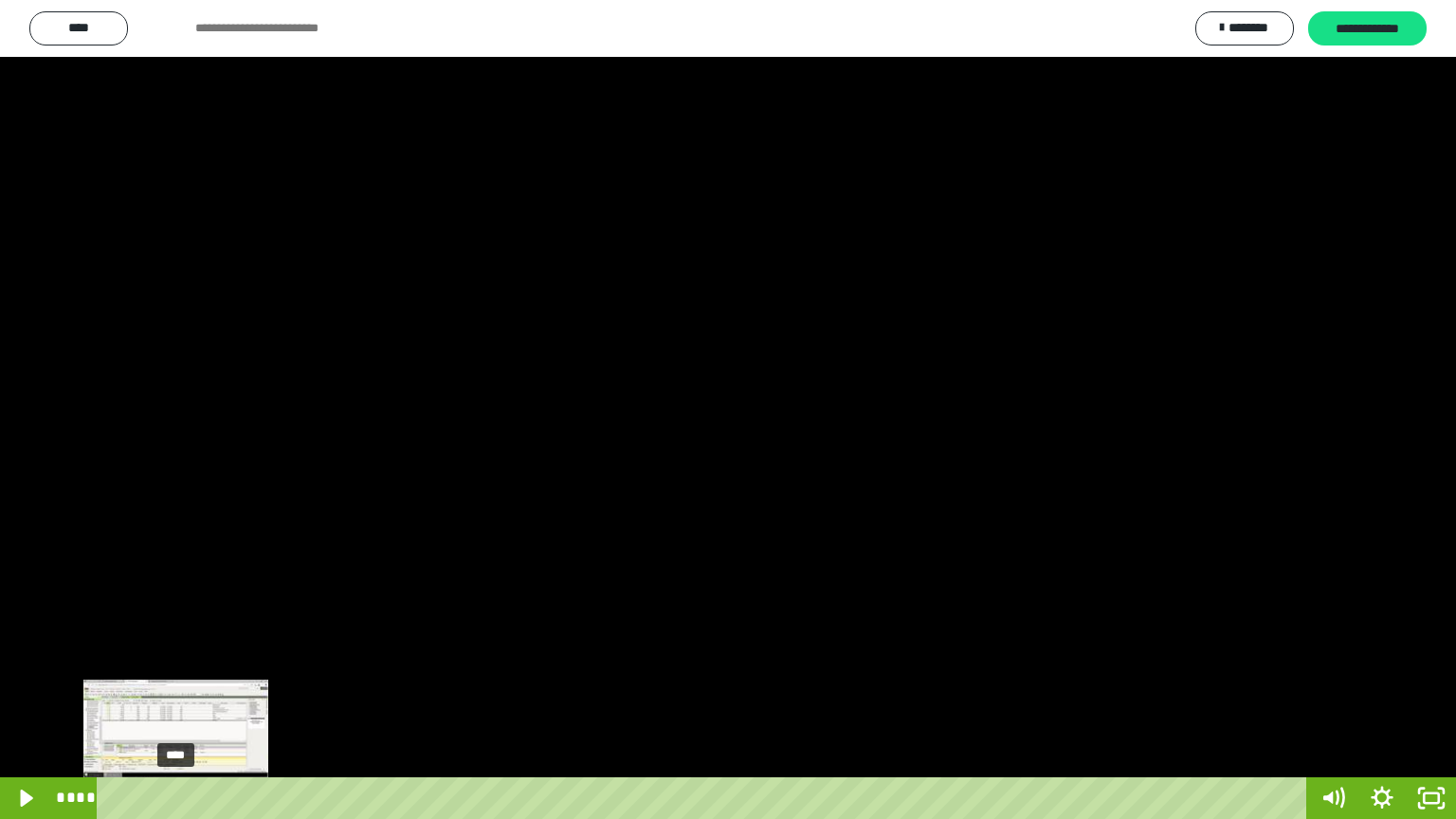 click on "****" at bounding box center (705, 798) 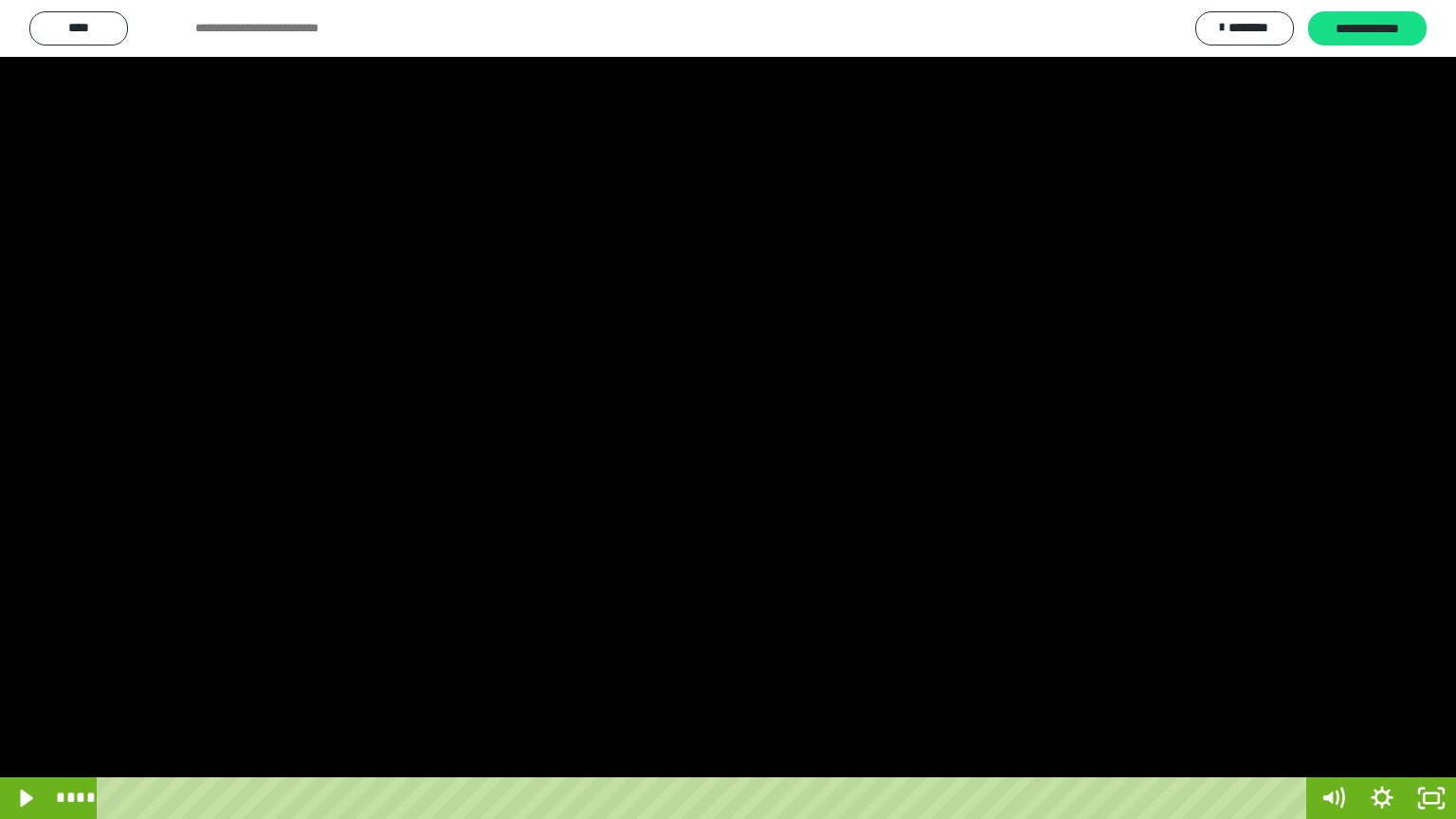 click at bounding box center (728, 410) 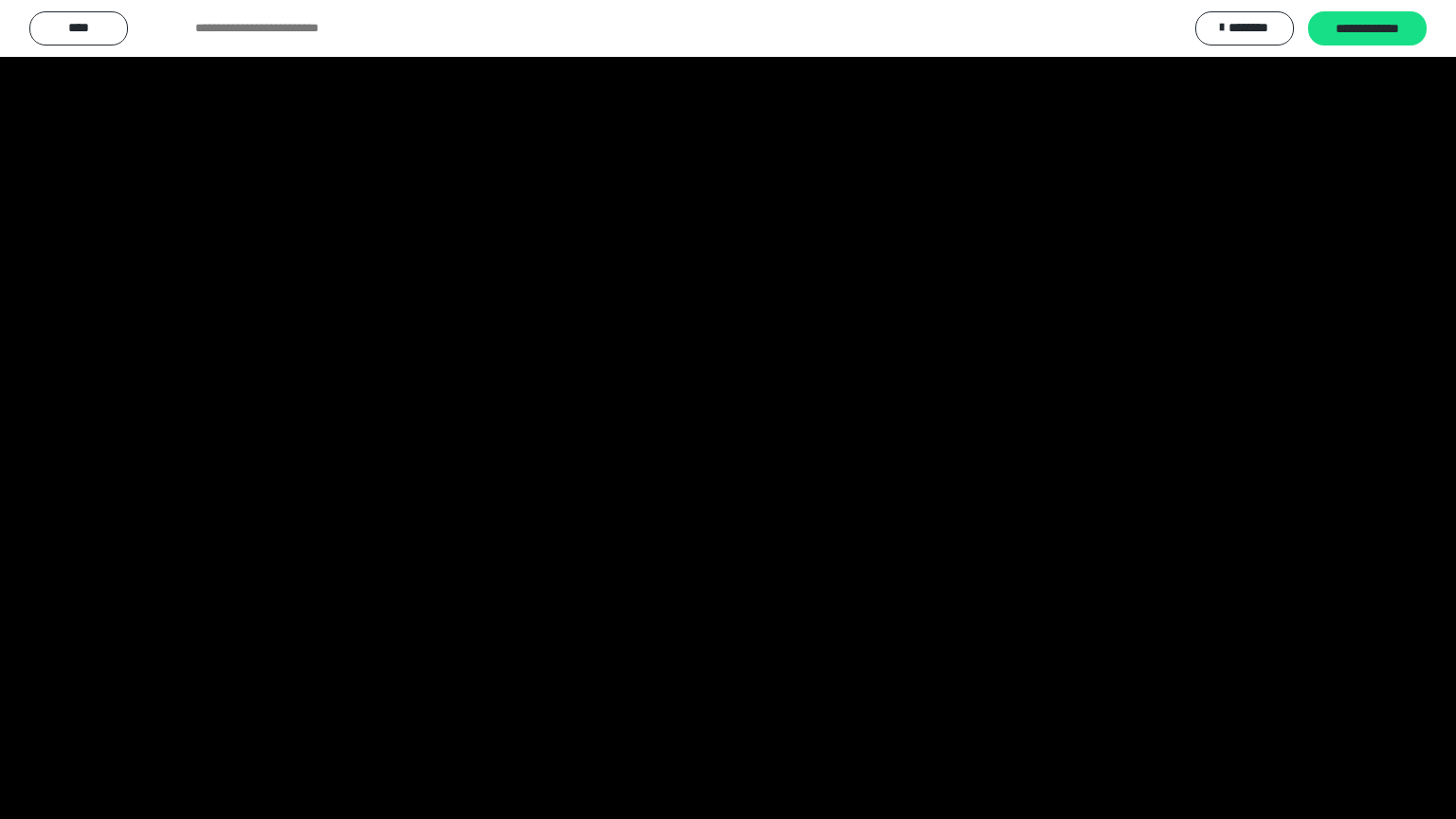 click at bounding box center (728, 410) 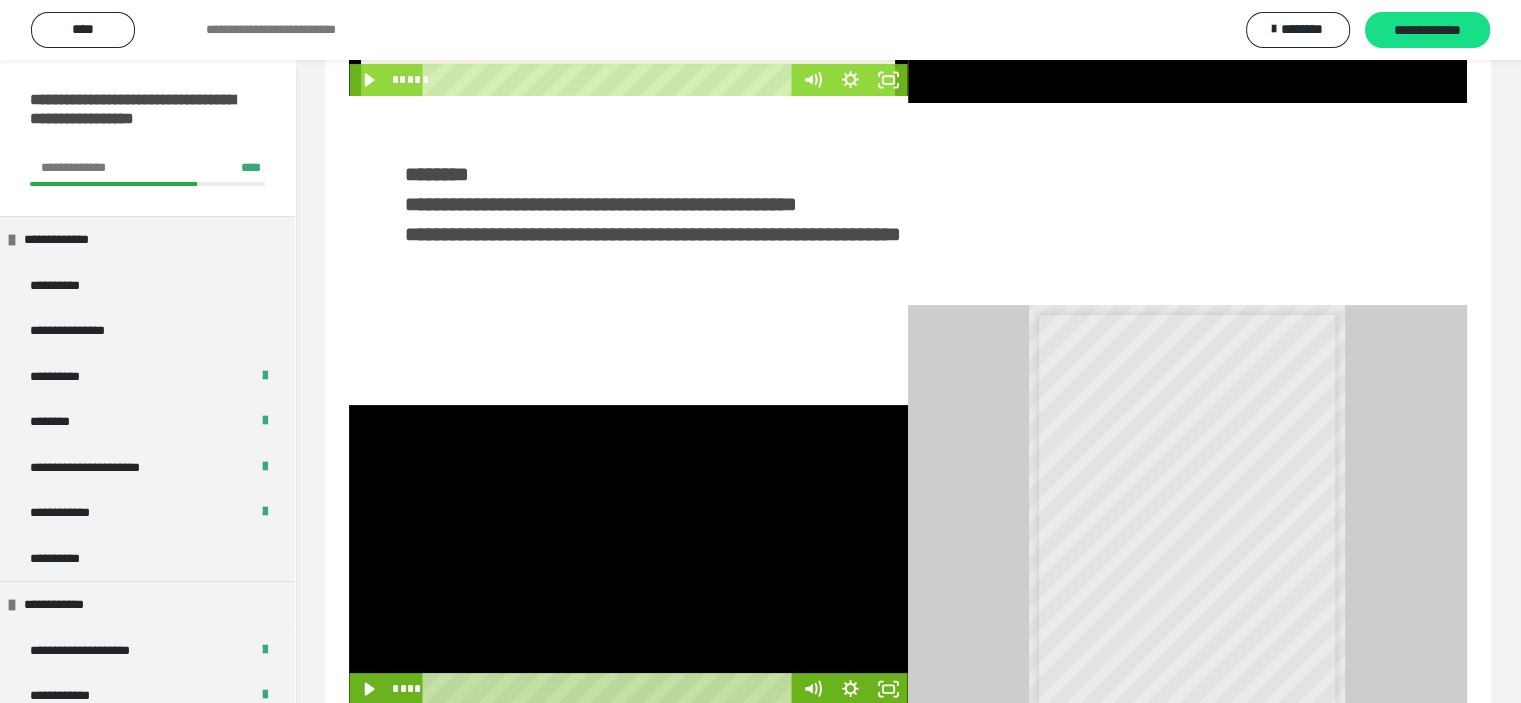 scroll, scrollTop: 26, scrollLeft: 0, axis: vertical 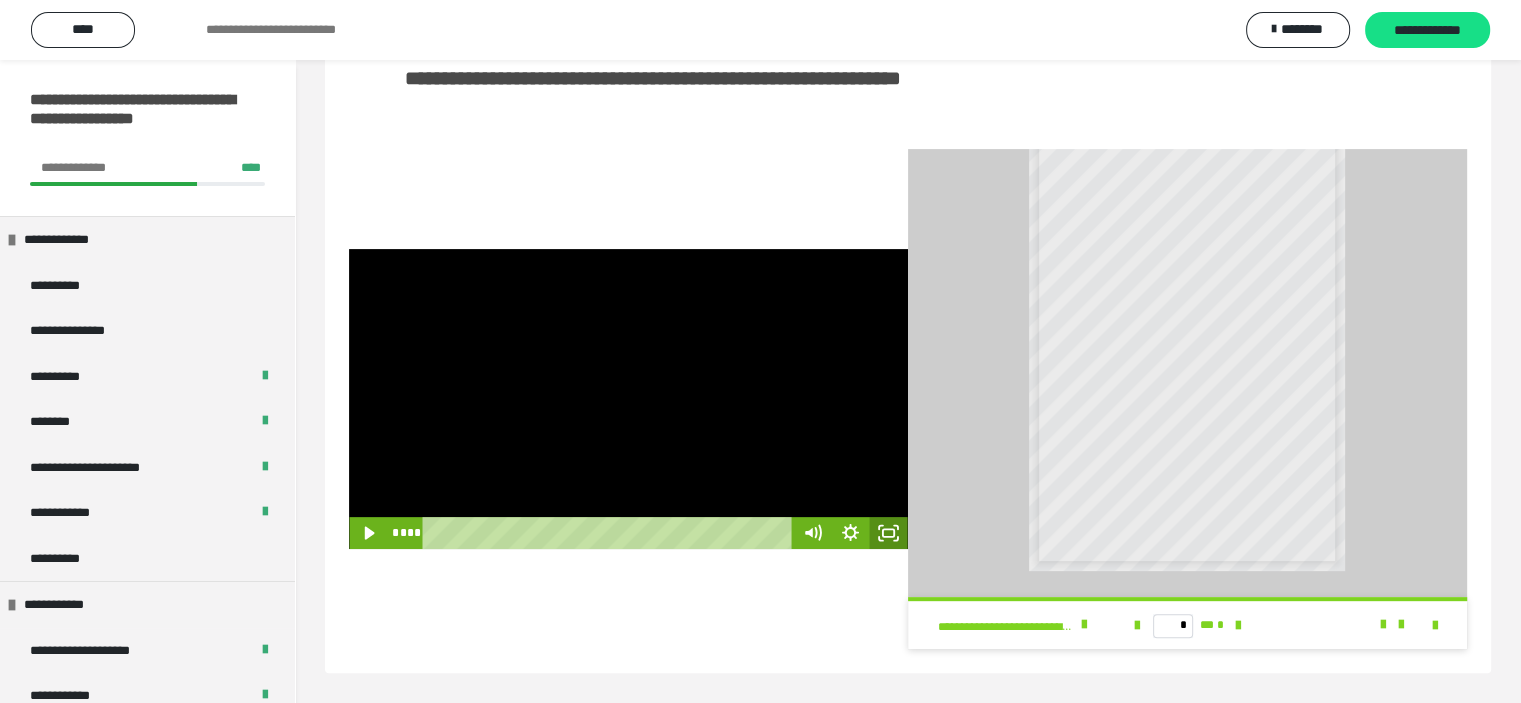click 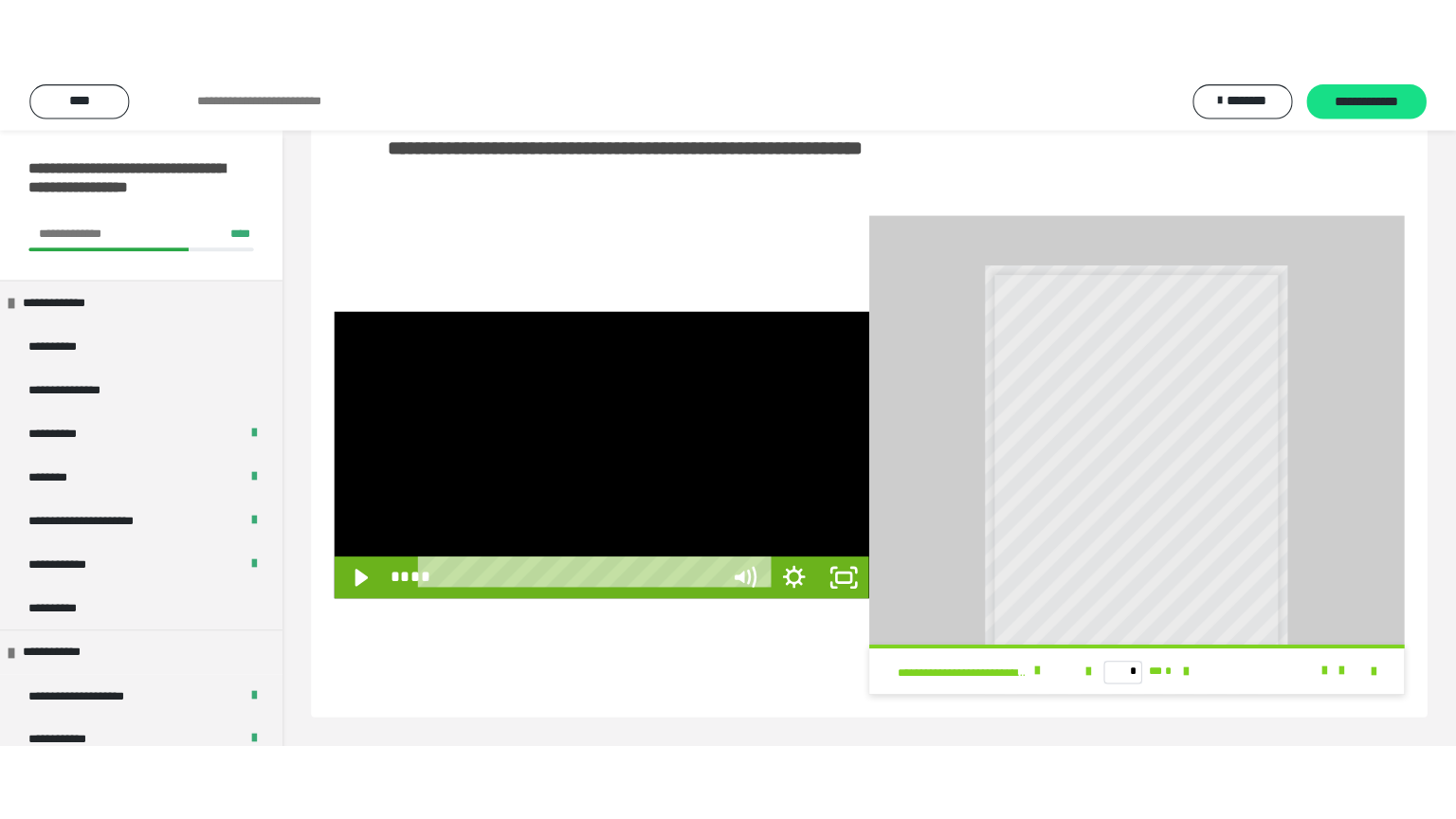 scroll, scrollTop: 334, scrollLeft: 0, axis: vertical 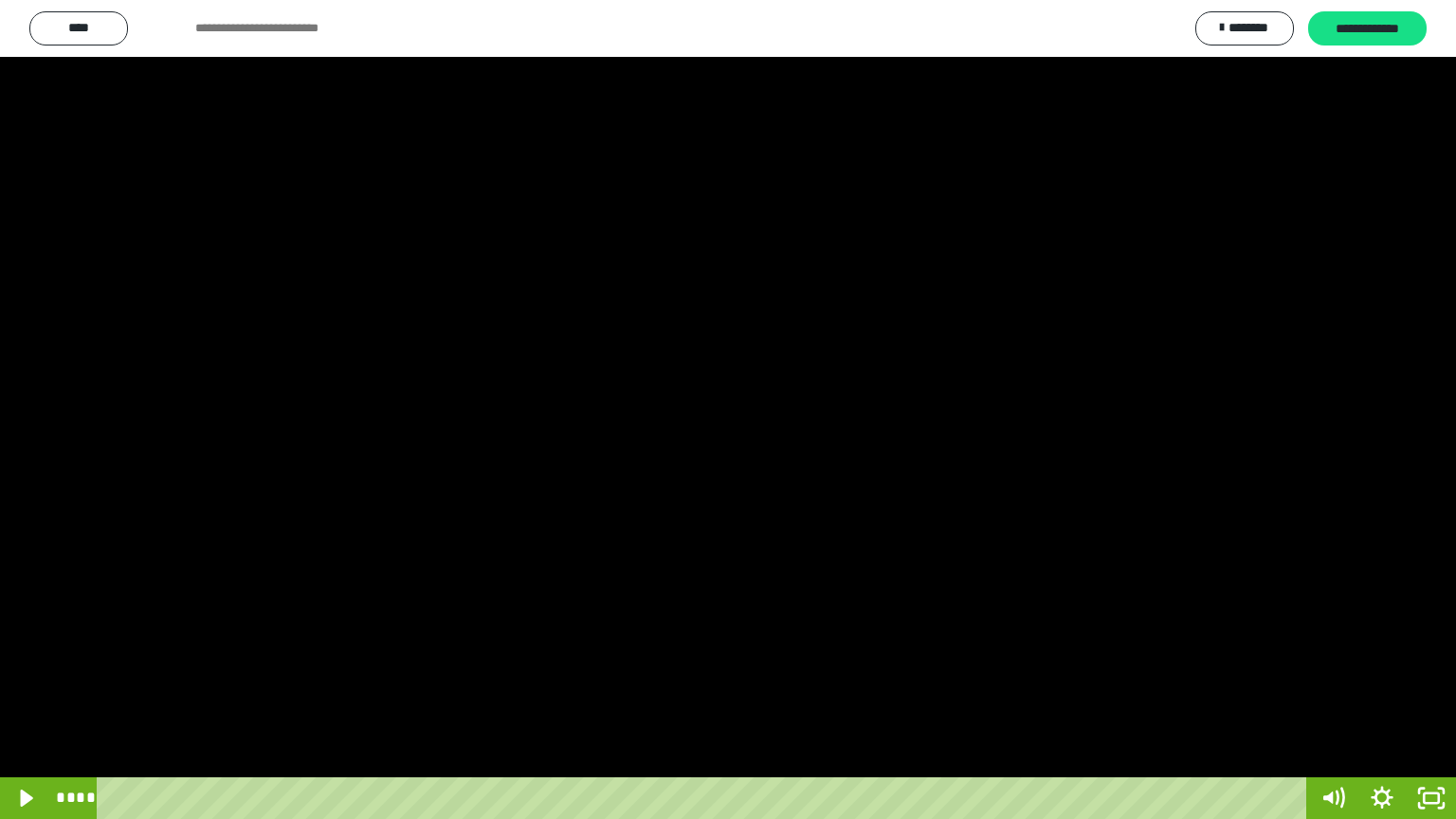 click at bounding box center (728, 410) 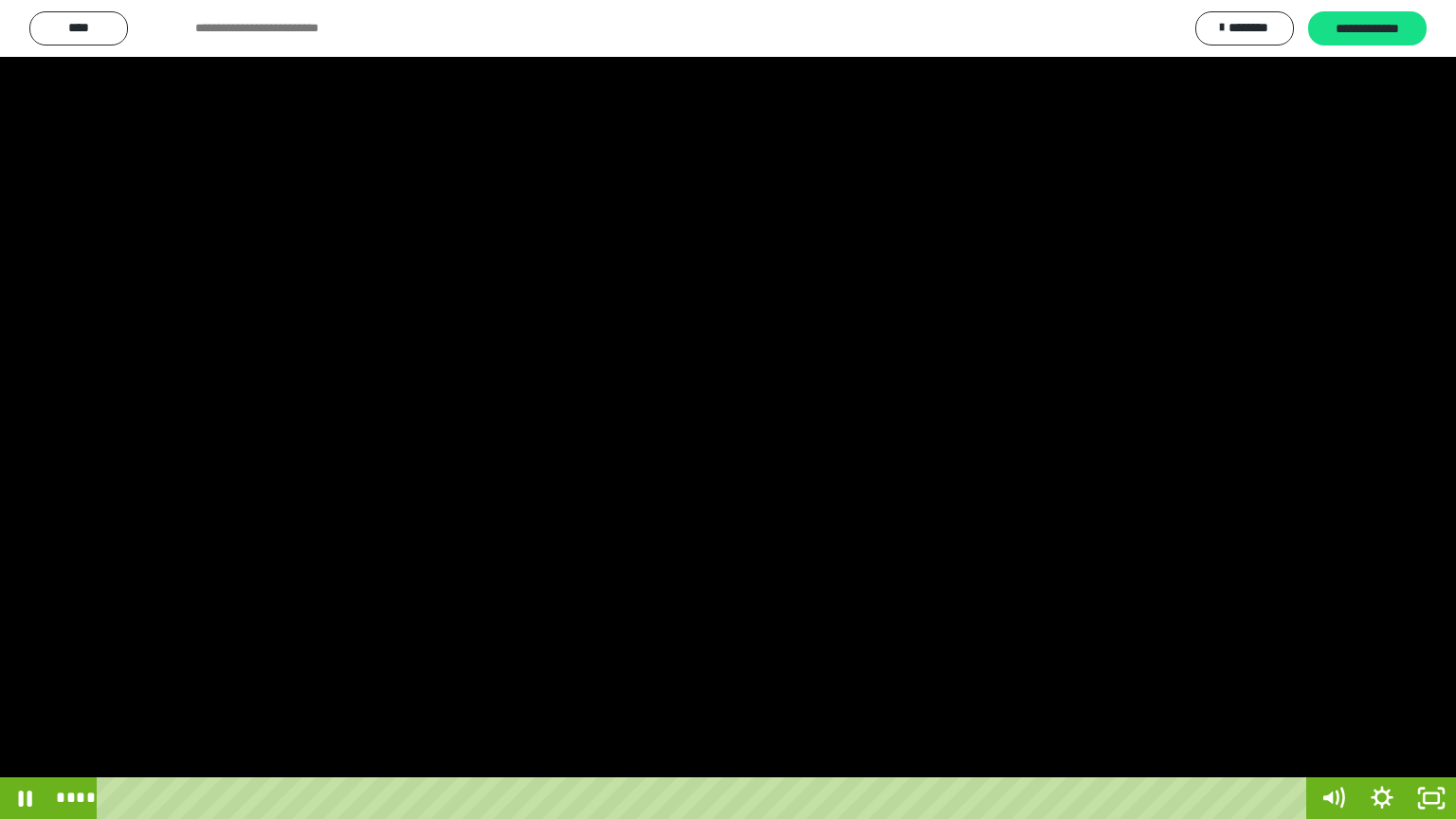 click at bounding box center [728, 410] 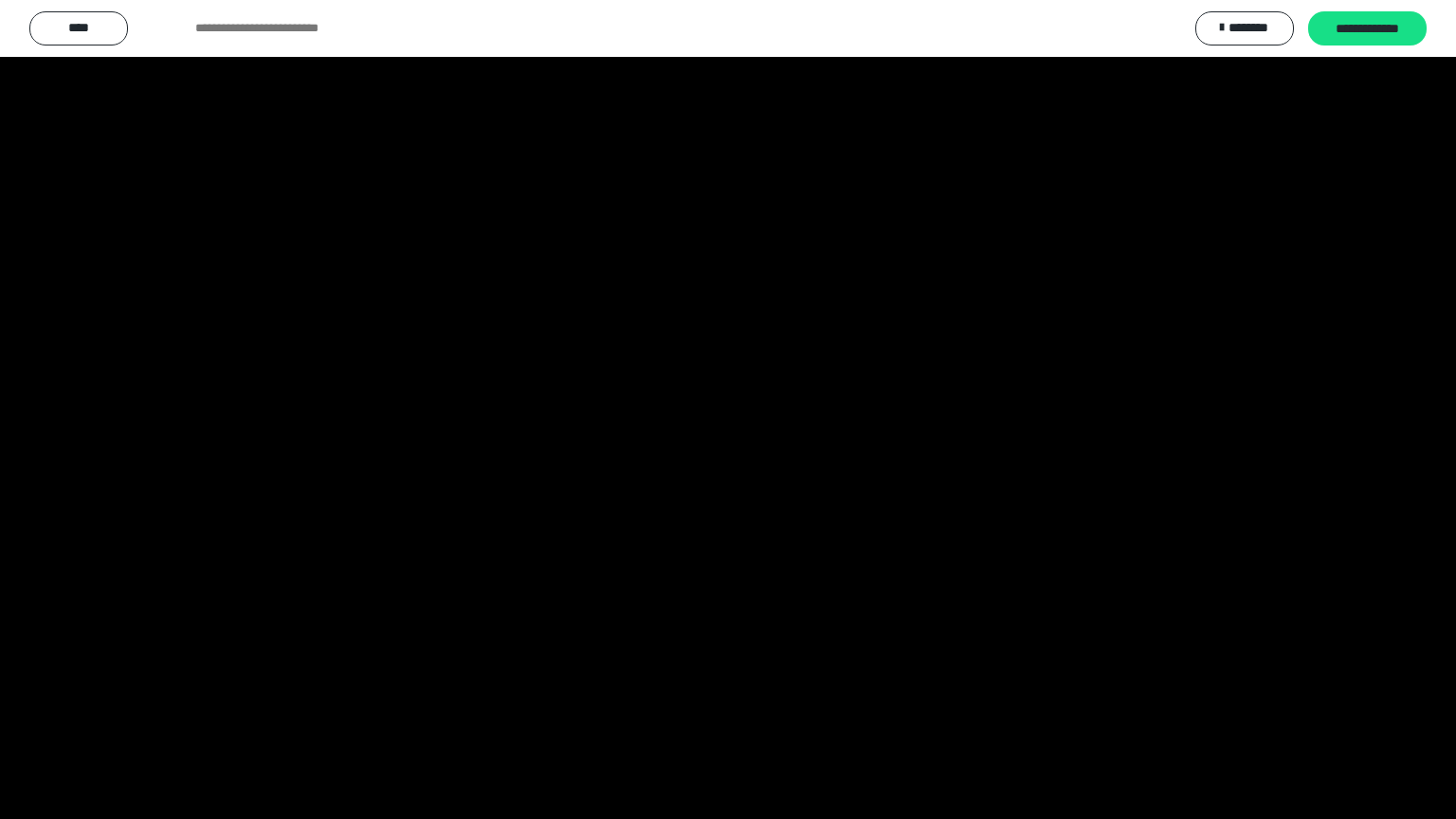 click at bounding box center [728, 410] 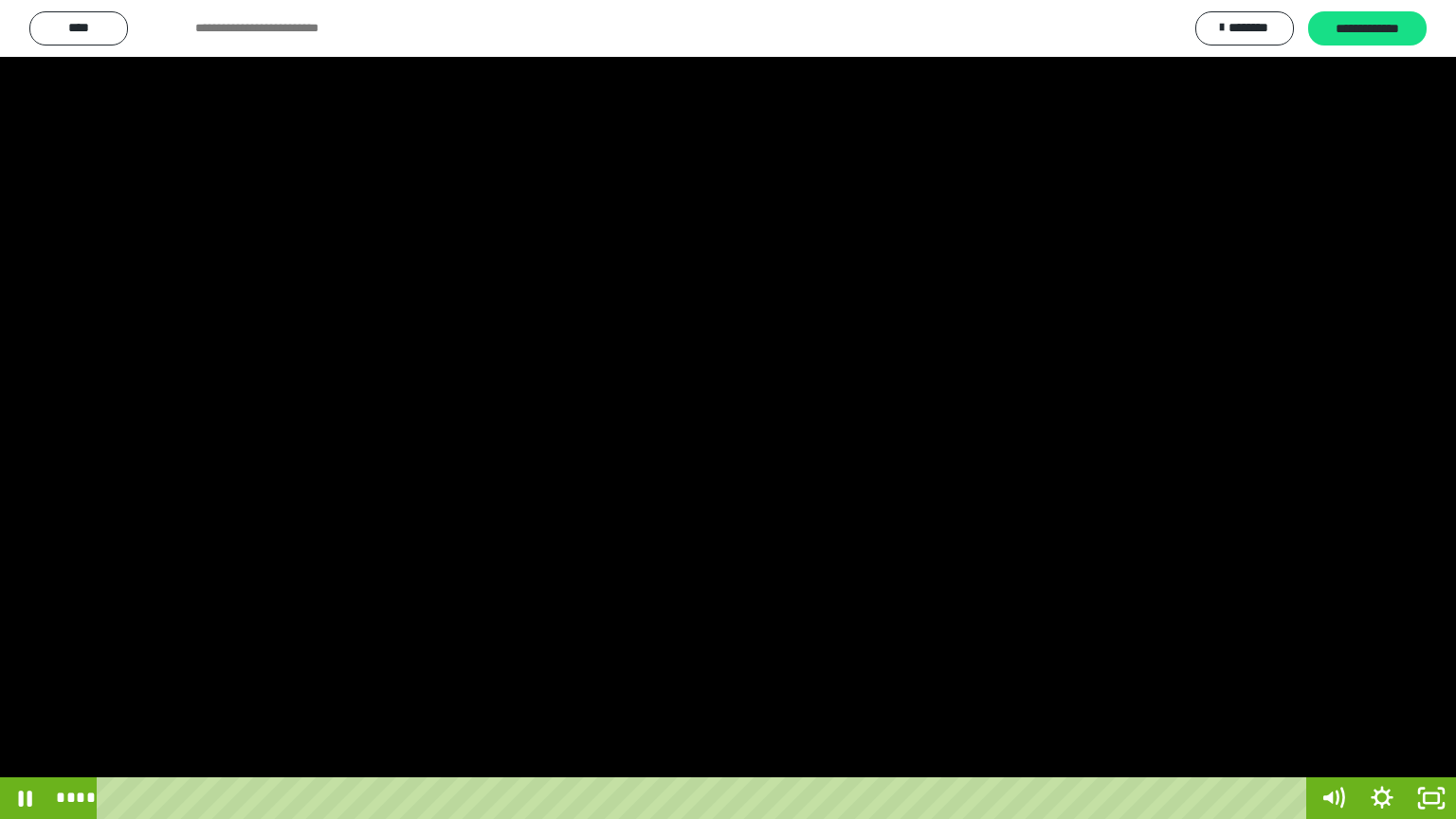 click at bounding box center [0, 0] 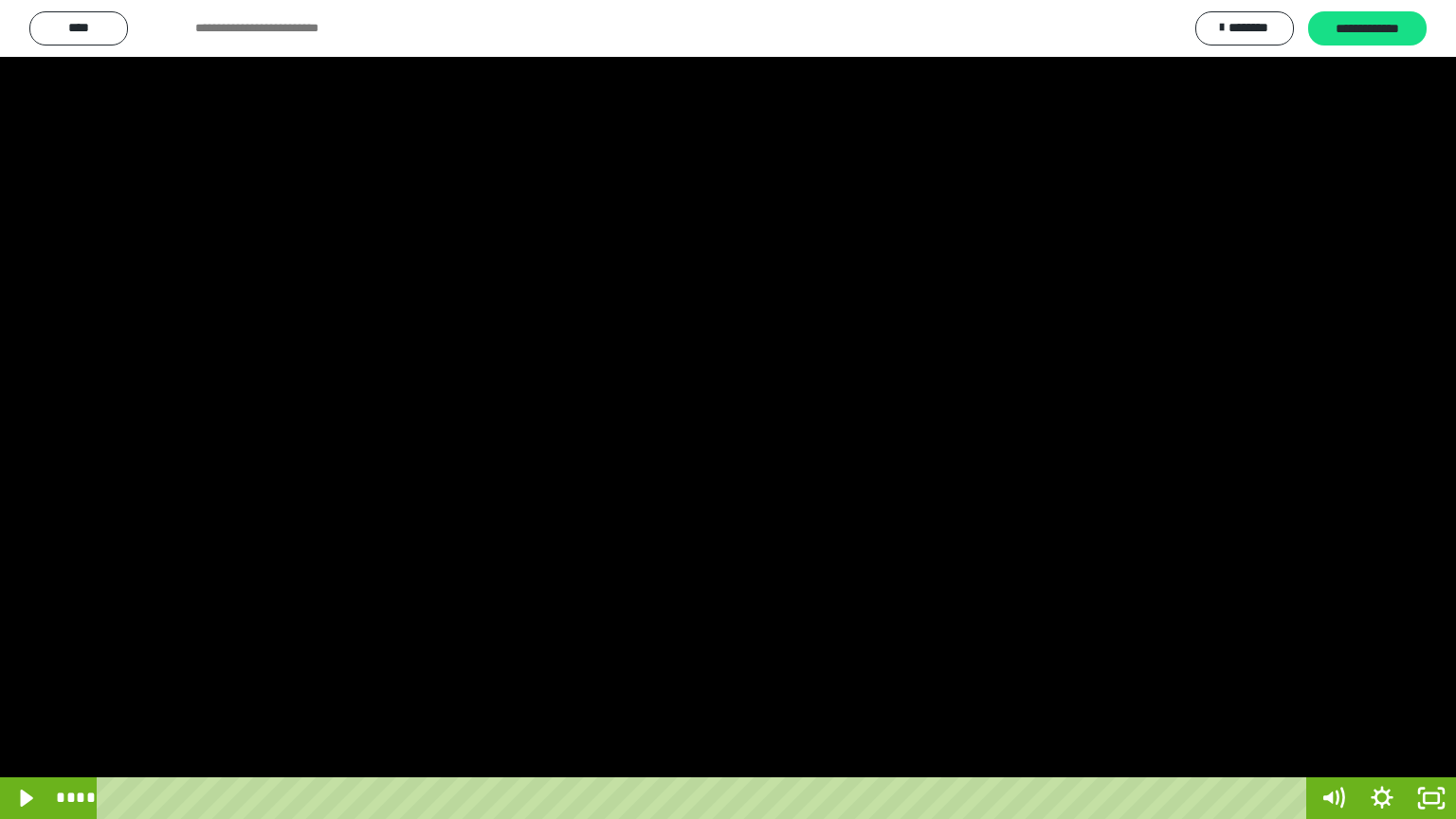 click at bounding box center (0, 0) 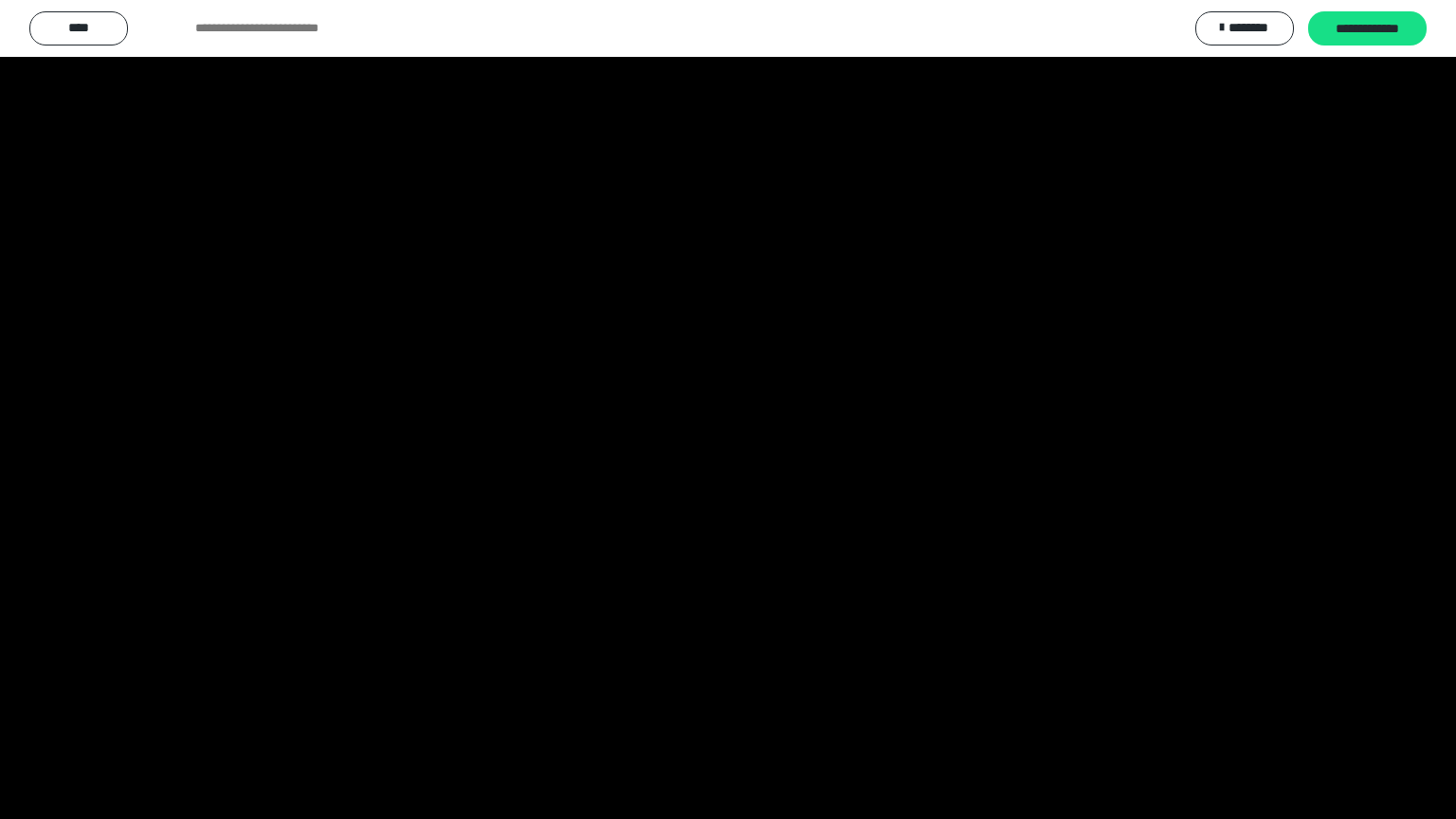 click at bounding box center (0, 0) 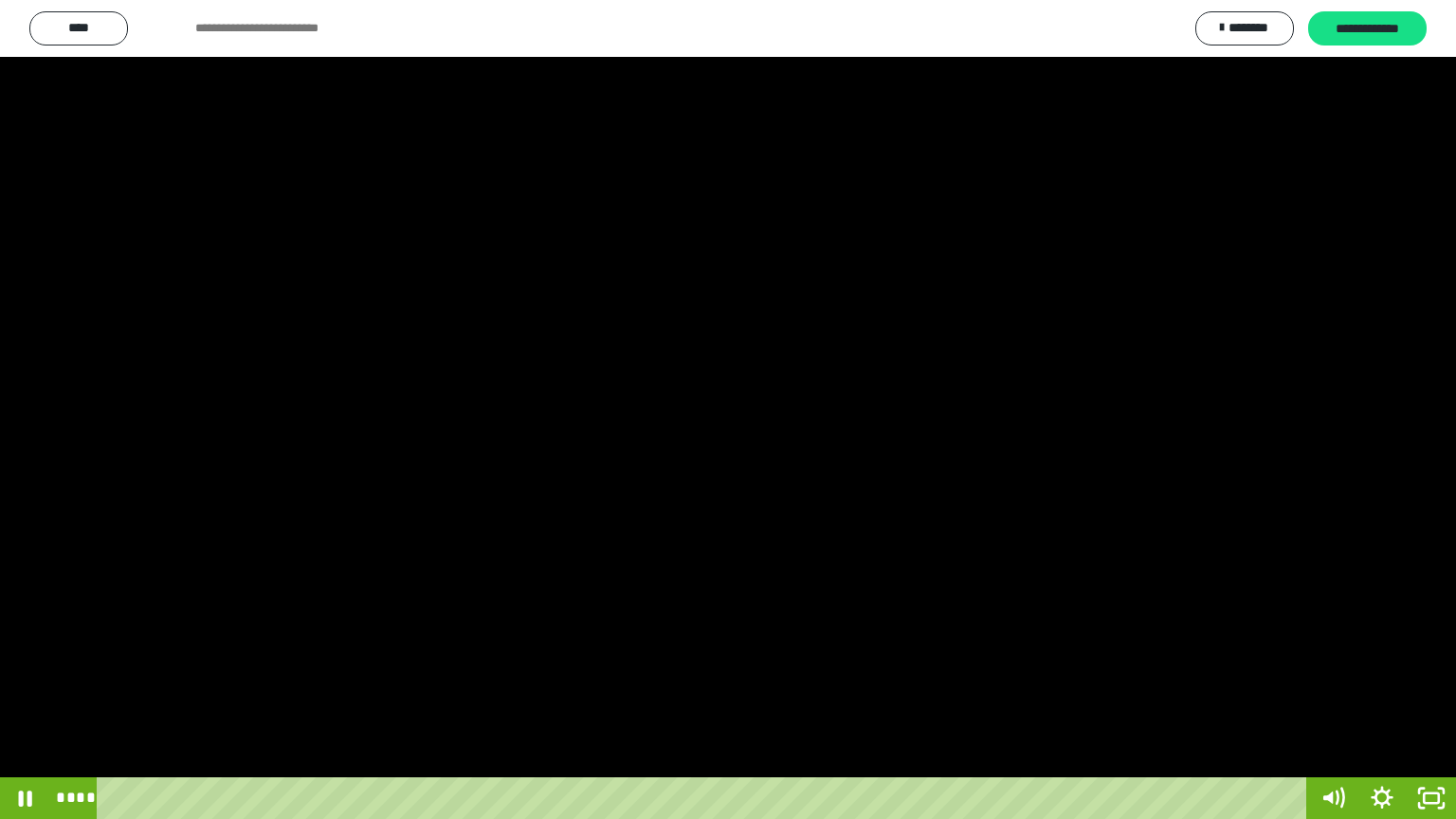 click at bounding box center [0, 0] 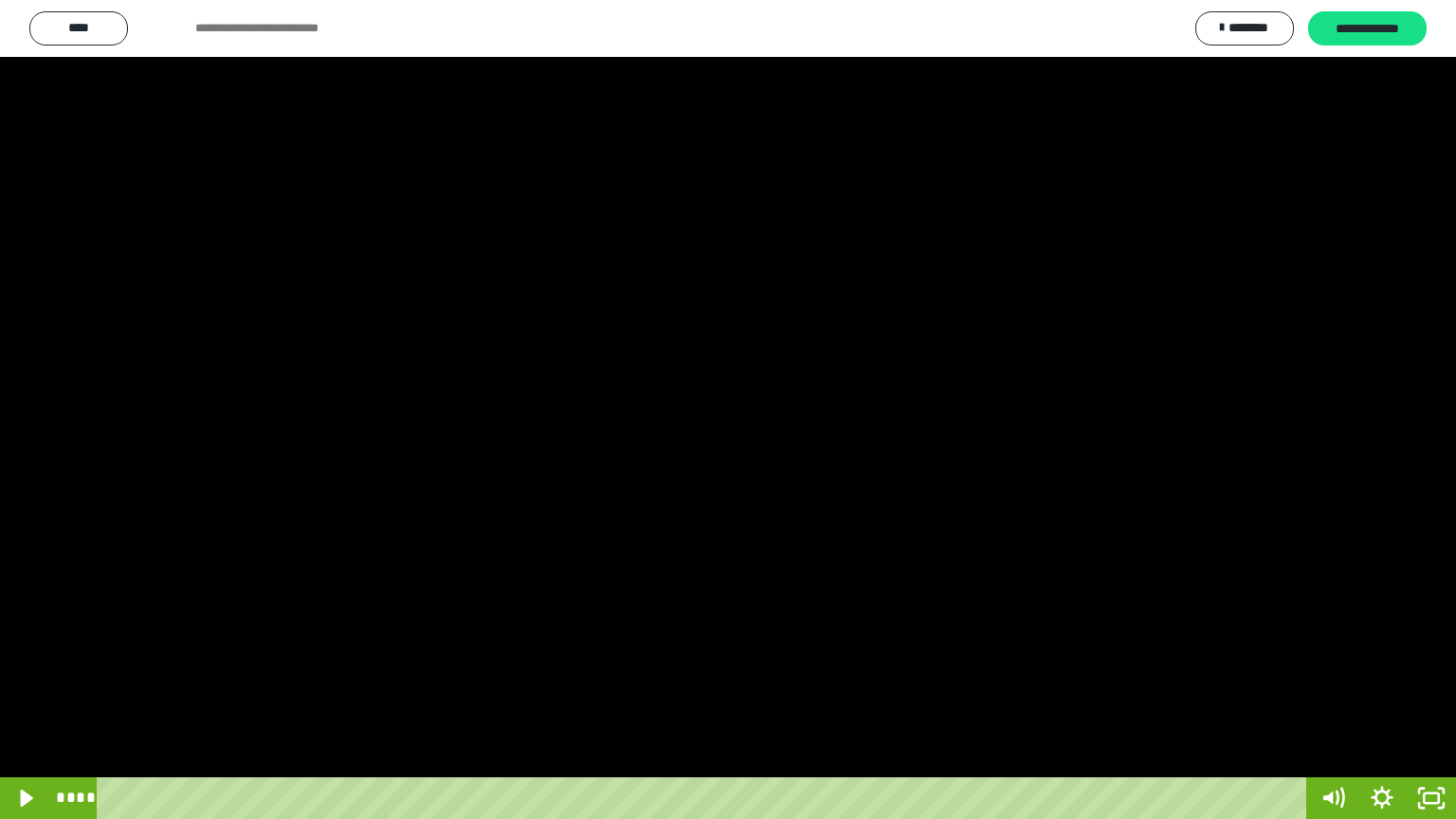 click at bounding box center [0, 0] 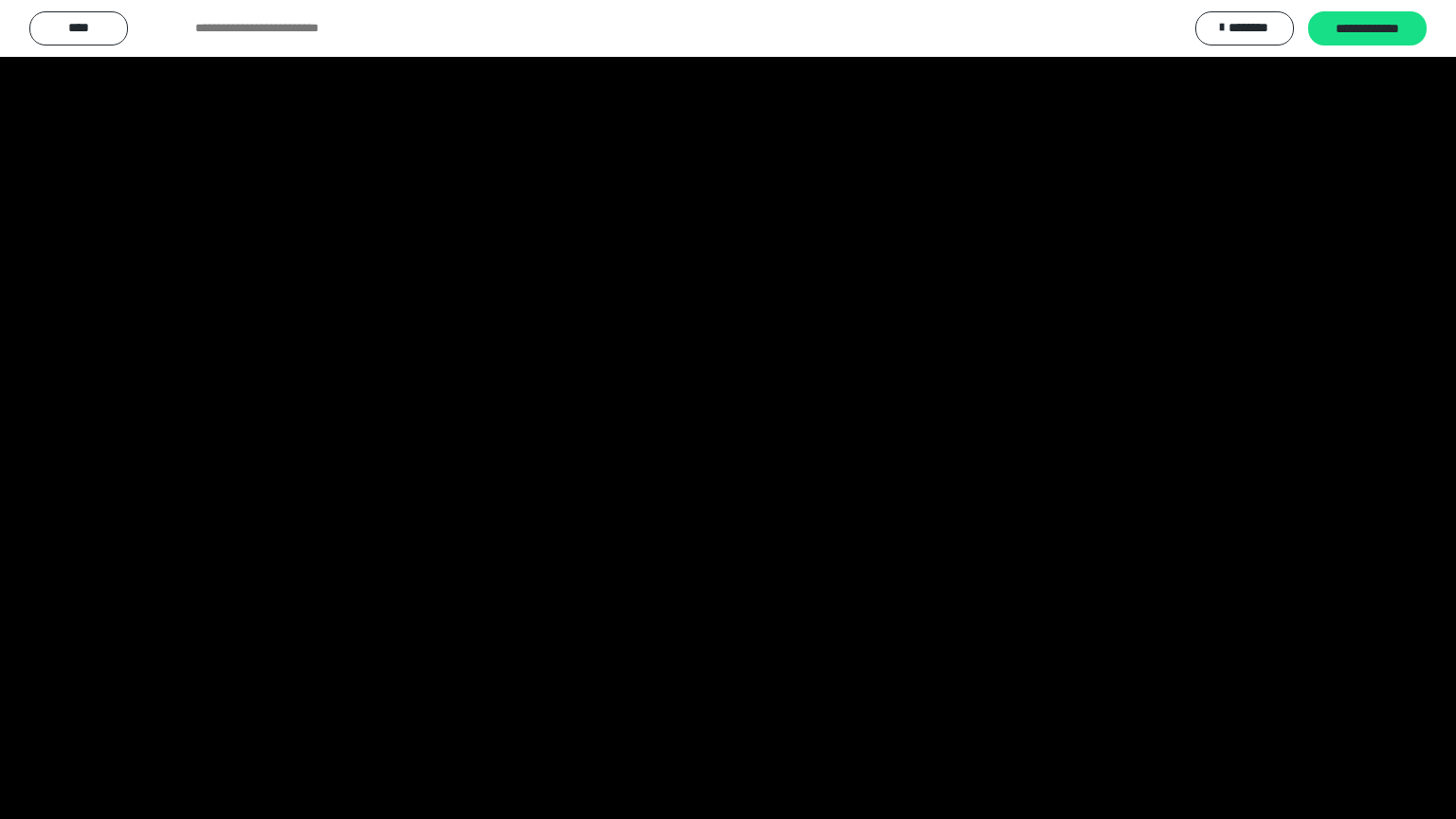 click at bounding box center [0, 0] 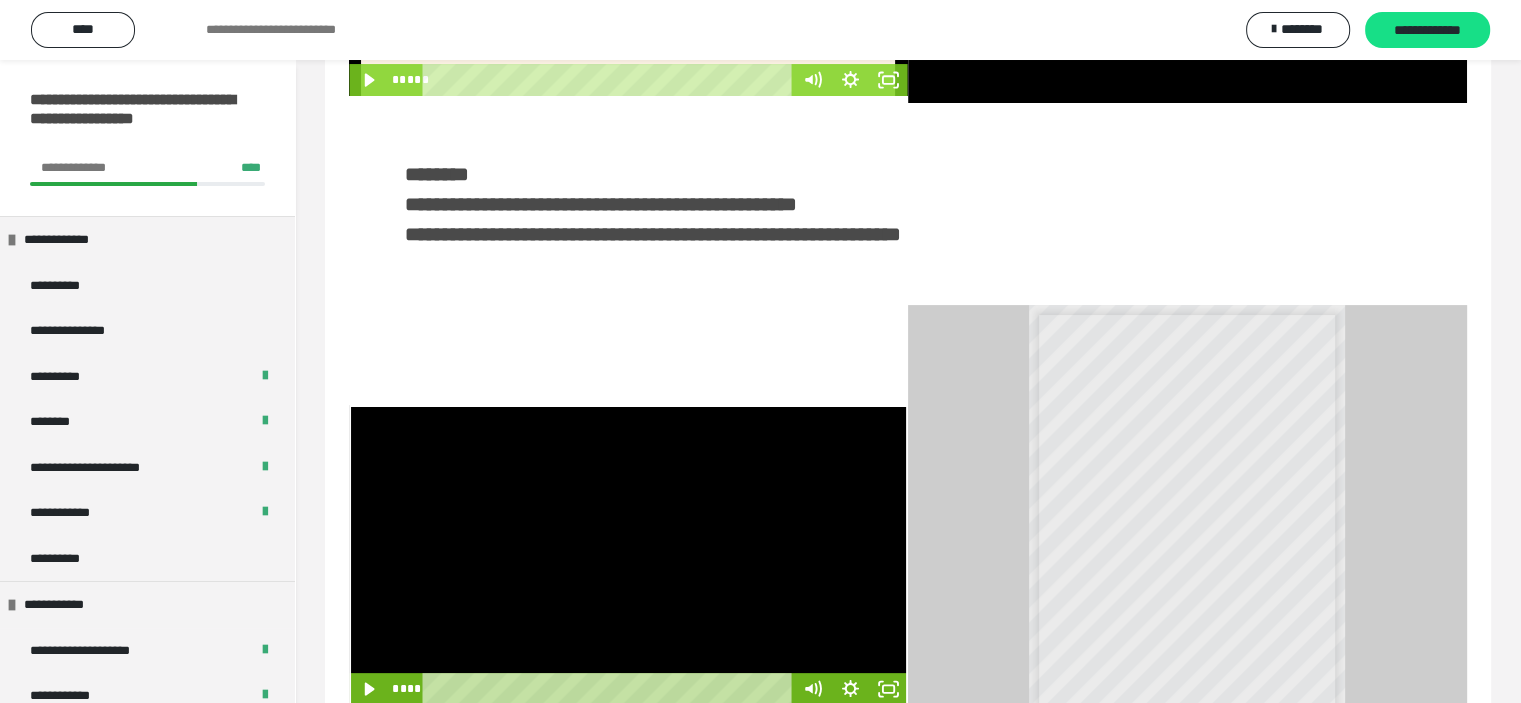 scroll, scrollTop: 508, scrollLeft: 0, axis: vertical 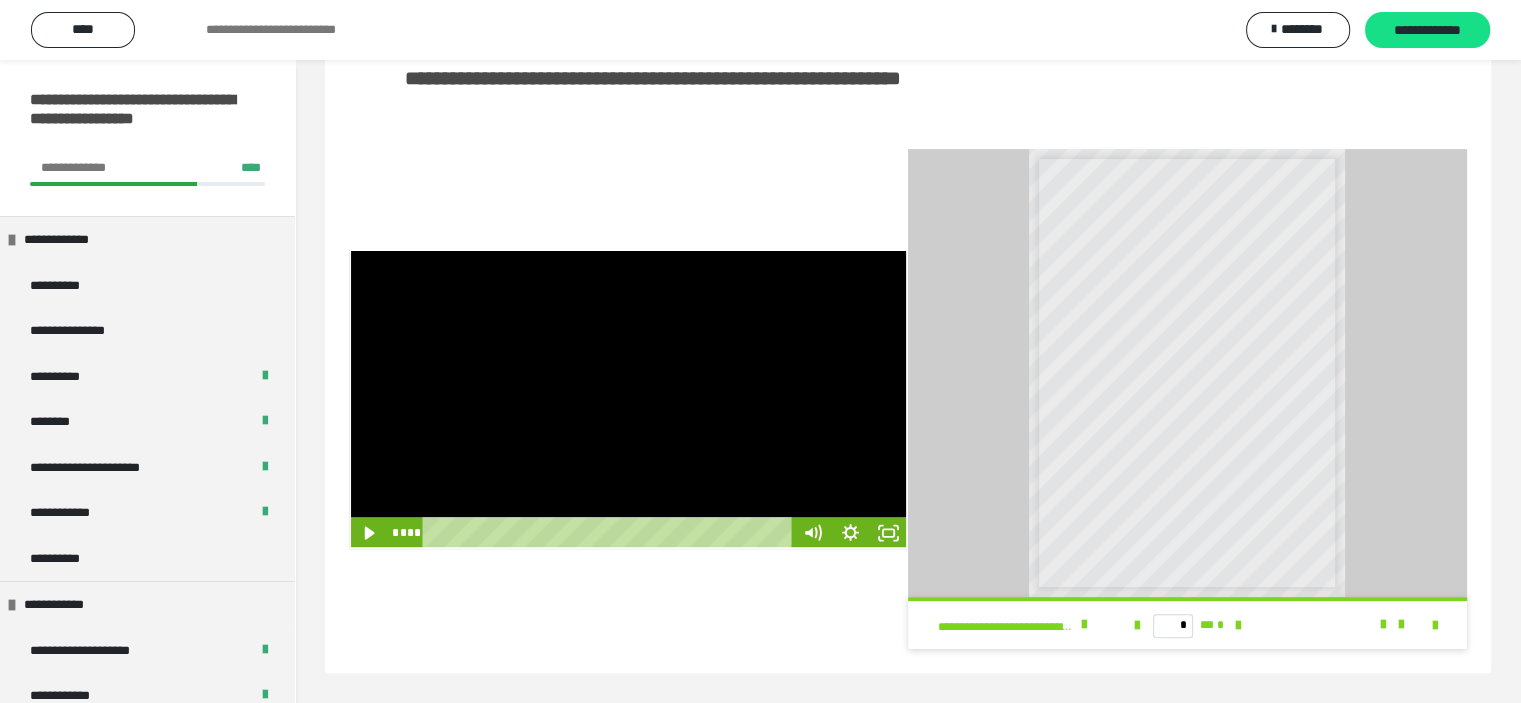 click at bounding box center (628, 399) 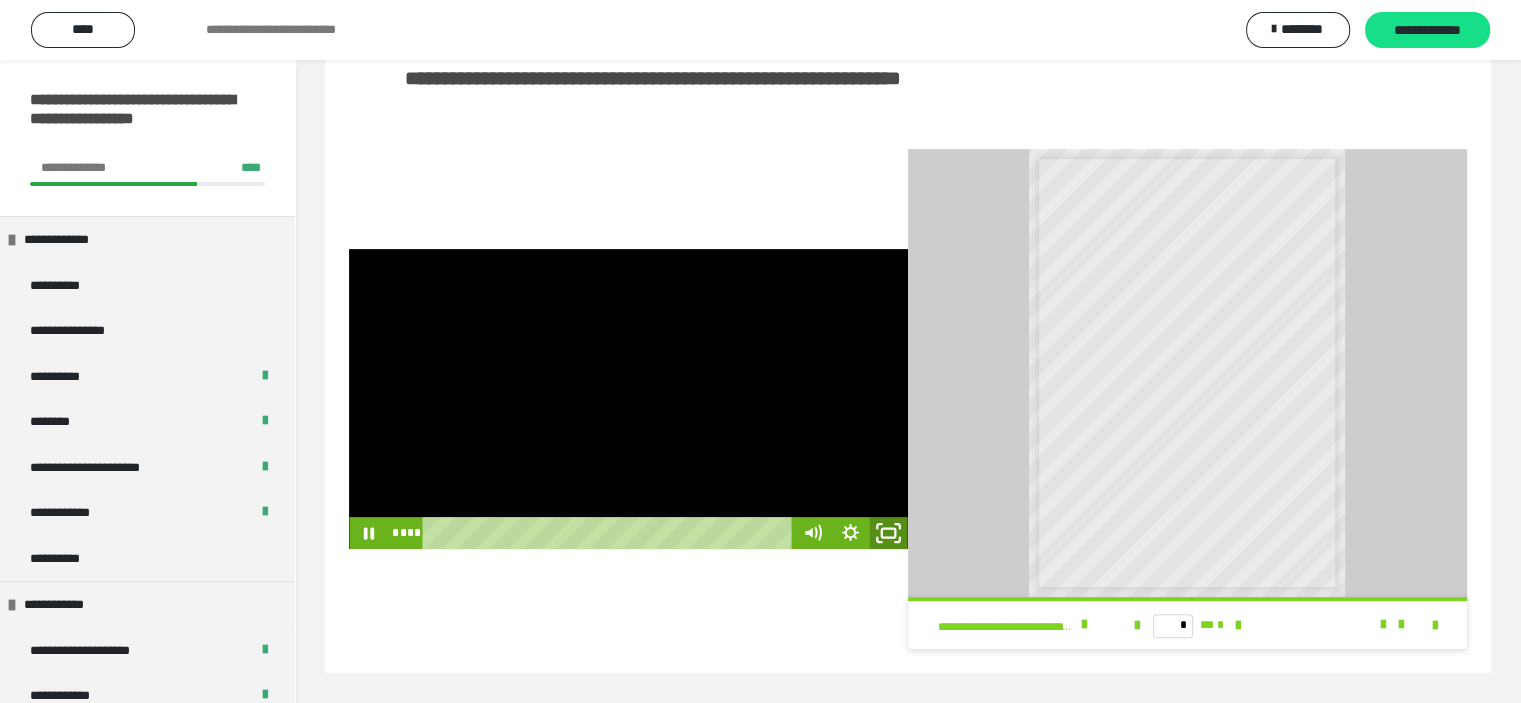 click 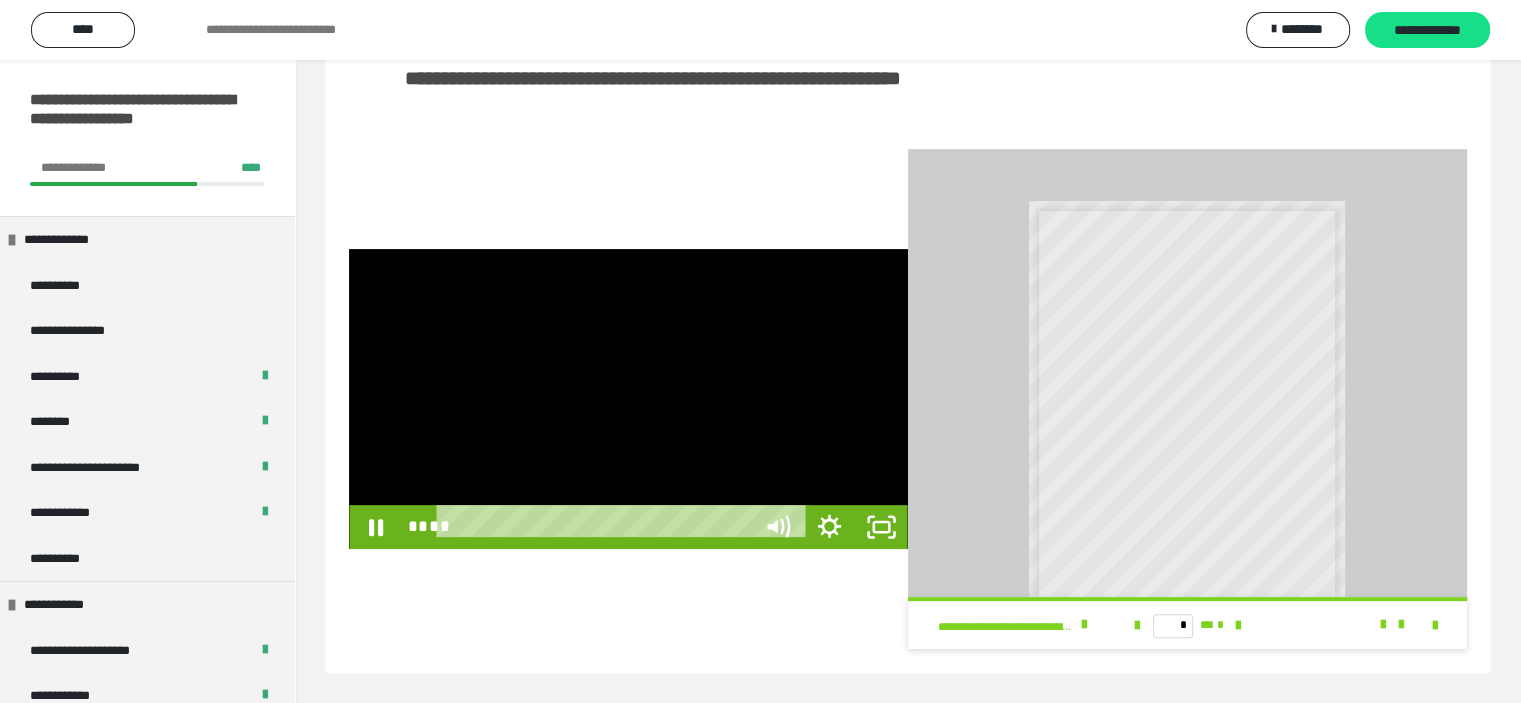 scroll, scrollTop: 352, scrollLeft: 0, axis: vertical 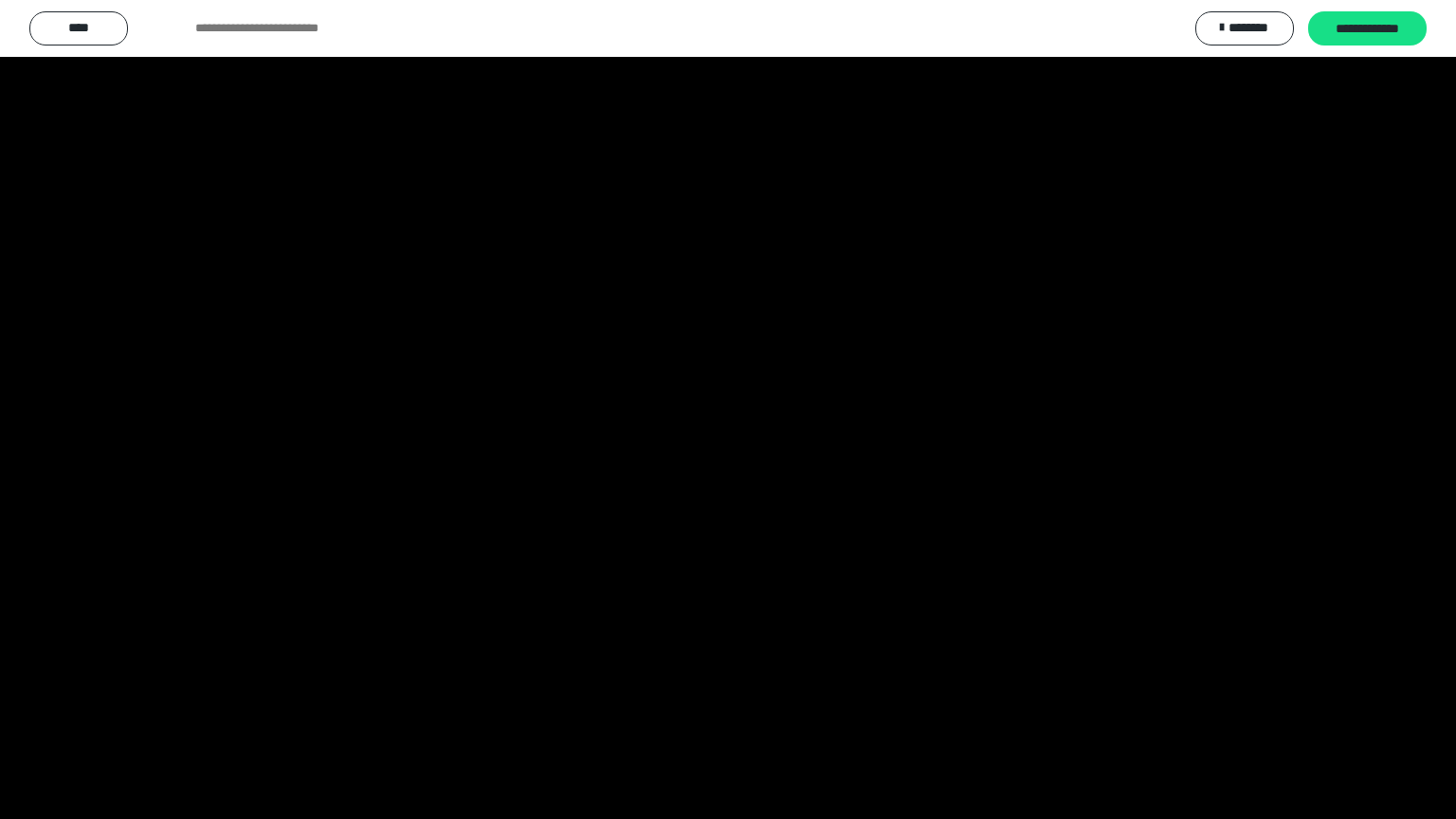 click at bounding box center (728, 410) 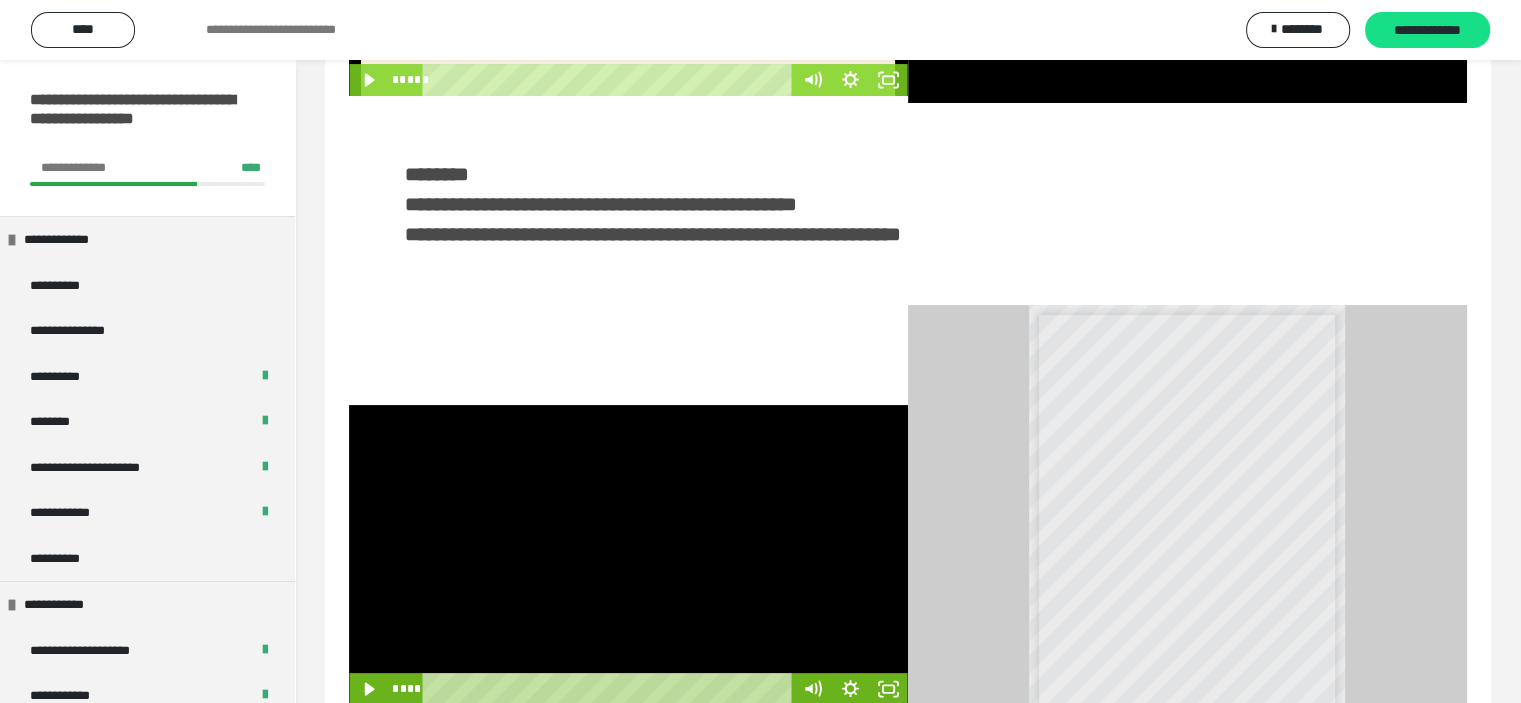 click at bounding box center [628, 555] 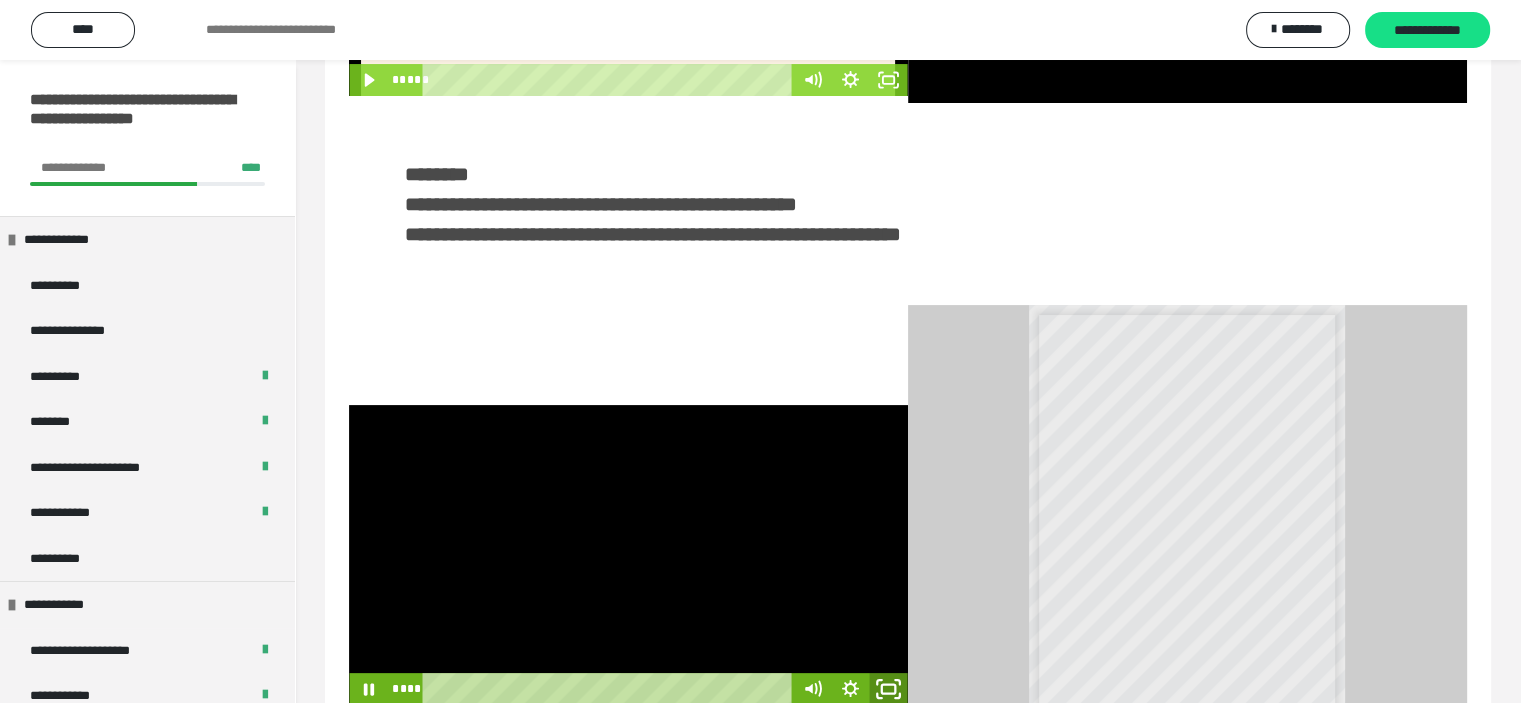 click 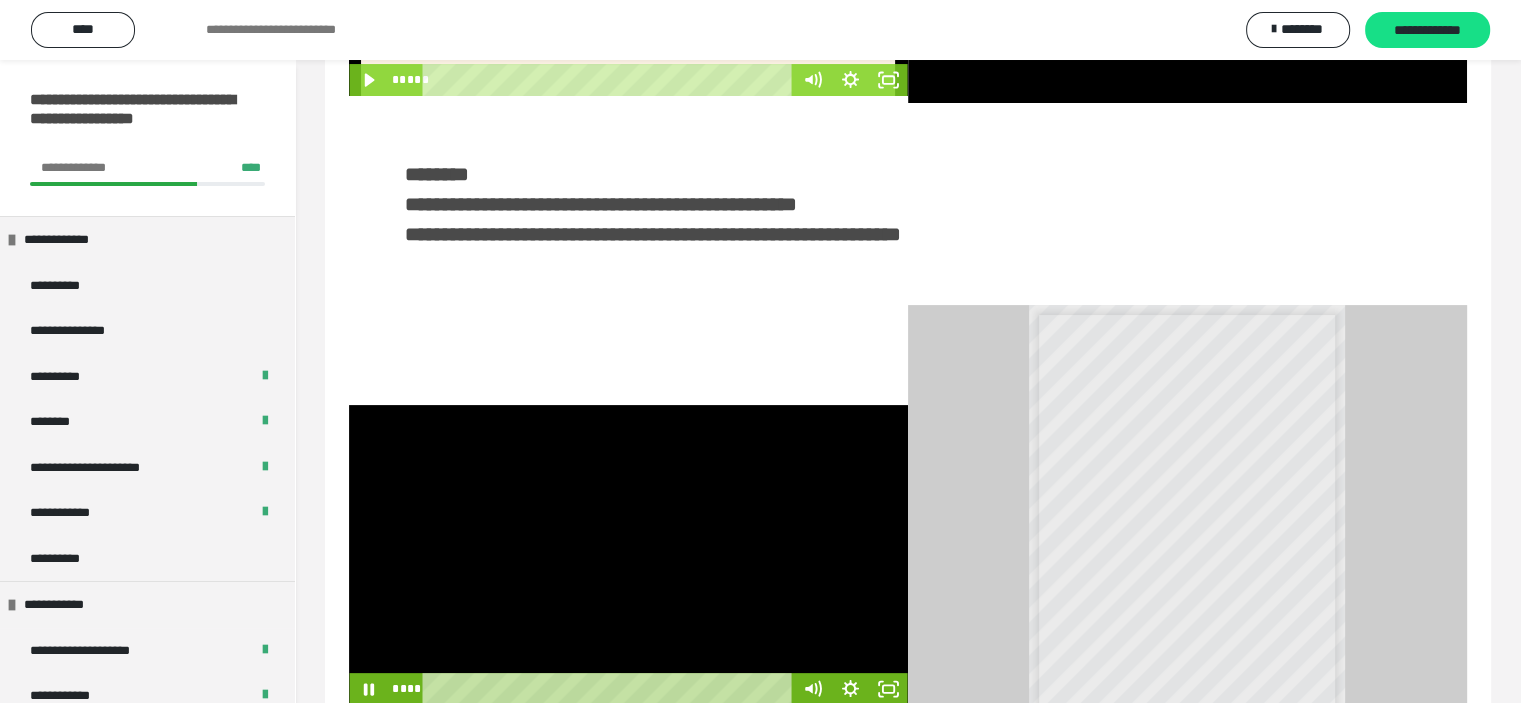 click at bounding box center [628, 555] 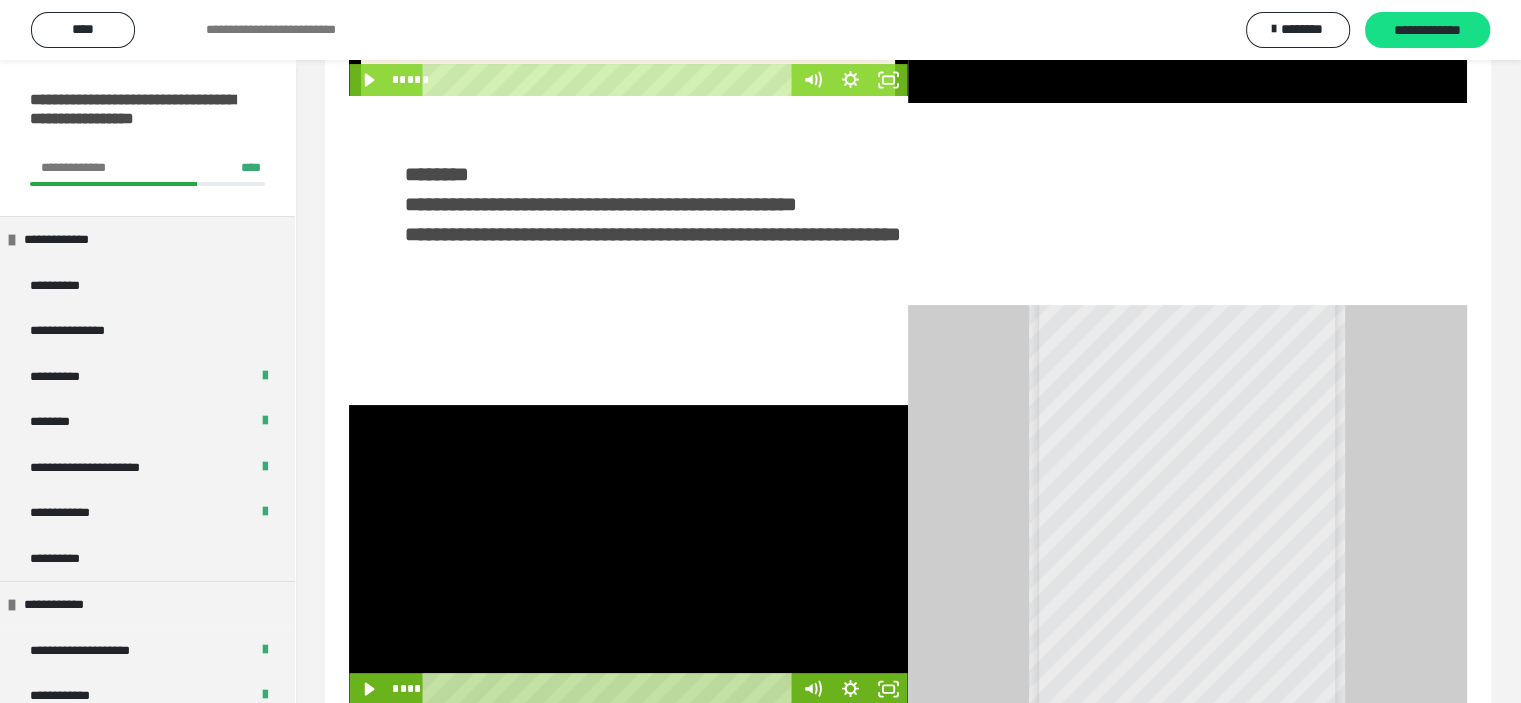 scroll, scrollTop: 26, scrollLeft: 0, axis: vertical 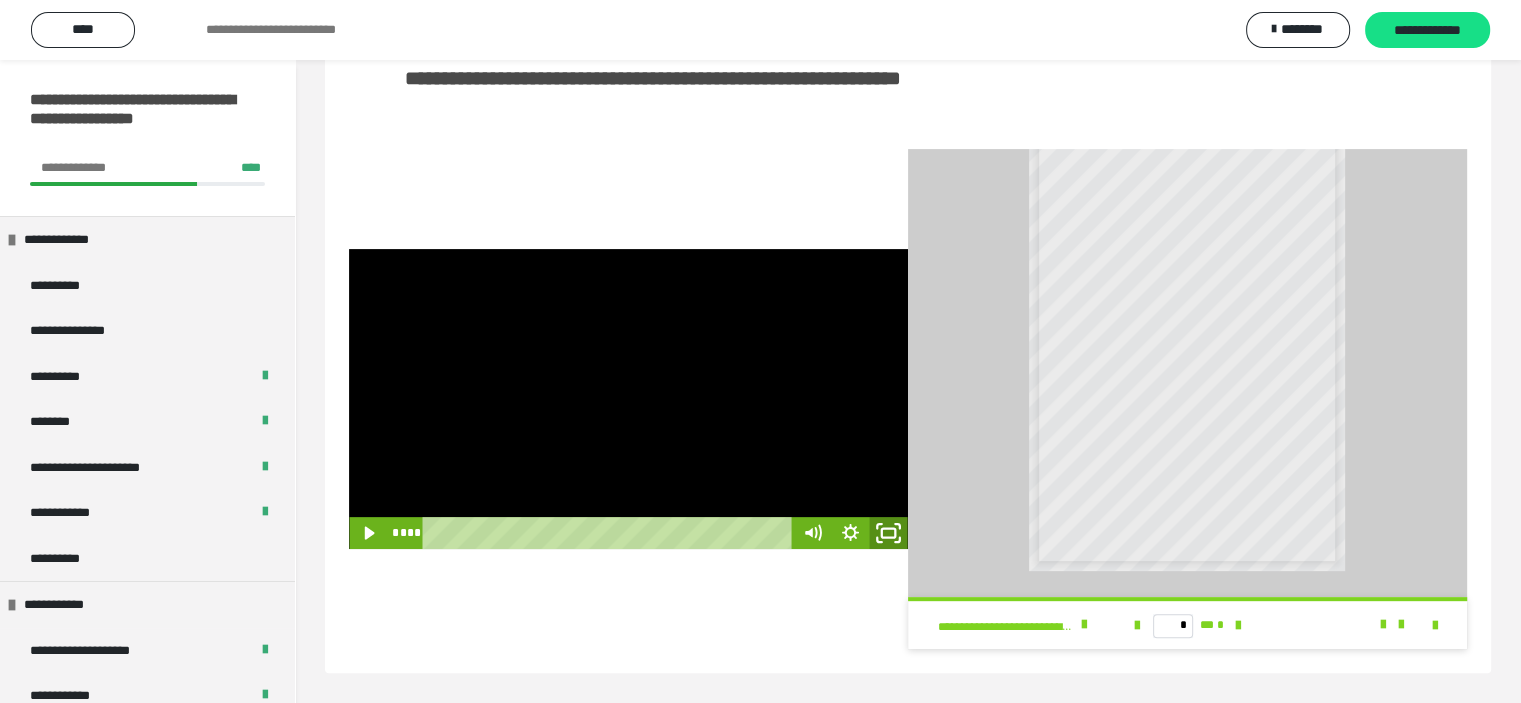 click 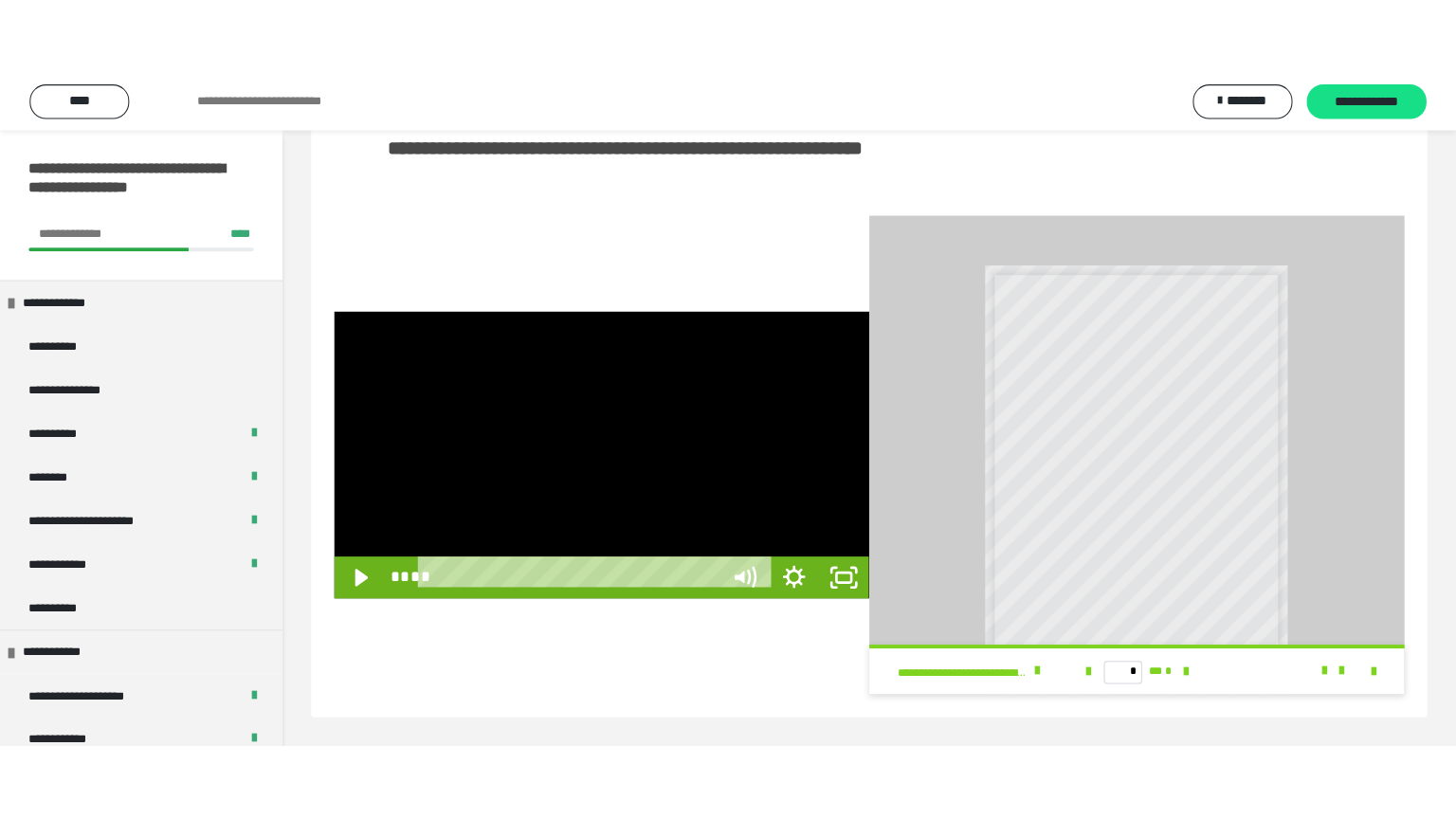 scroll, scrollTop: 334, scrollLeft: 0, axis: vertical 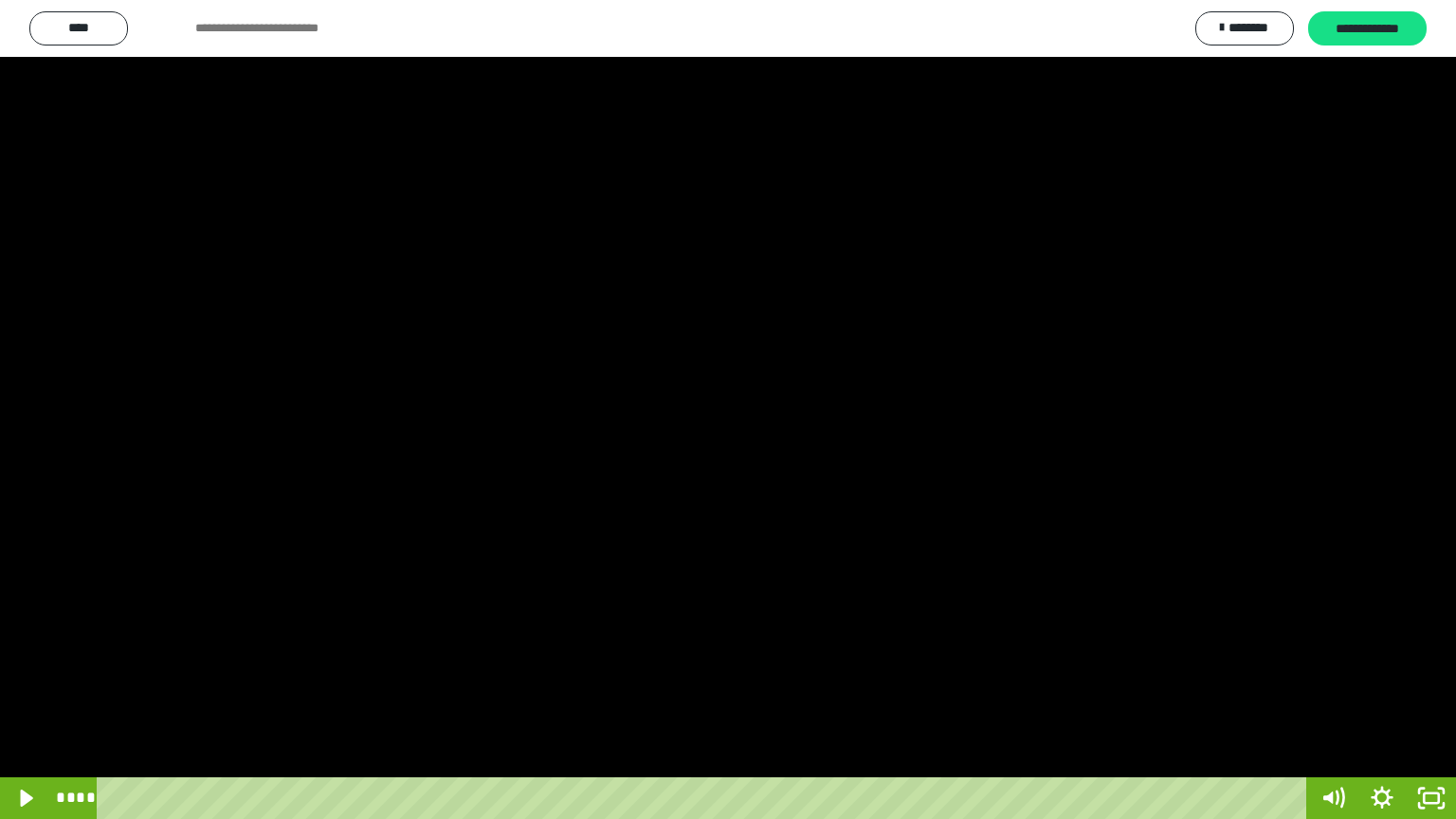 click at bounding box center [728, 410] 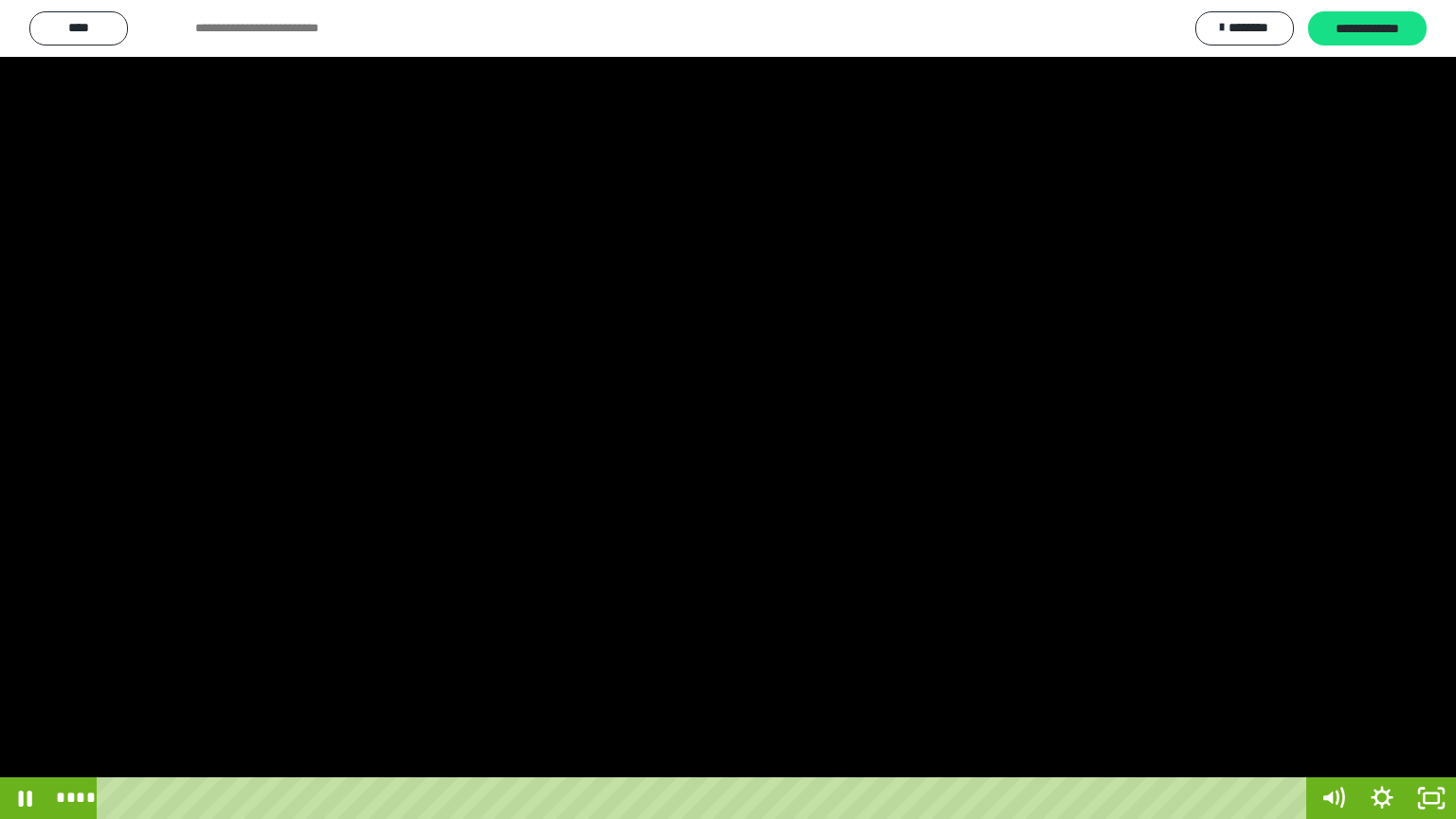 click at bounding box center (728, 410) 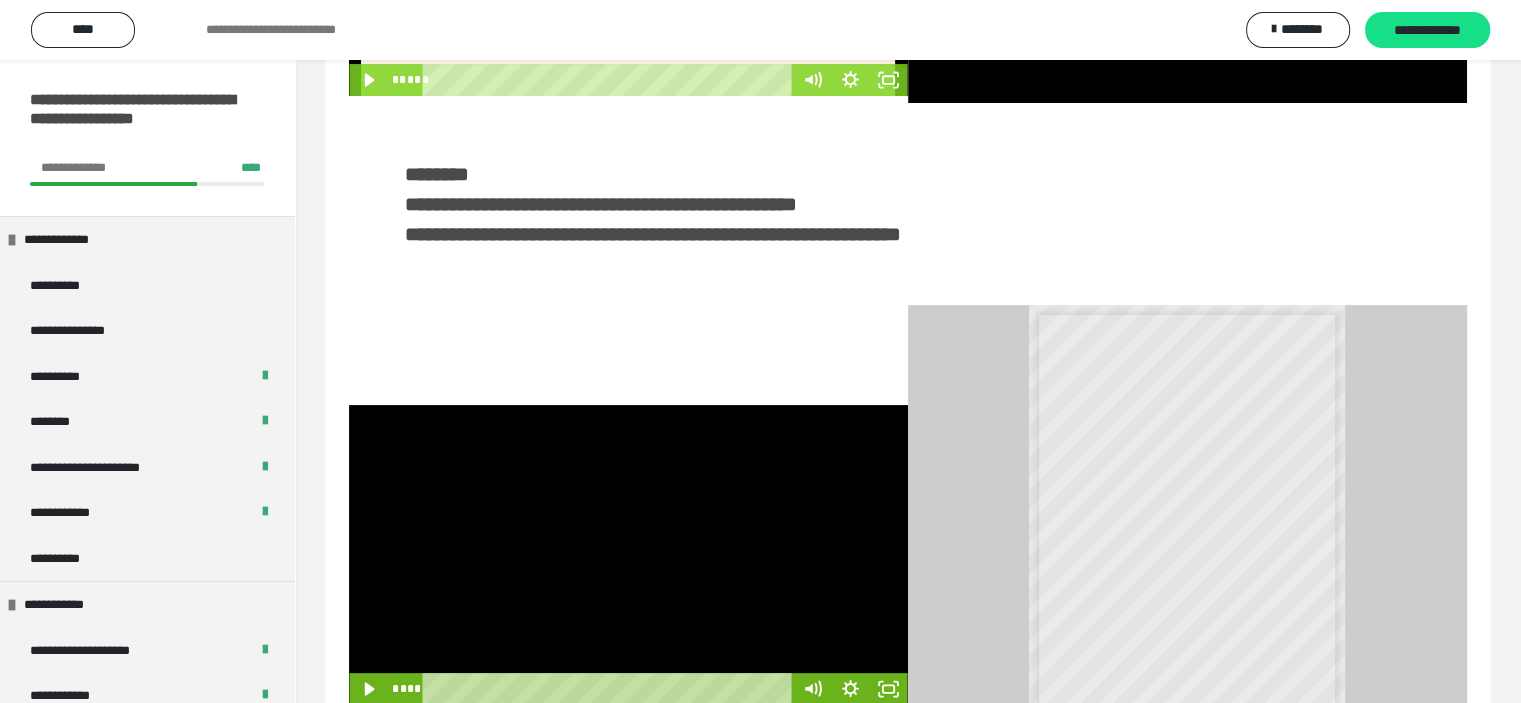 click at bounding box center [628, 555] 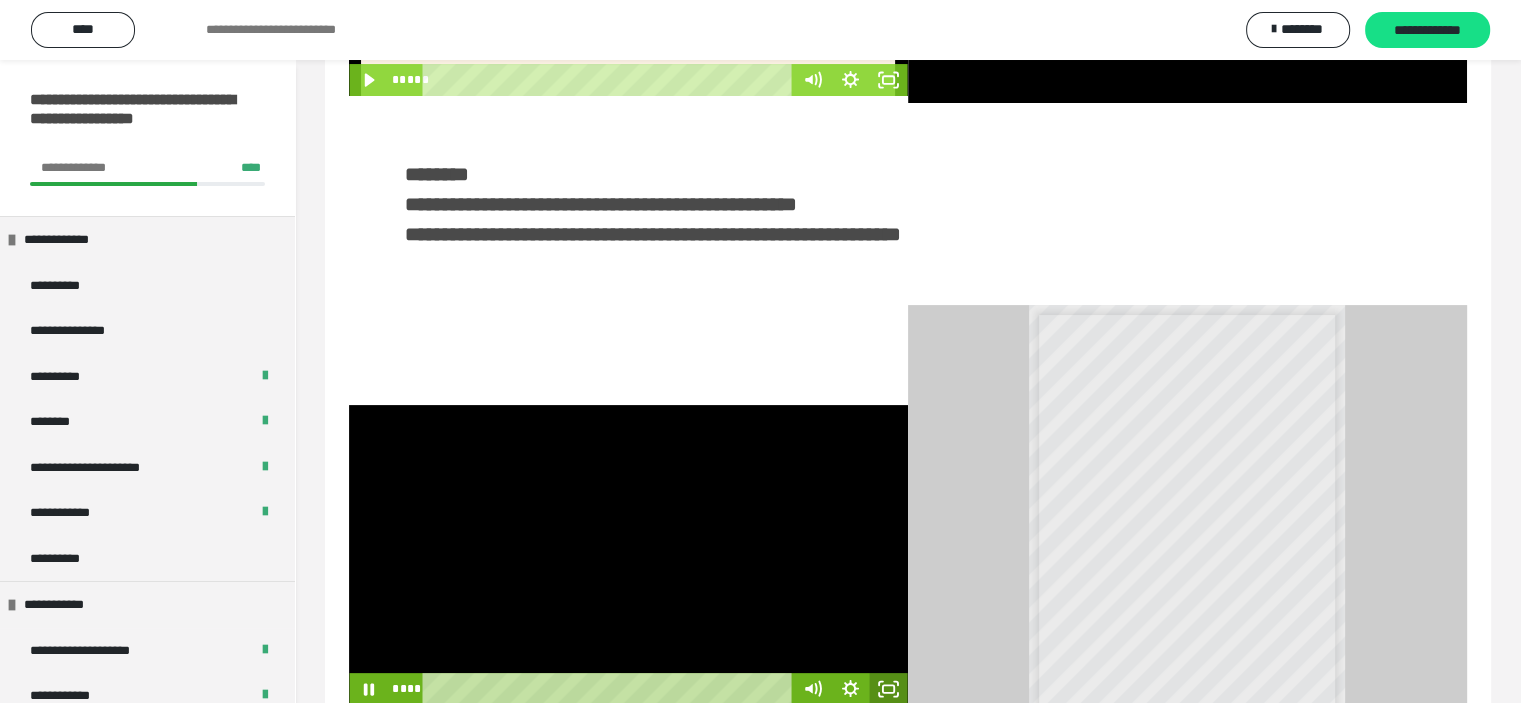 click 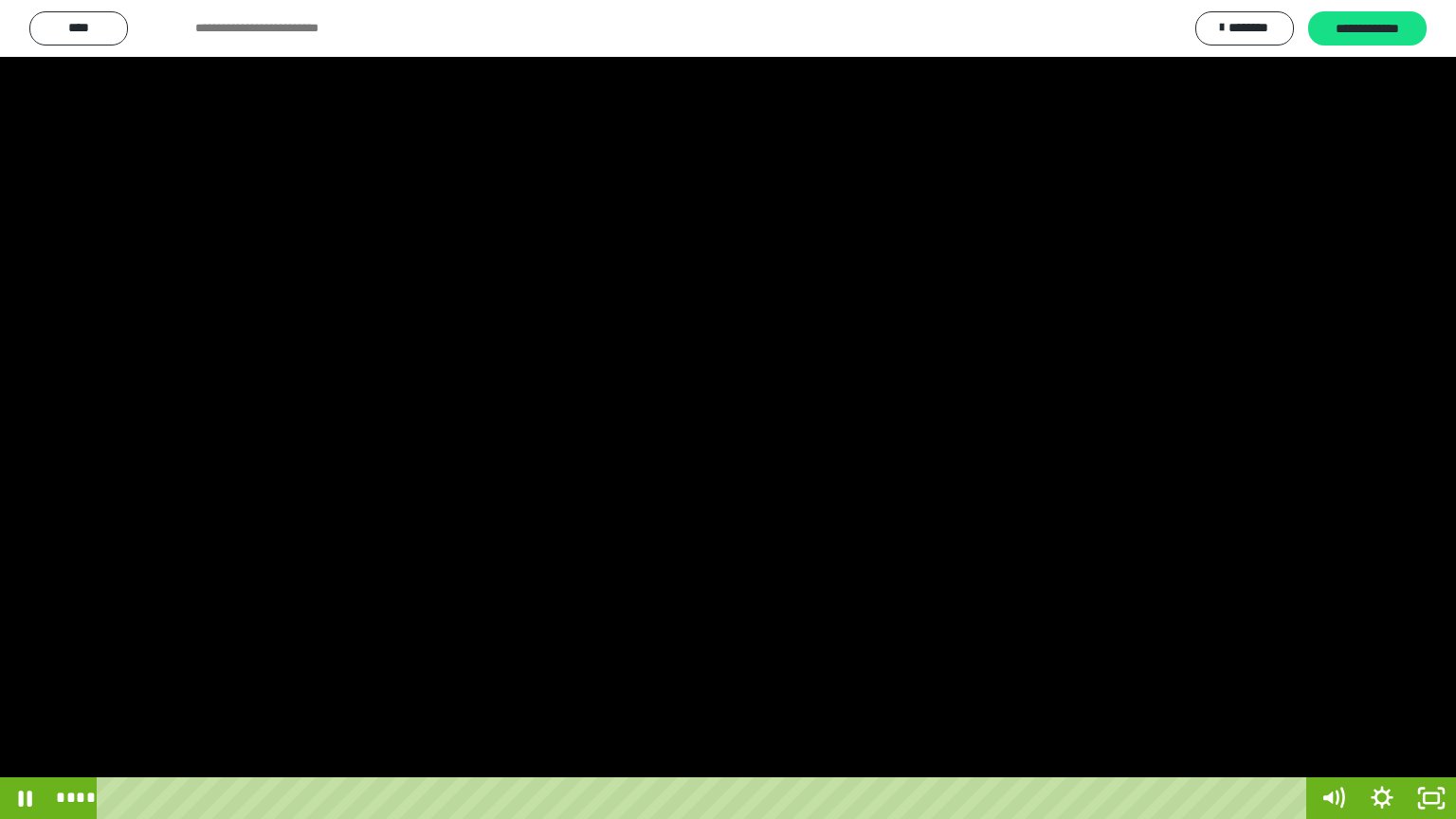click at bounding box center [728, 410] 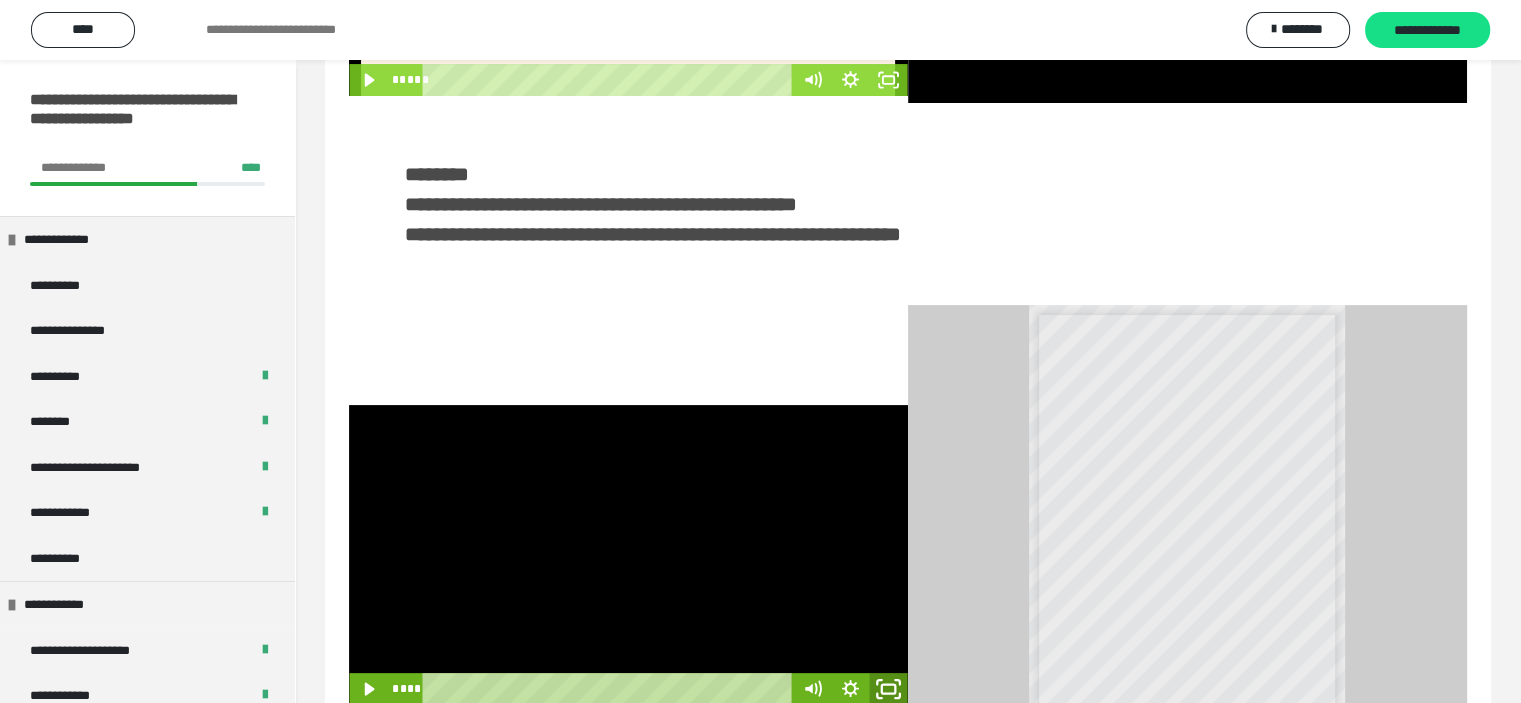 click 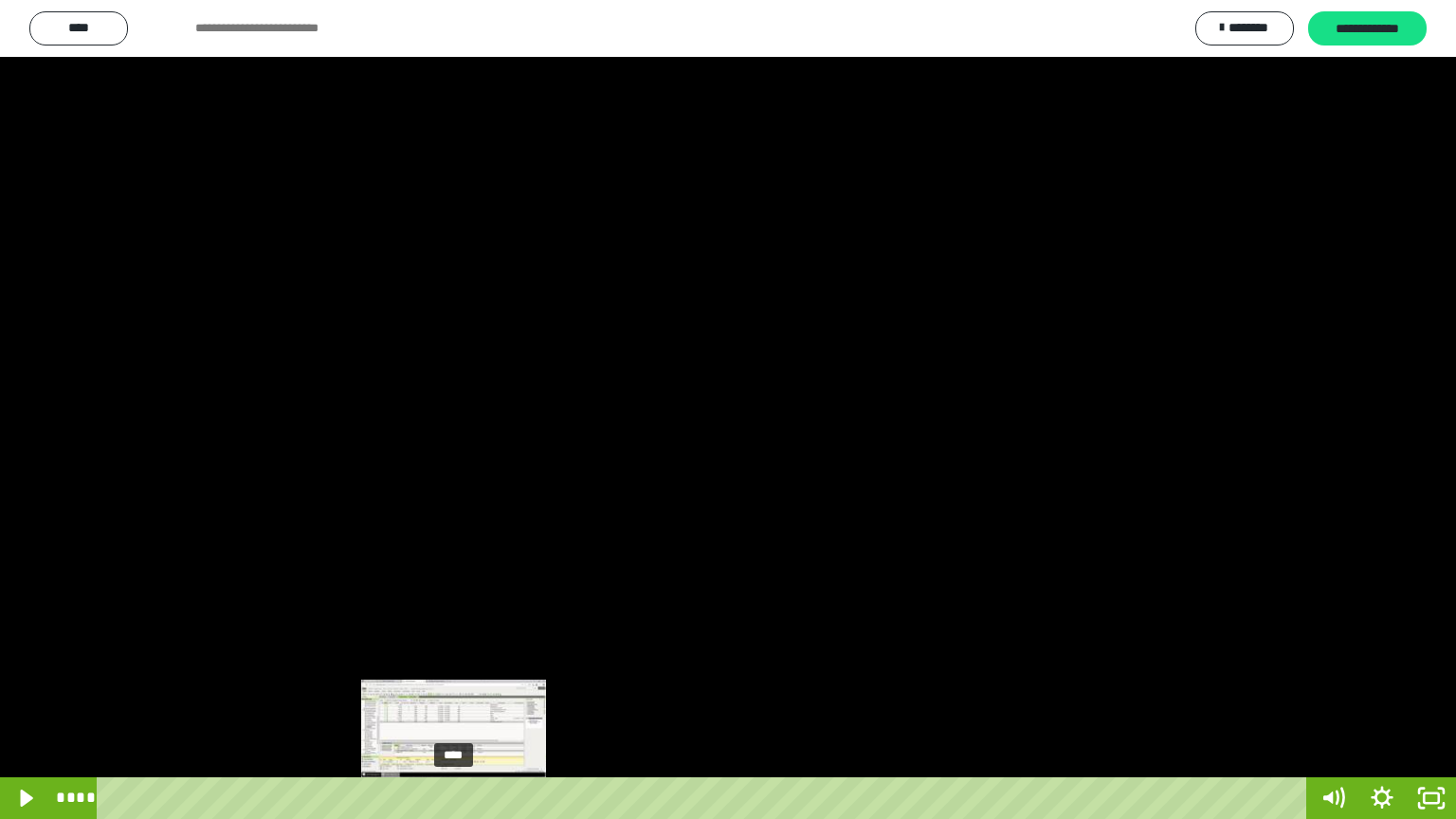 click on "****" at bounding box center [705, 798] 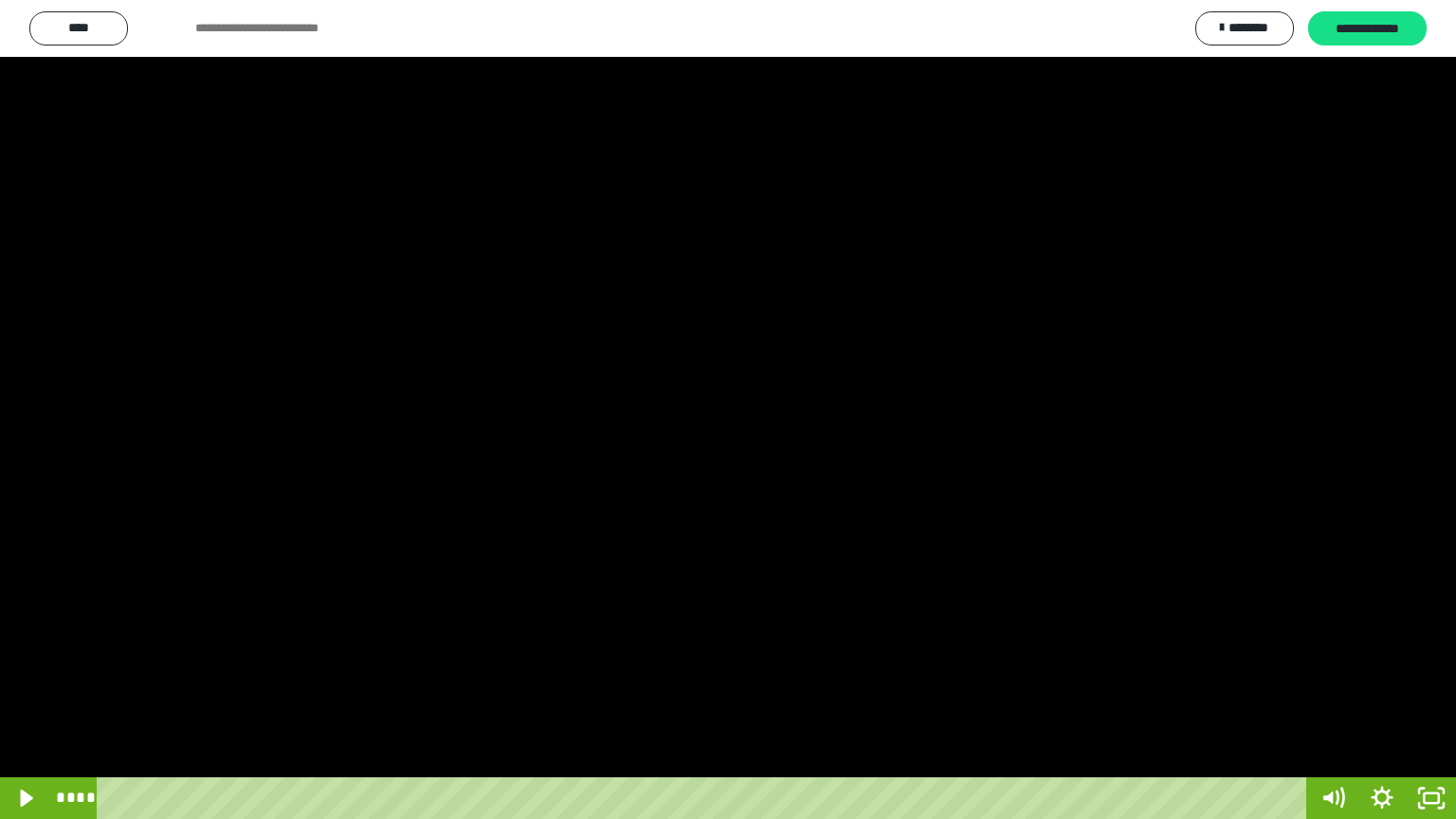 click at bounding box center (728, 410) 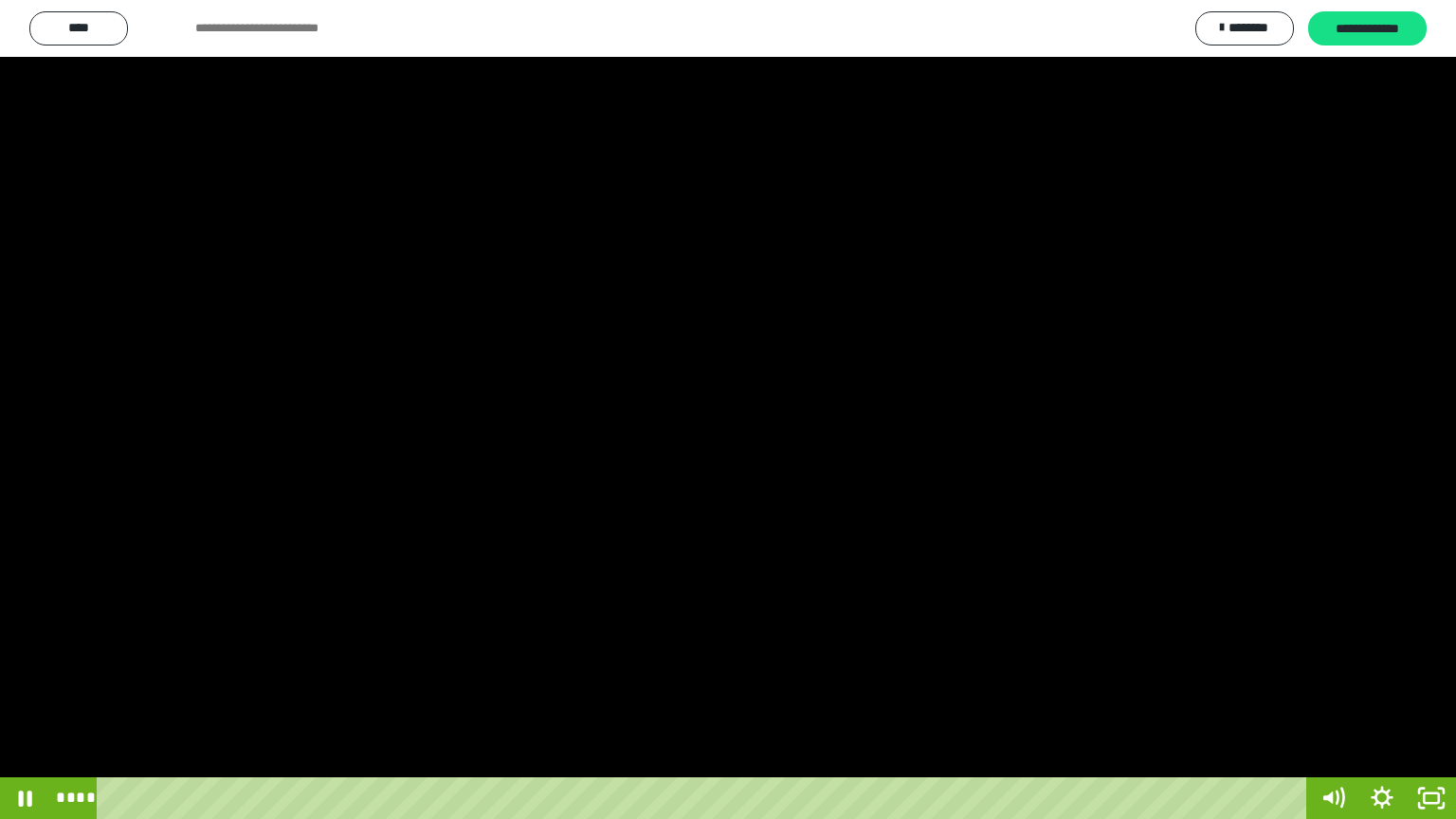 click at bounding box center (728, 410) 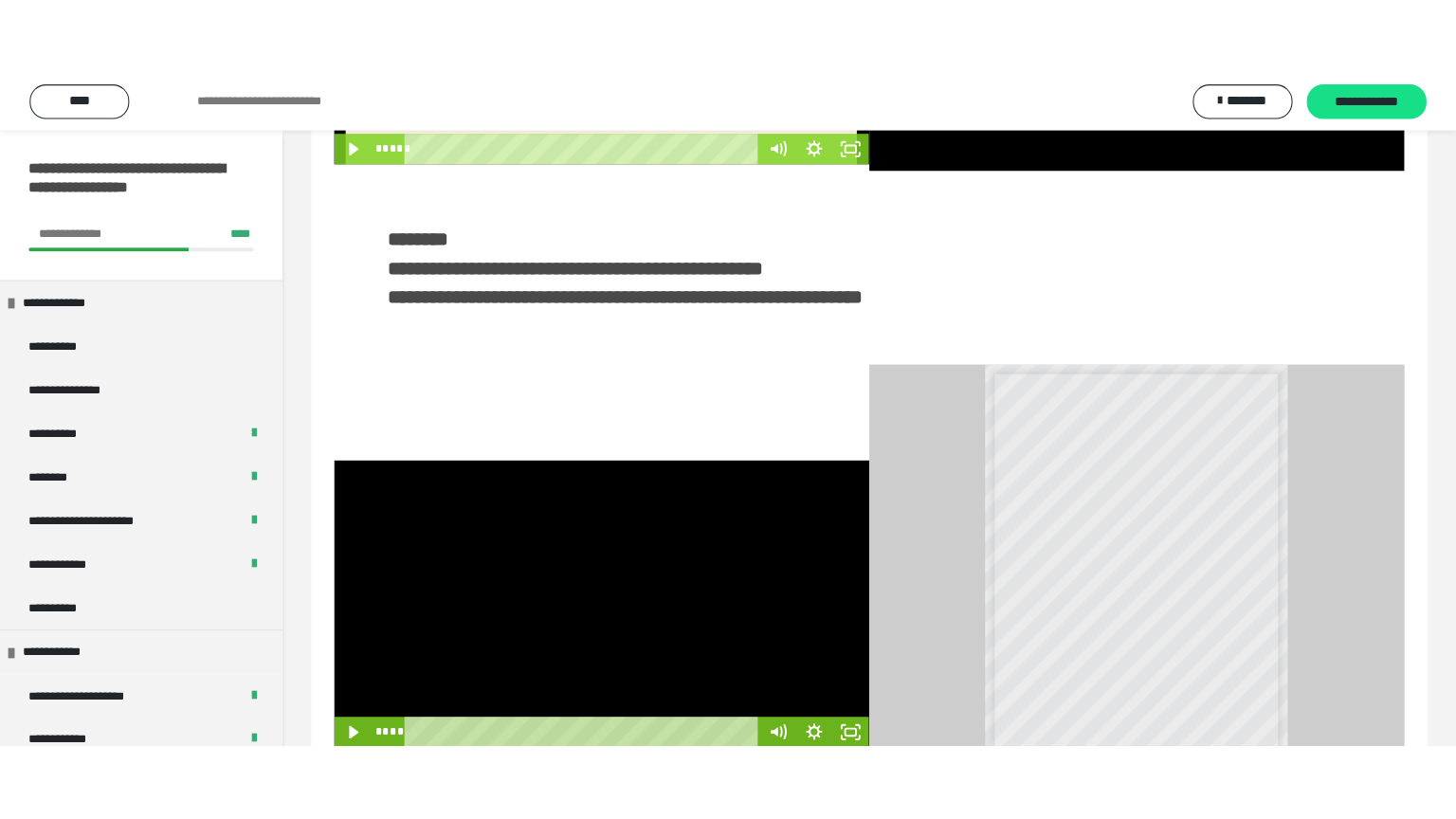 scroll, scrollTop: 25, scrollLeft: 0, axis: vertical 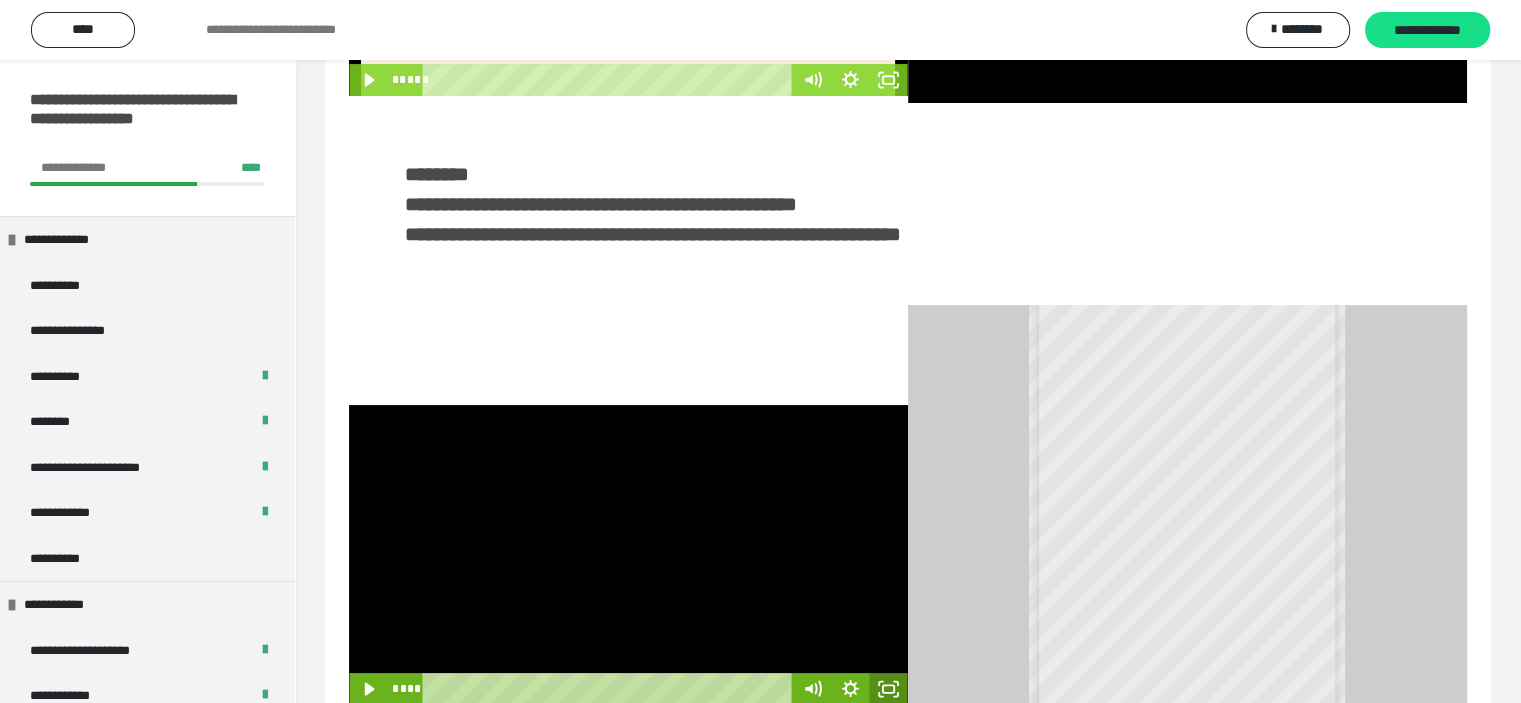 click 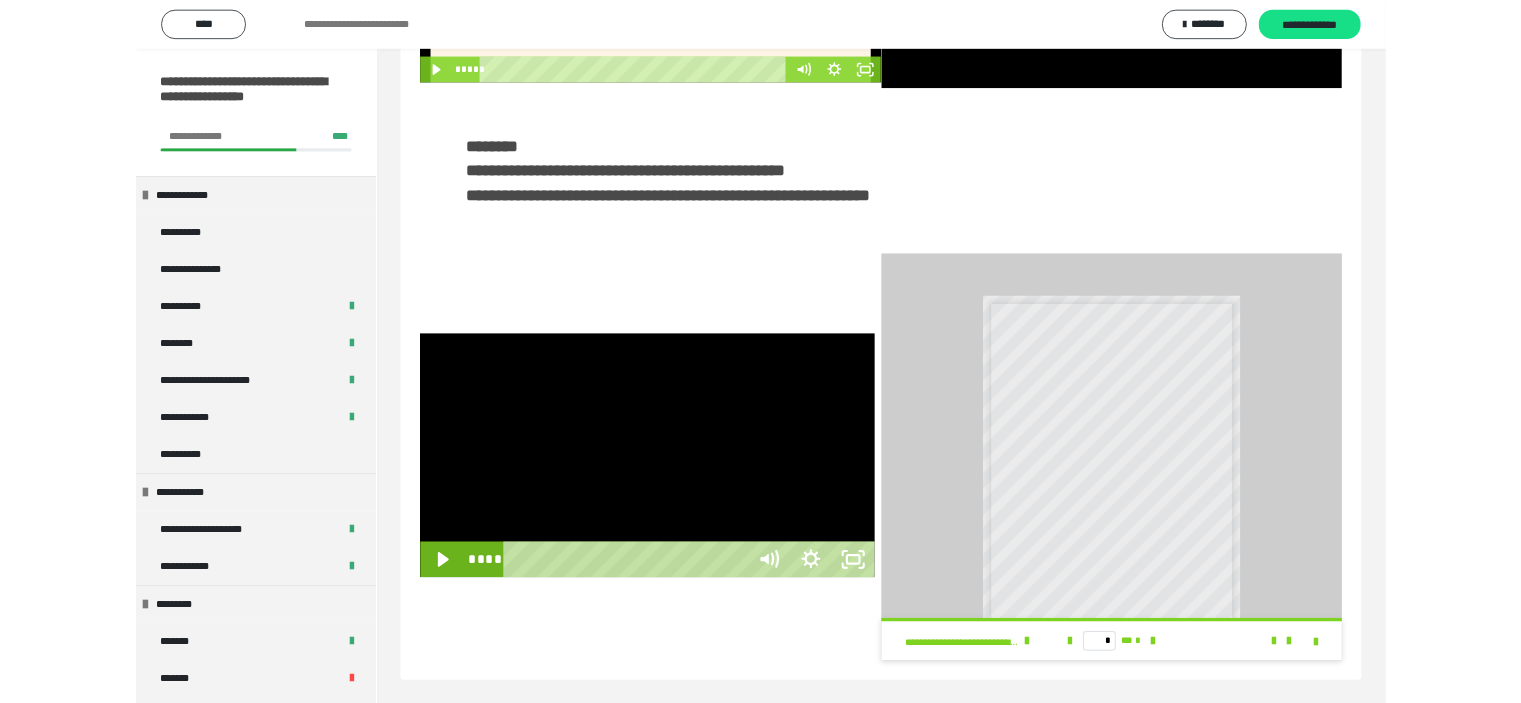 scroll, scrollTop: 0, scrollLeft: 0, axis: both 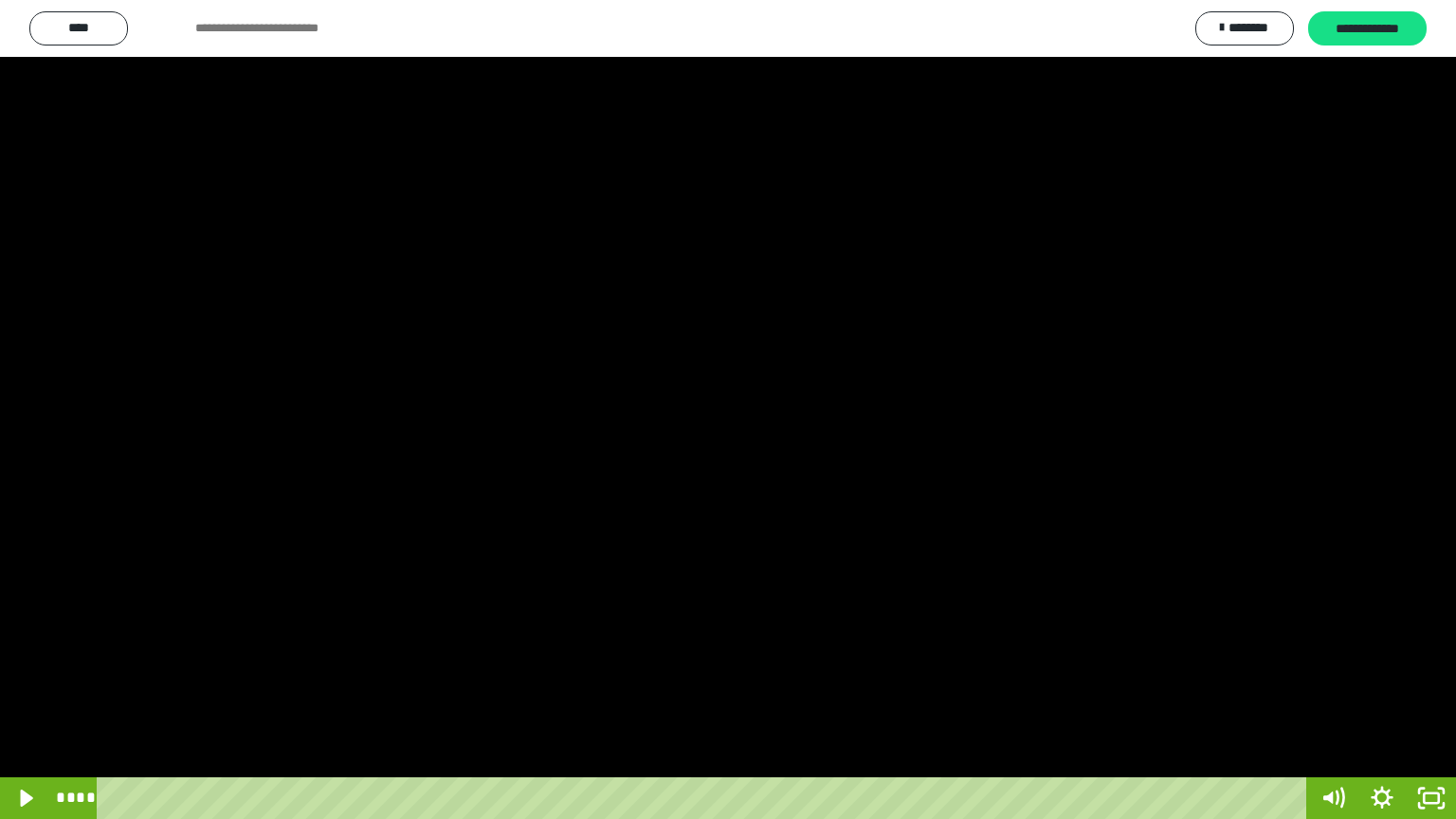 click at bounding box center (728, 410) 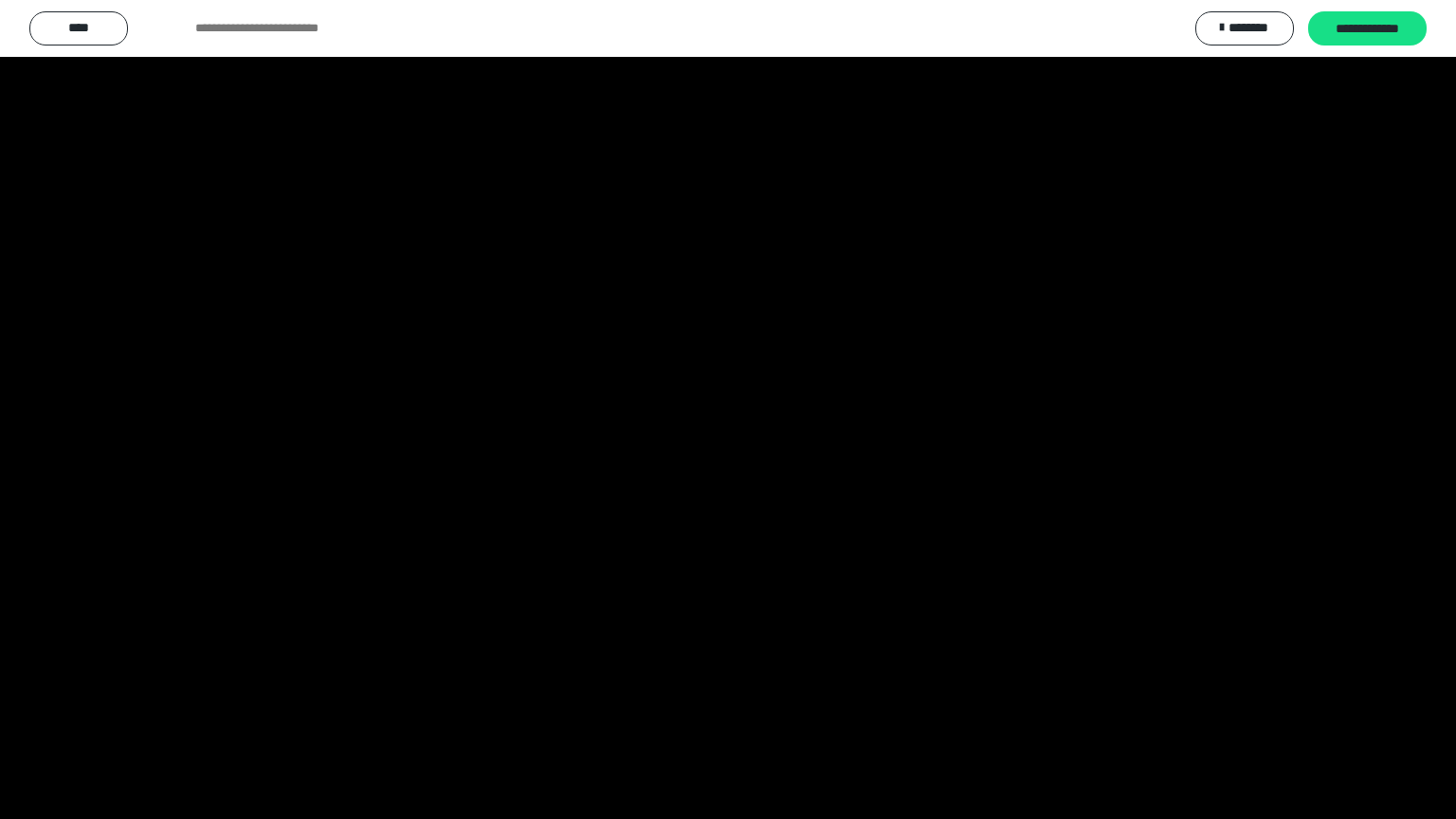 click at bounding box center (728, 410) 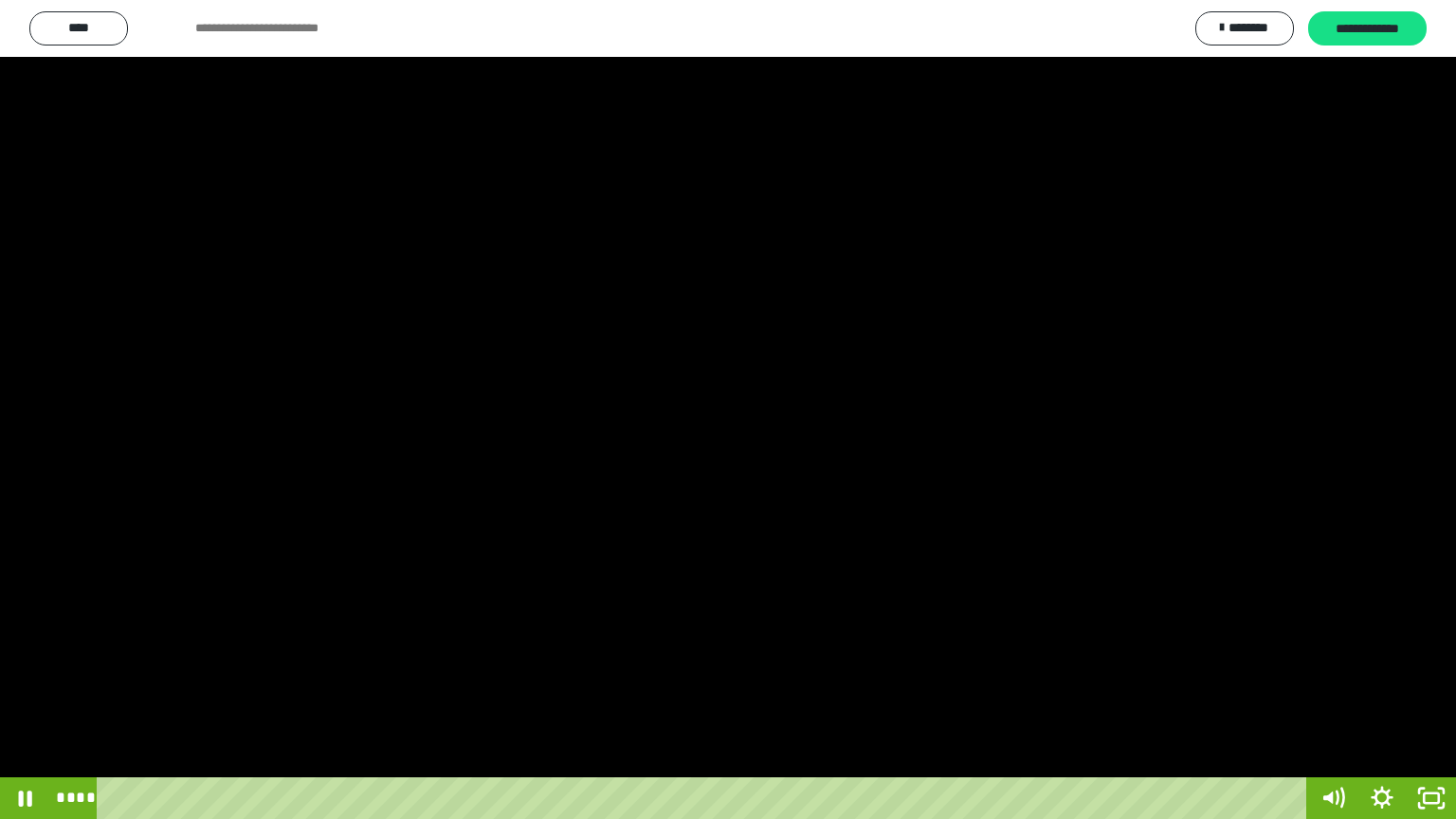 click at bounding box center (728, 410) 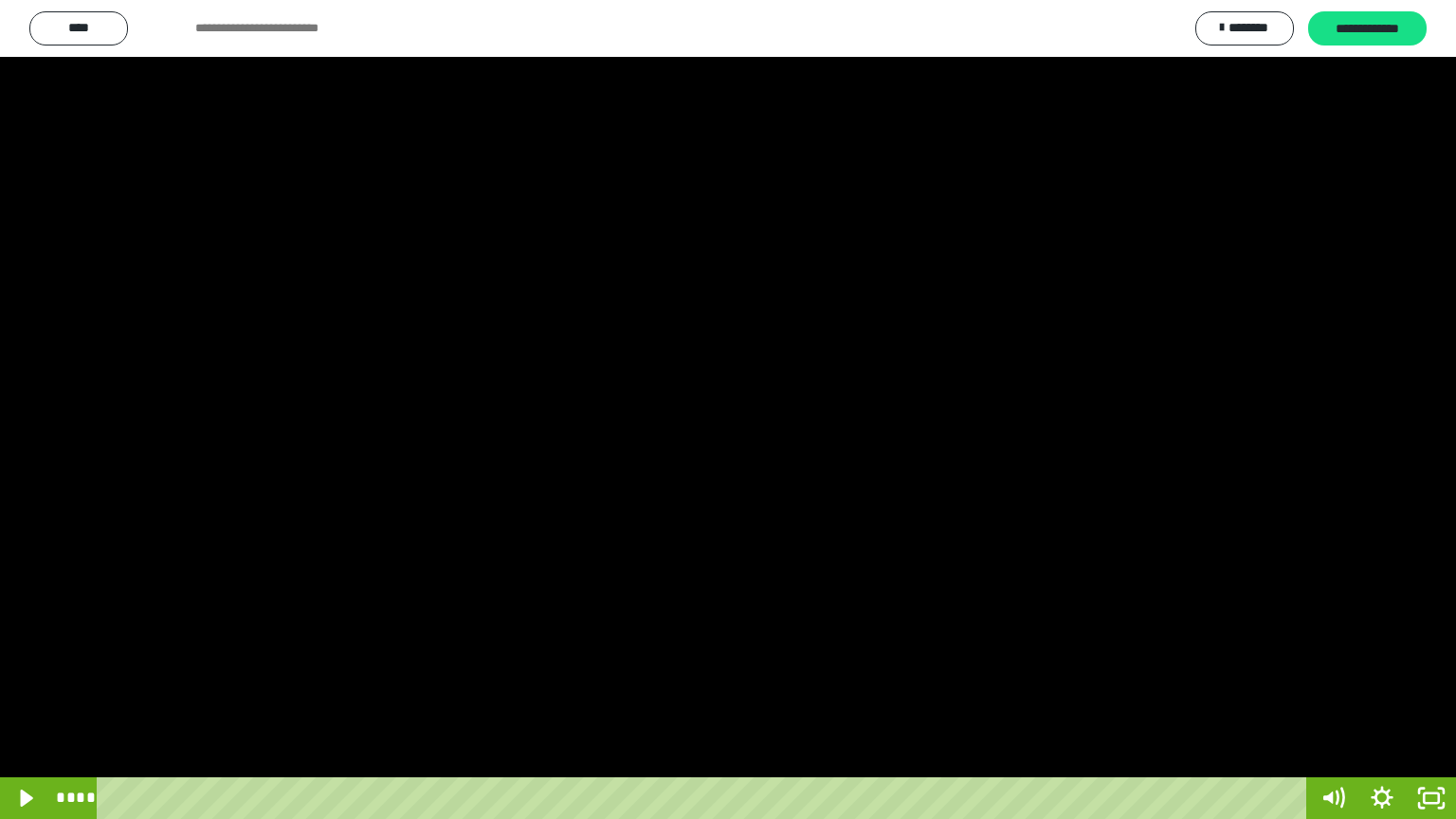 click at bounding box center [728, 410] 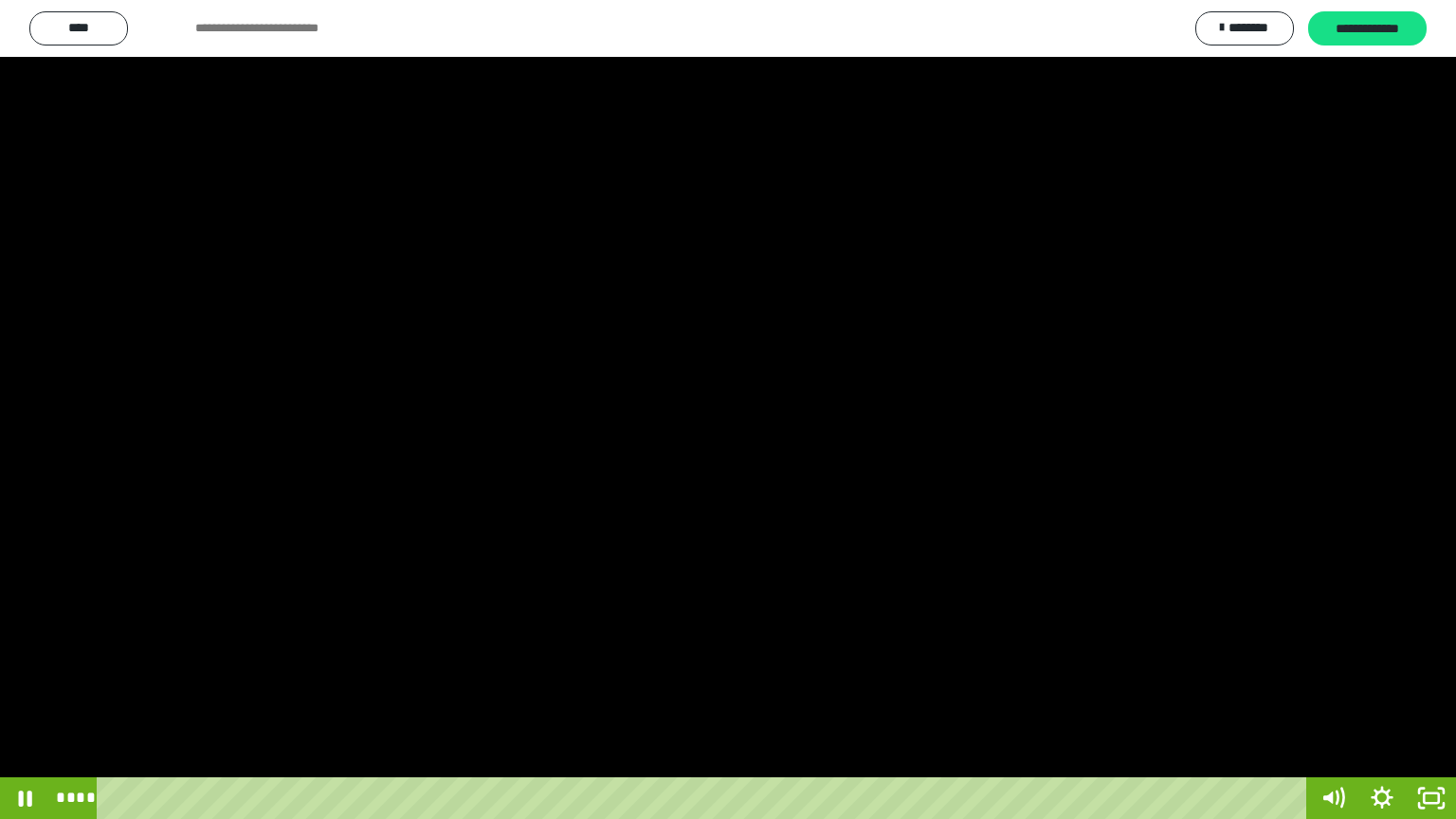 click at bounding box center (728, 410) 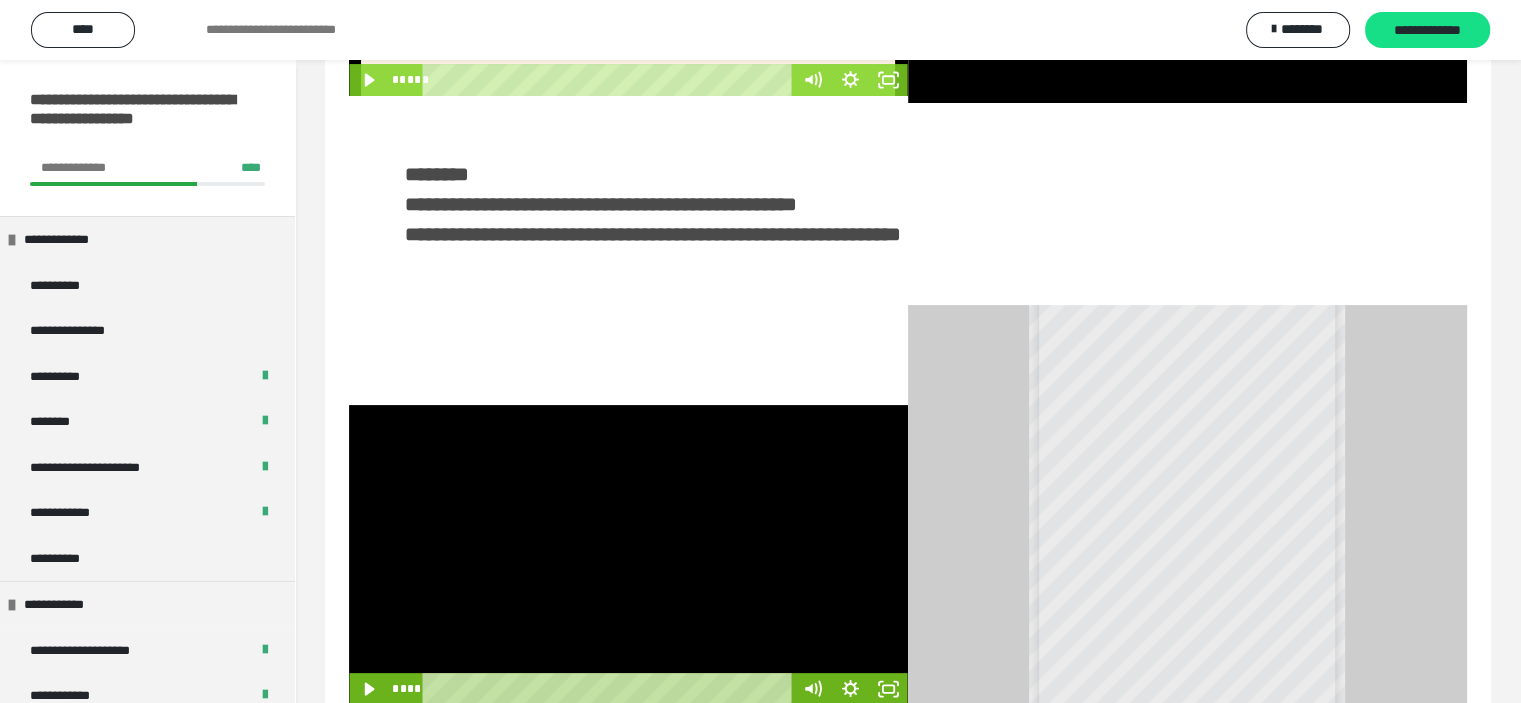 scroll, scrollTop: 26, scrollLeft: 0, axis: vertical 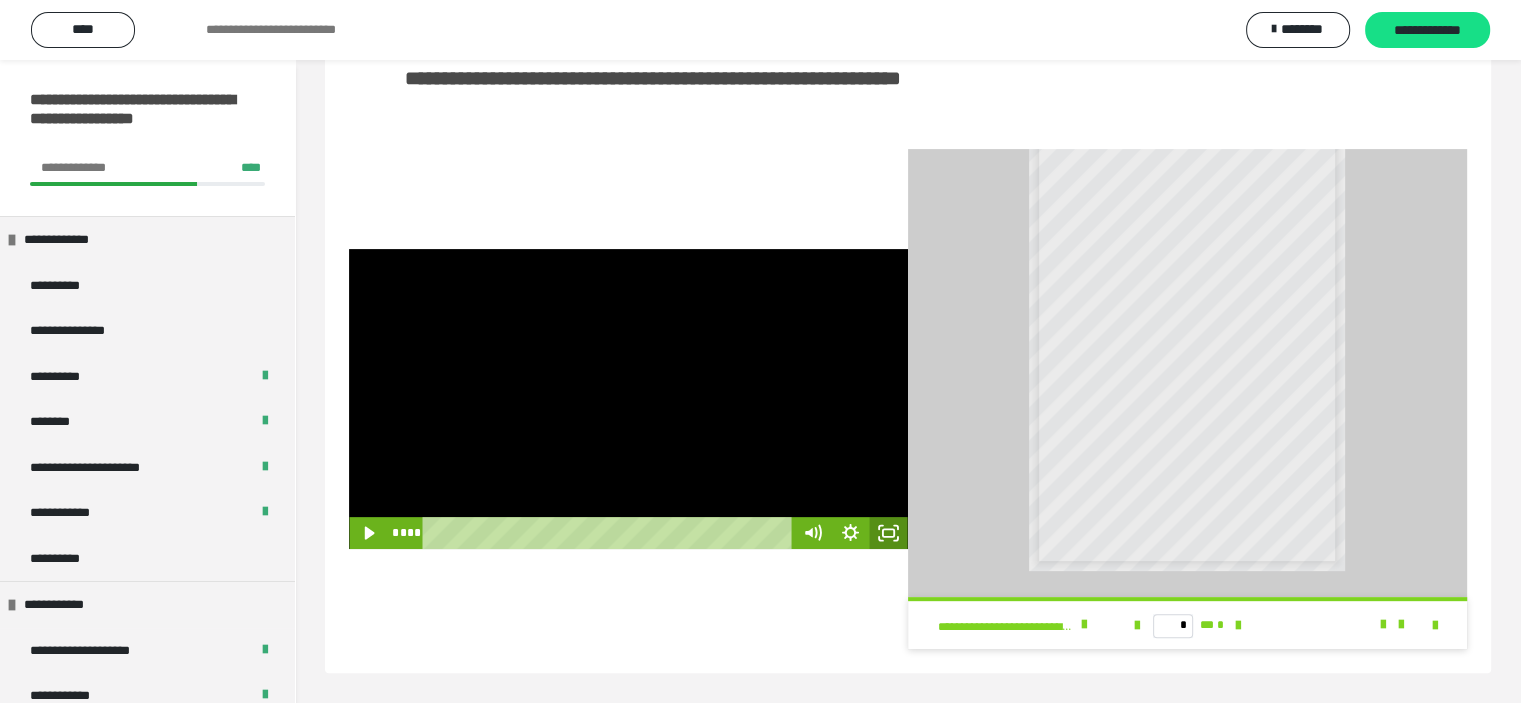 click 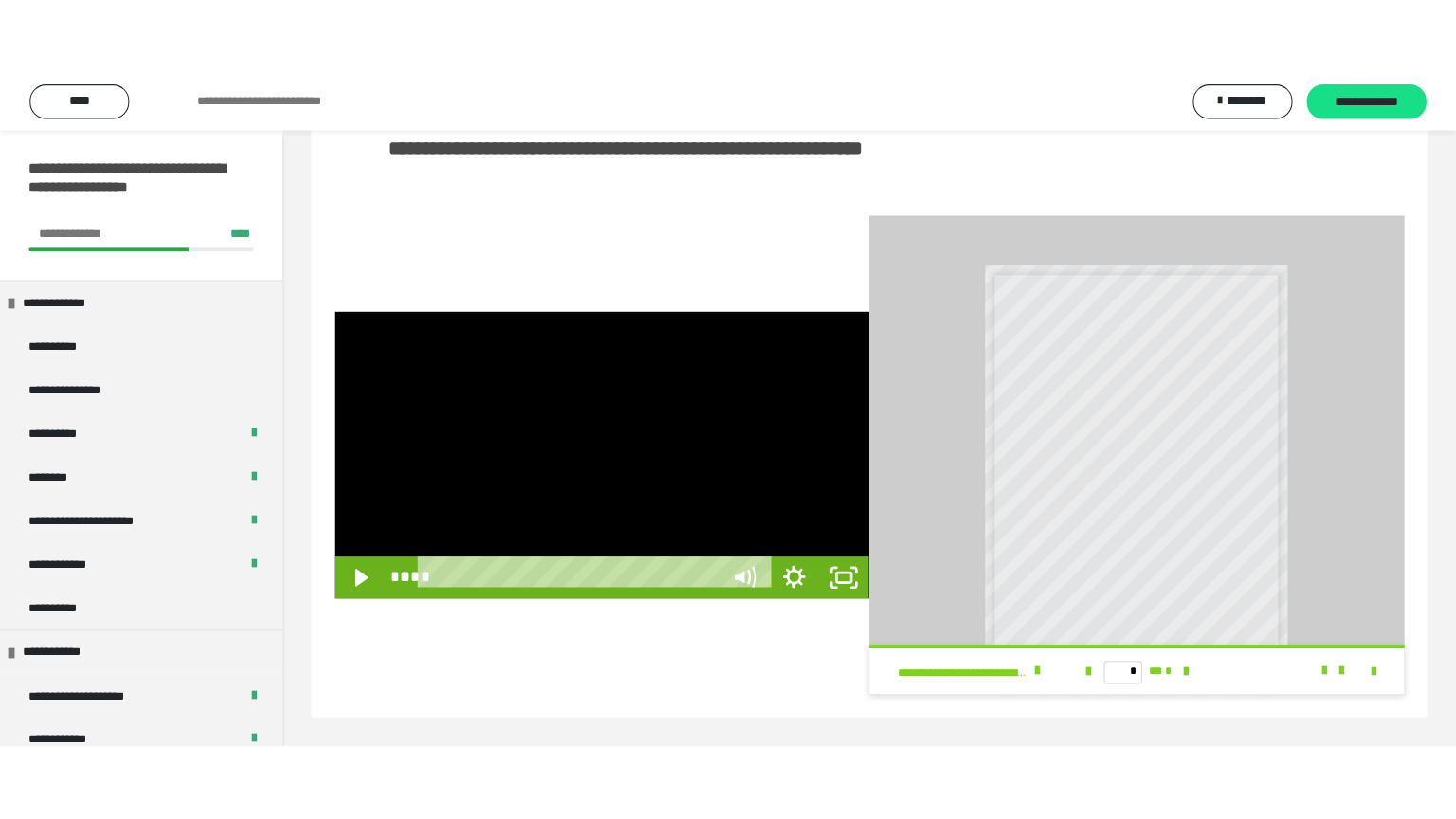 scroll, scrollTop: 334, scrollLeft: 0, axis: vertical 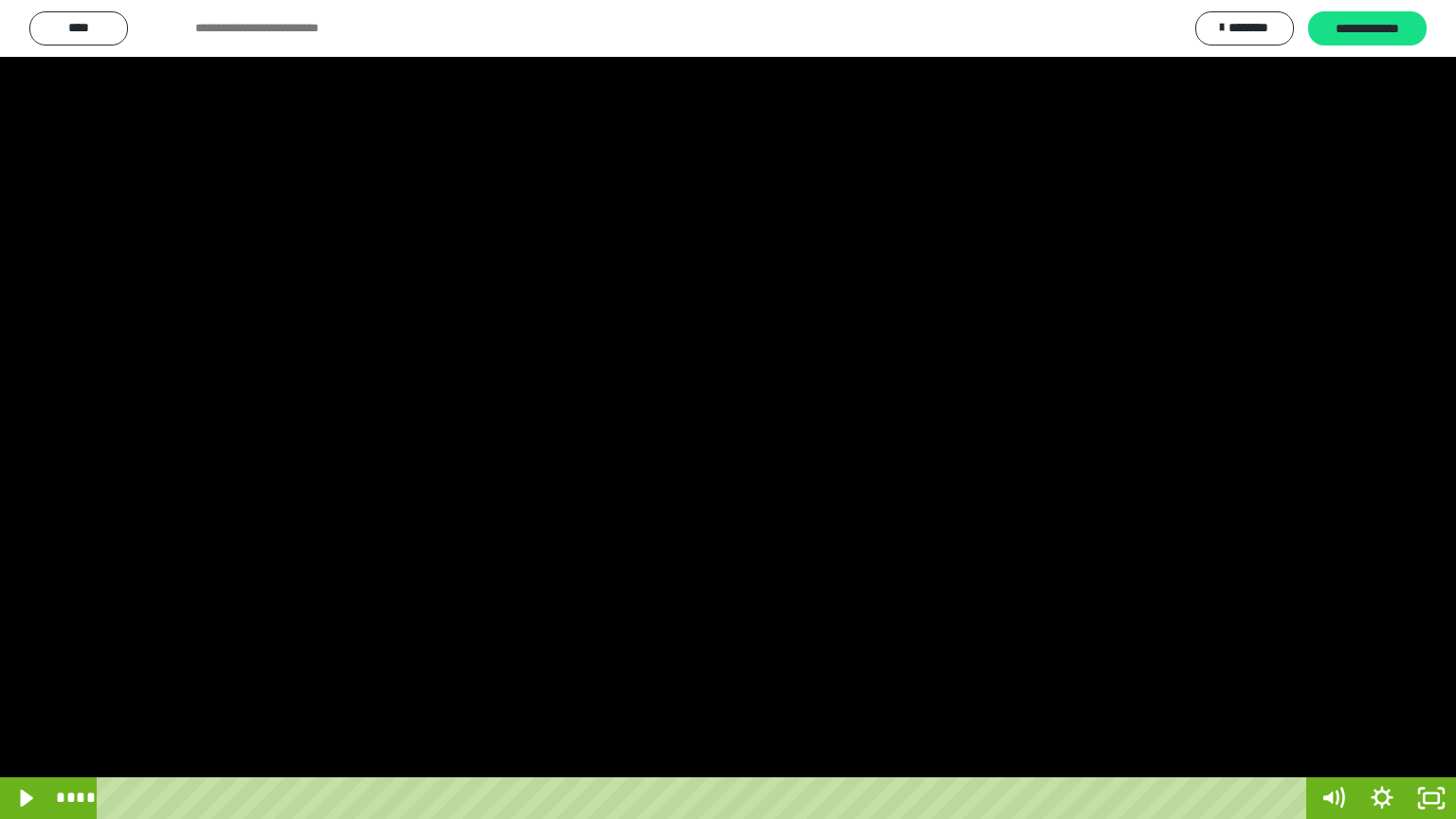 click at bounding box center [728, 410] 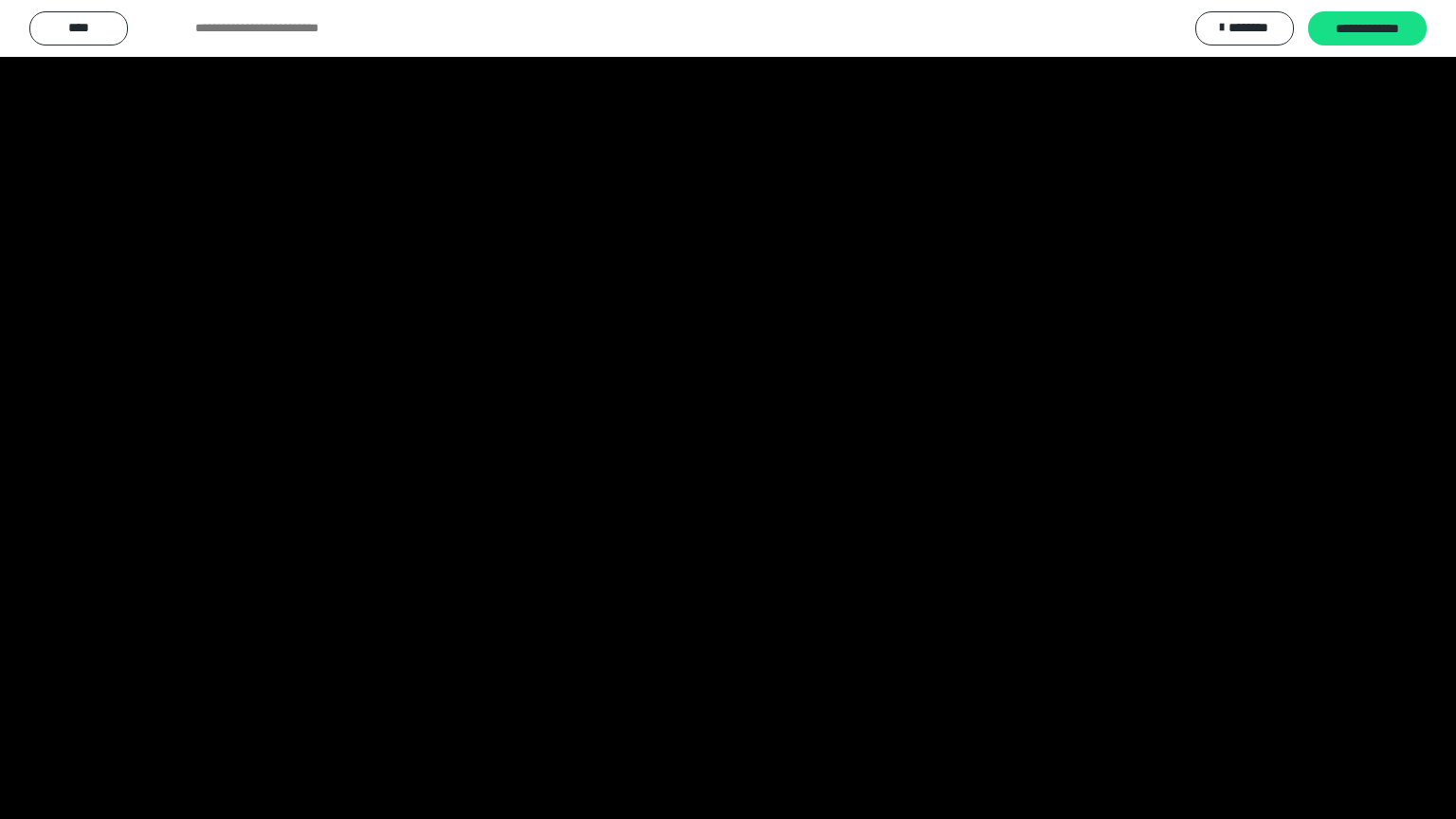 click at bounding box center (728, 410) 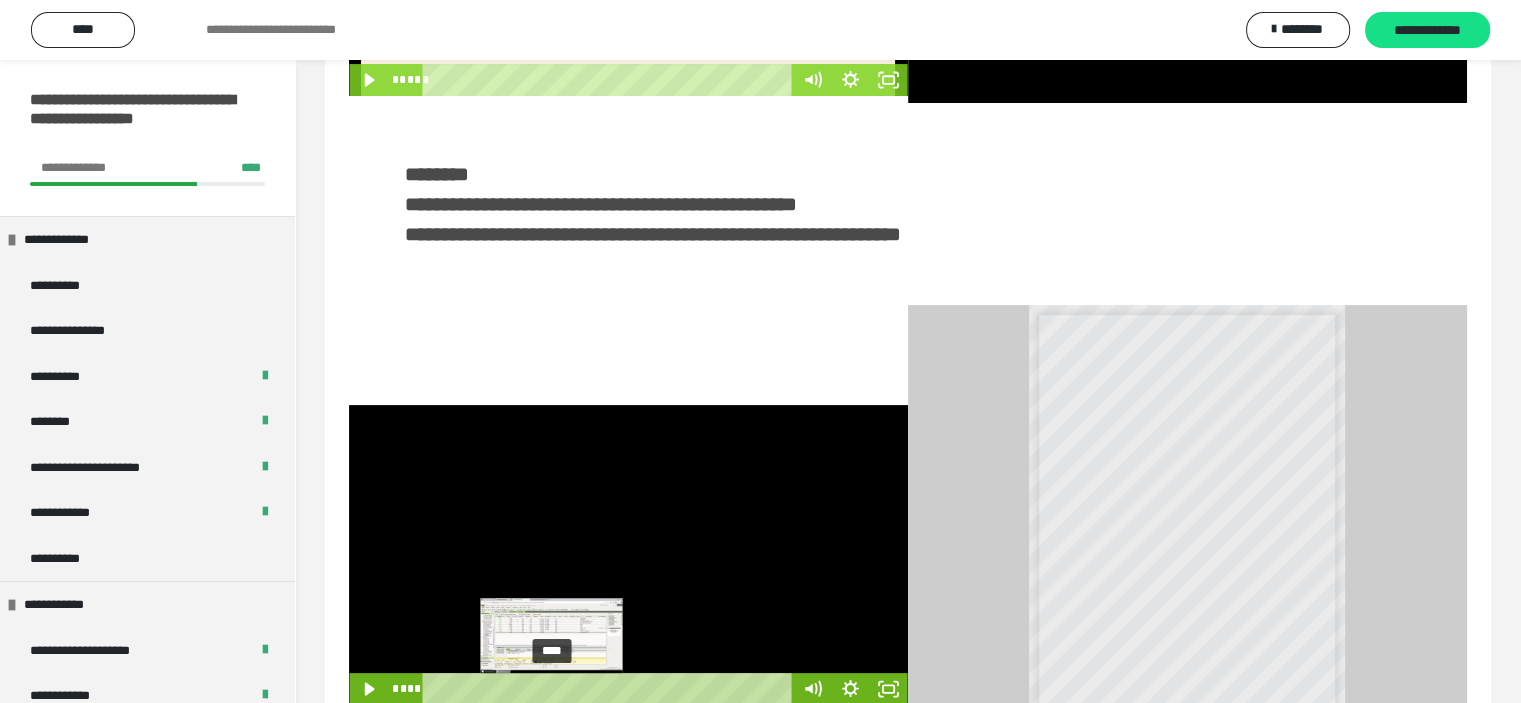 scroll, scrollTop: 354, scrollLeft: 0, axis: vertical 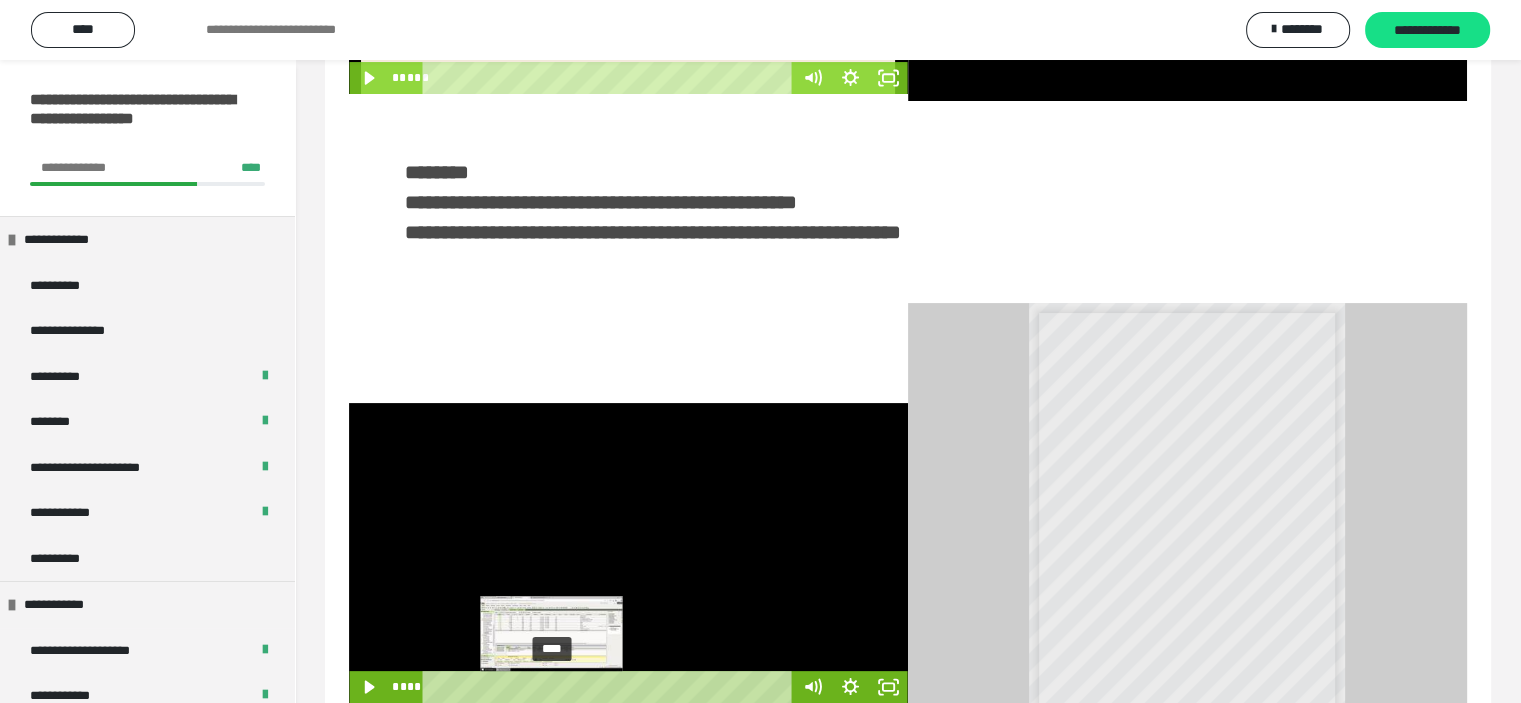 click on "****" at bounding box center (610, 687) 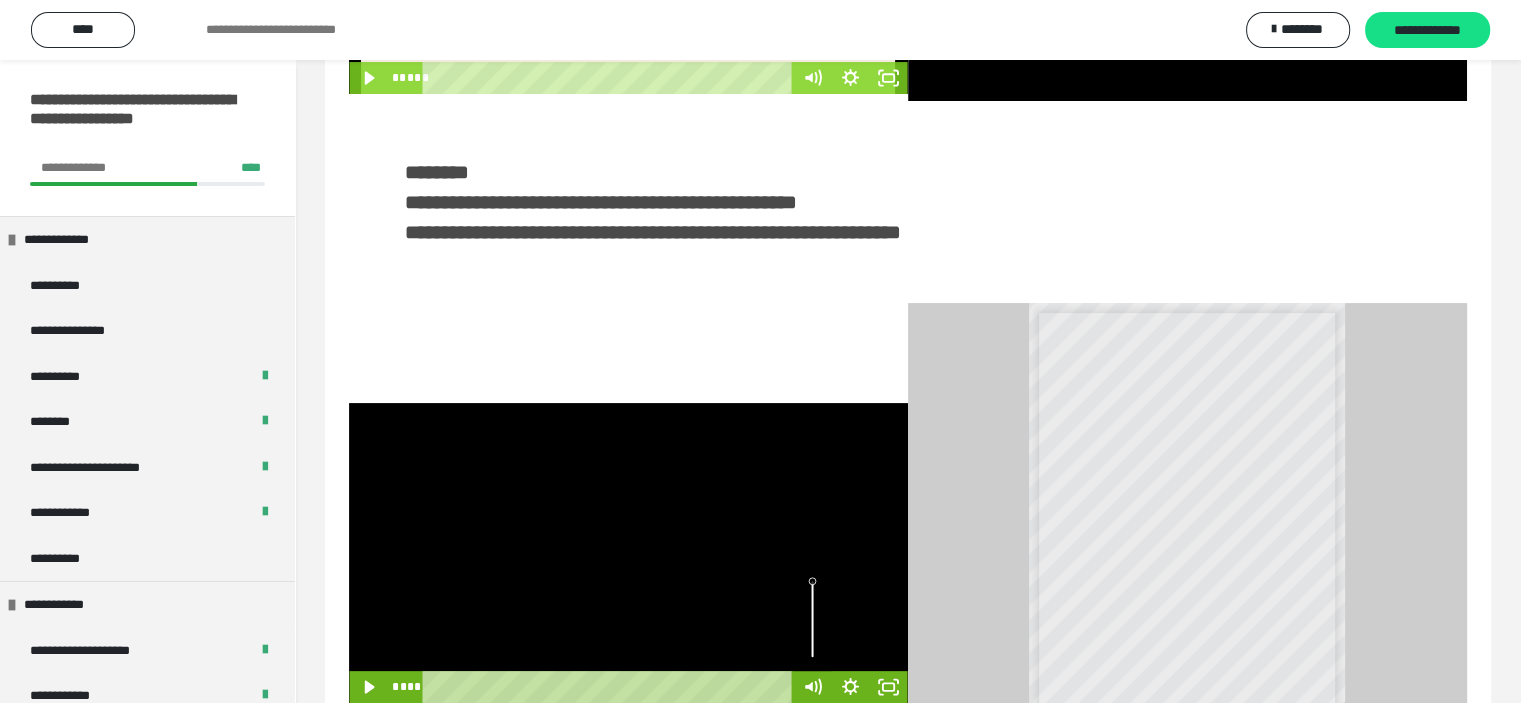 click at bounding box center (628, 553) 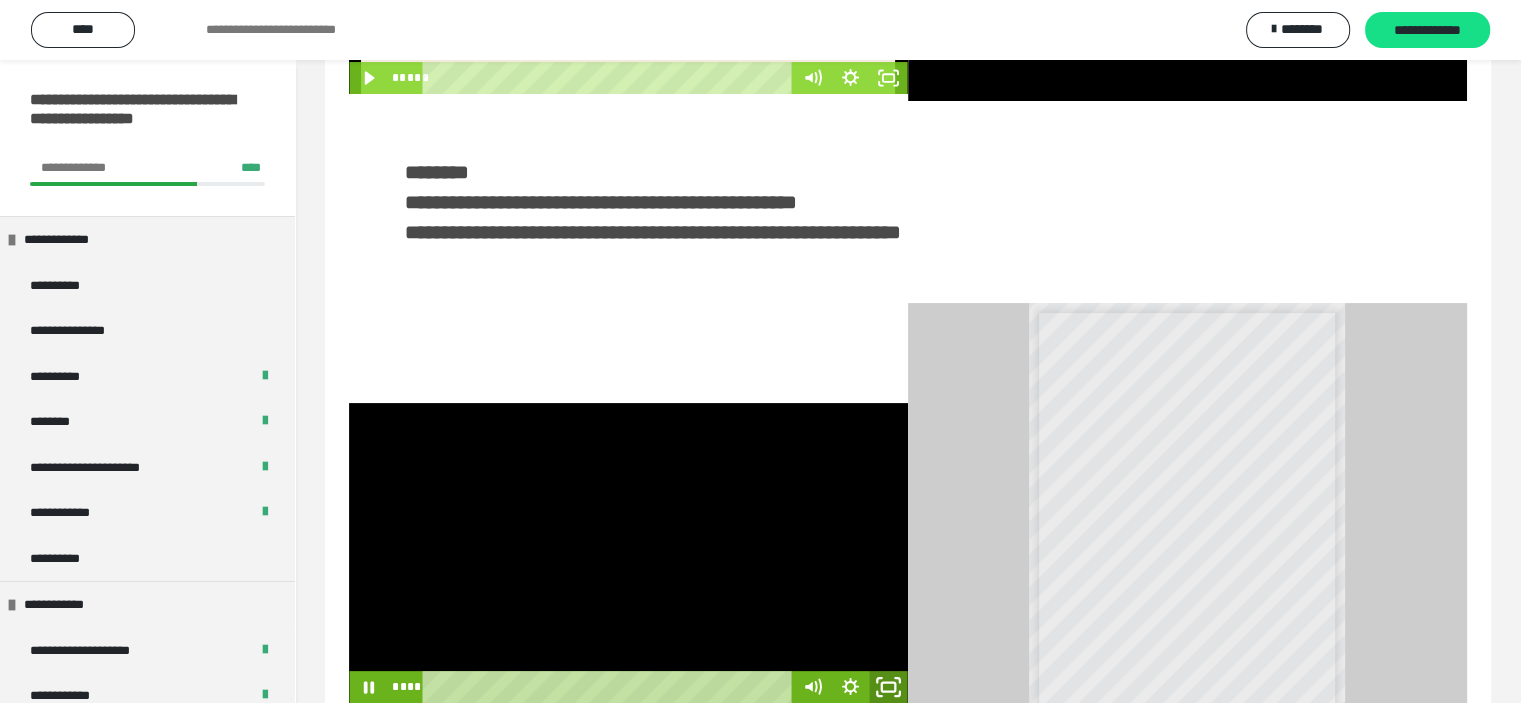 click 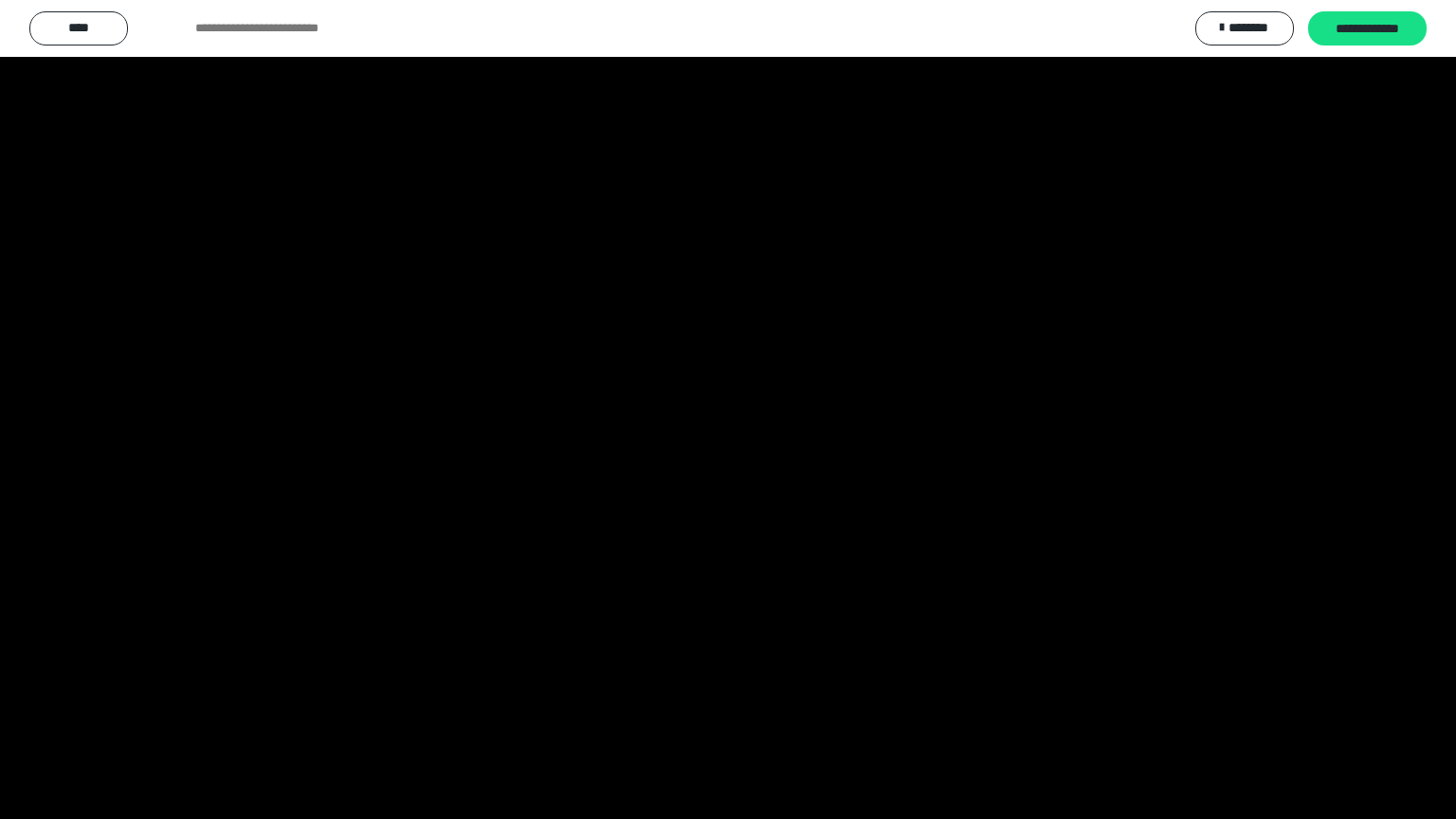 click at bounding box center [728, 410] 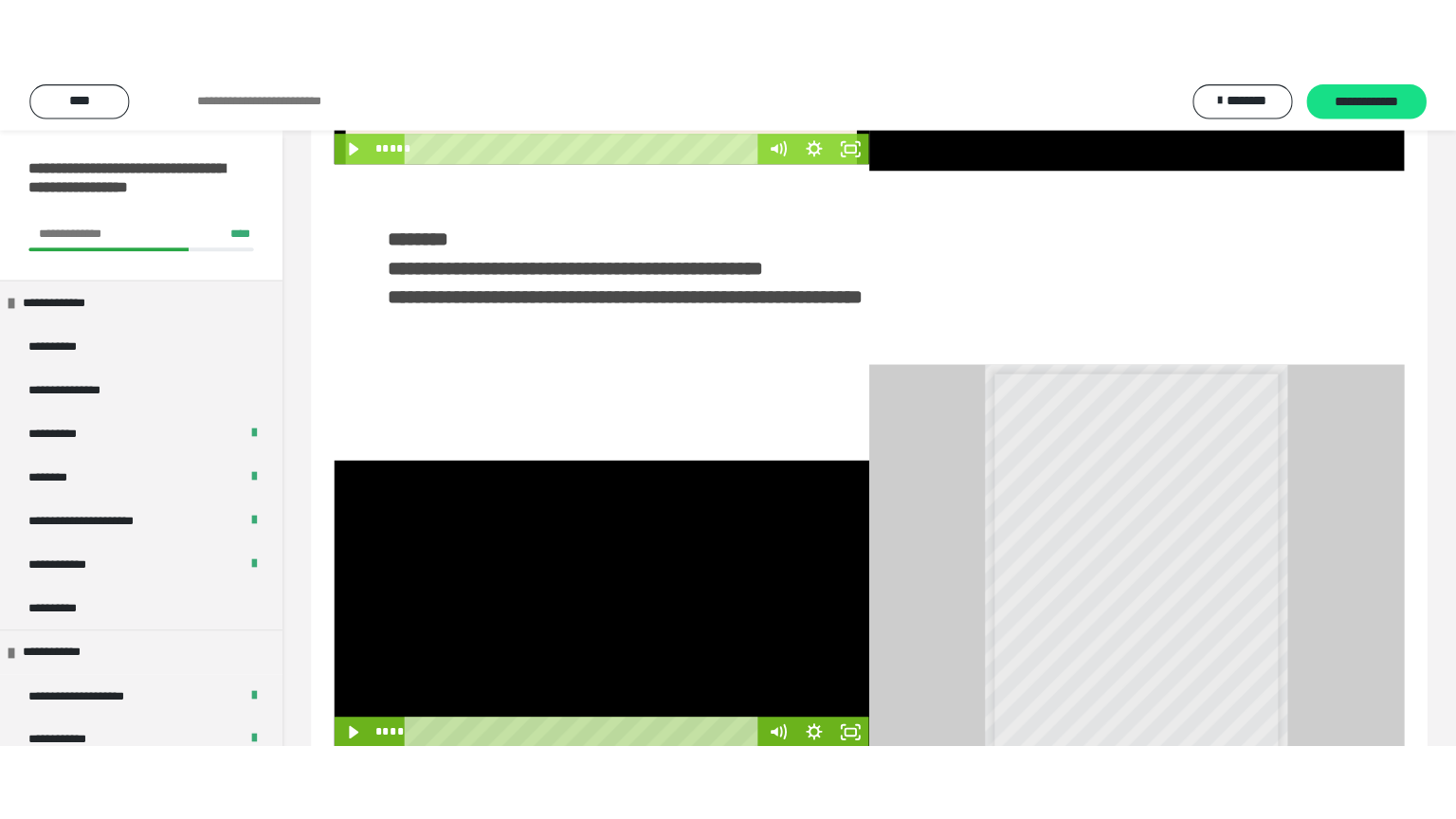 scroll, scrollTop: 25, scrollLeft: 0, axis: vertical 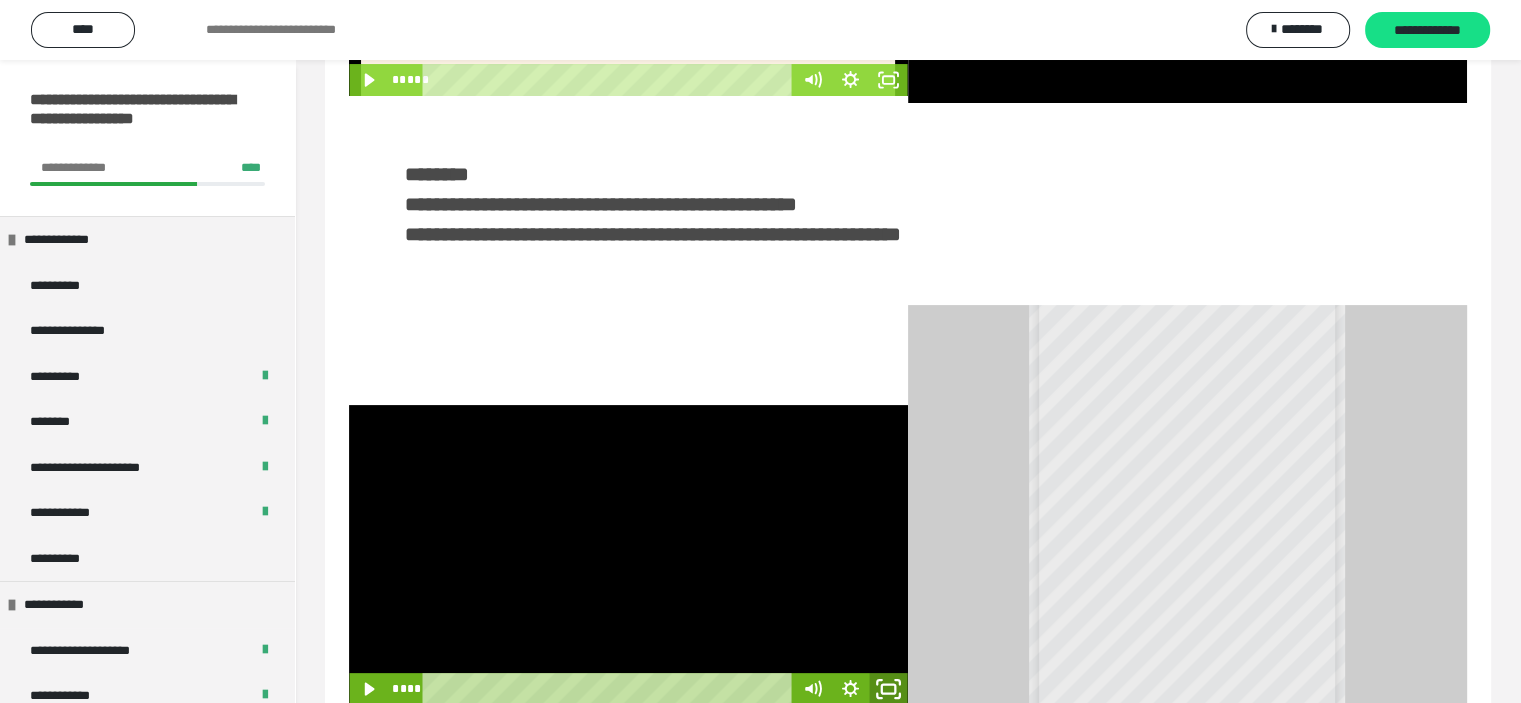 click 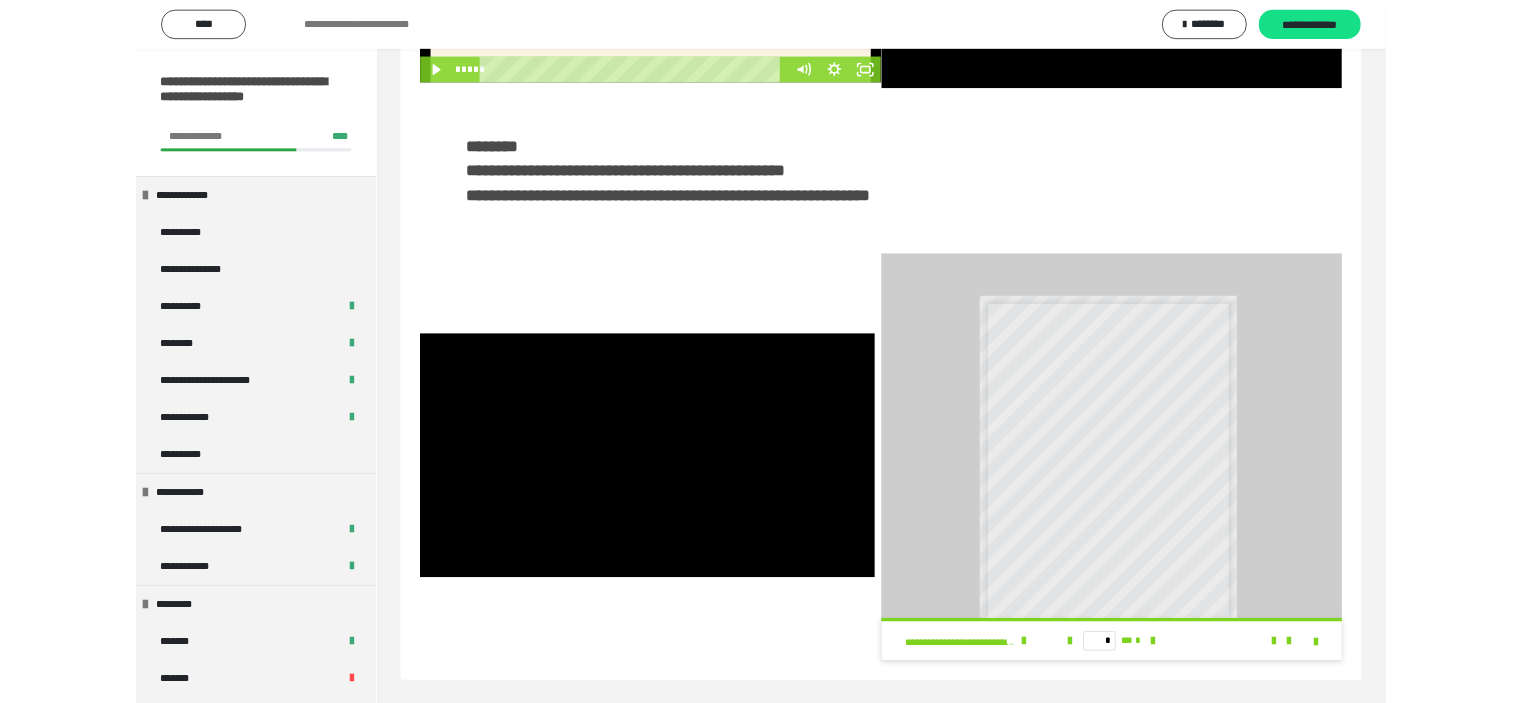 scroll, scrollTop: 0, scrollLeft: 0, axis: both 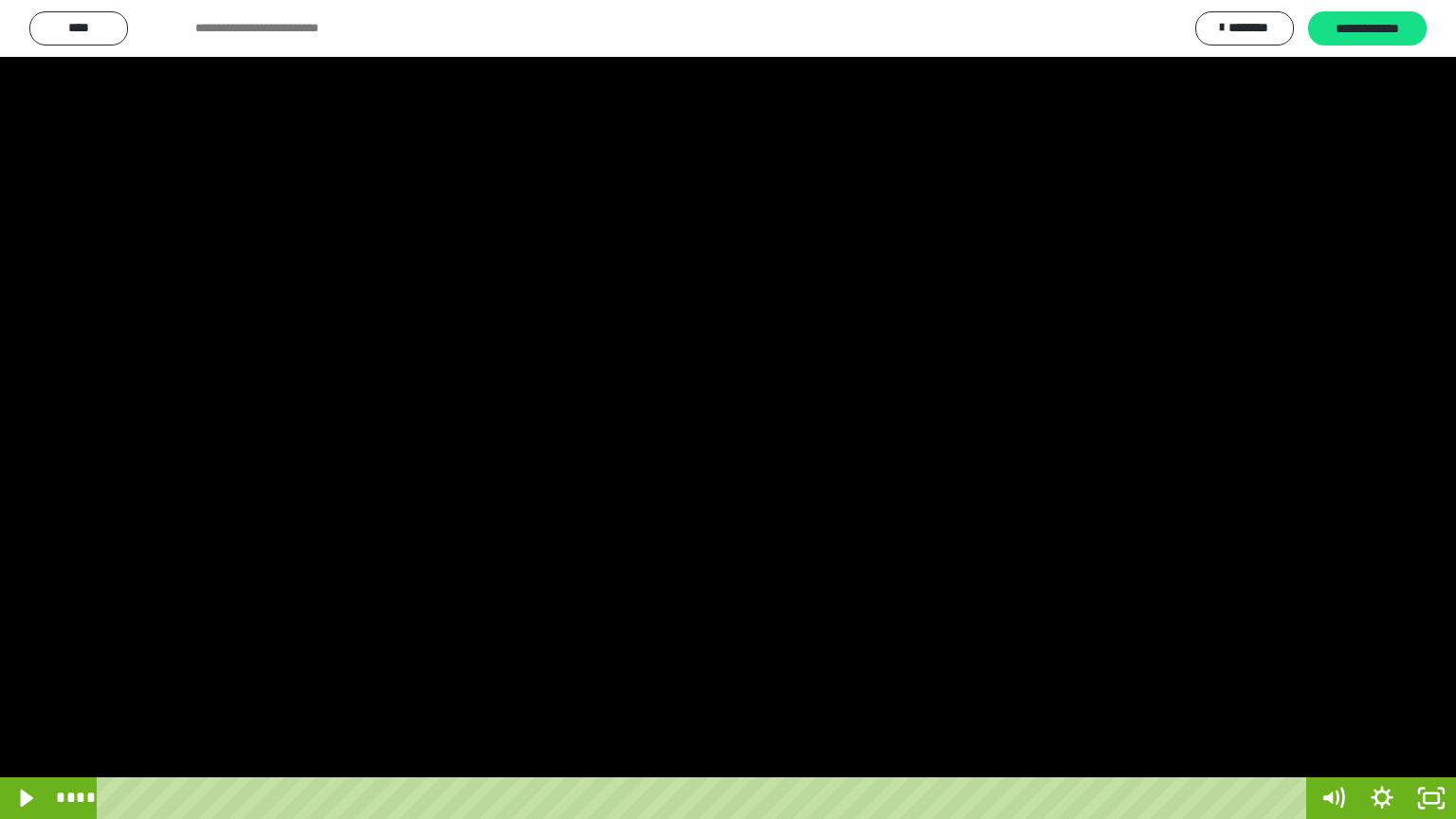 click at bounding box center (728, 410) 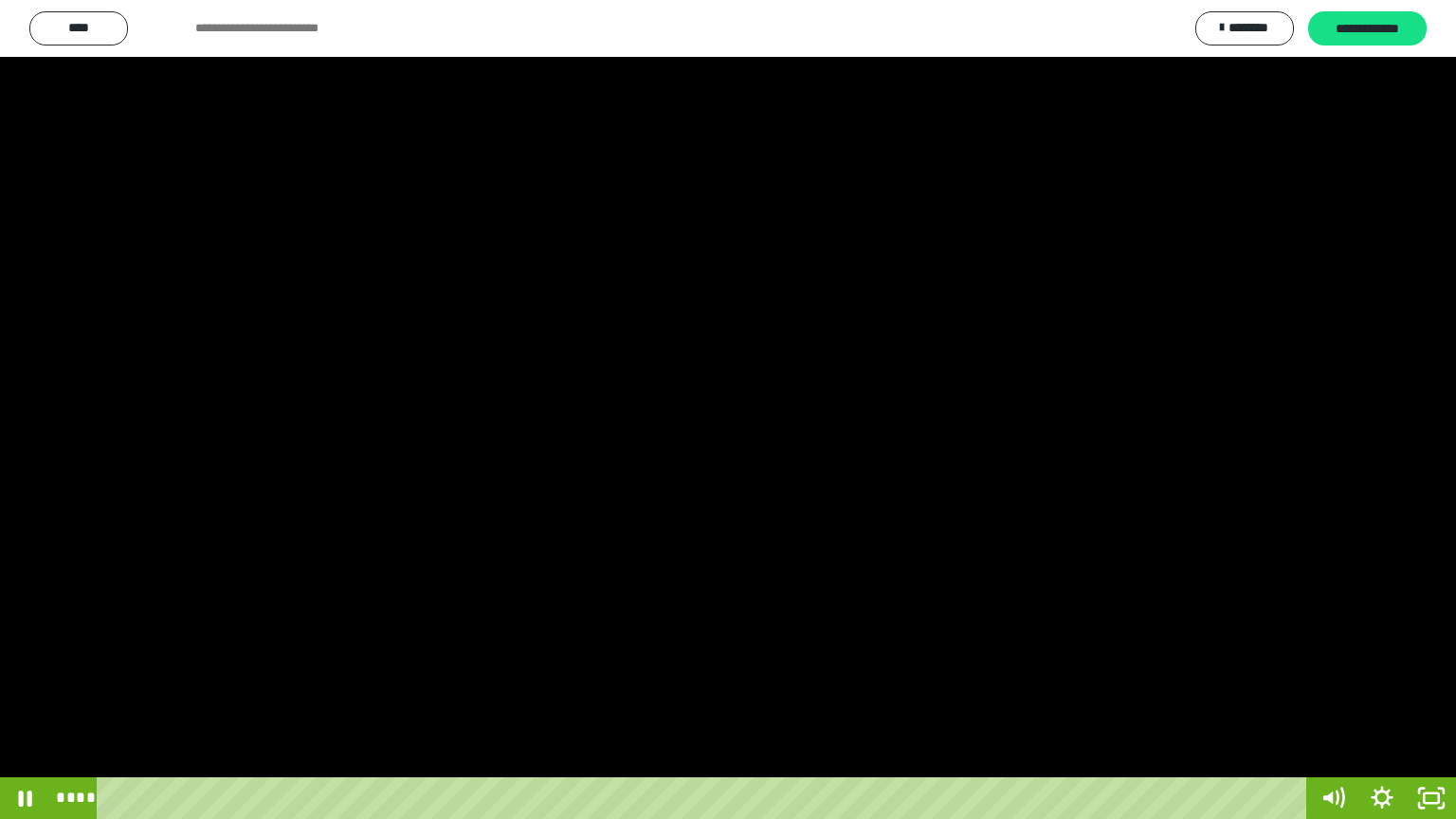 click at bounding box center (728, 410) 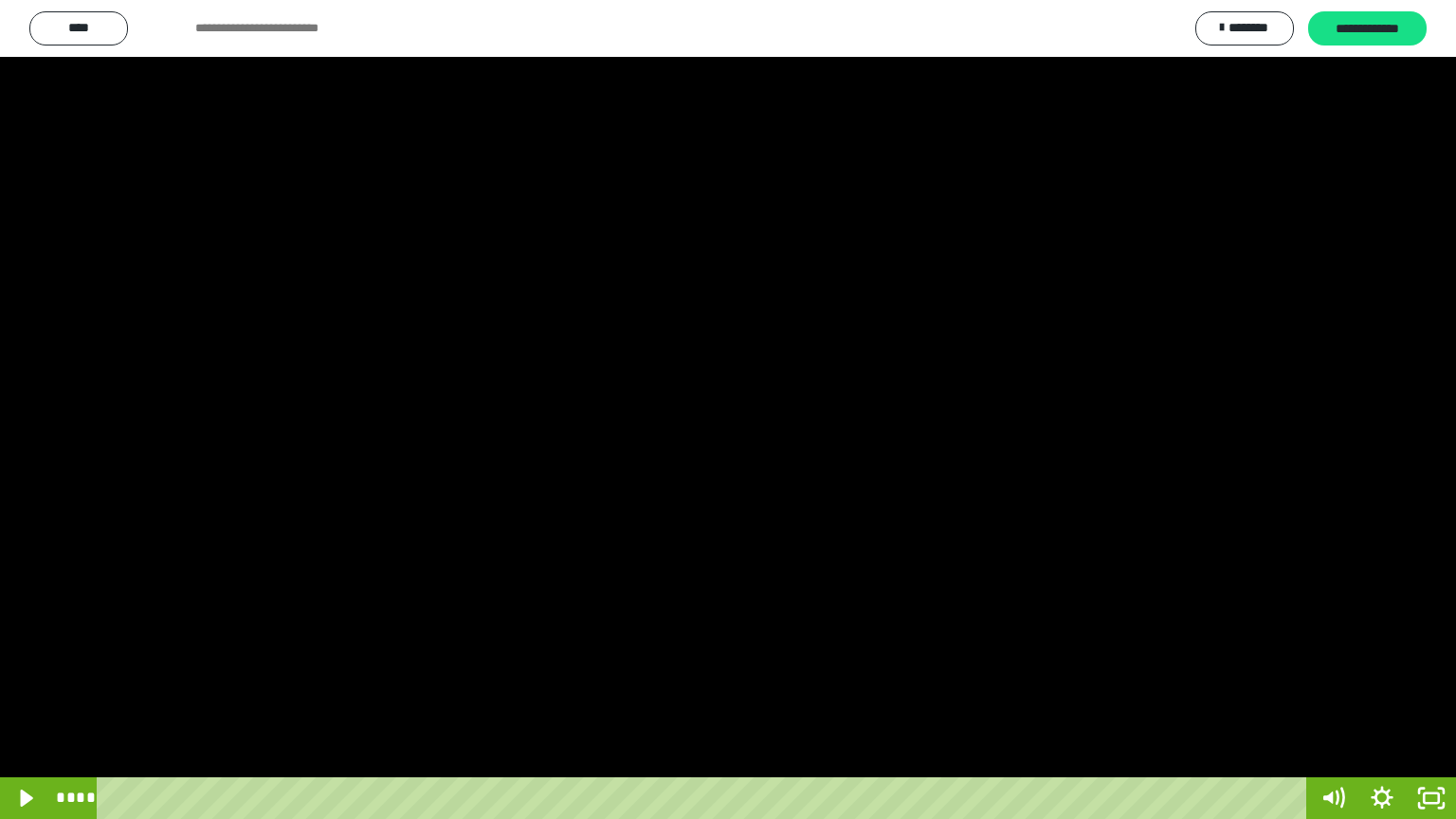 click at bounding box center (728, 410) 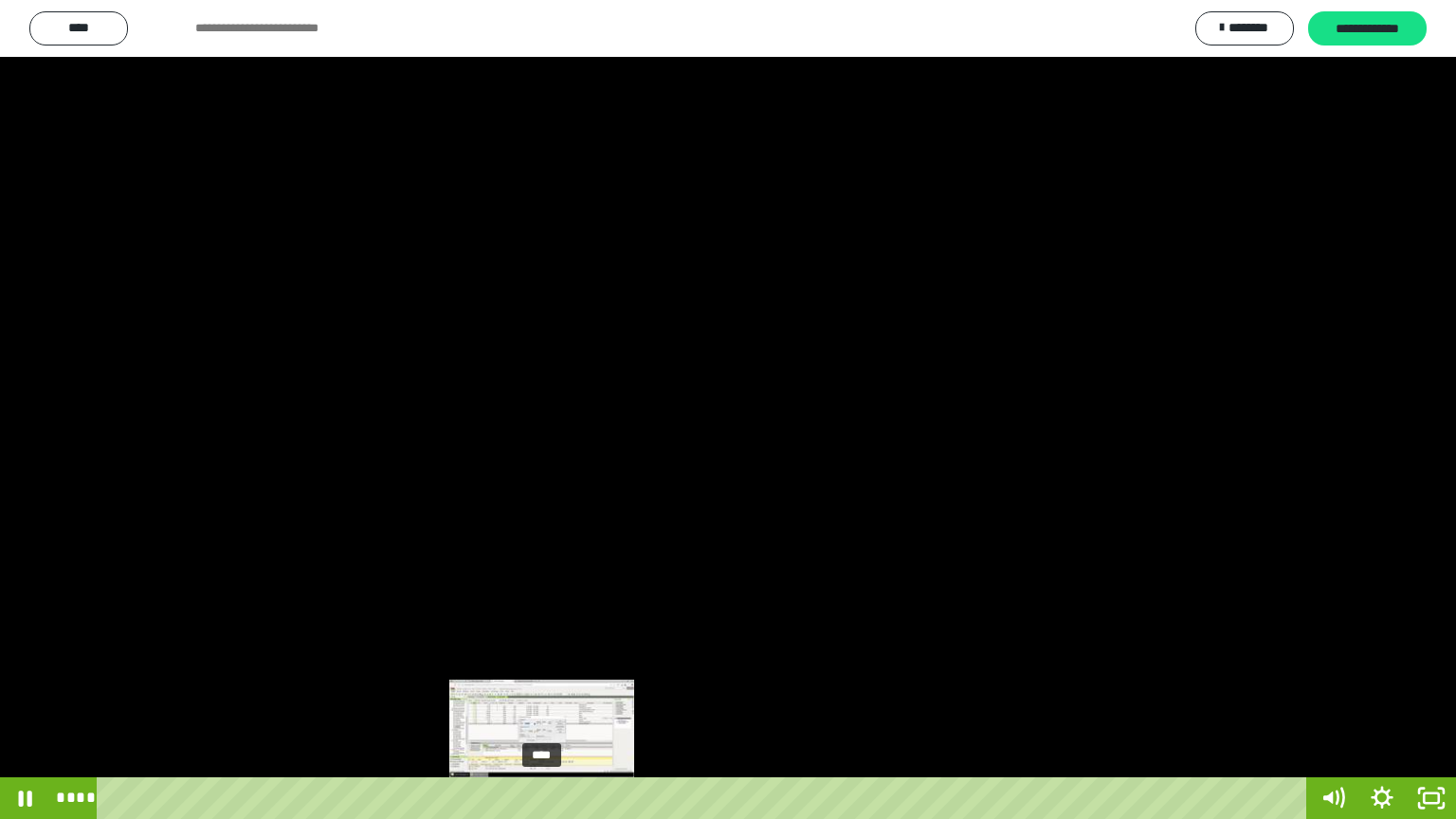click on "****" at bounding box center [705, 798] 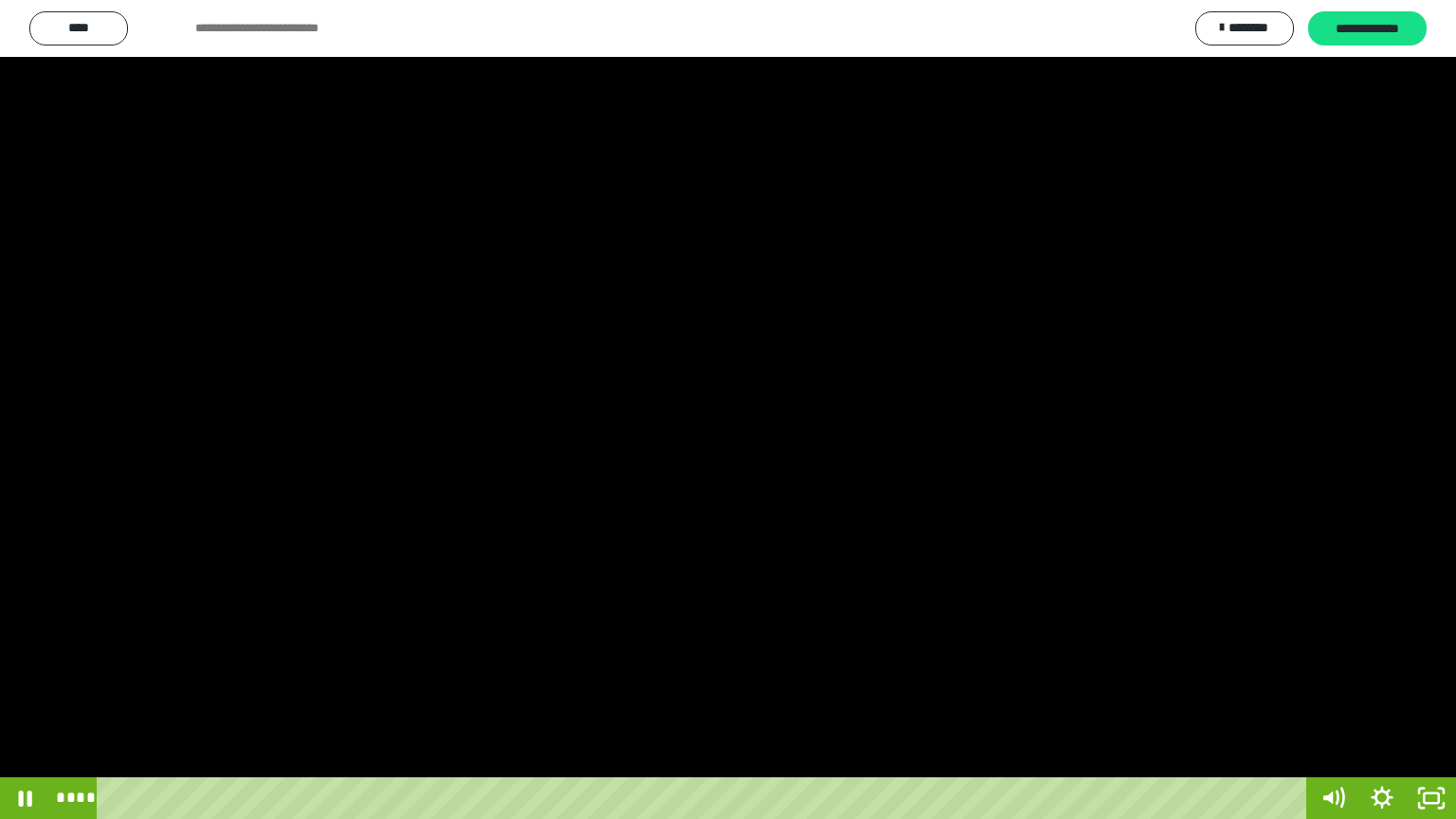 click at bounding box center (728, 410) 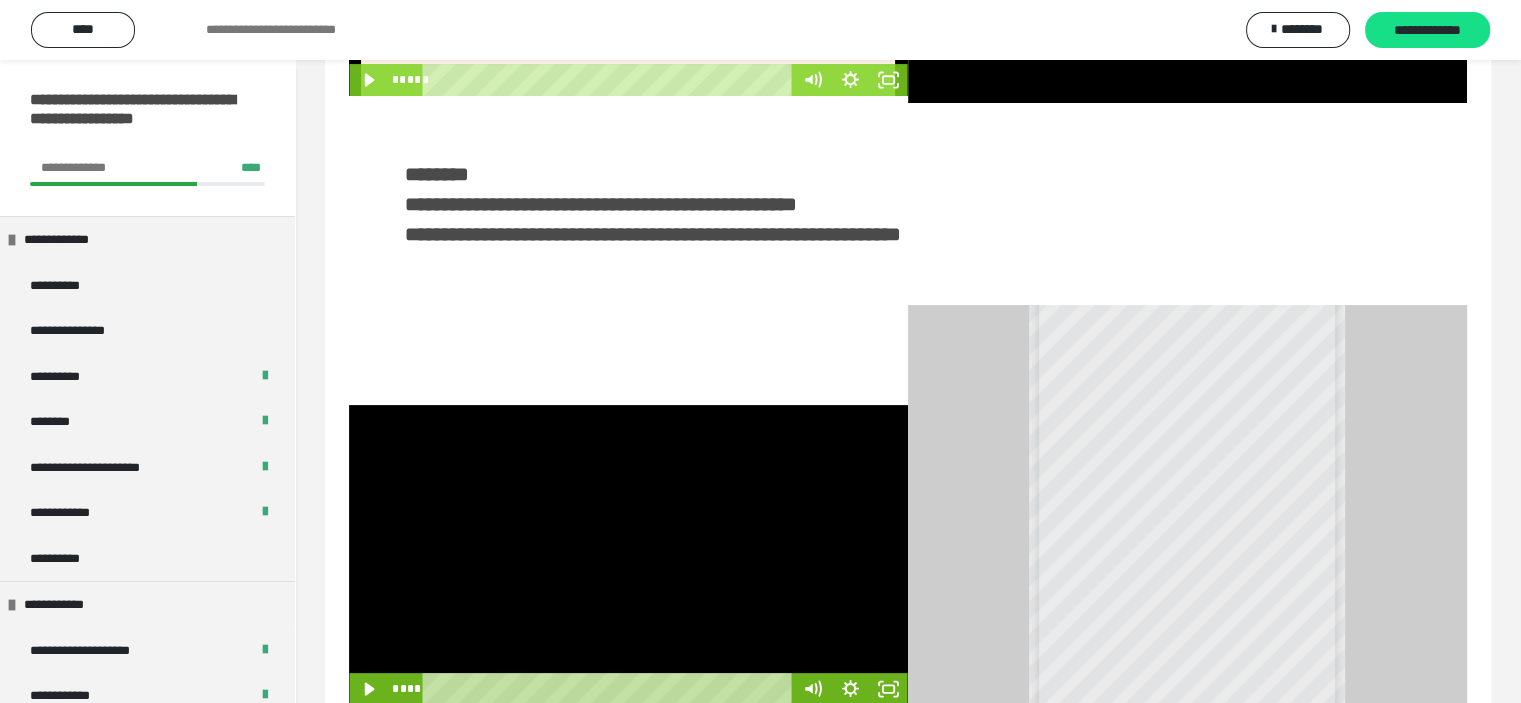 scroll, scrollTop: 26, scrollLeft: 0, axis: vertical 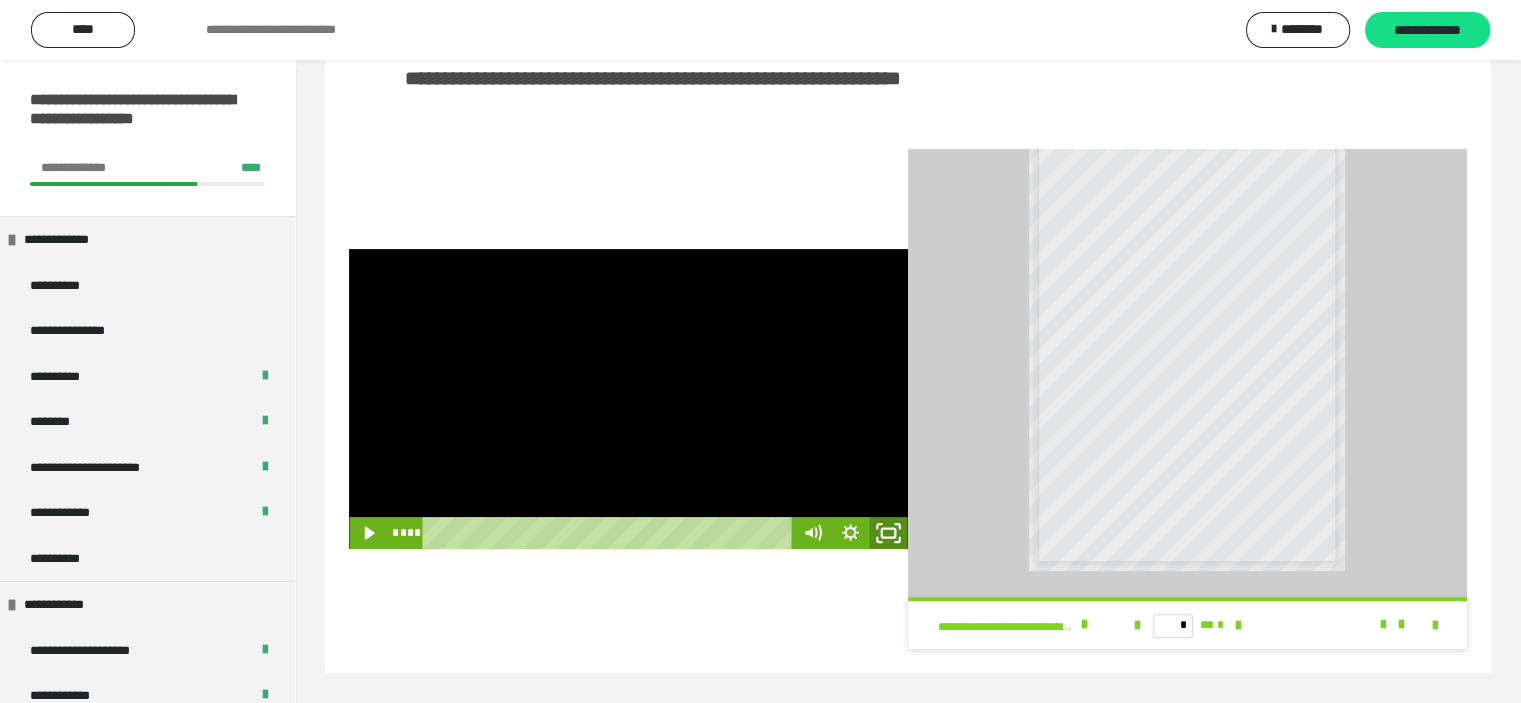 click 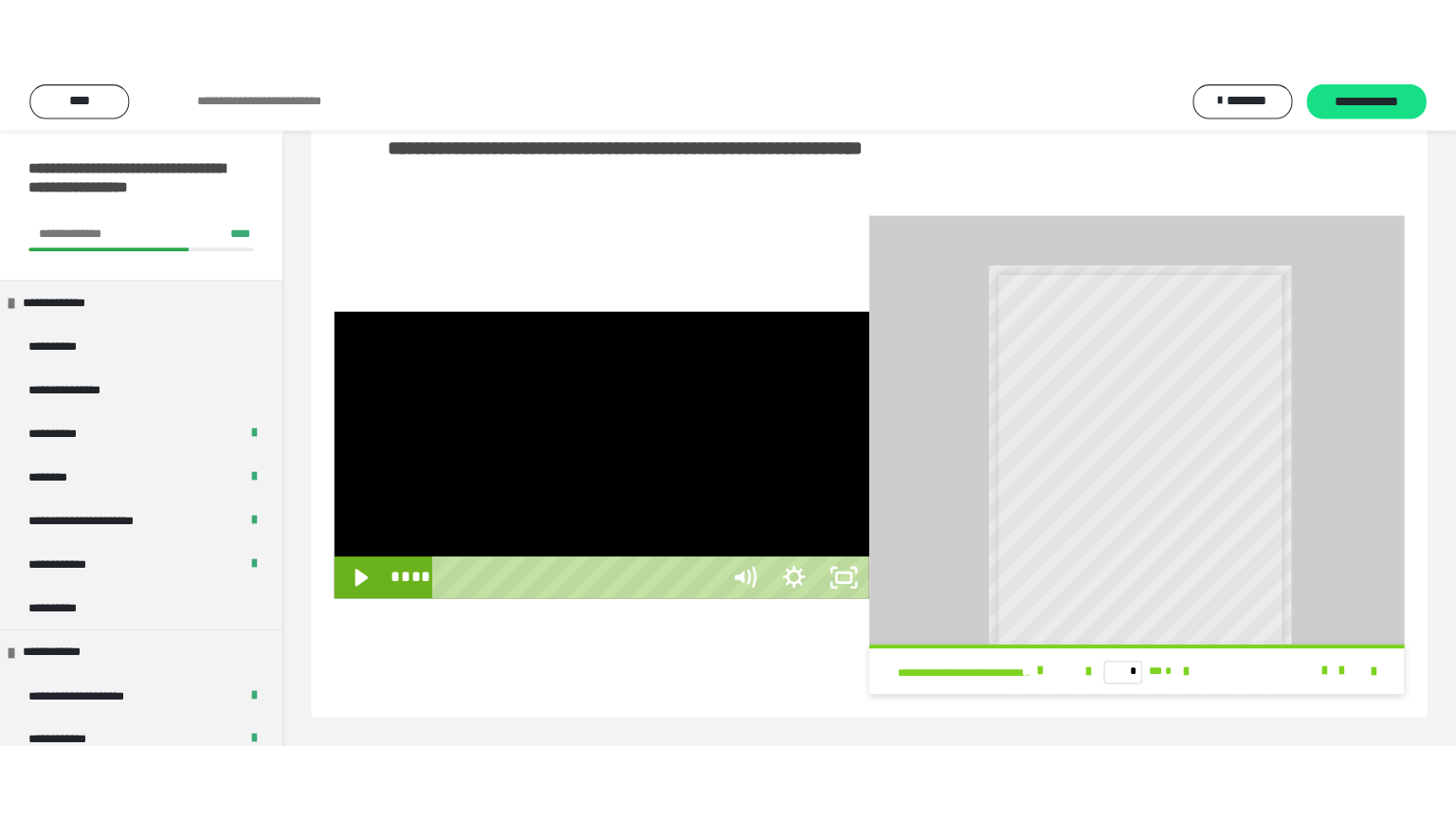 scroll, scrollTop: 334, scrollLeft: 0, axis: vertical 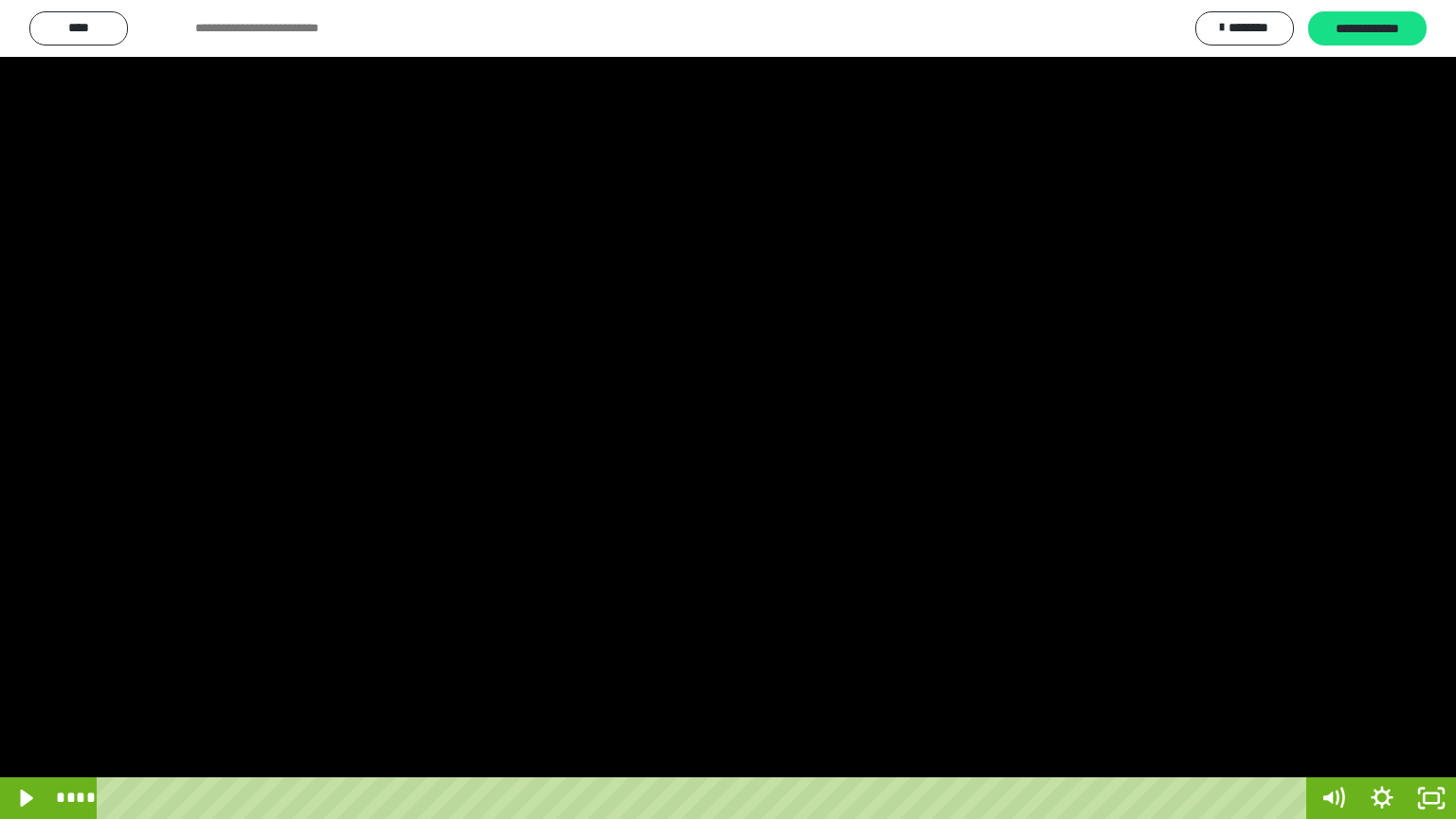 click at bounding box center [728, 410] 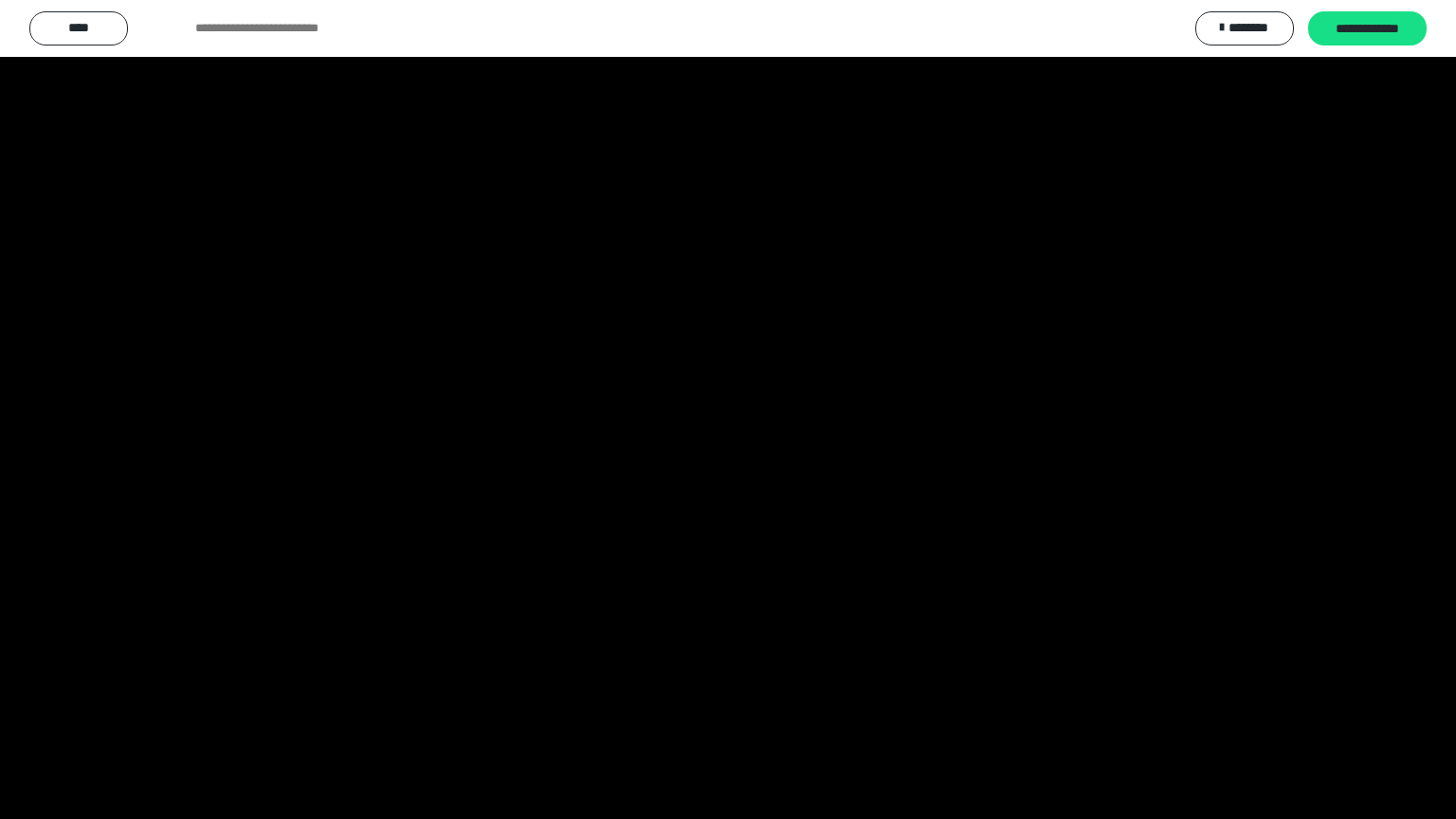 click at bounding box center [728, 410] 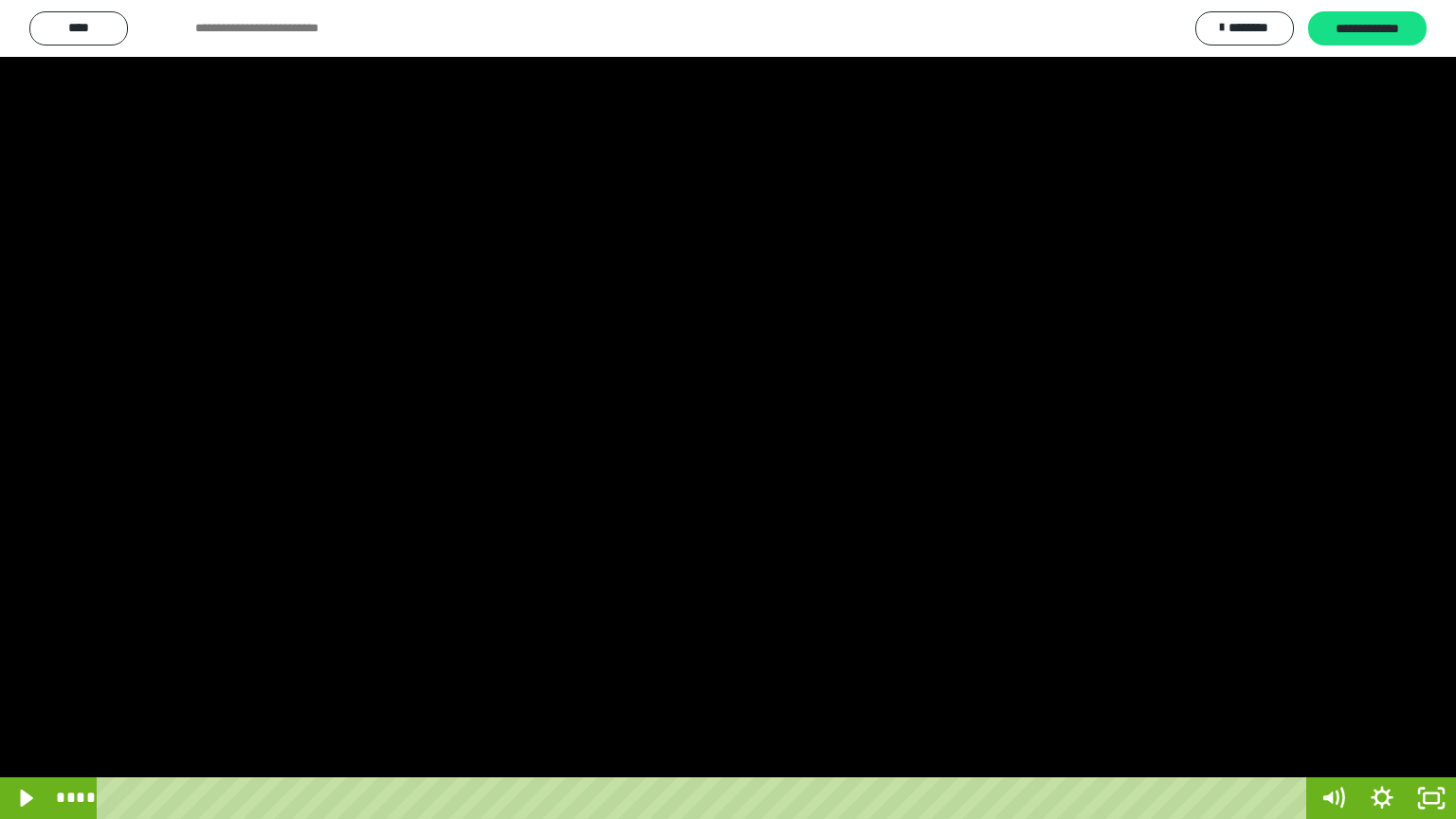 click at bounding box center [728, 410] 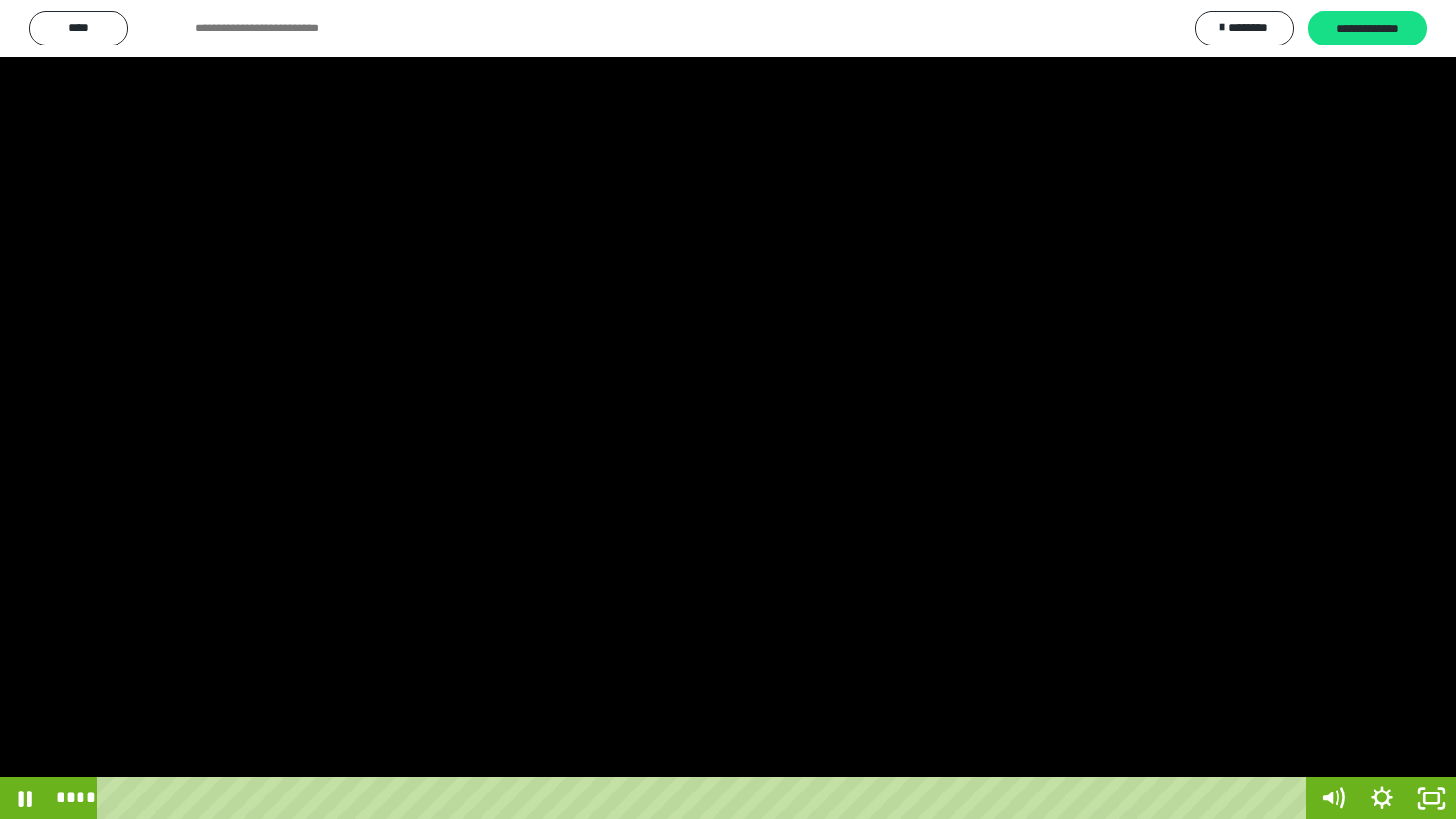 click at bounding box center [728, 410] 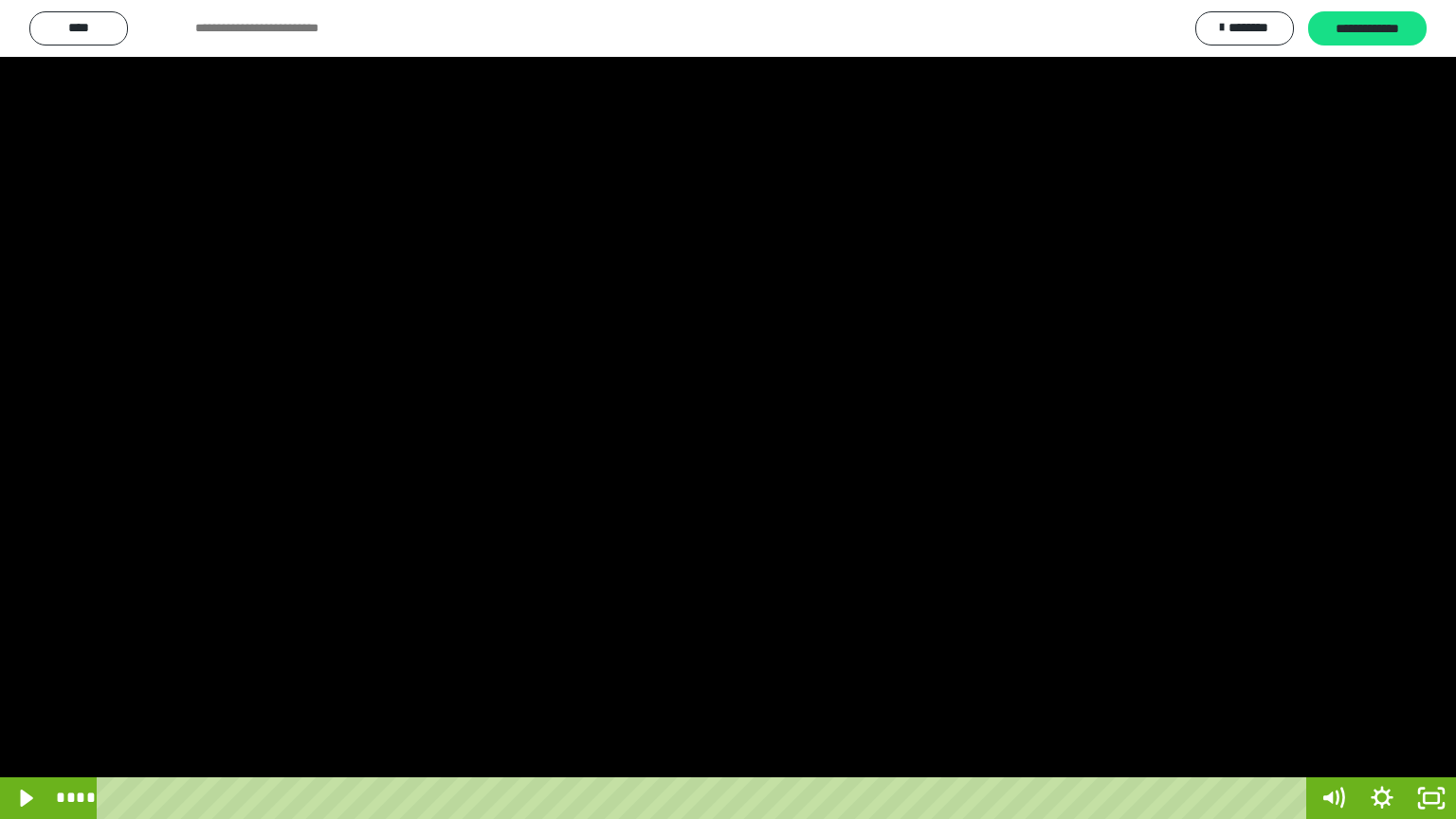 click at bounding box center (728, 410) 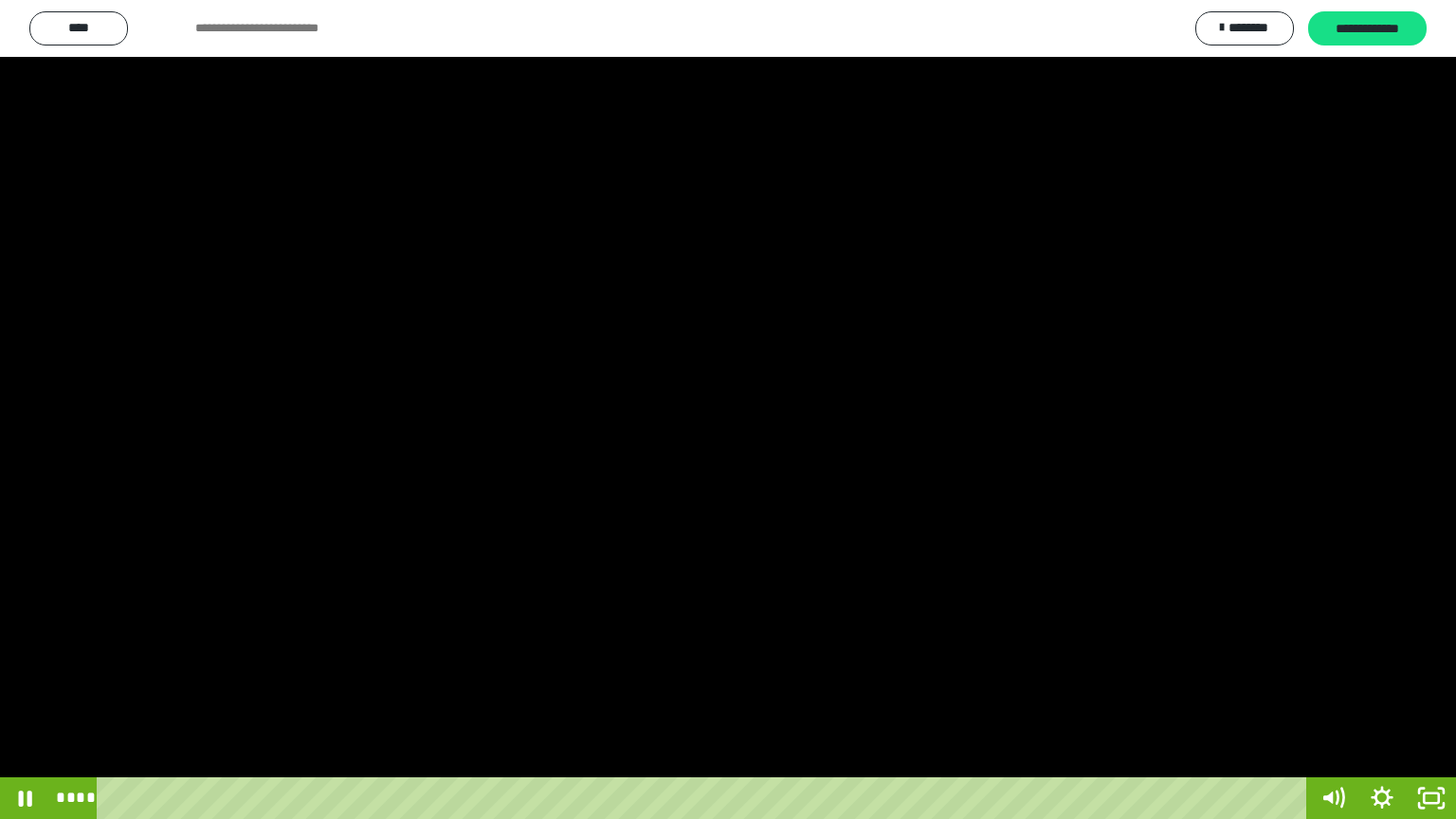 click at bounding box center (728, 410) 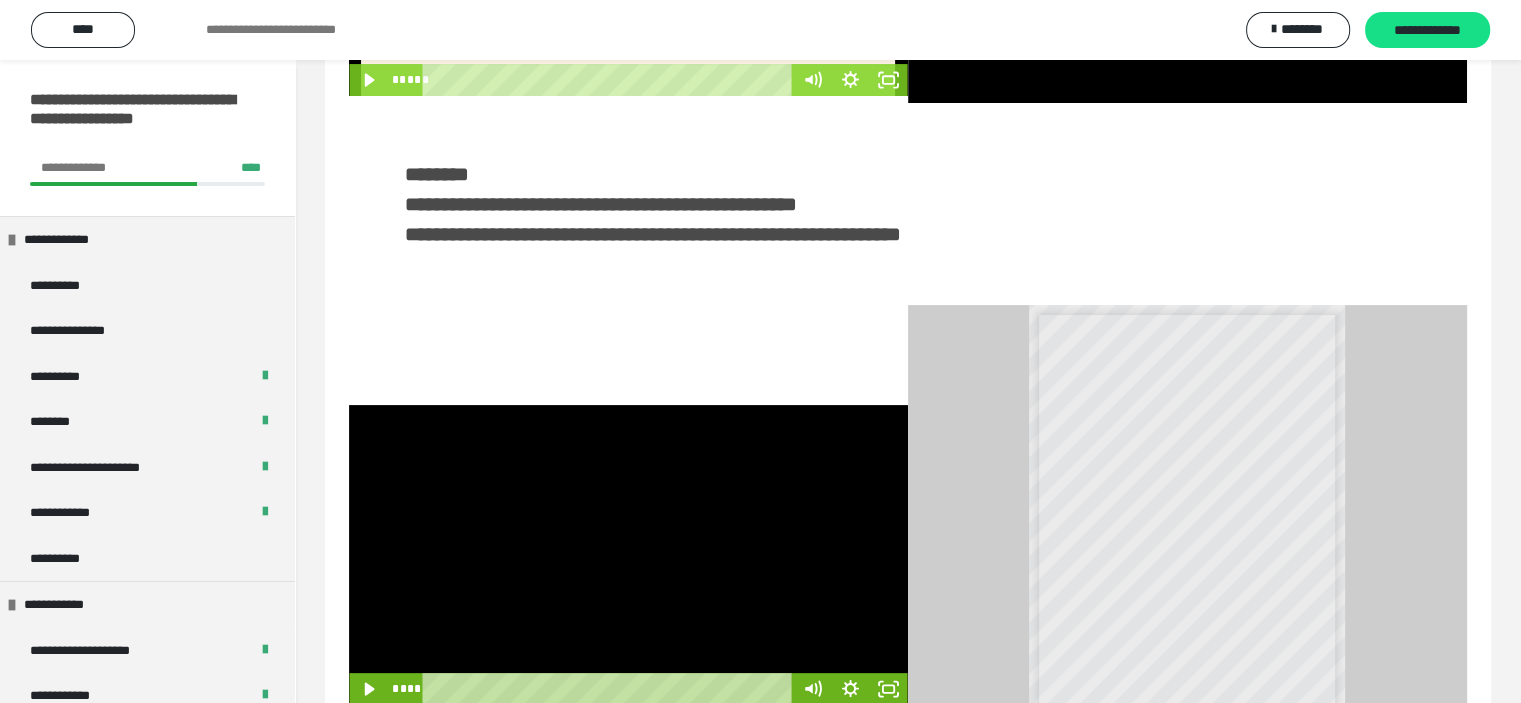 click at bounding box center [628, 555] 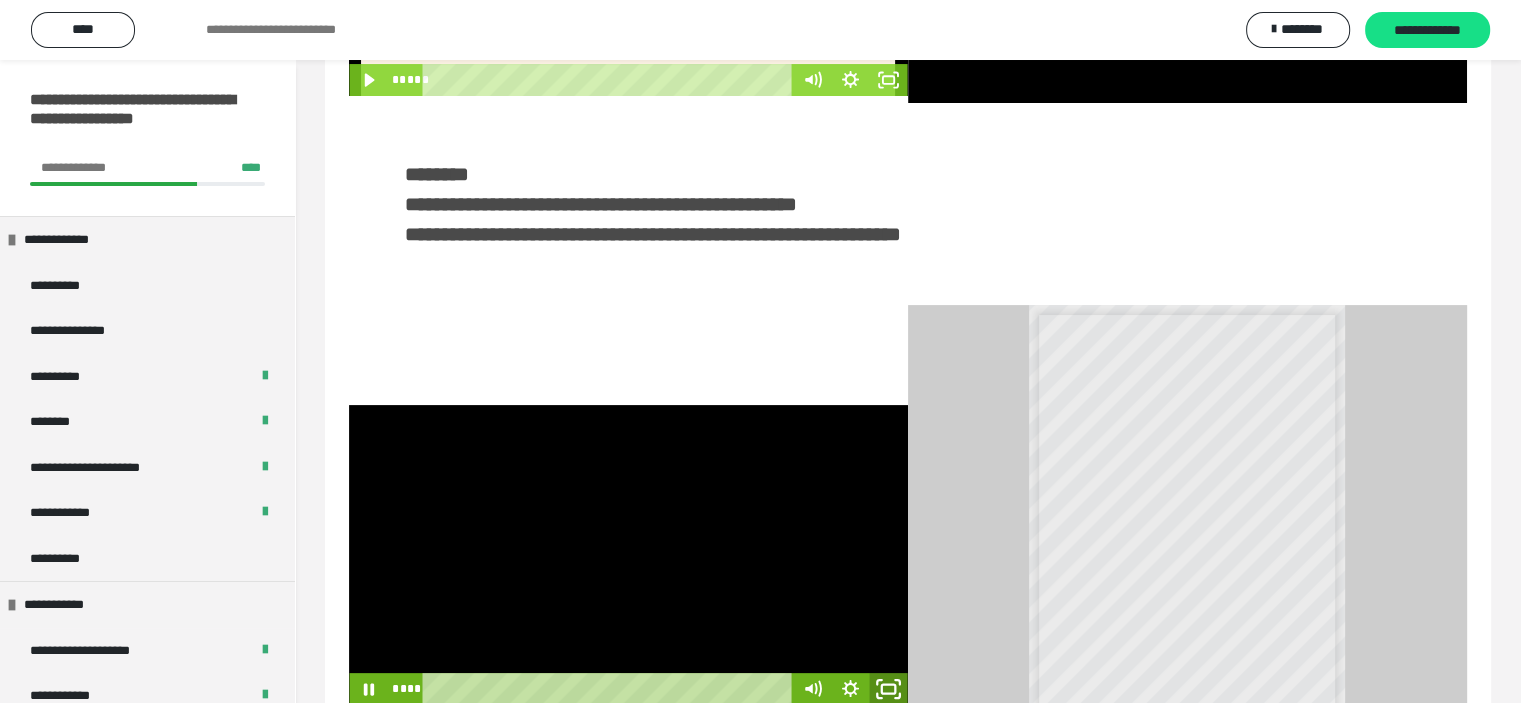 click 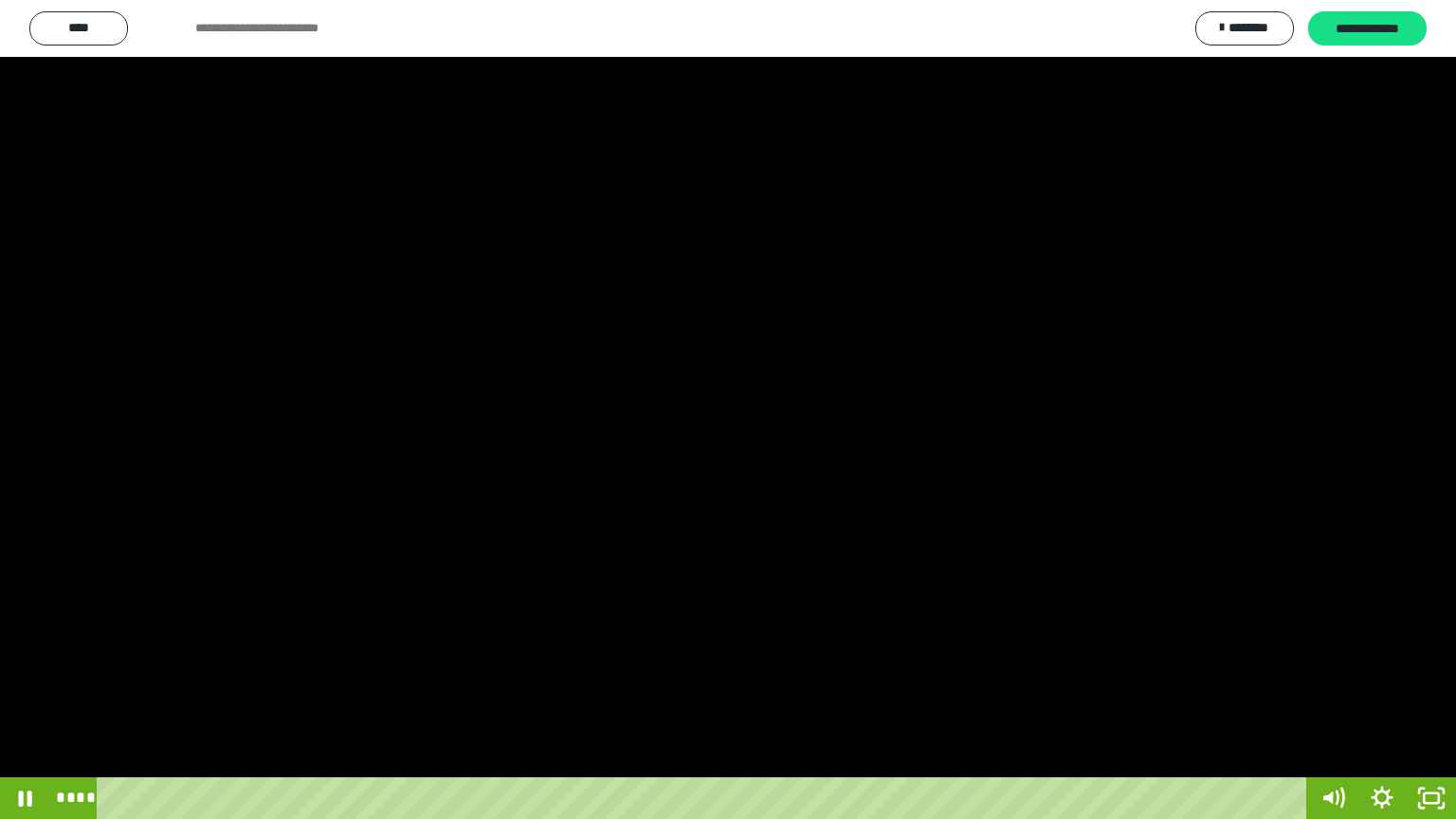 click at bounding box center [728, 410] 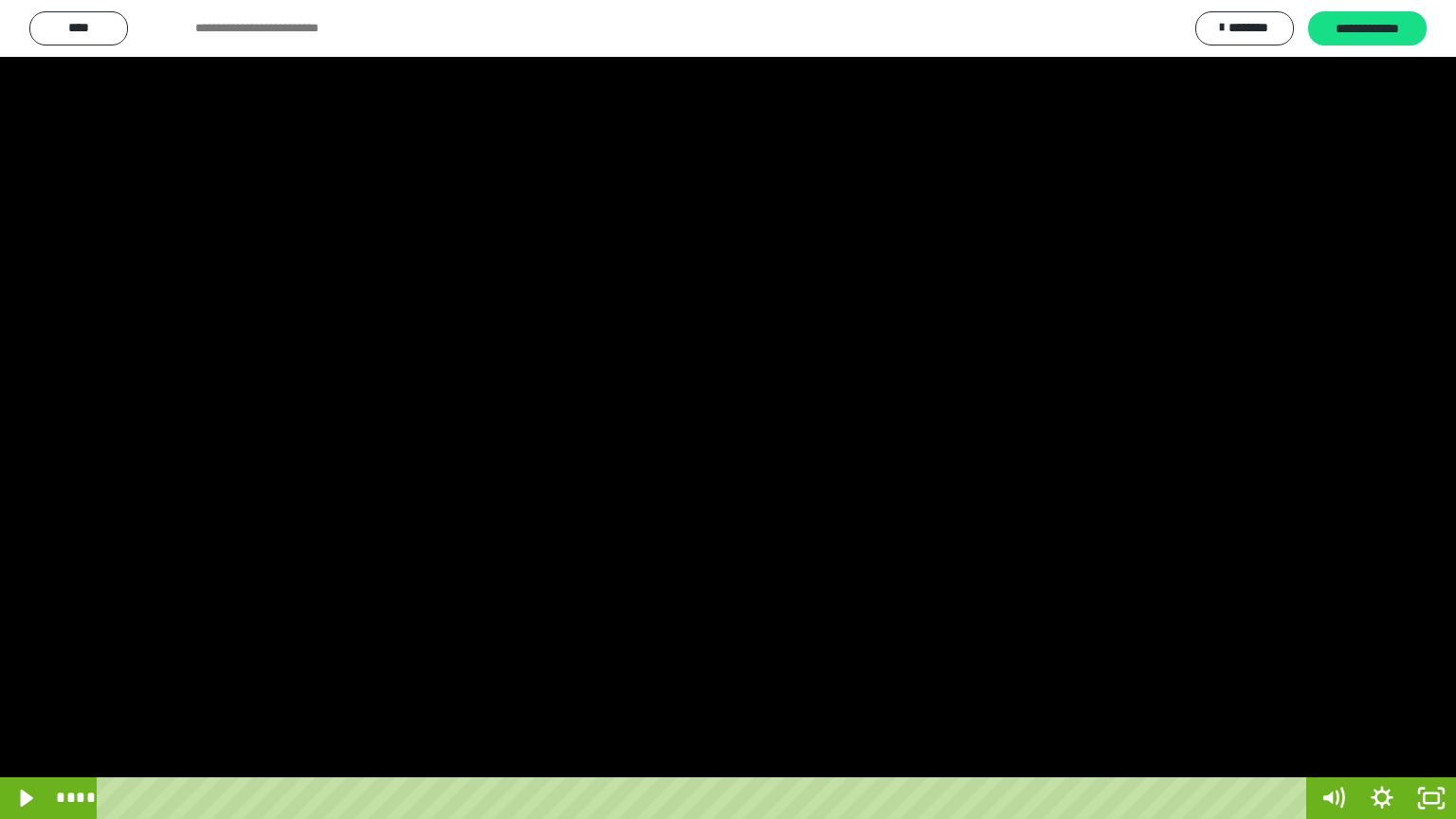click at bounding box center [728, 410] 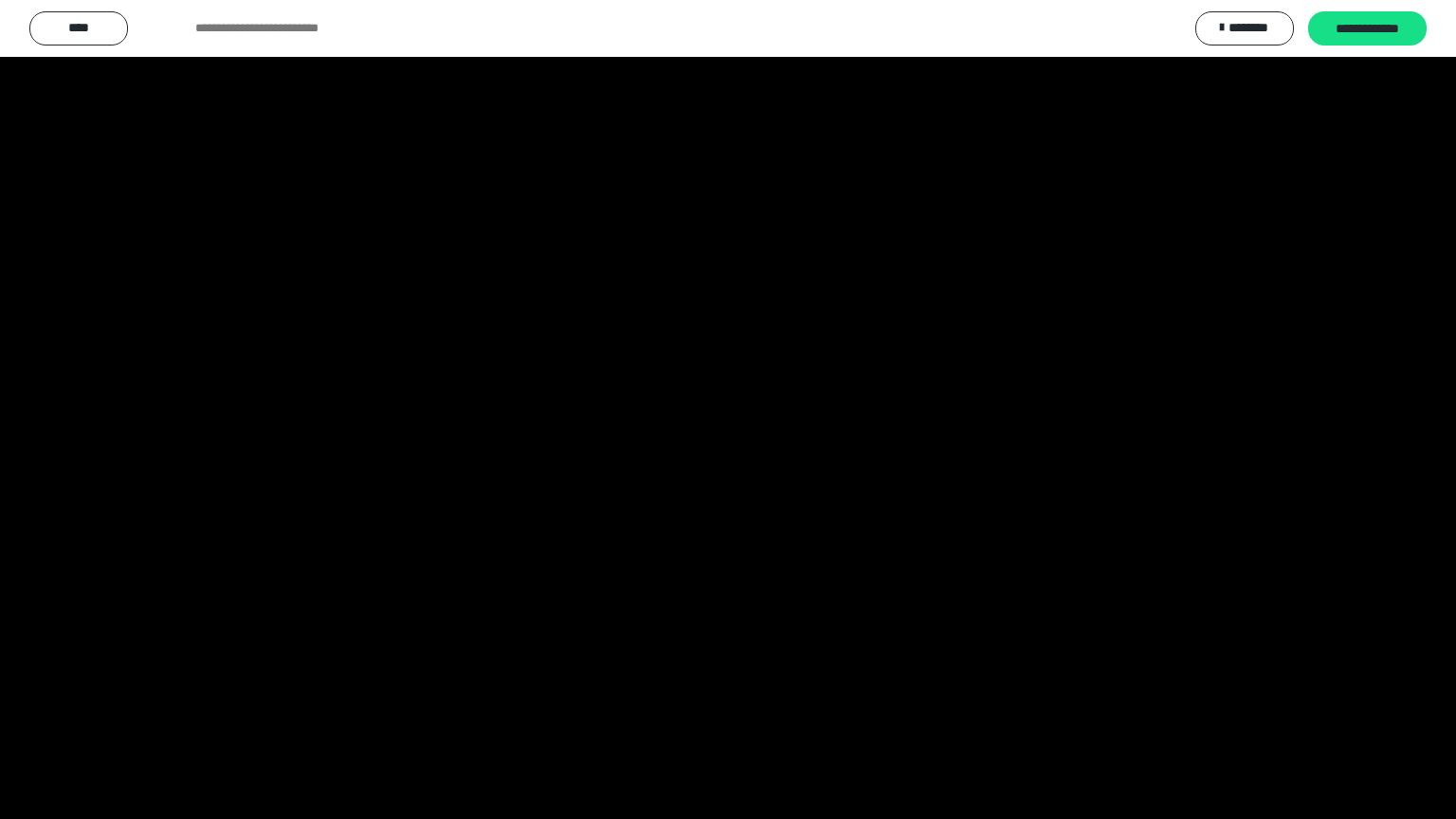 click at bounding box center [0, 0] 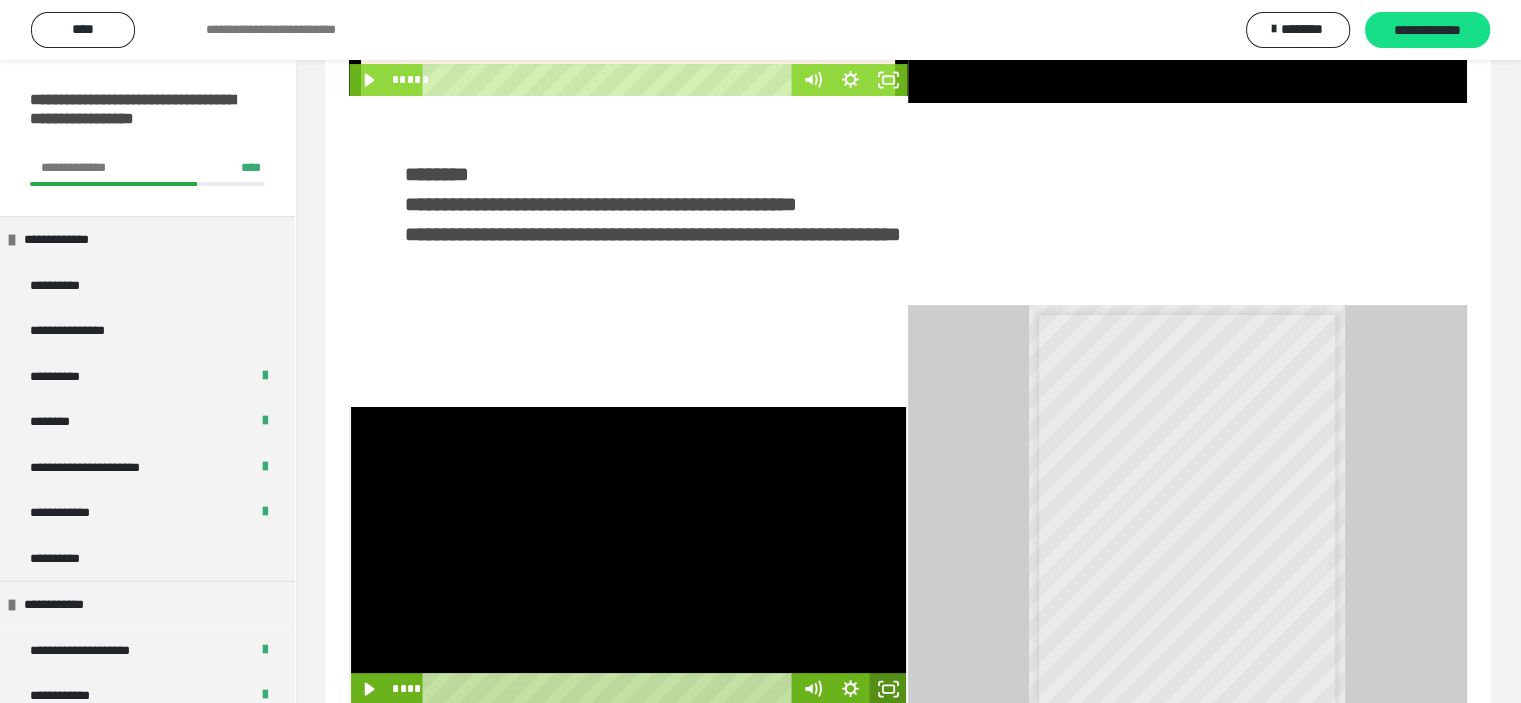 click 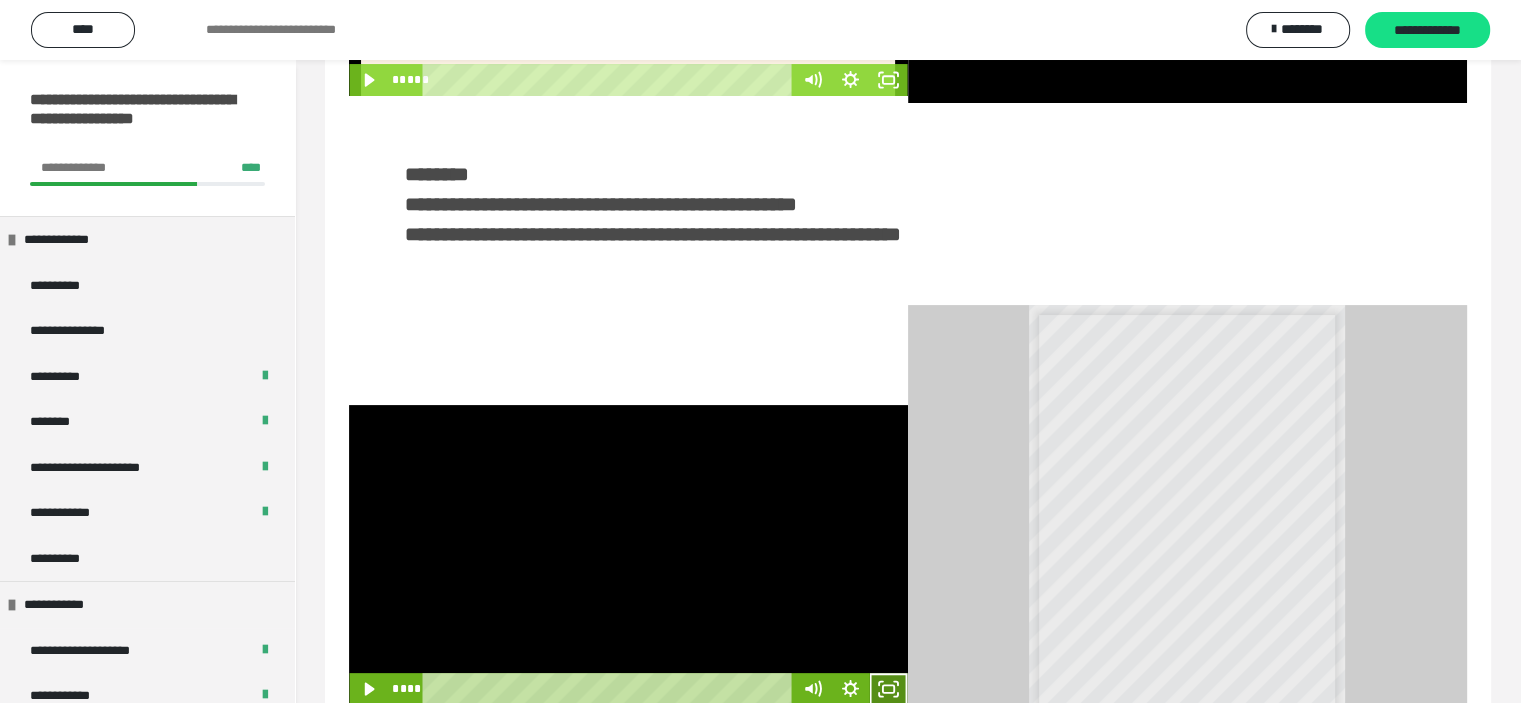 click 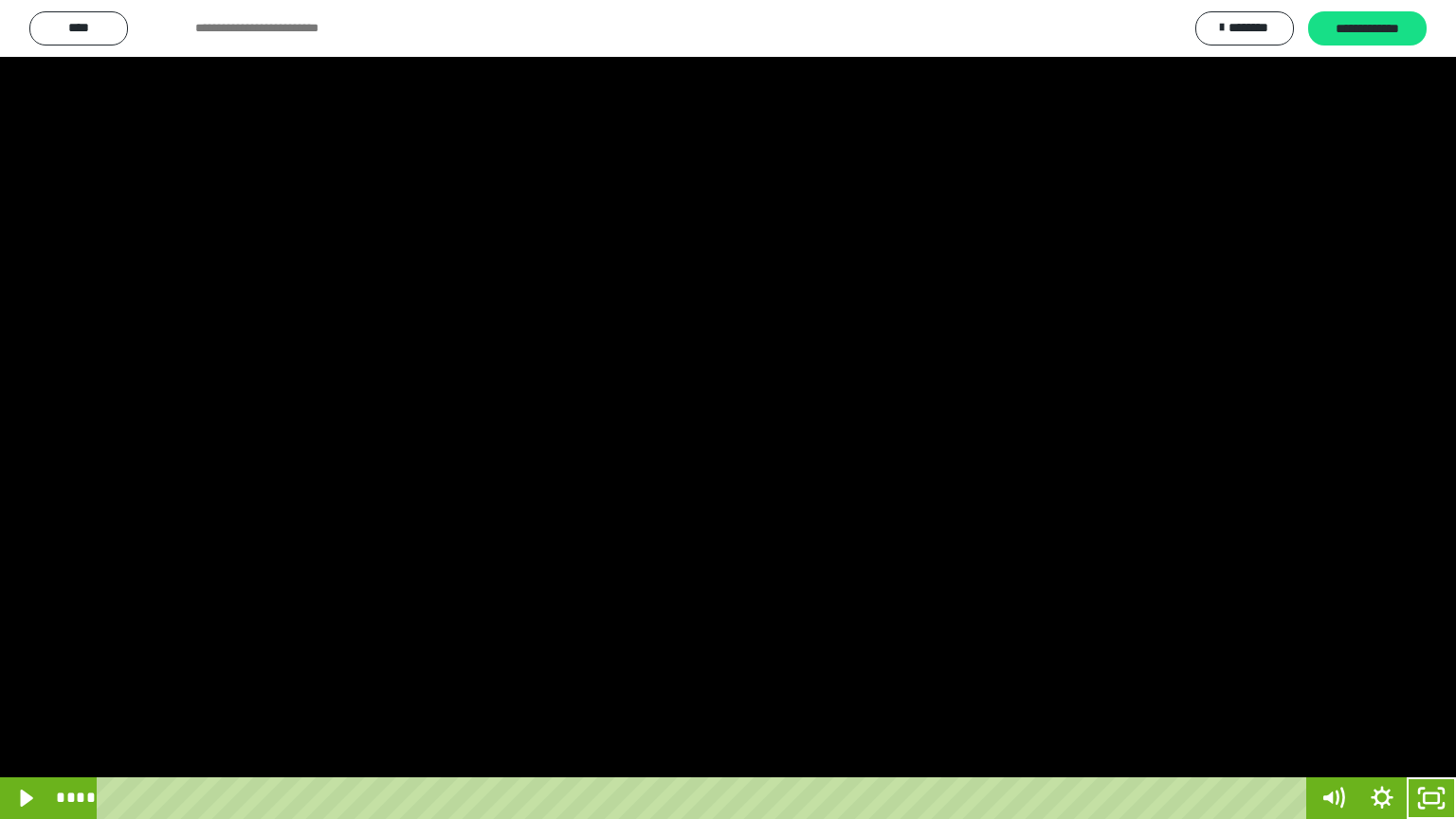 click at bounding box center [728, 410] 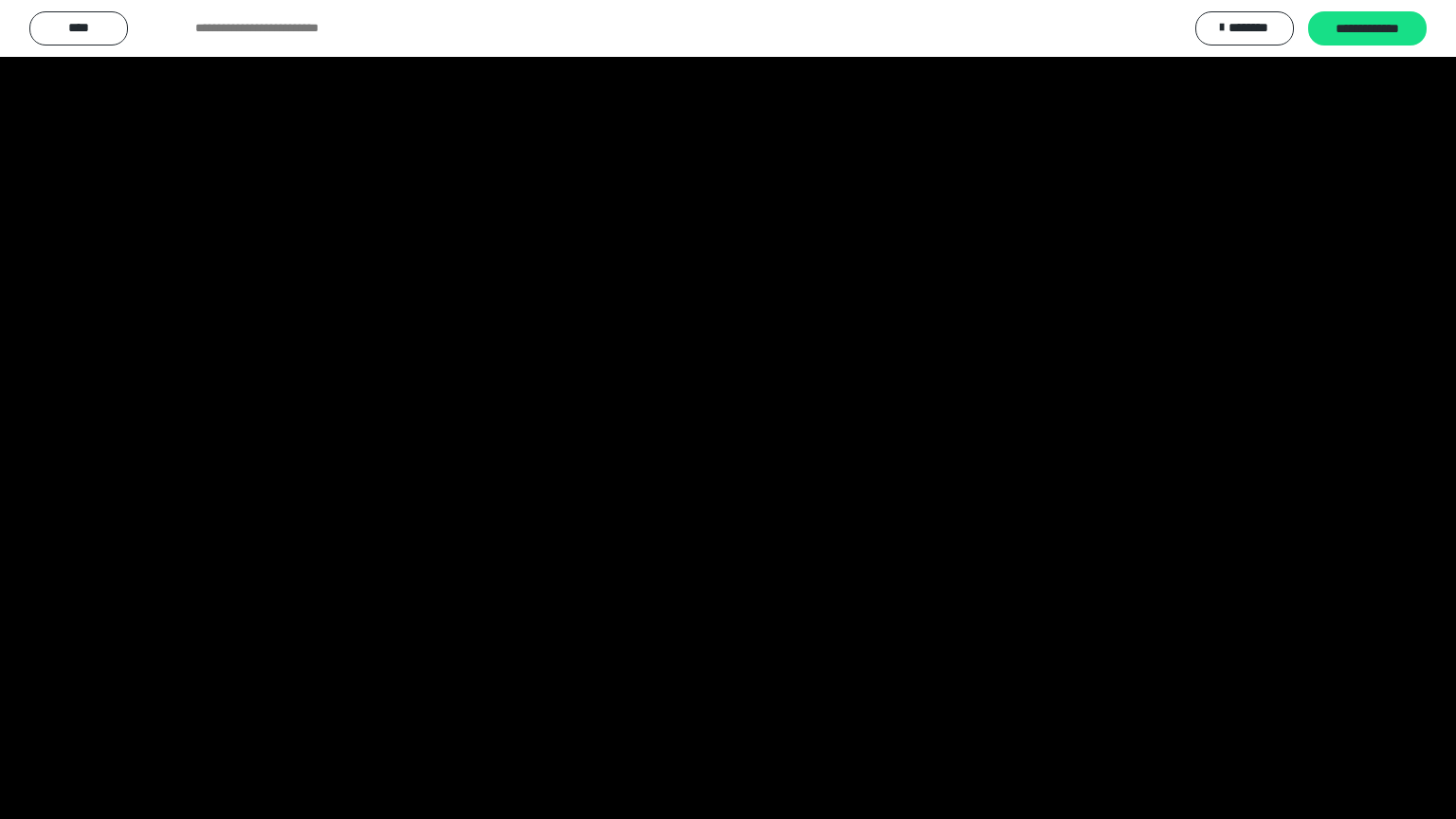 click at bounding box center (728, 410) 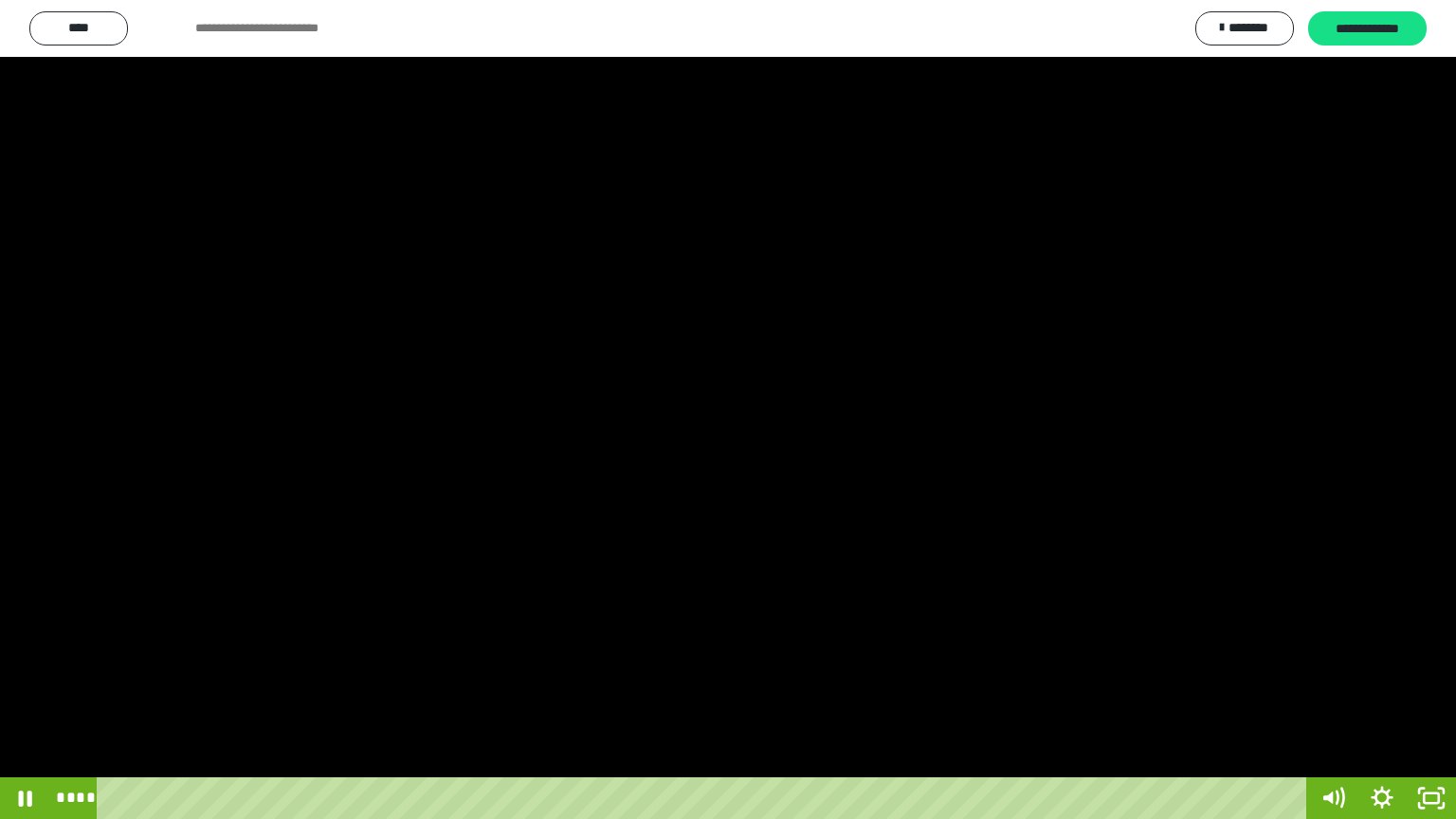 click at bounding box center (728, 410) 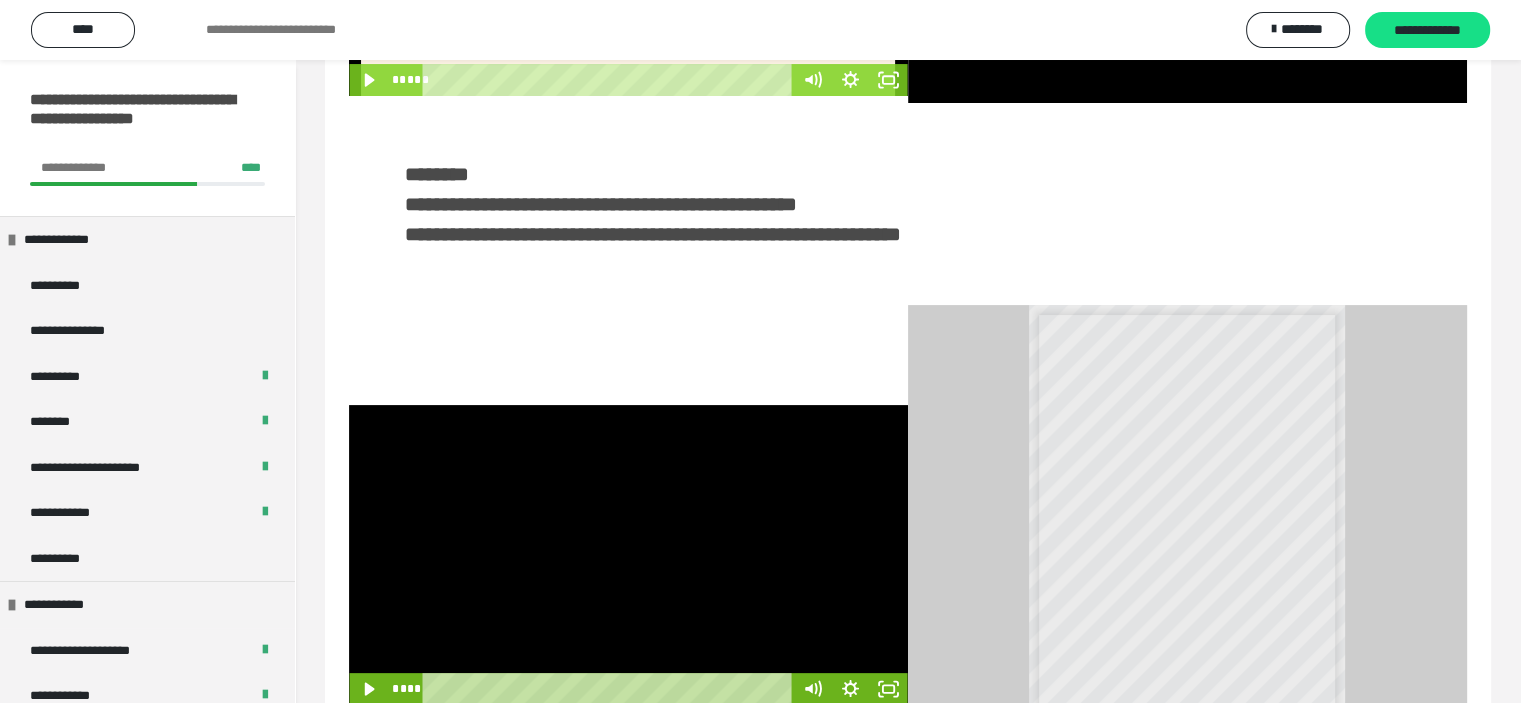 scroll, scrollTop: 26, scrollLeft: 0, axis: vertical 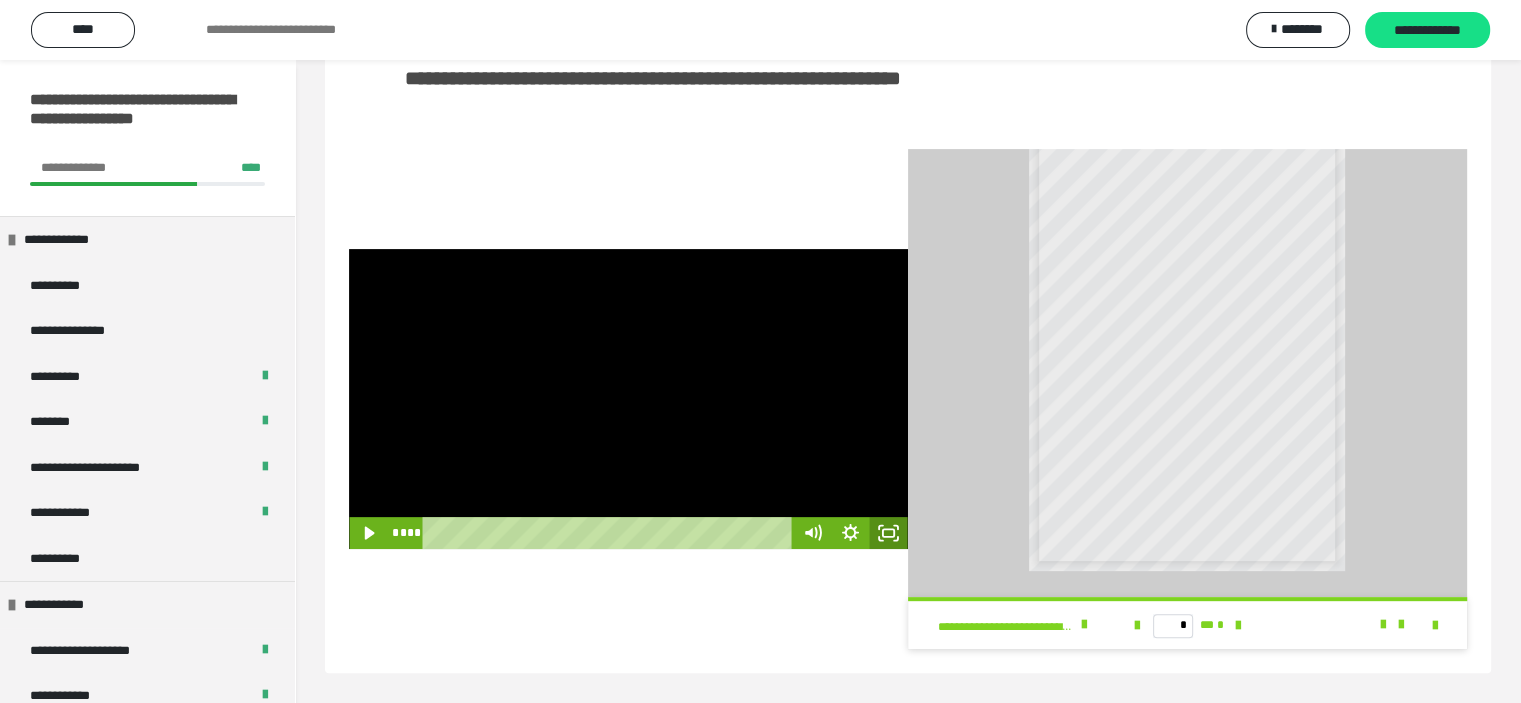 click 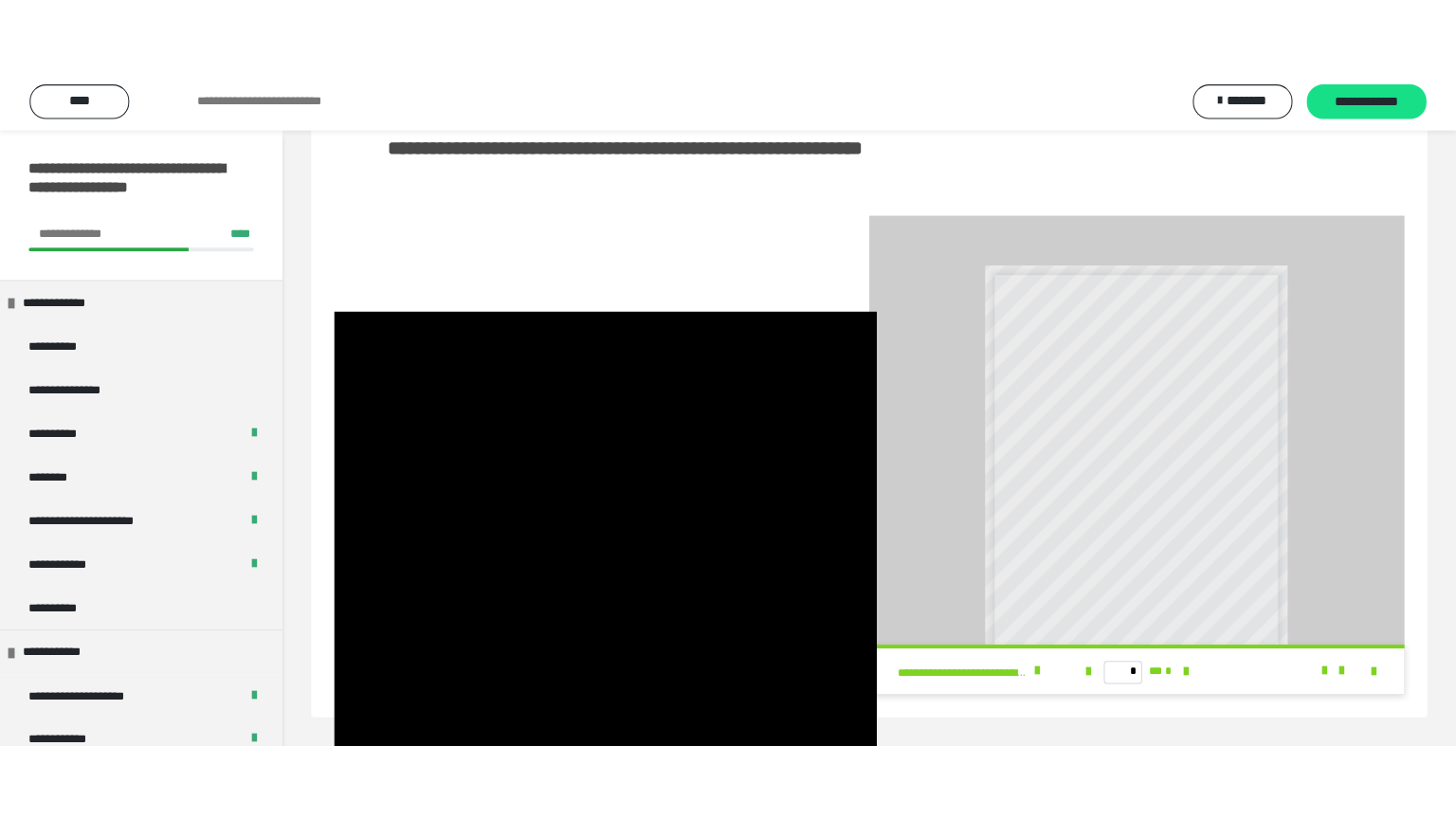 scroll, scrollTop: 334, scrollLeft: 0, axis: vertical 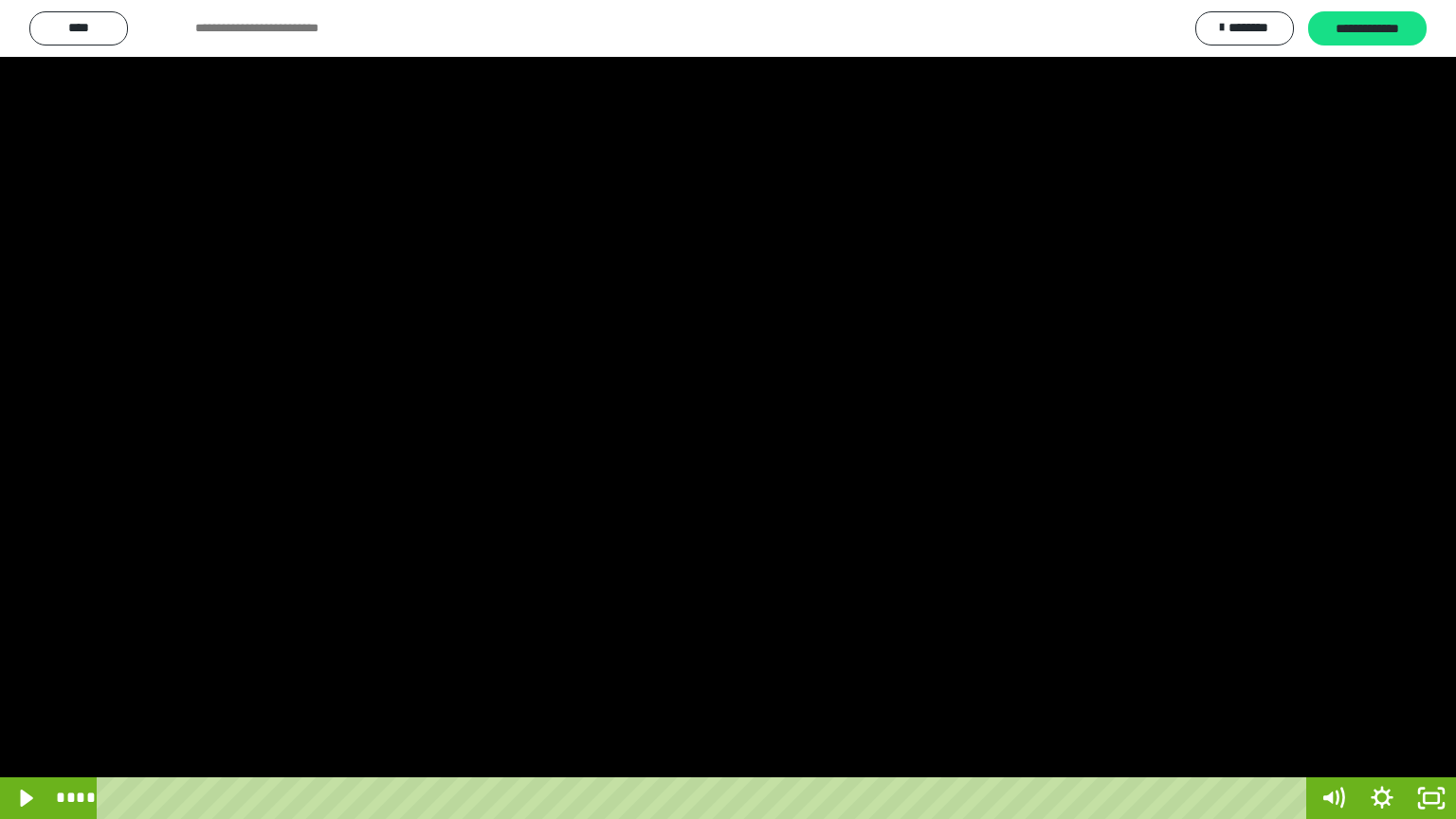 click at bounding box center [728, 410] 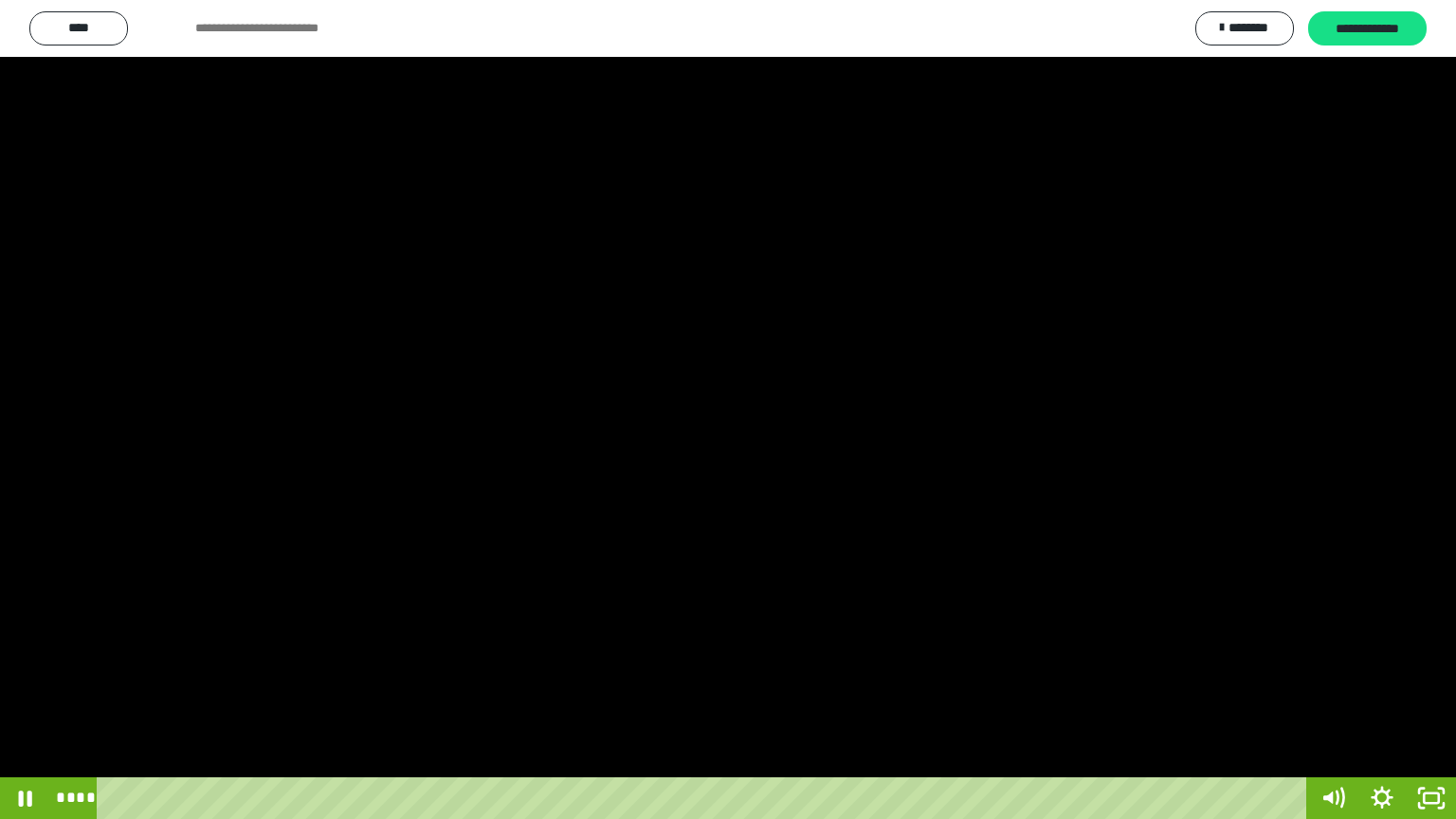 click at bounding box center (728, 410) 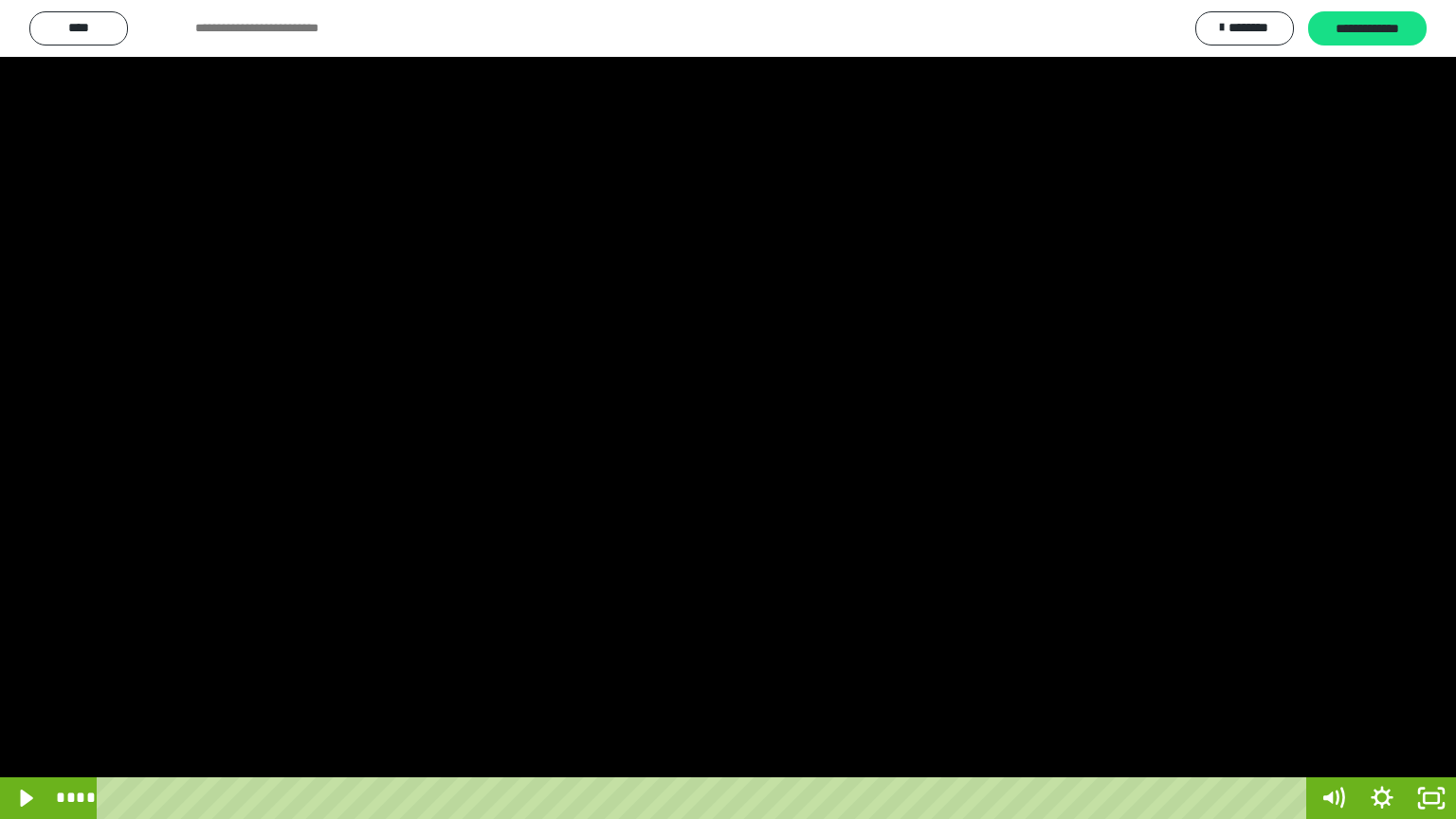 click at bounding box center [728, 410] 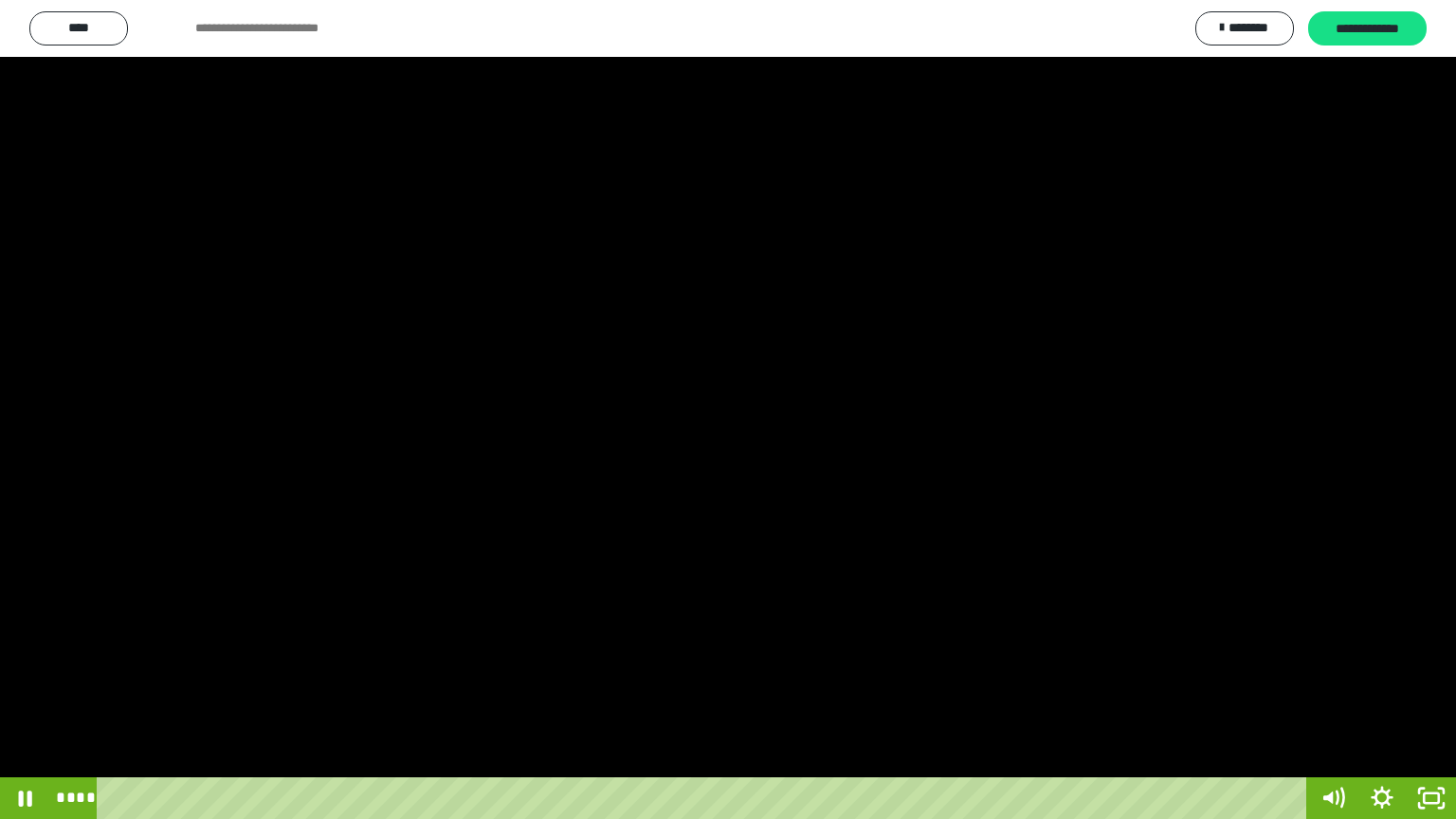 click at bounding box center (728, 410) 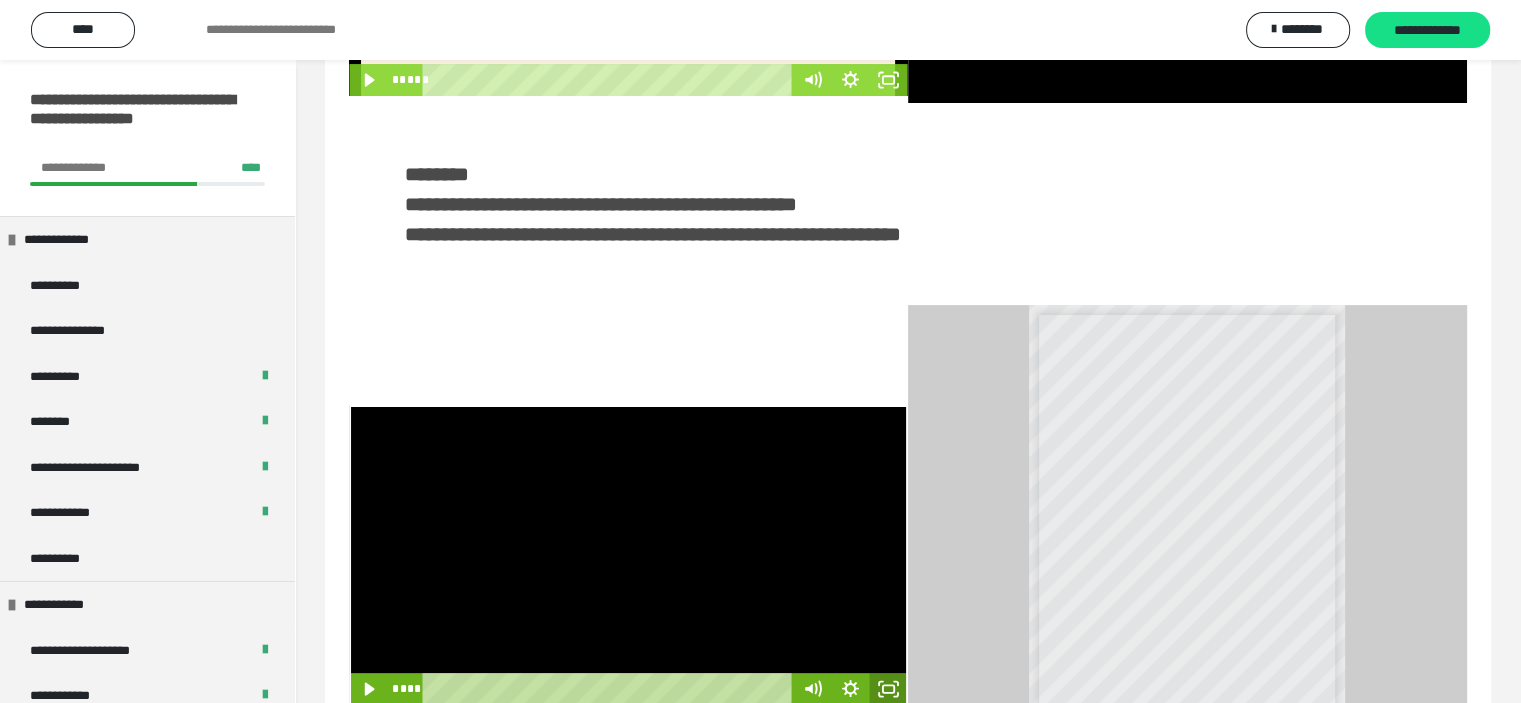 click 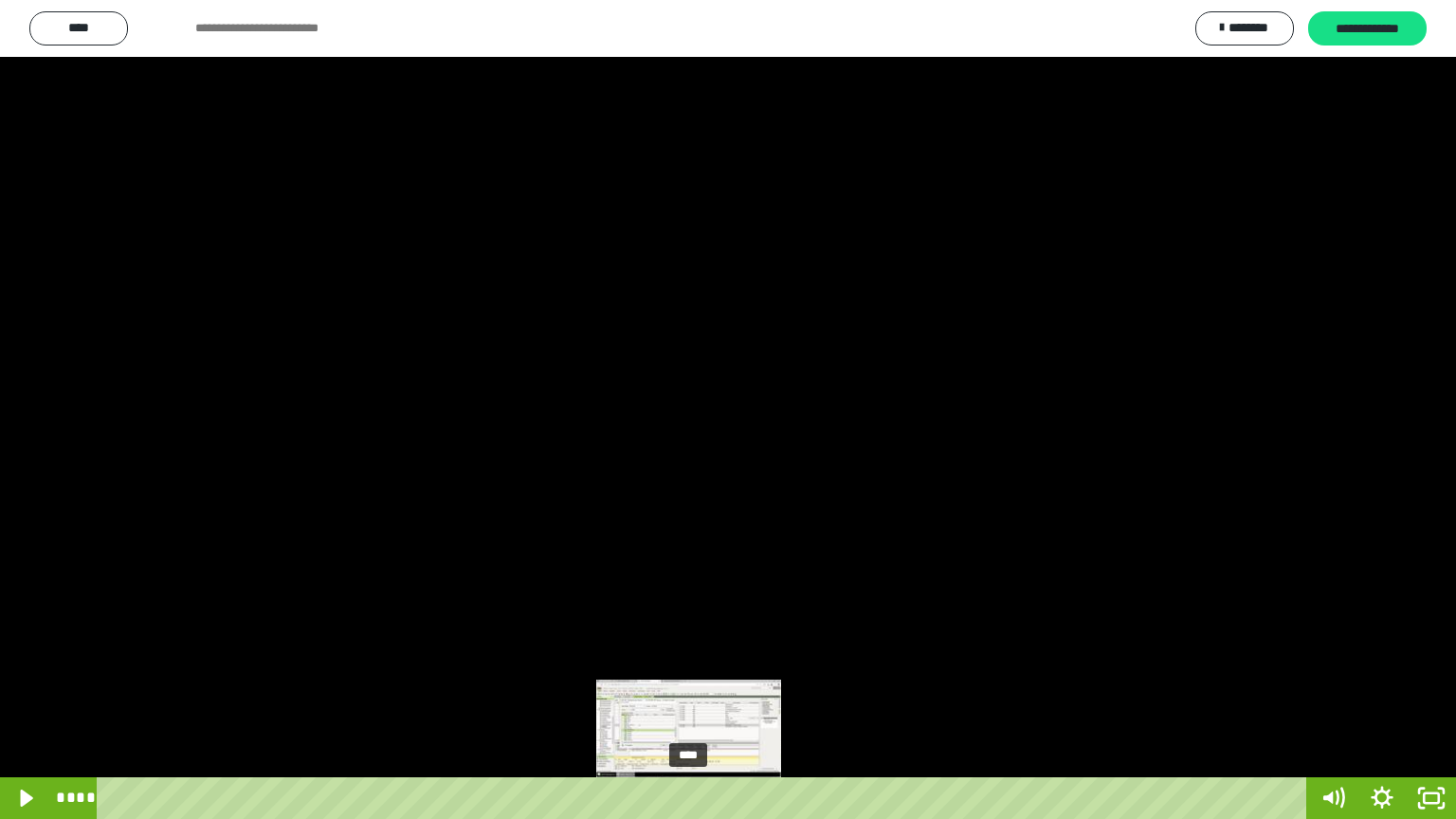 click on "****" at bounding box center (705, 798) 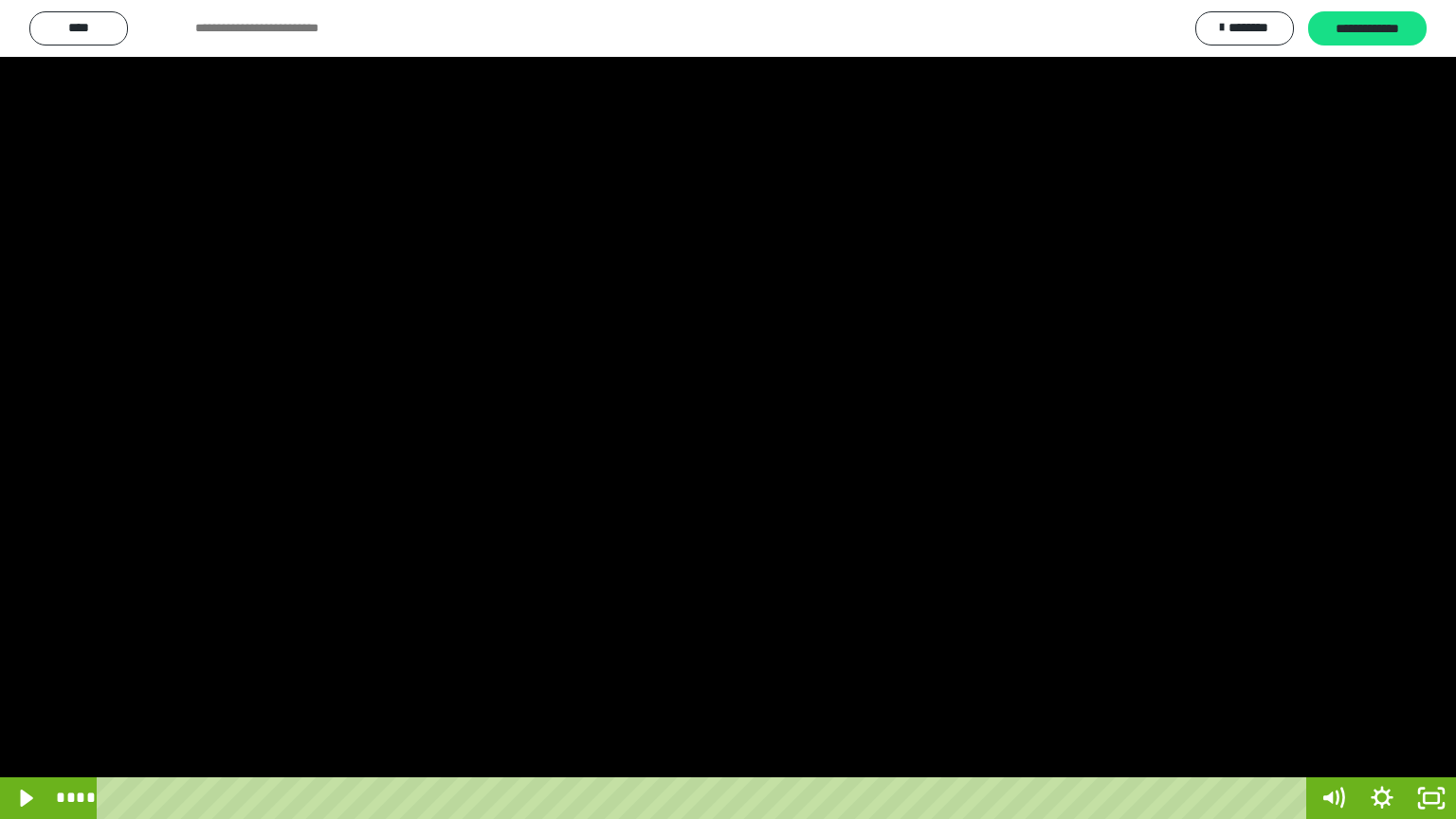 click at bounding box center [728, 410] 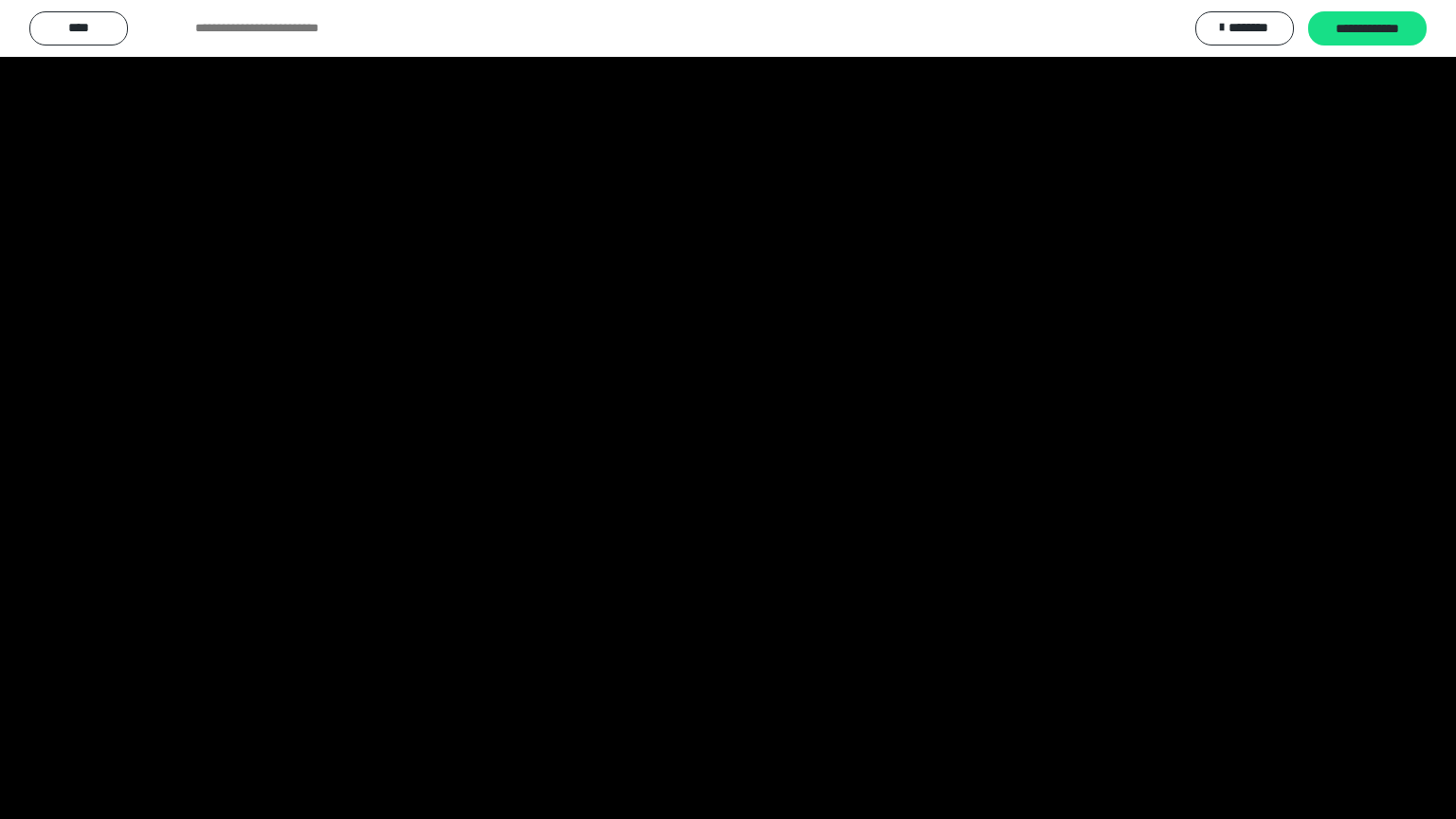 click at bounding box center (728, 410) 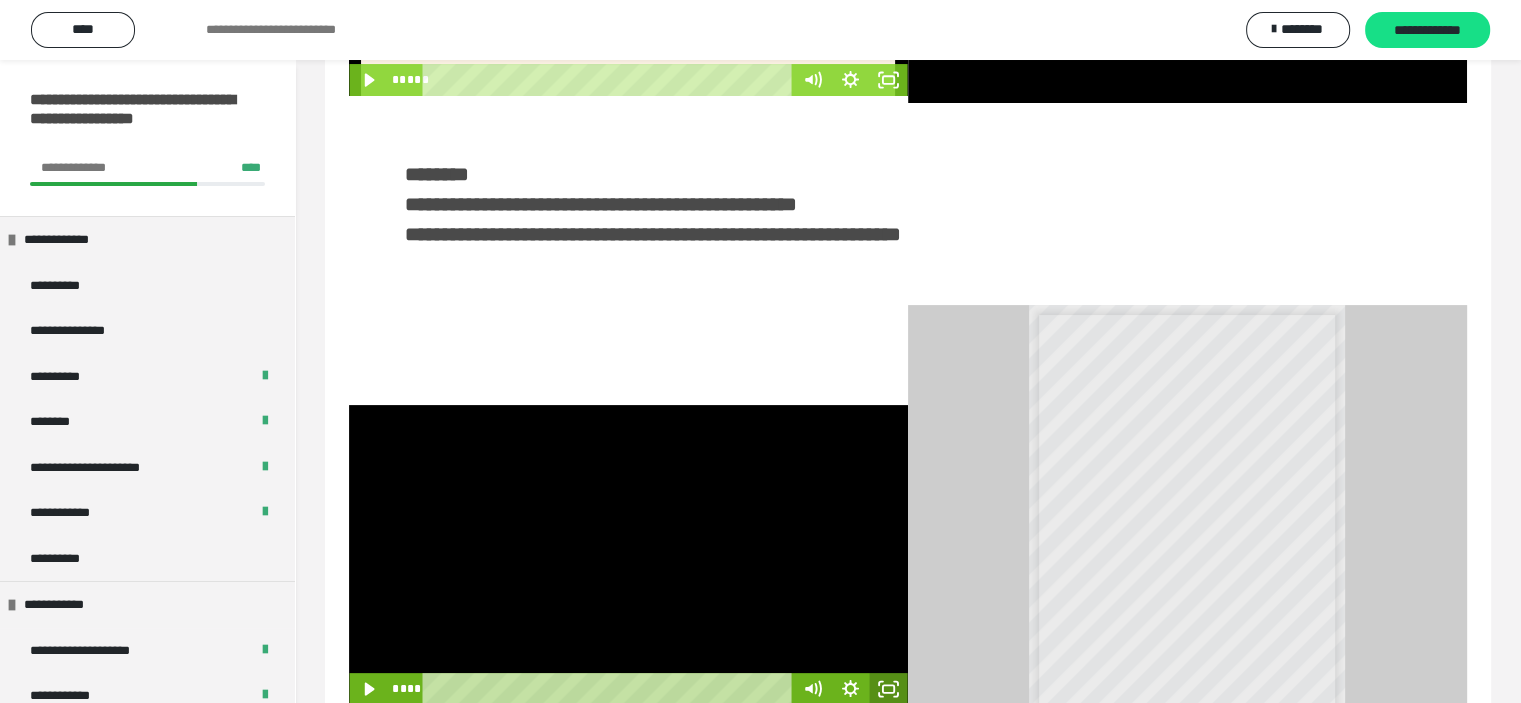 click 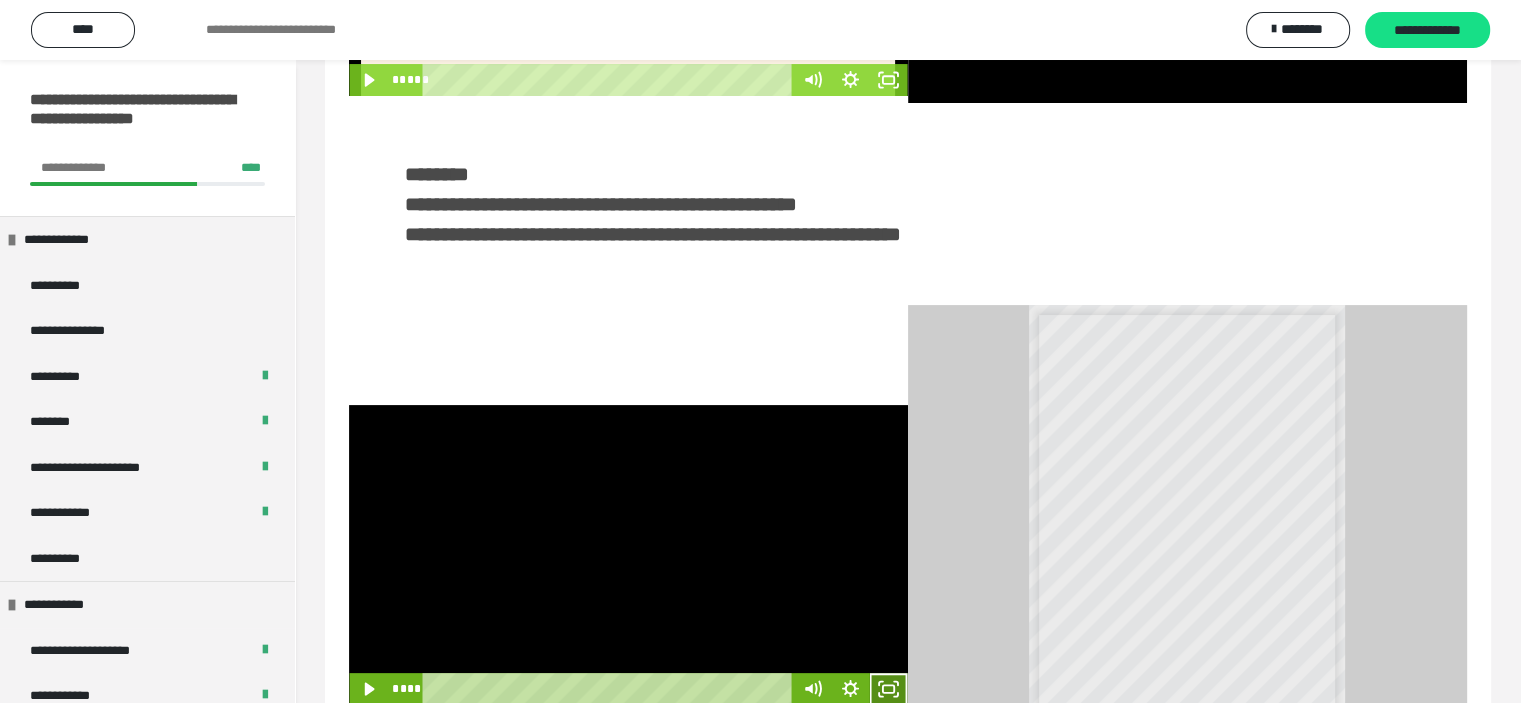 click 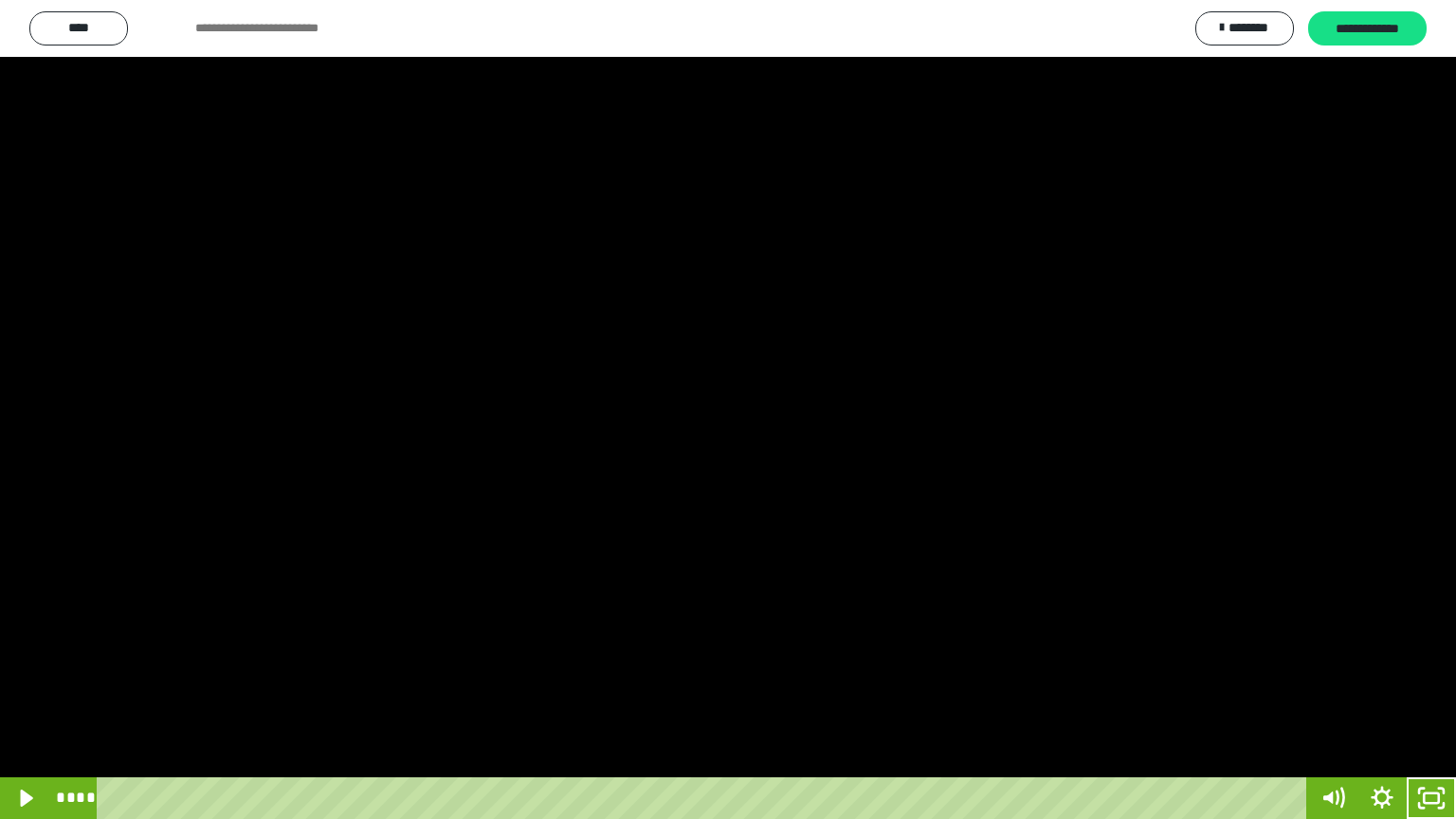 click at bounding box center (728, 410) 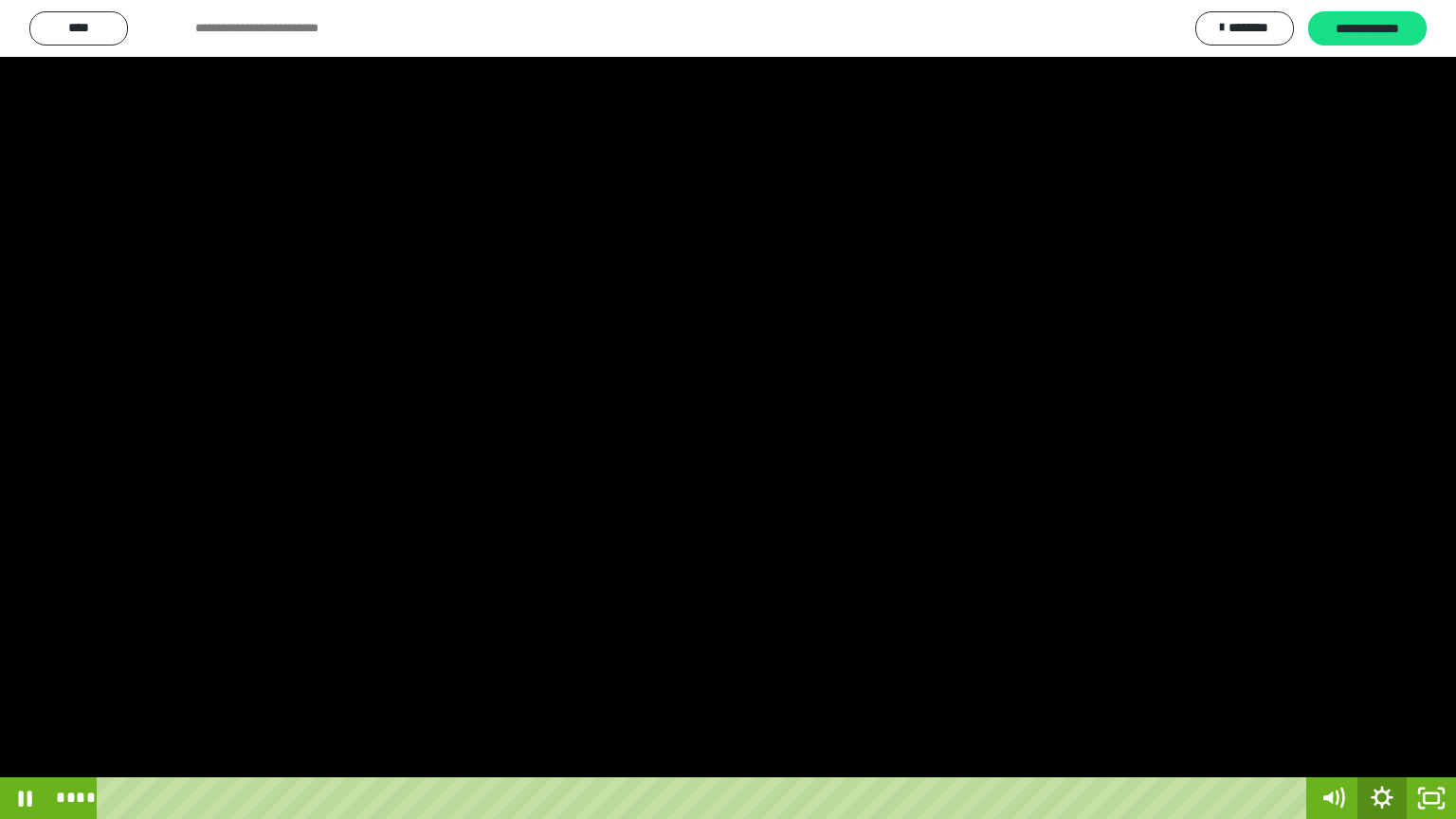 click 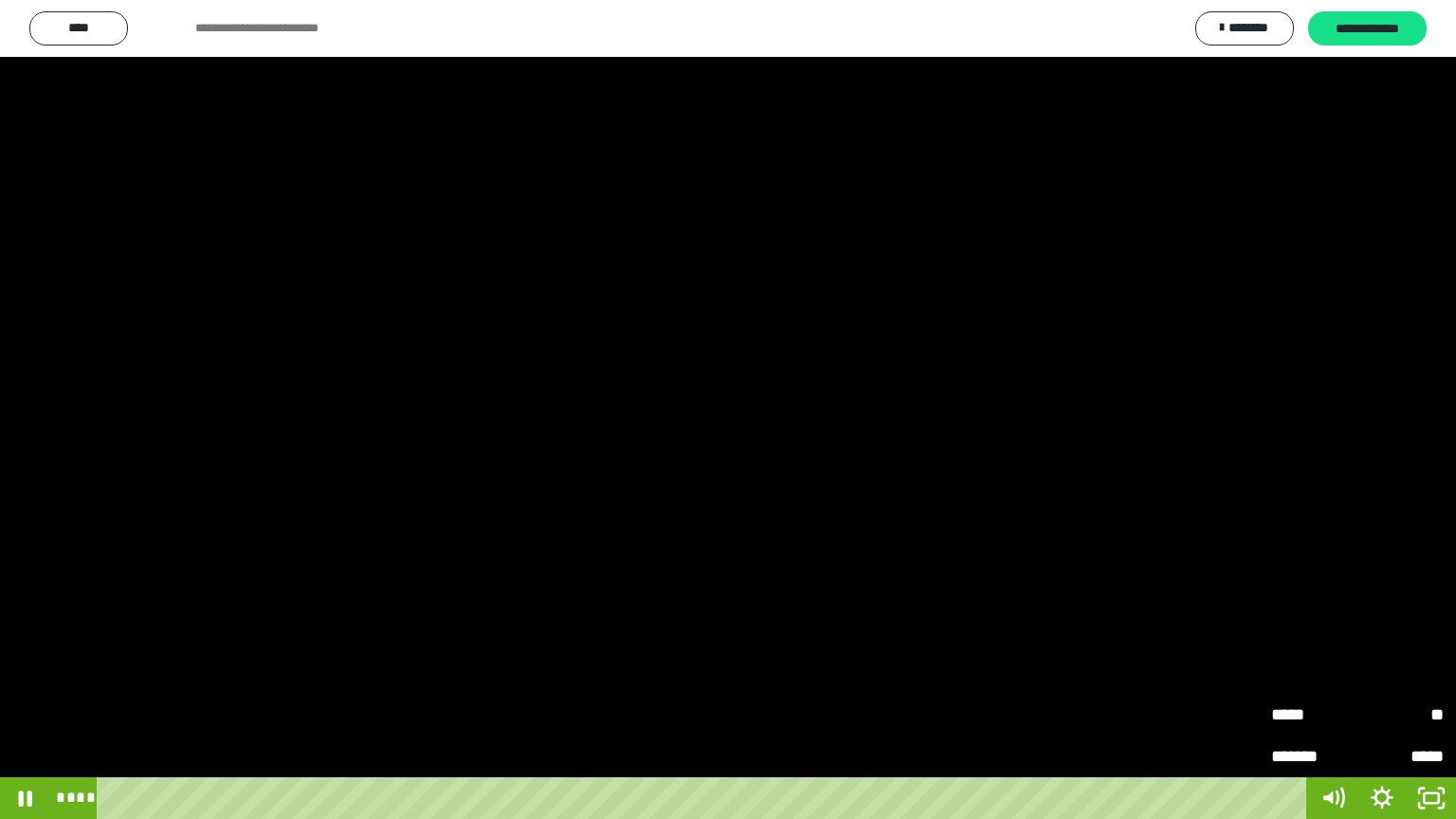 click on "**" at bounding box center (1400, 715) 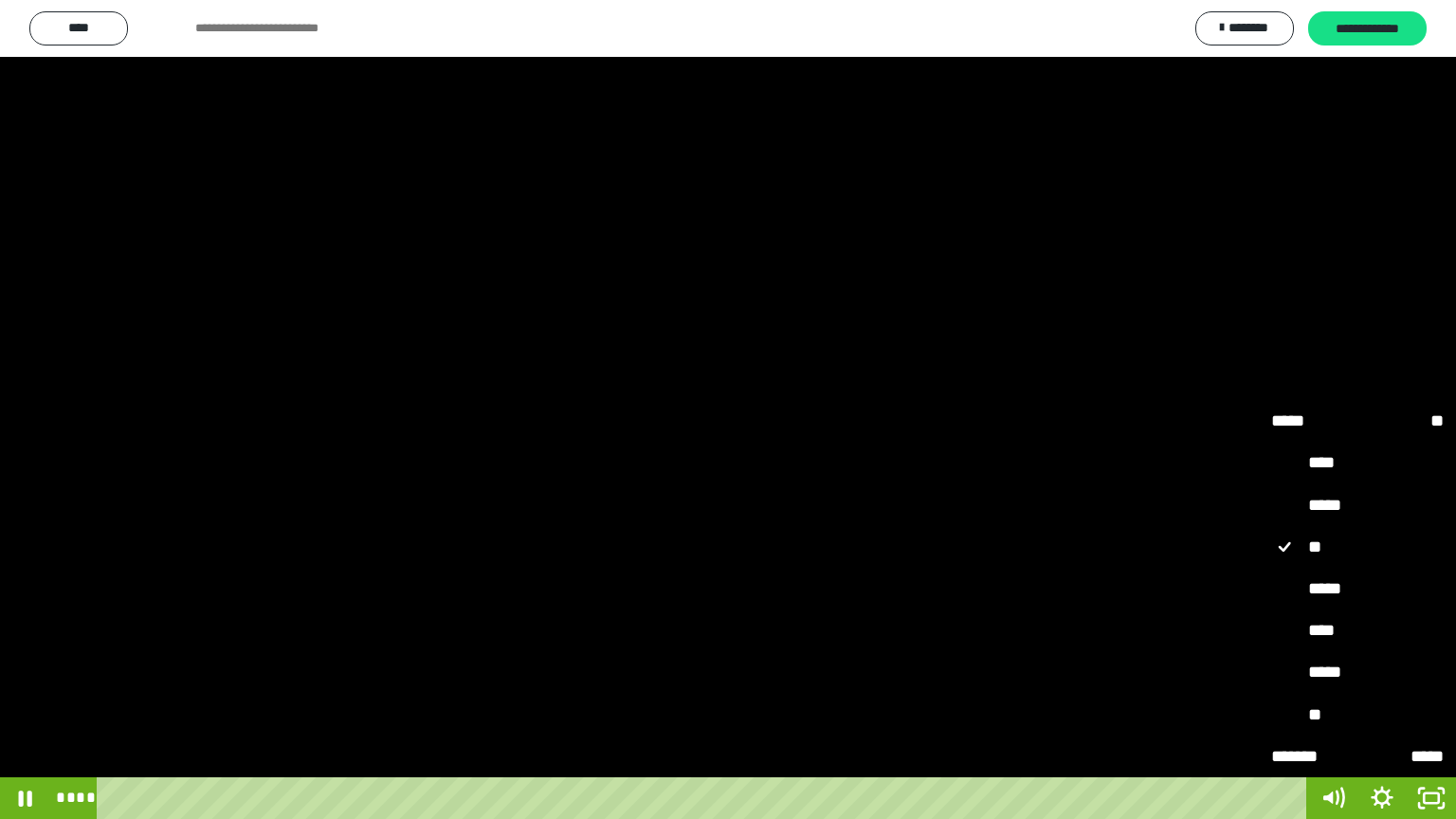click on "*****" at bounding box center [1357, 590] 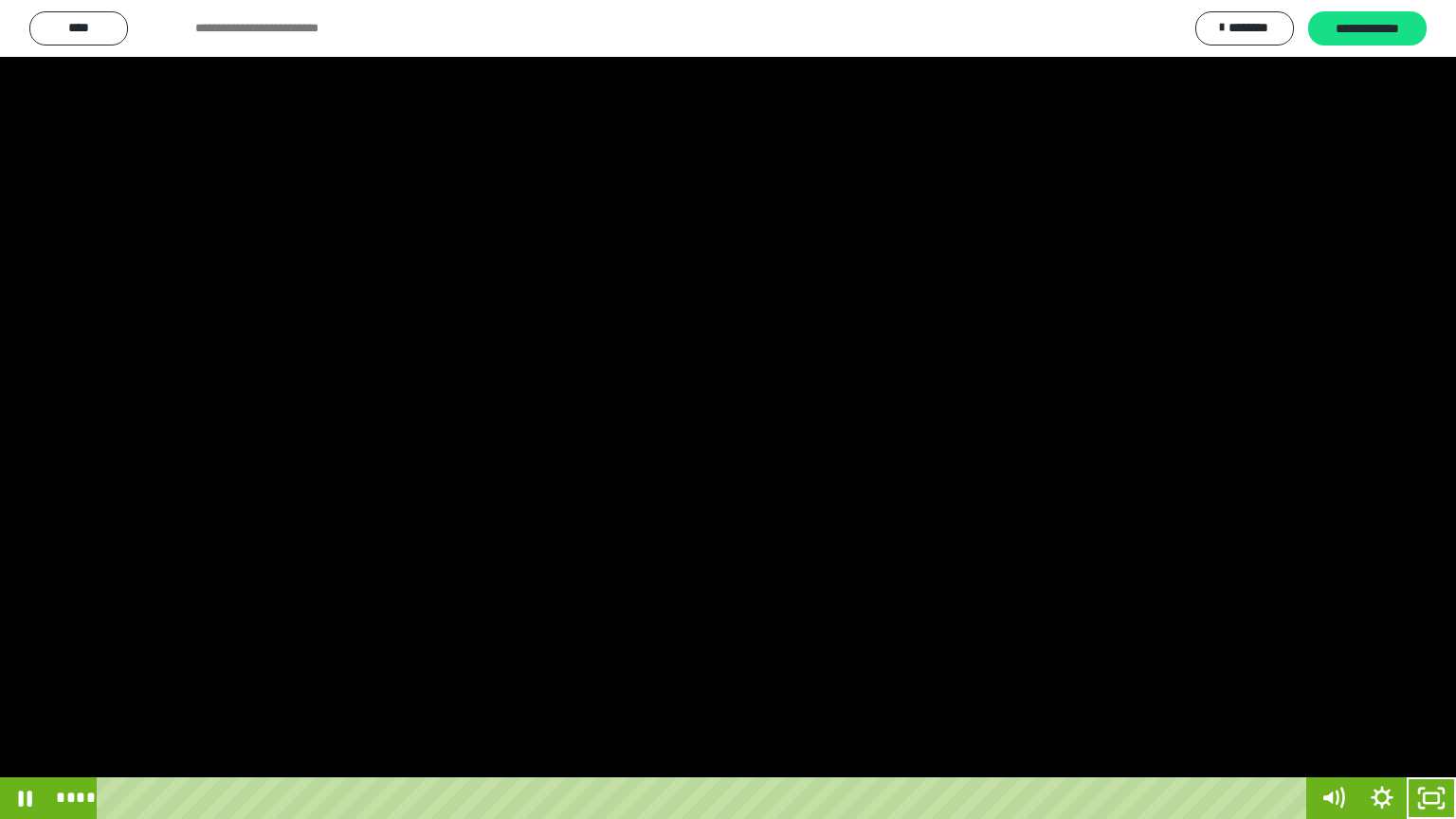 click at bounding box center (728, 410) 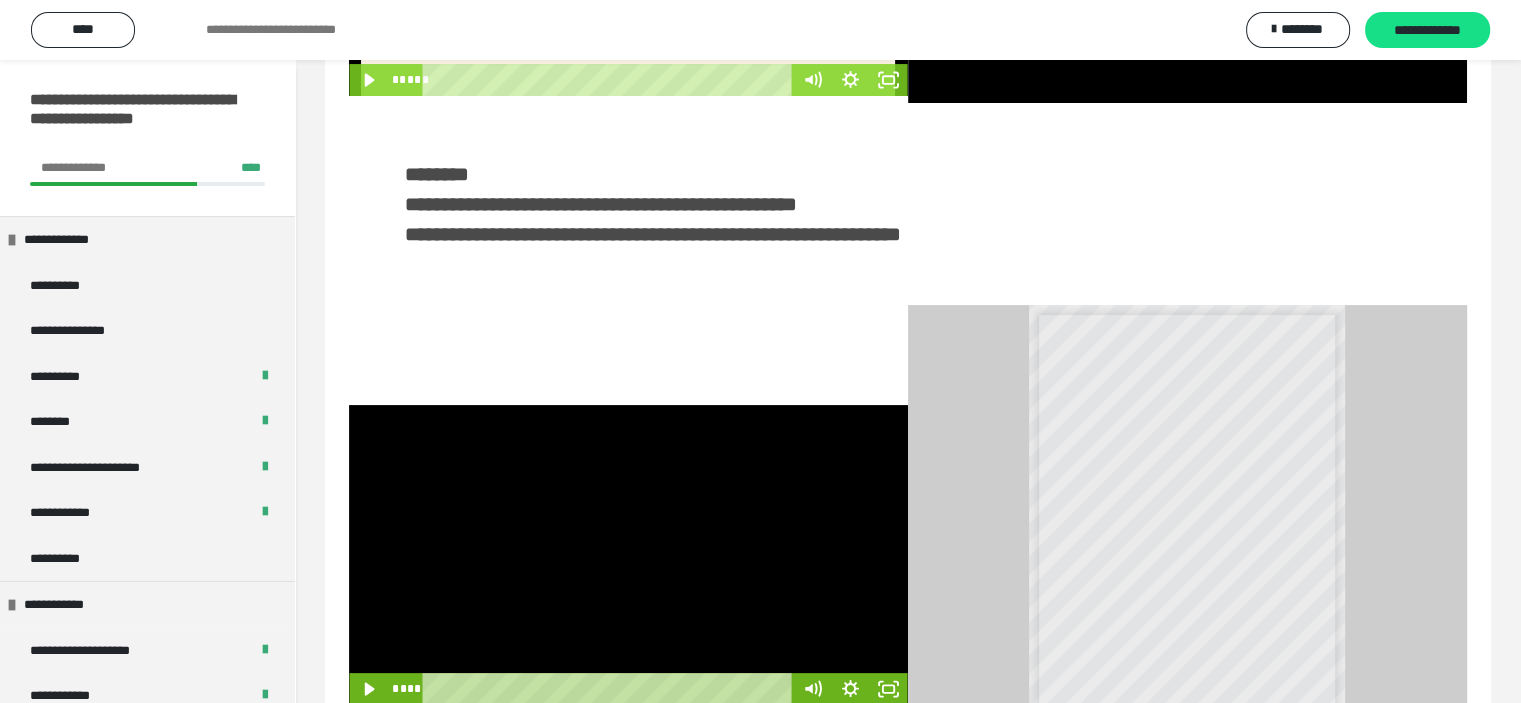 click at bounding box center [628, 555] 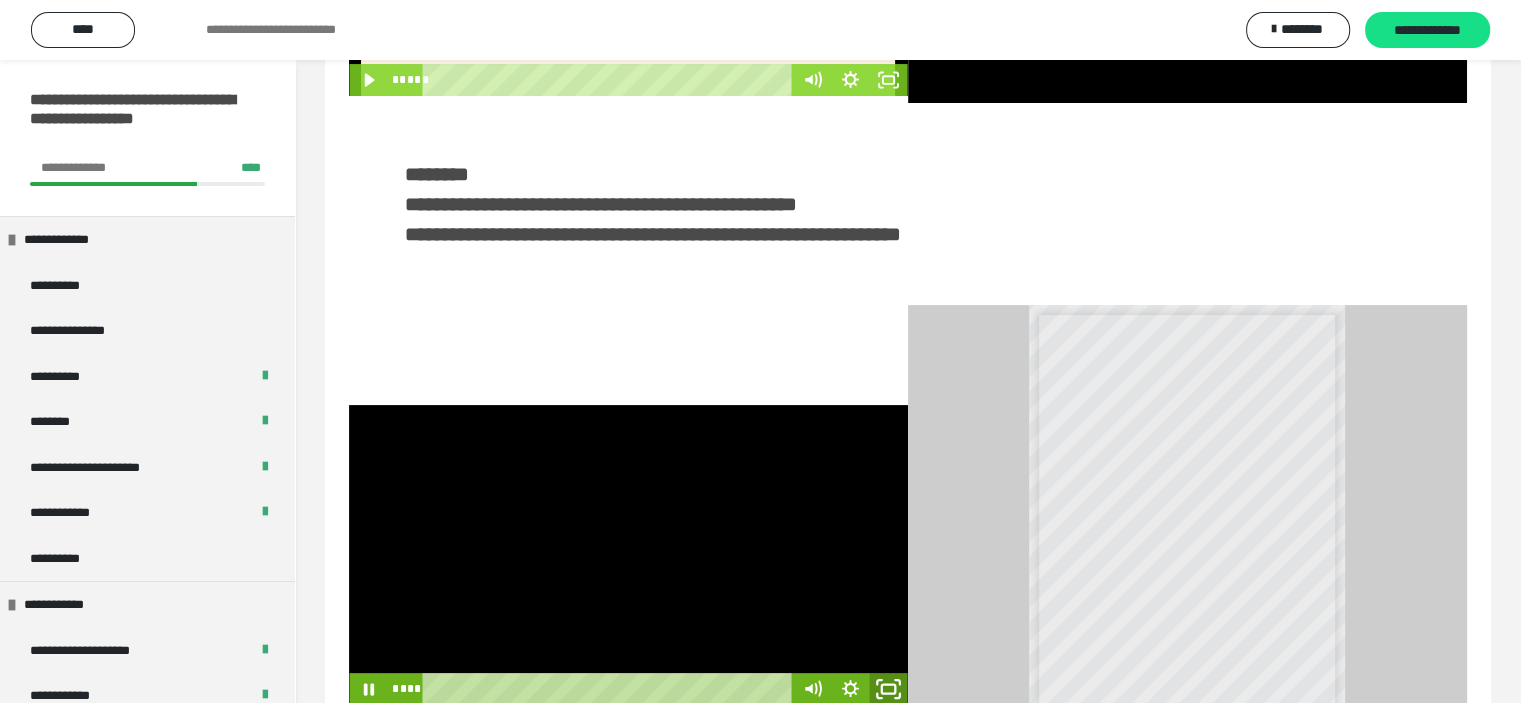 click 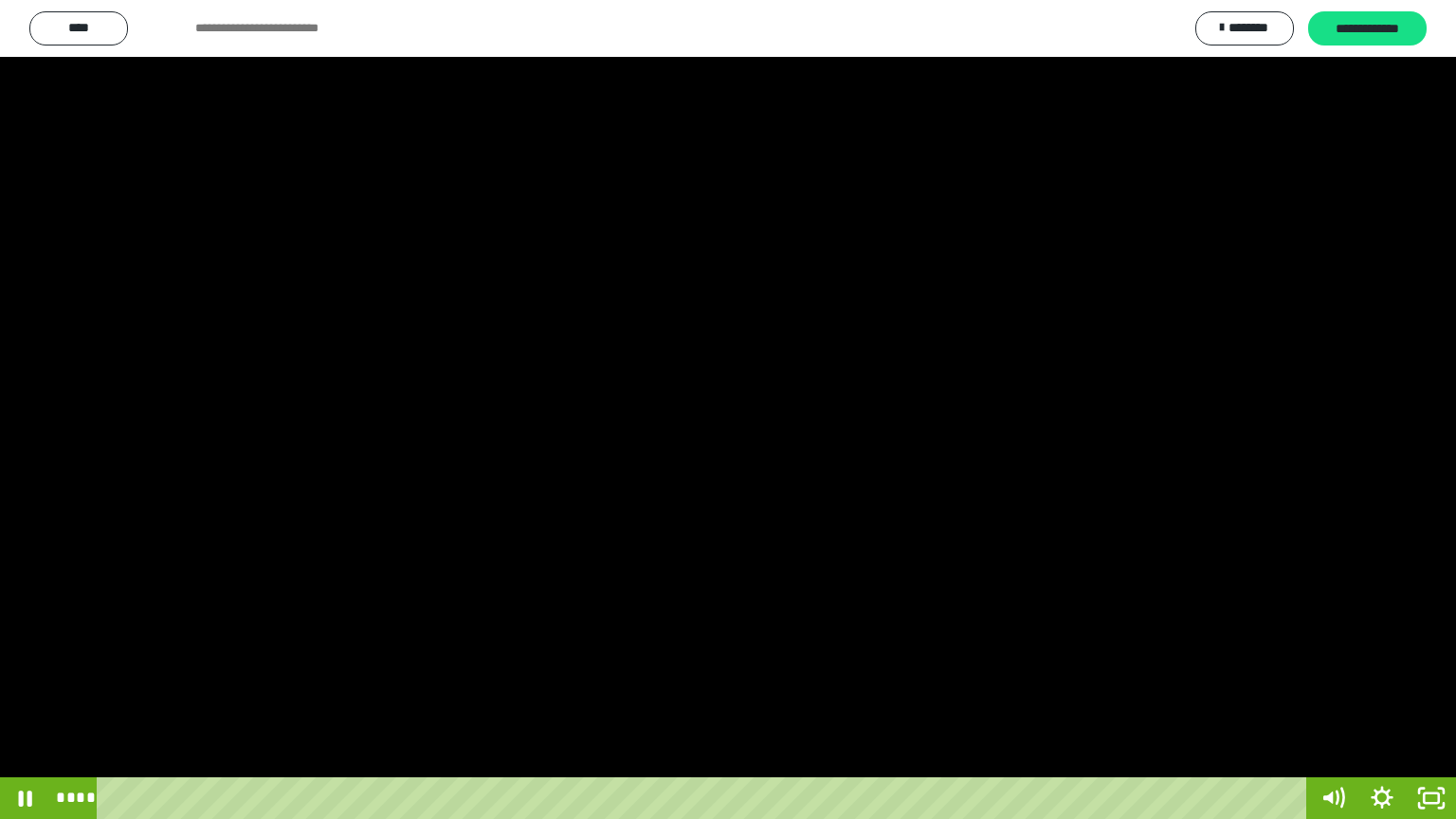 click at bounding box center [728, 410] 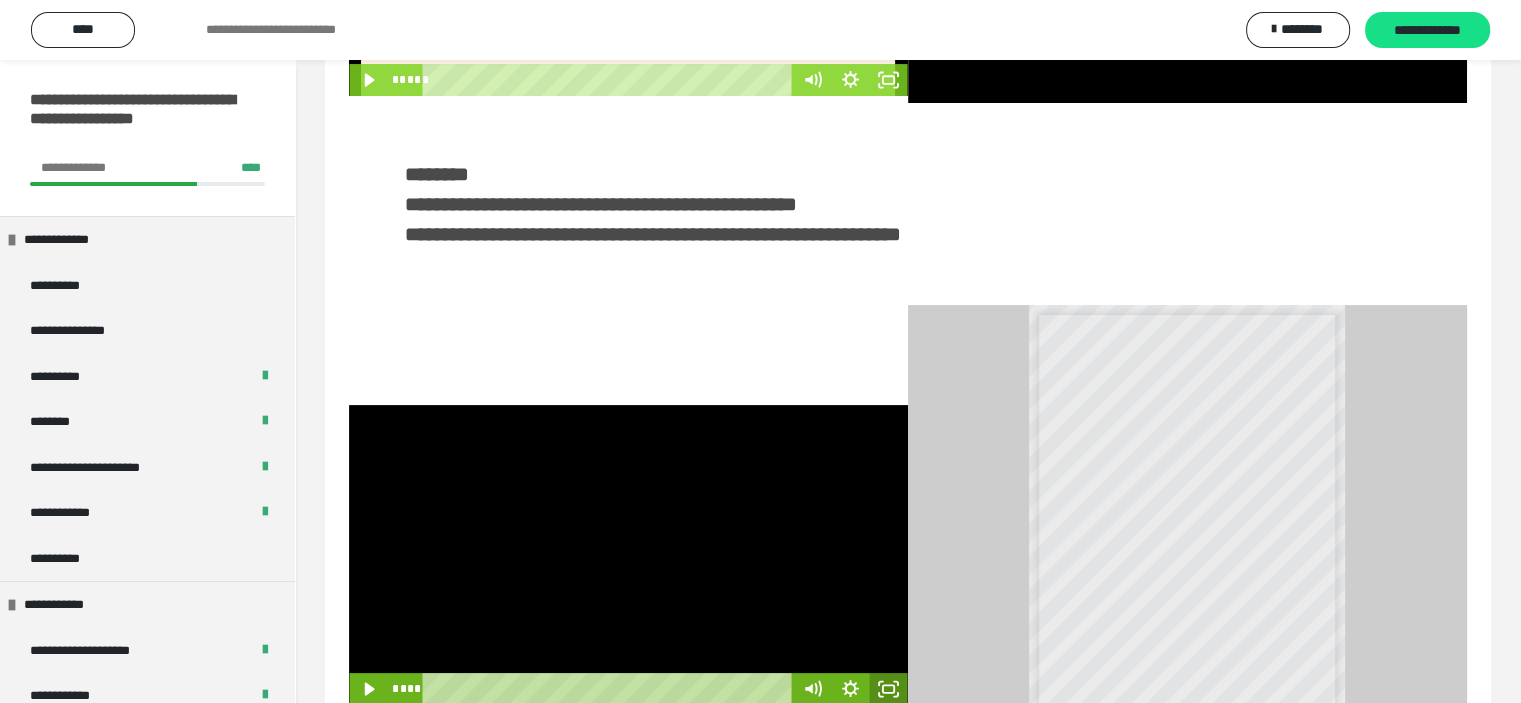 click 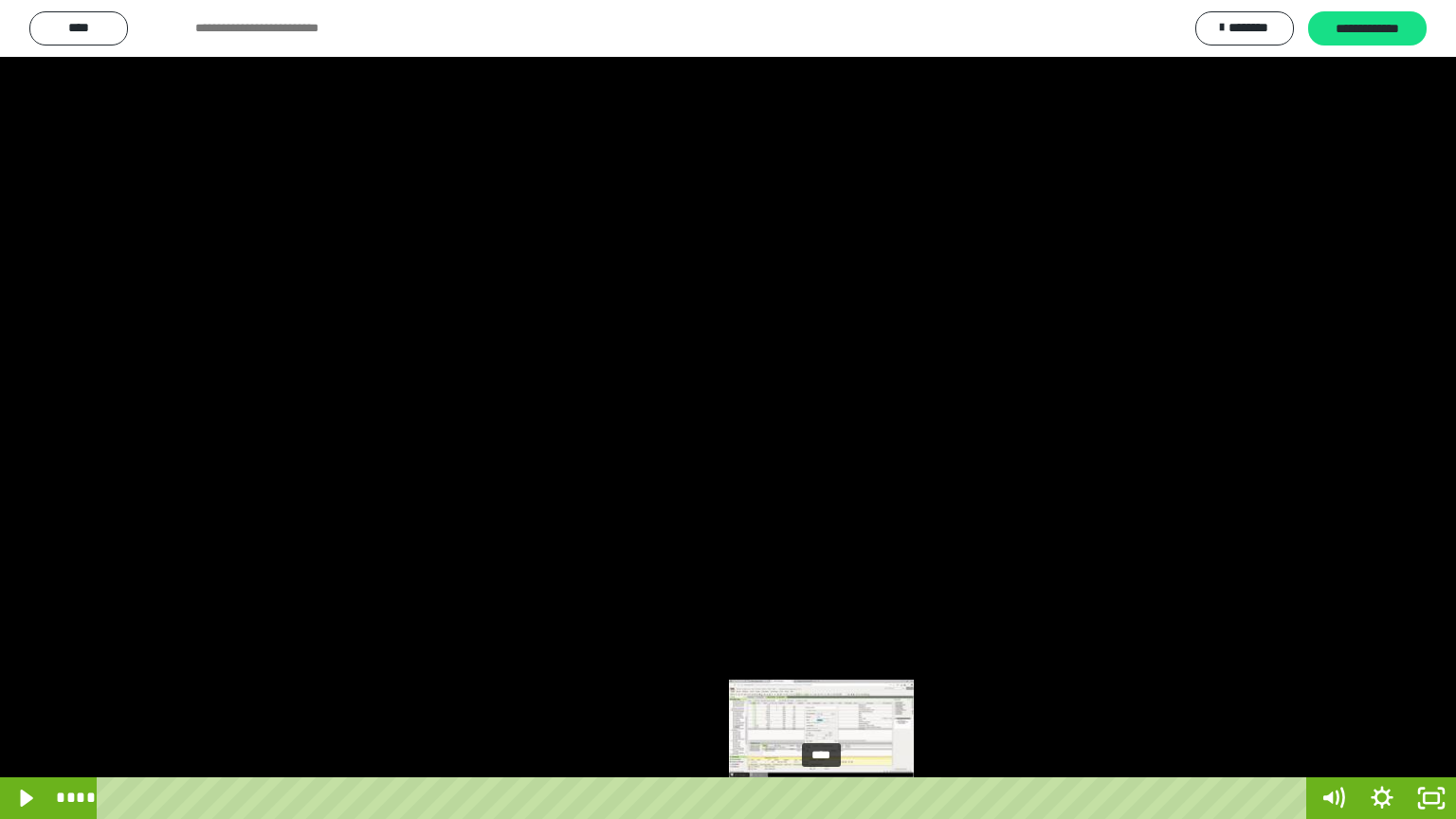 click on "****" at bounding box center (705, 798) 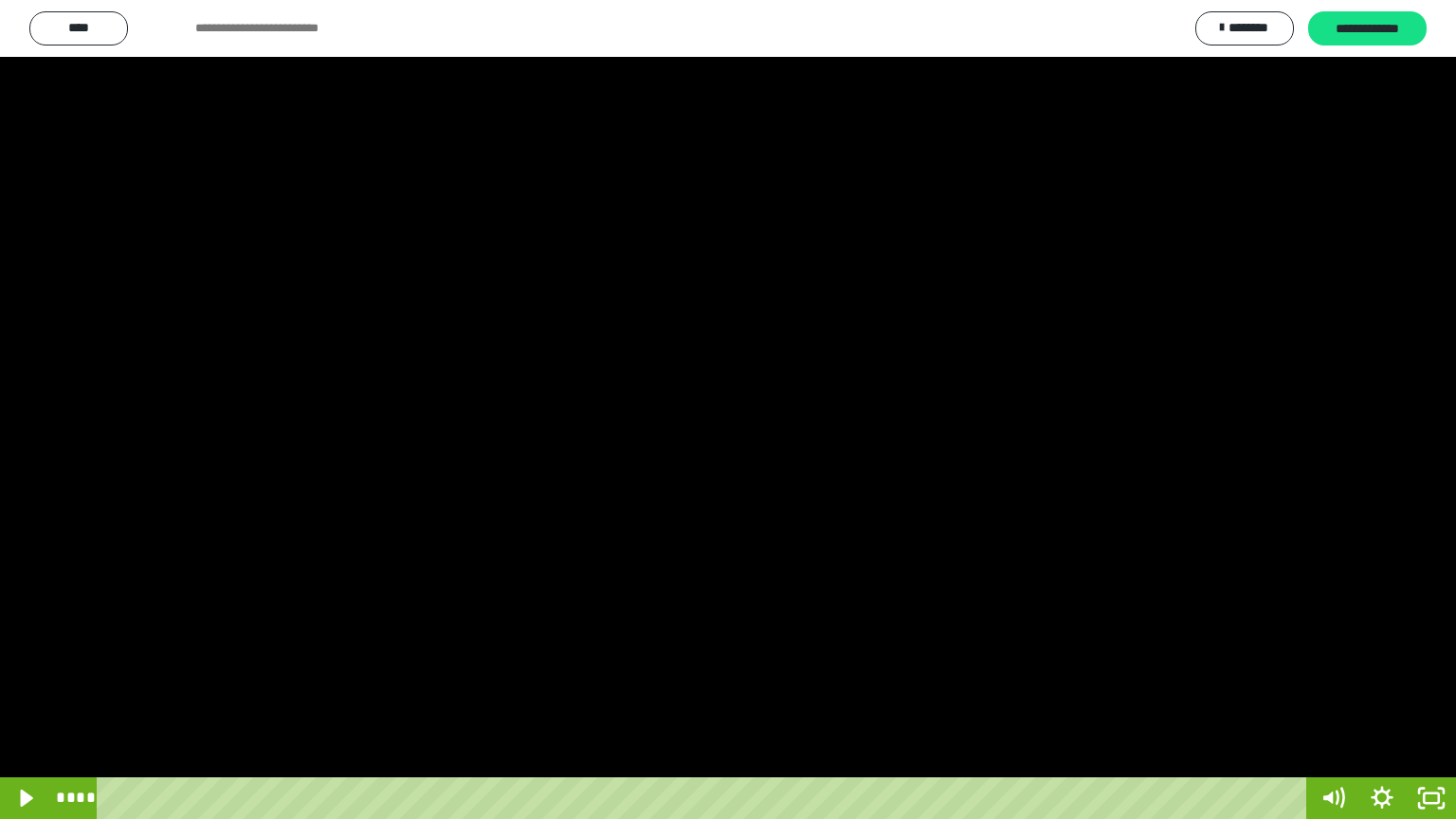 click at bounding box center (728, 410) 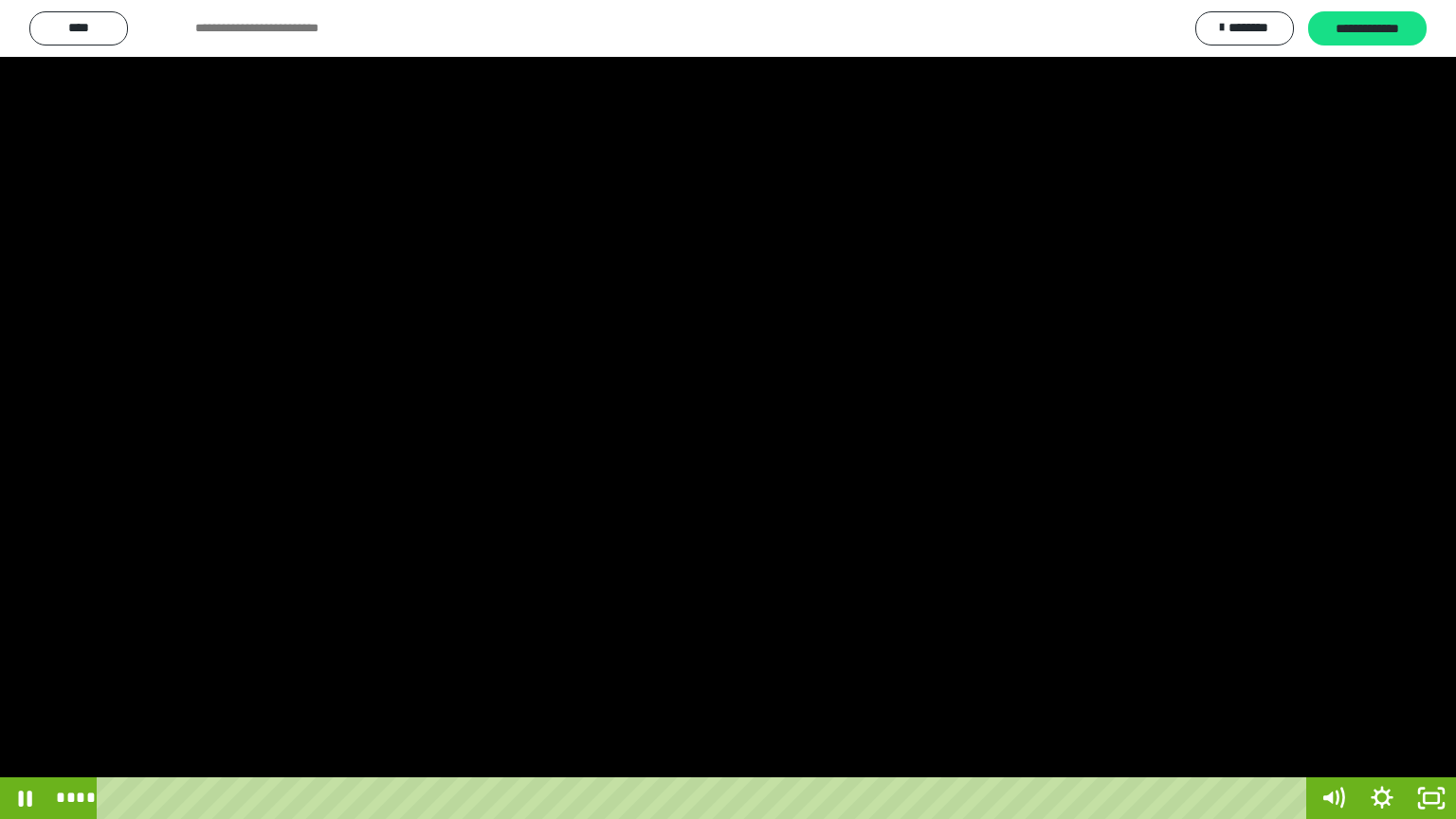 click at bounding box center [728, 410] 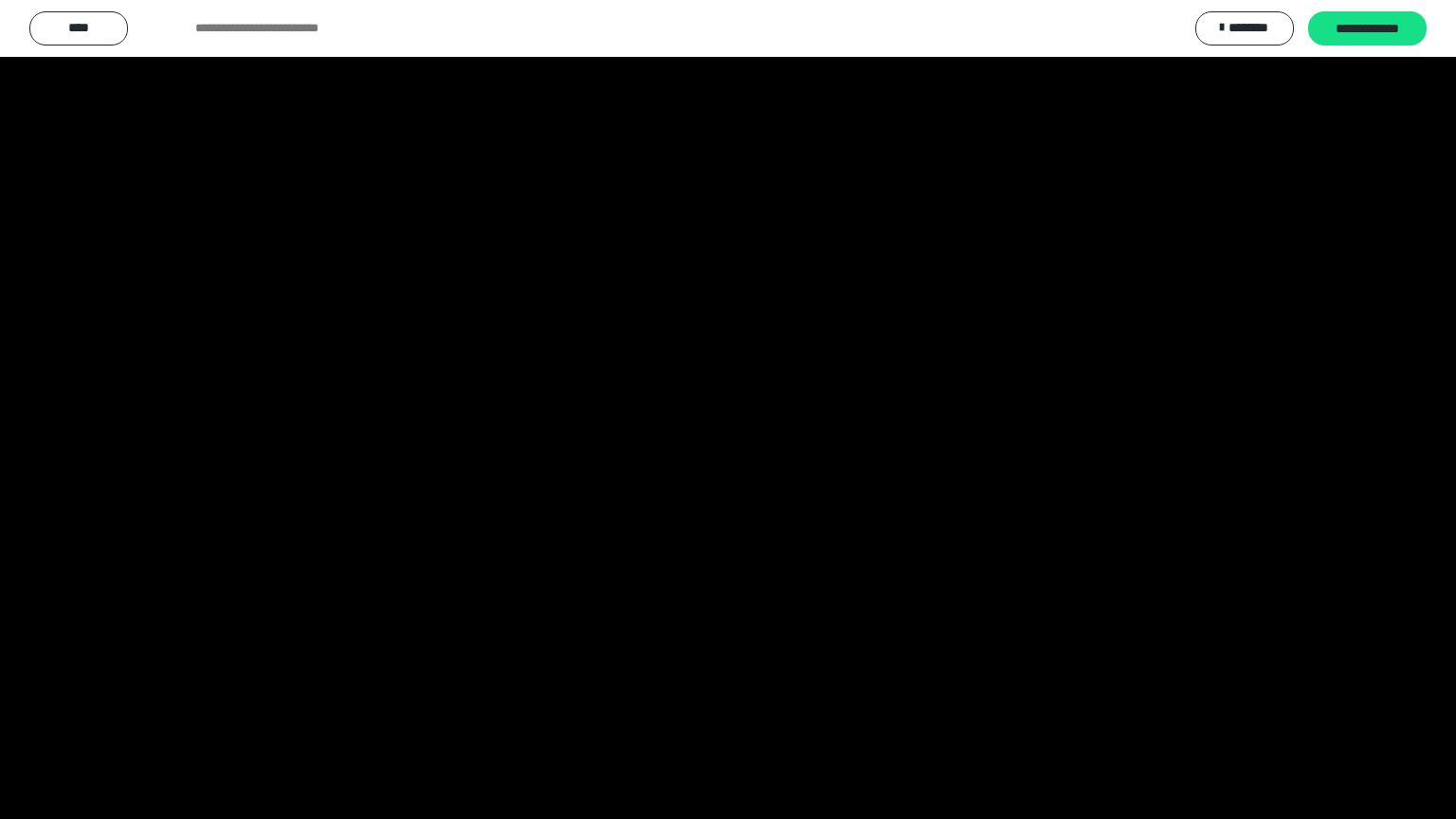 click at bounding box center [0, 0] 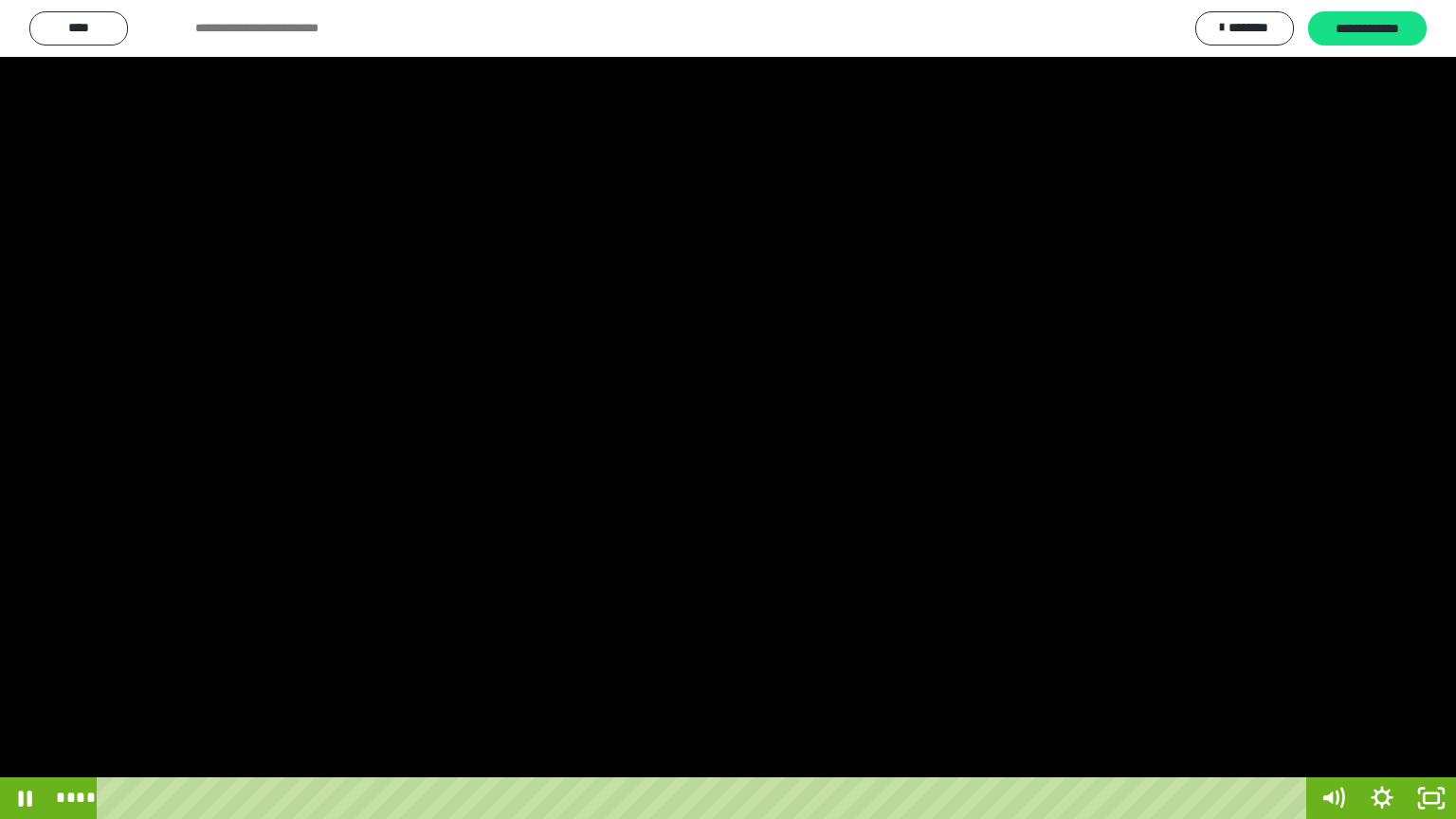 click at bounding box center (0, 0) 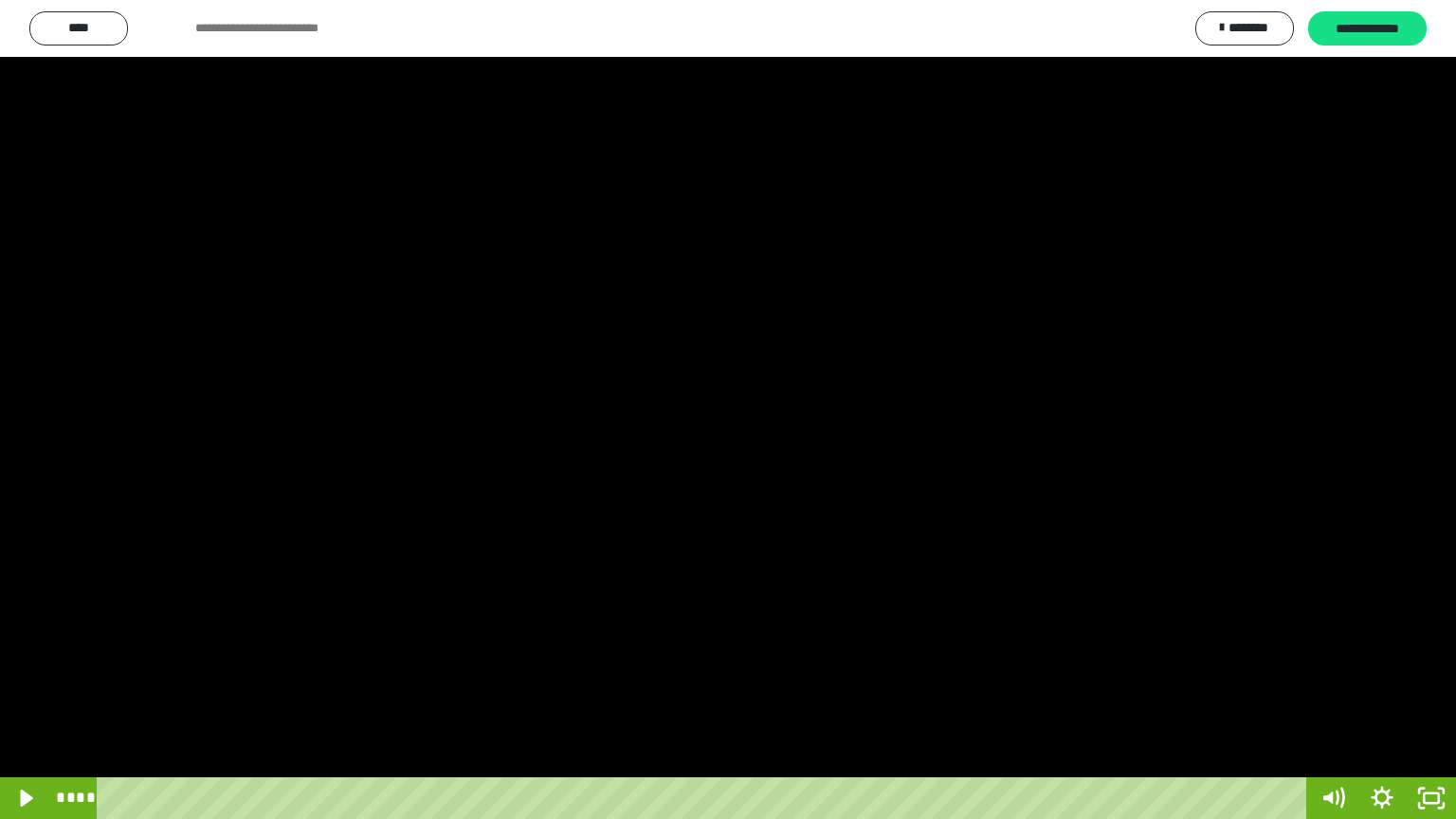 click at bounding box center (0, 0) 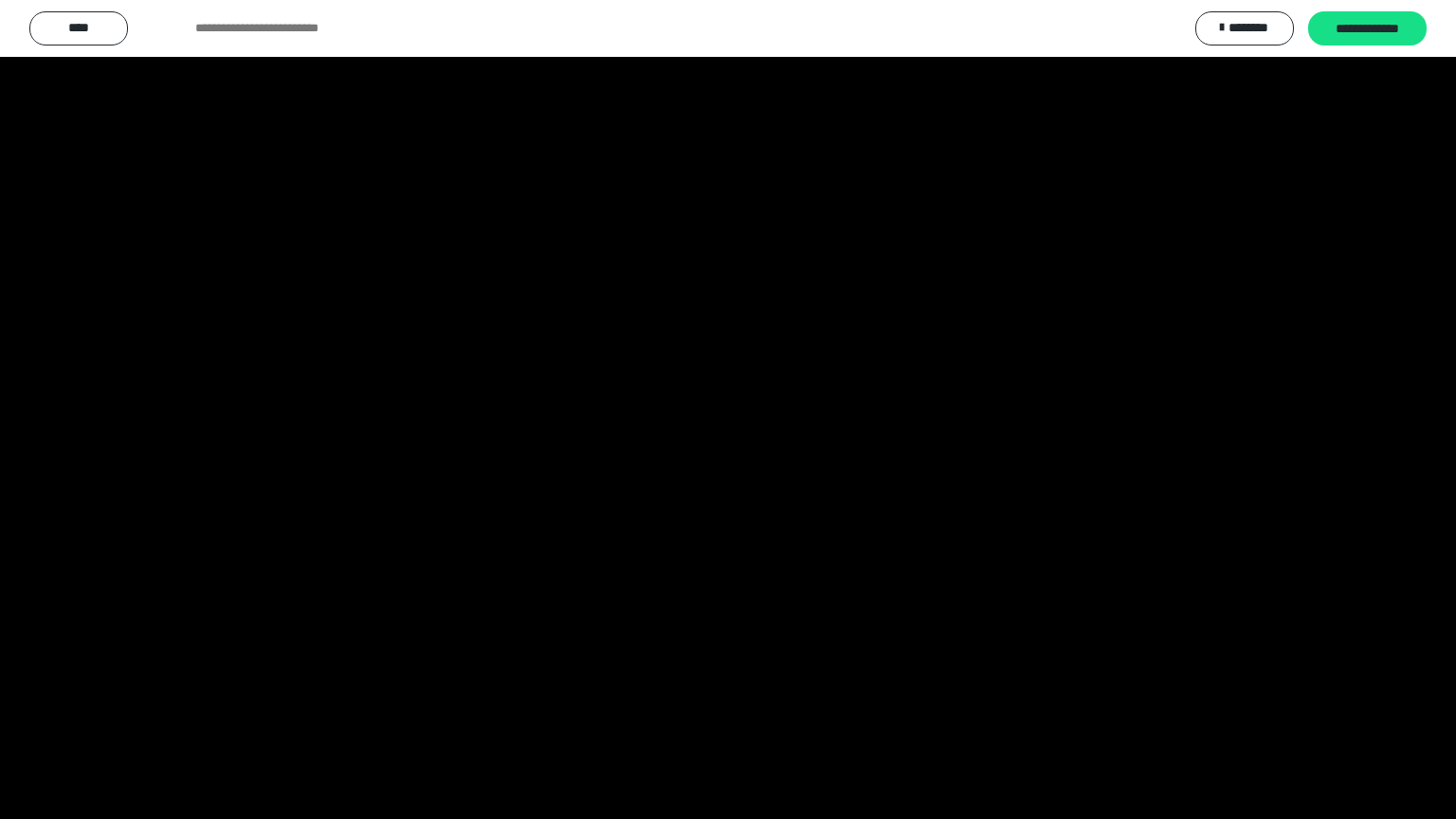 click at bounding box center [0, 0] 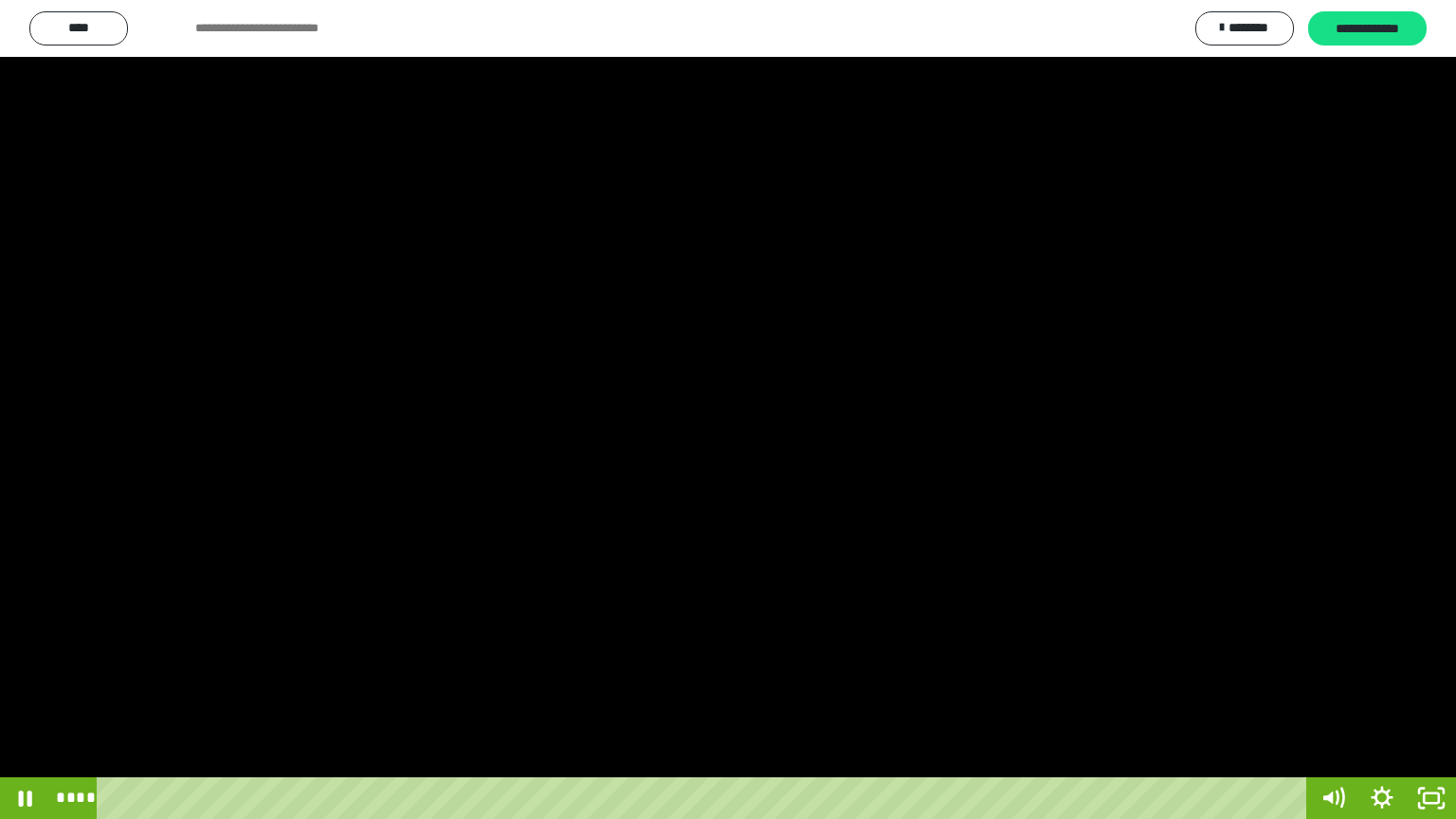 click at bounding box center (0, 0) 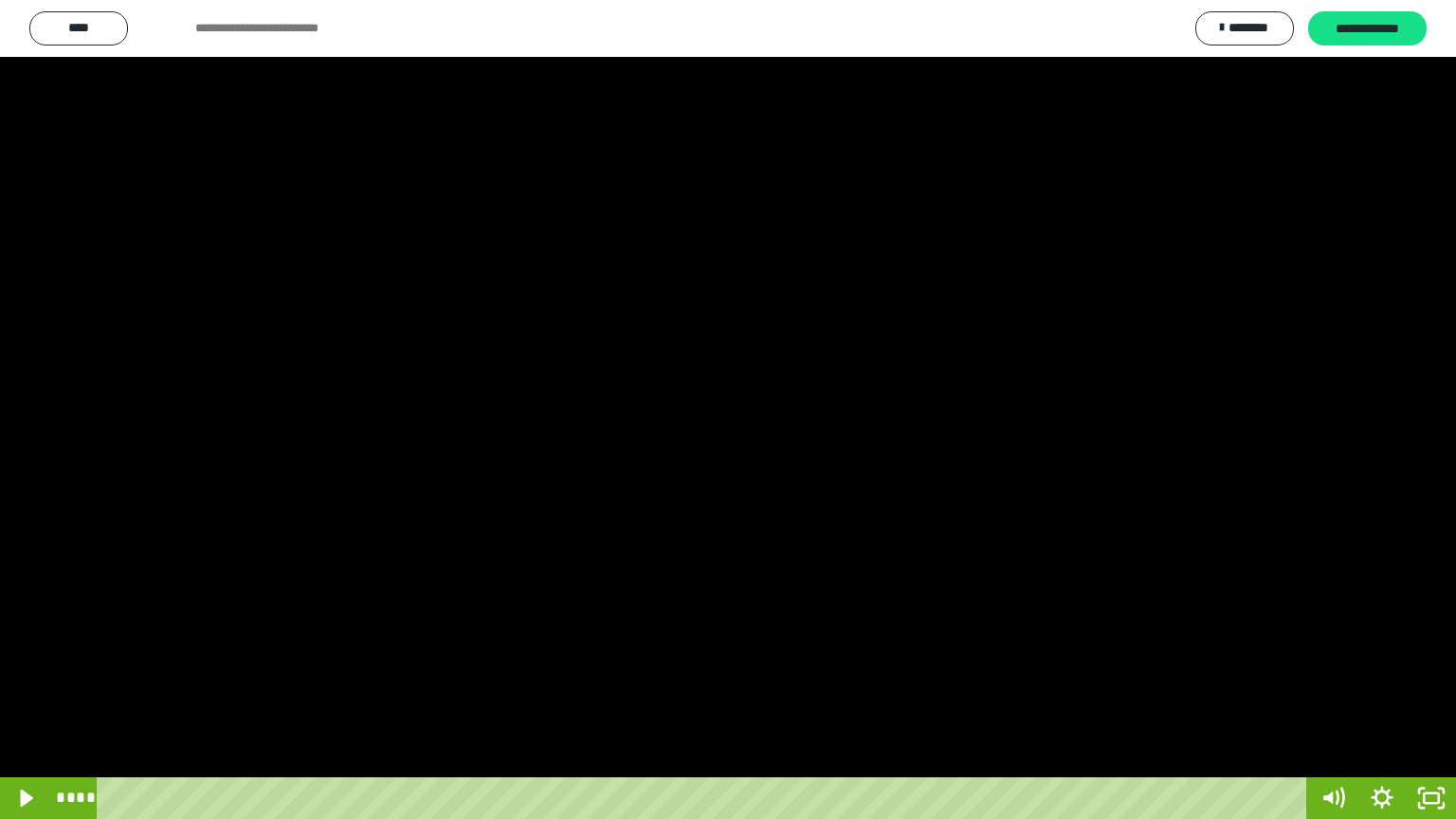 click at bounding box center [0, 0] 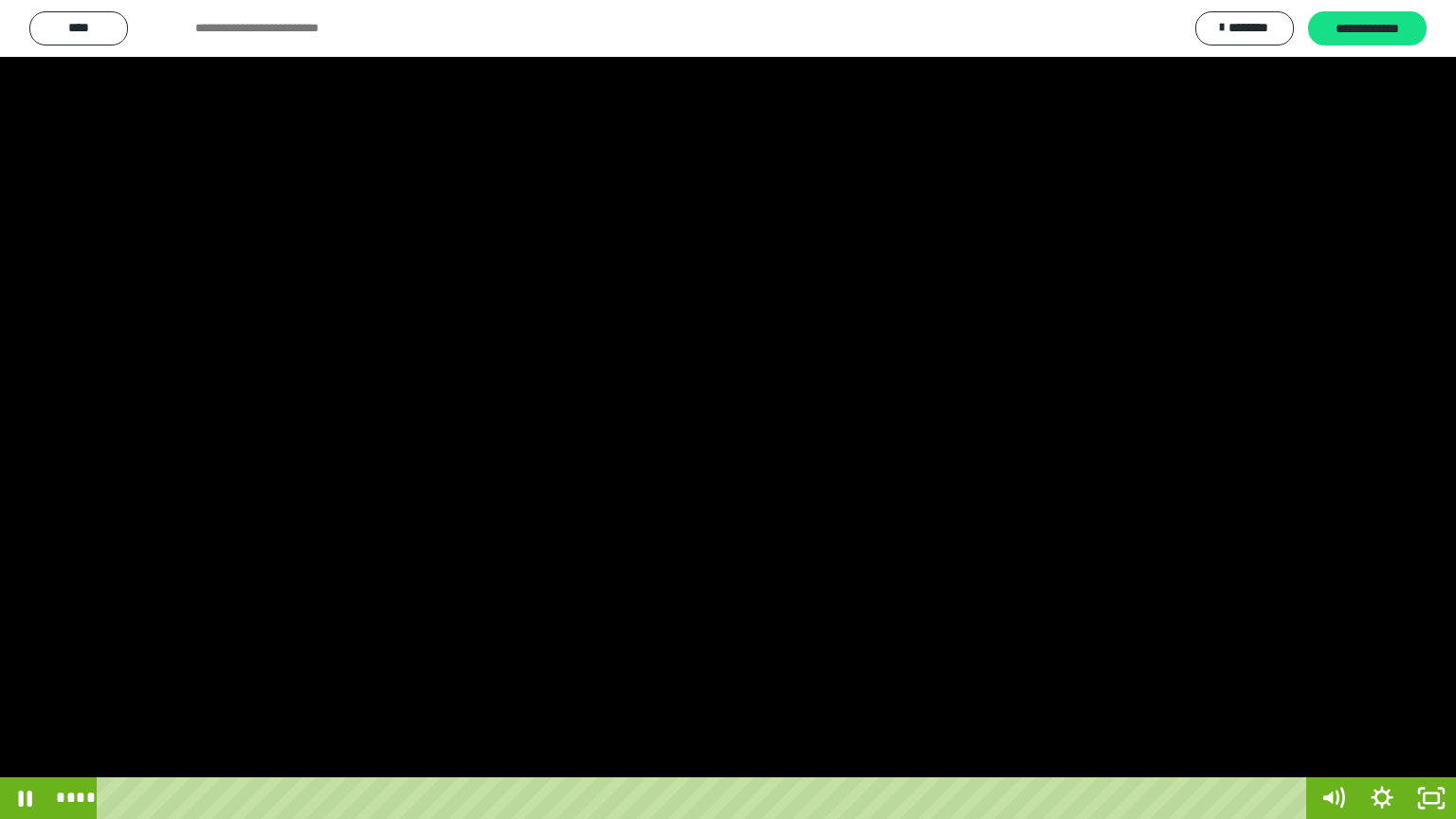 click at bounding box center (0, 0) 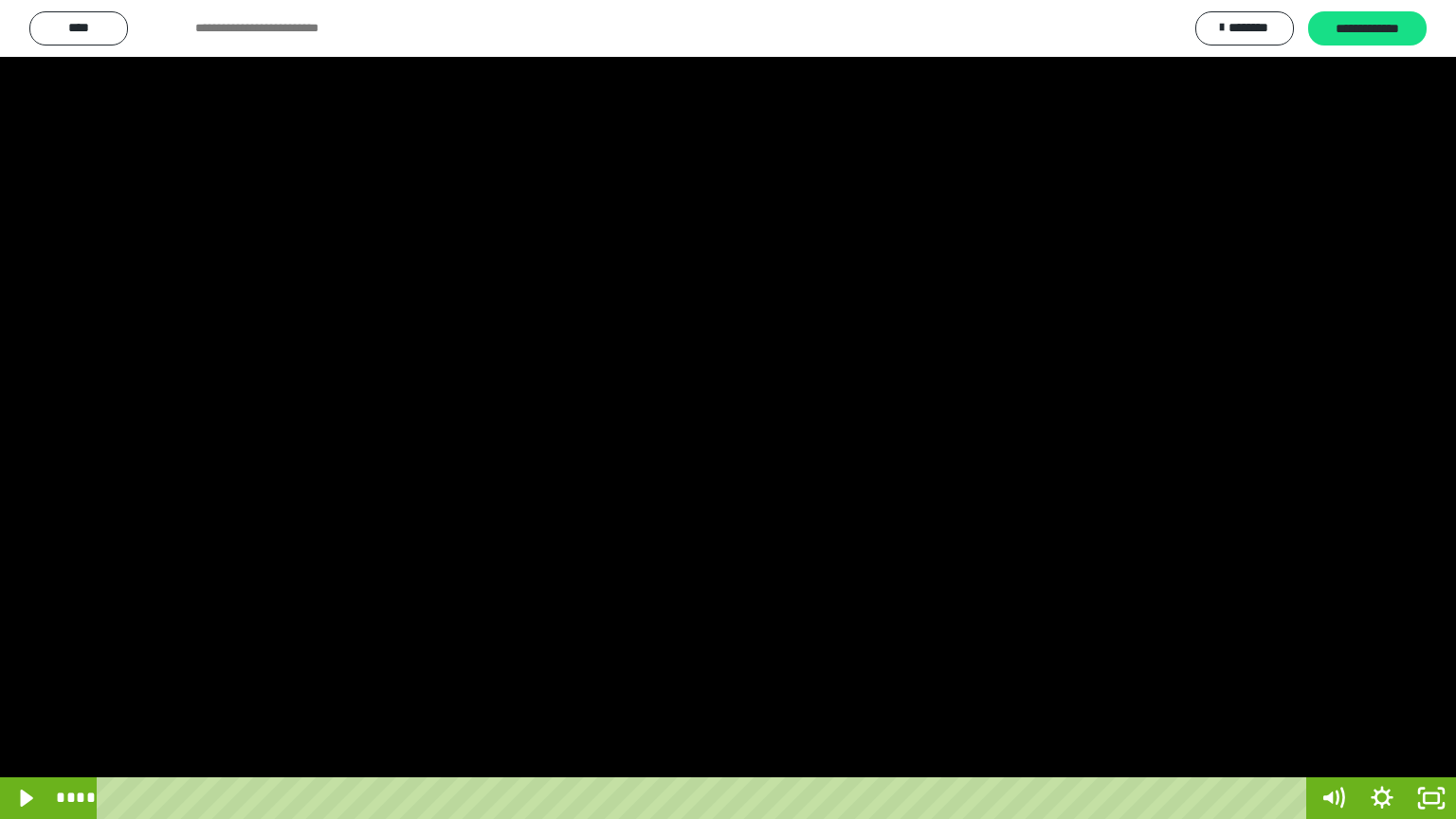 click at bounding box center [0, 0] 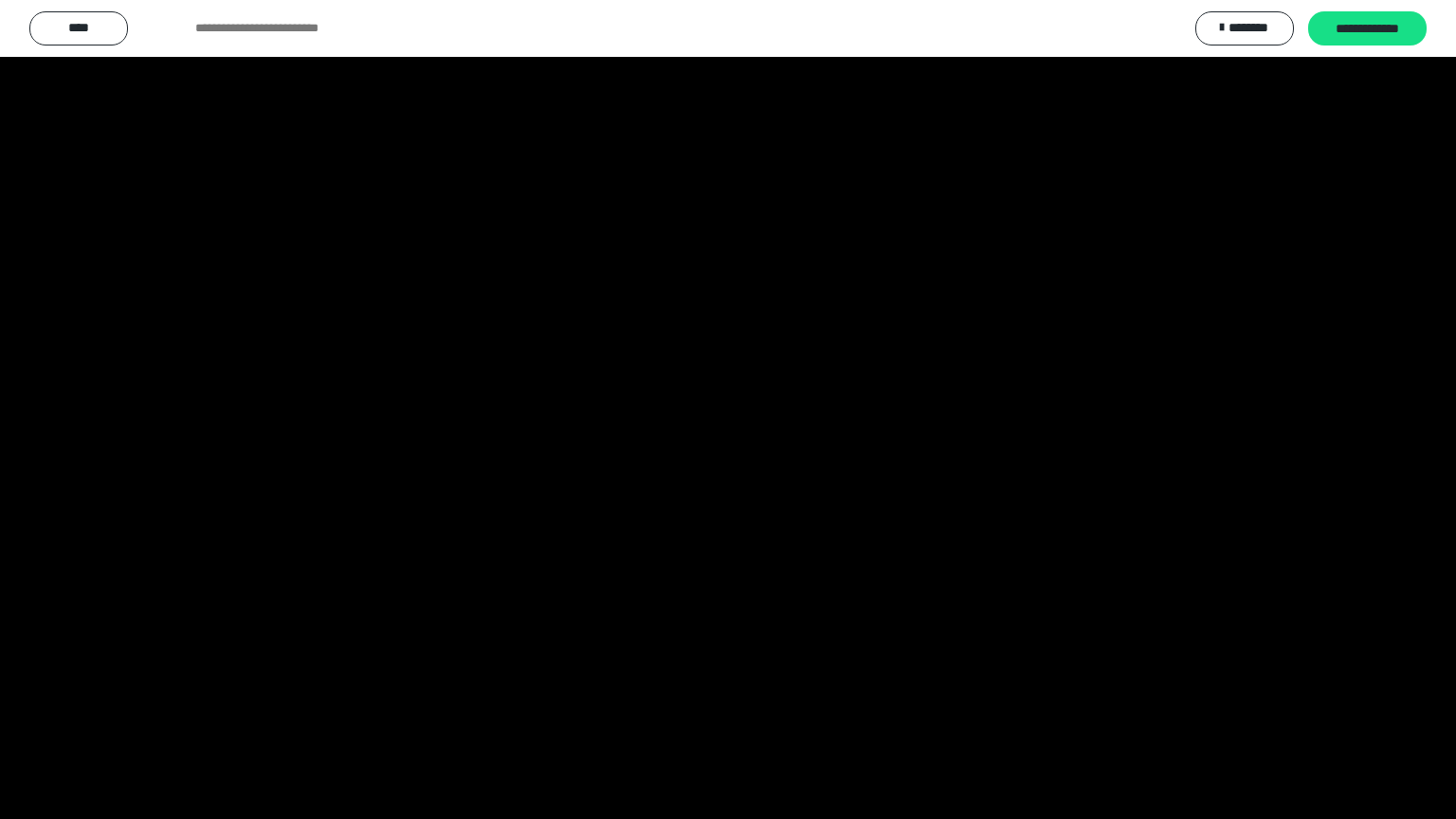 click at bounding box center [0, 0] 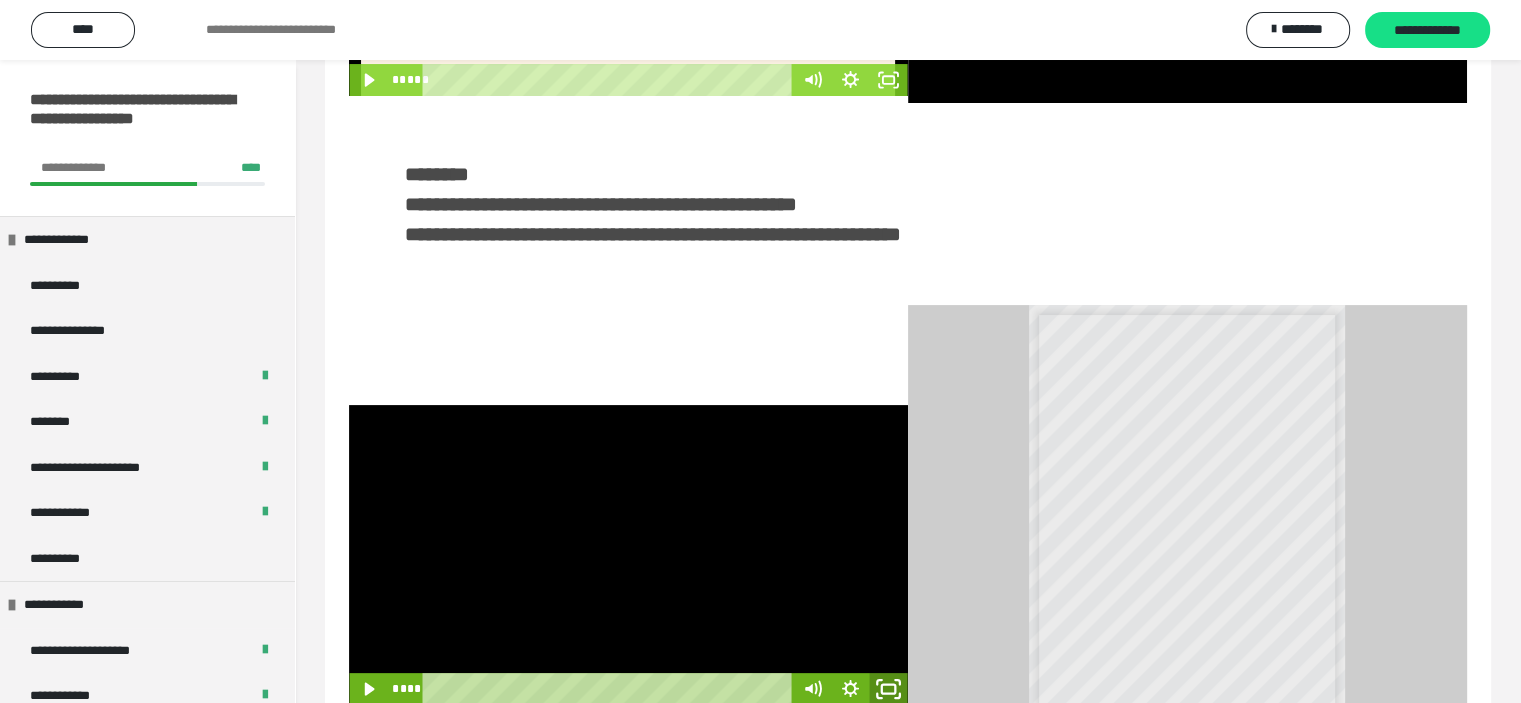 click 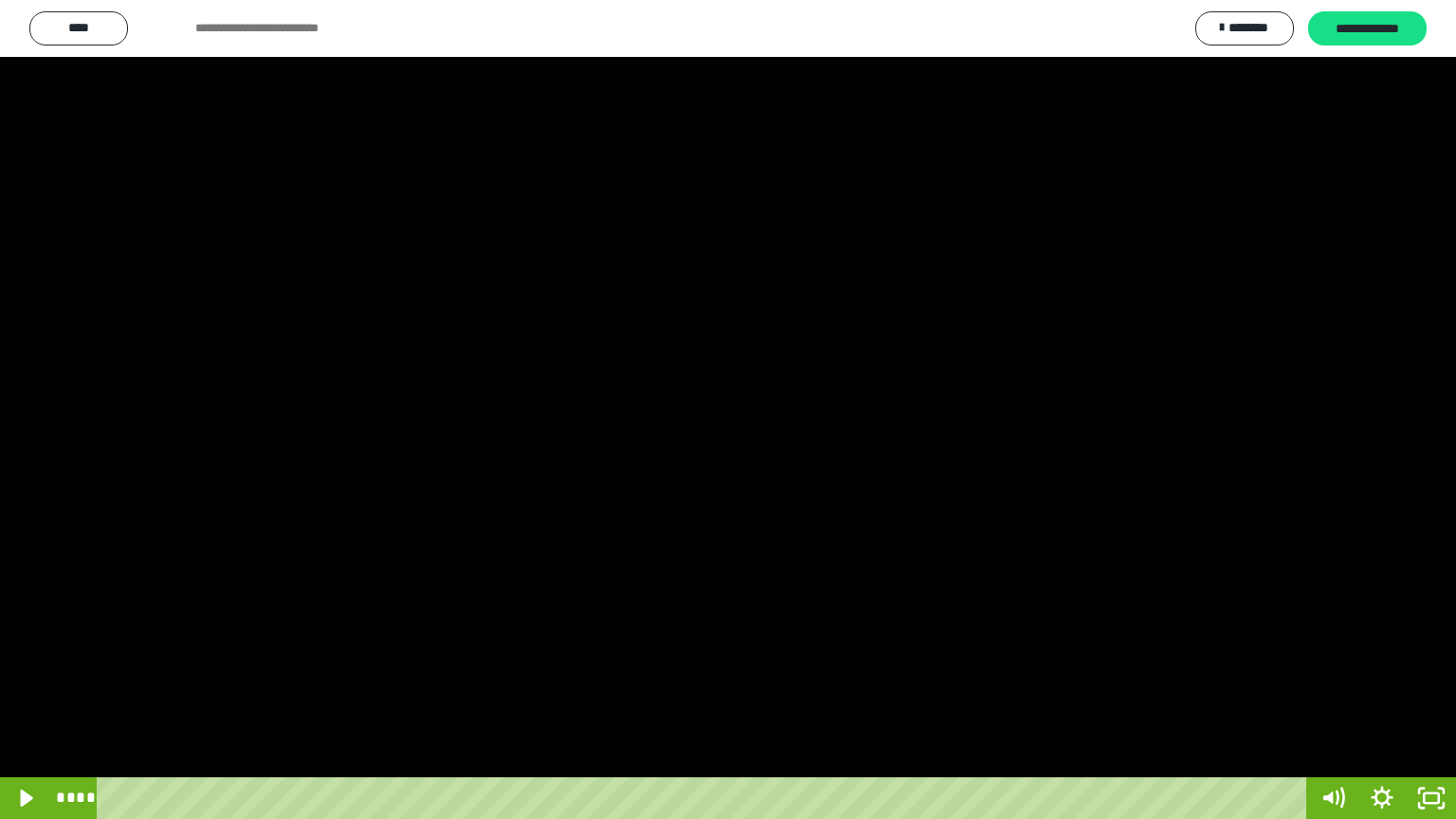 click at bounding box center [728, 410] 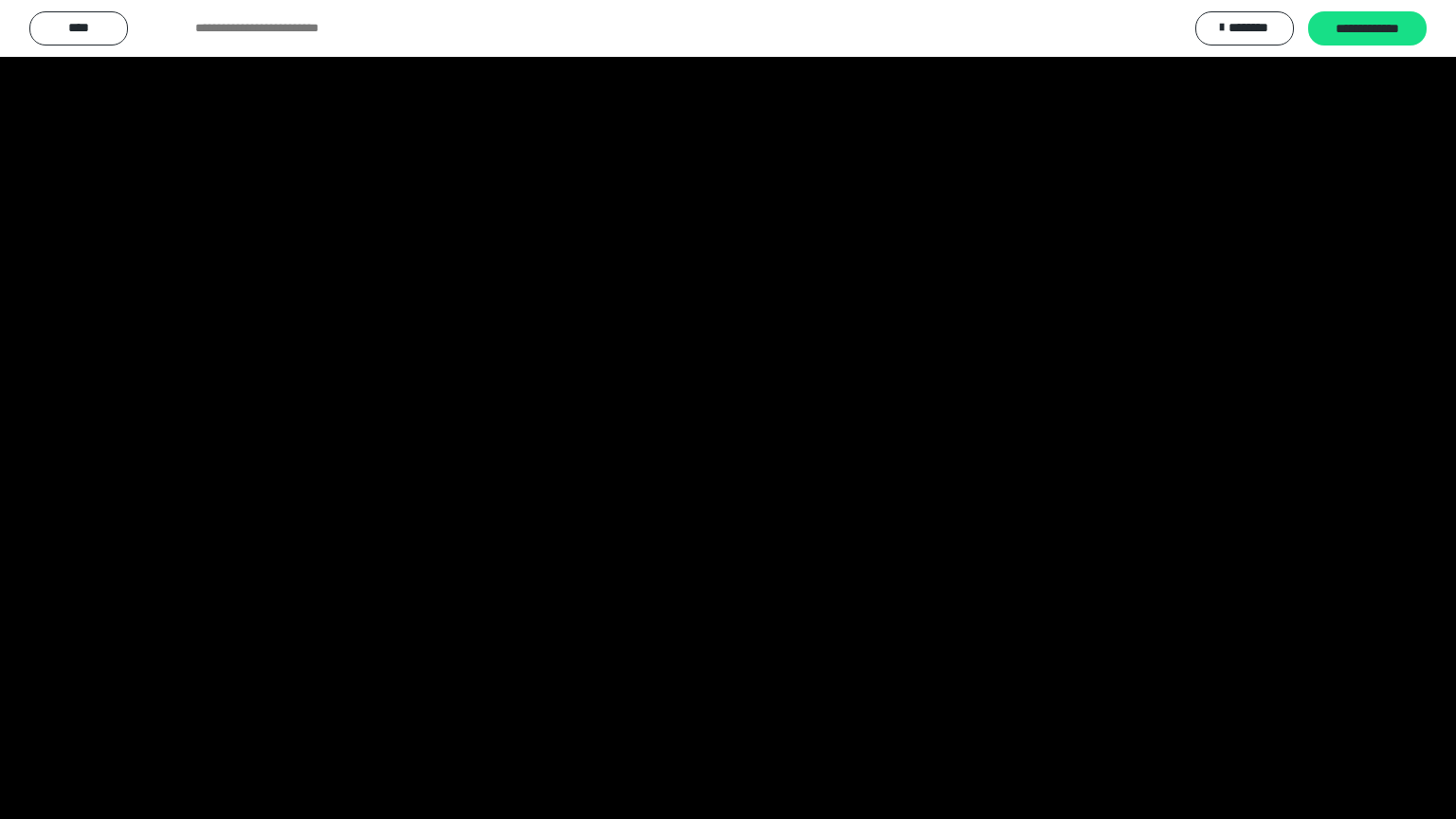 click at bounding box center [0, 0] 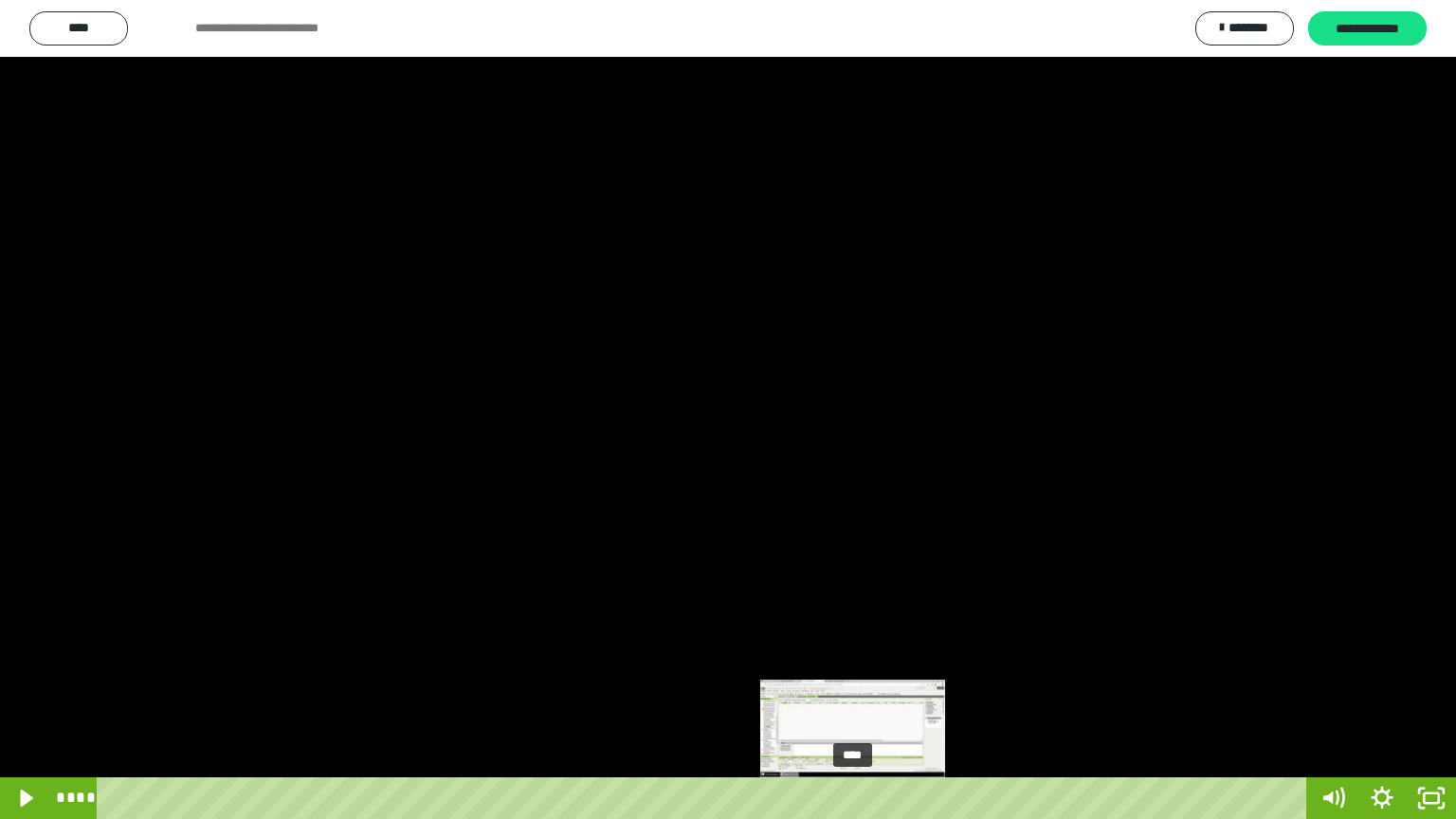 click on "****" at bounding box center [705, 798] 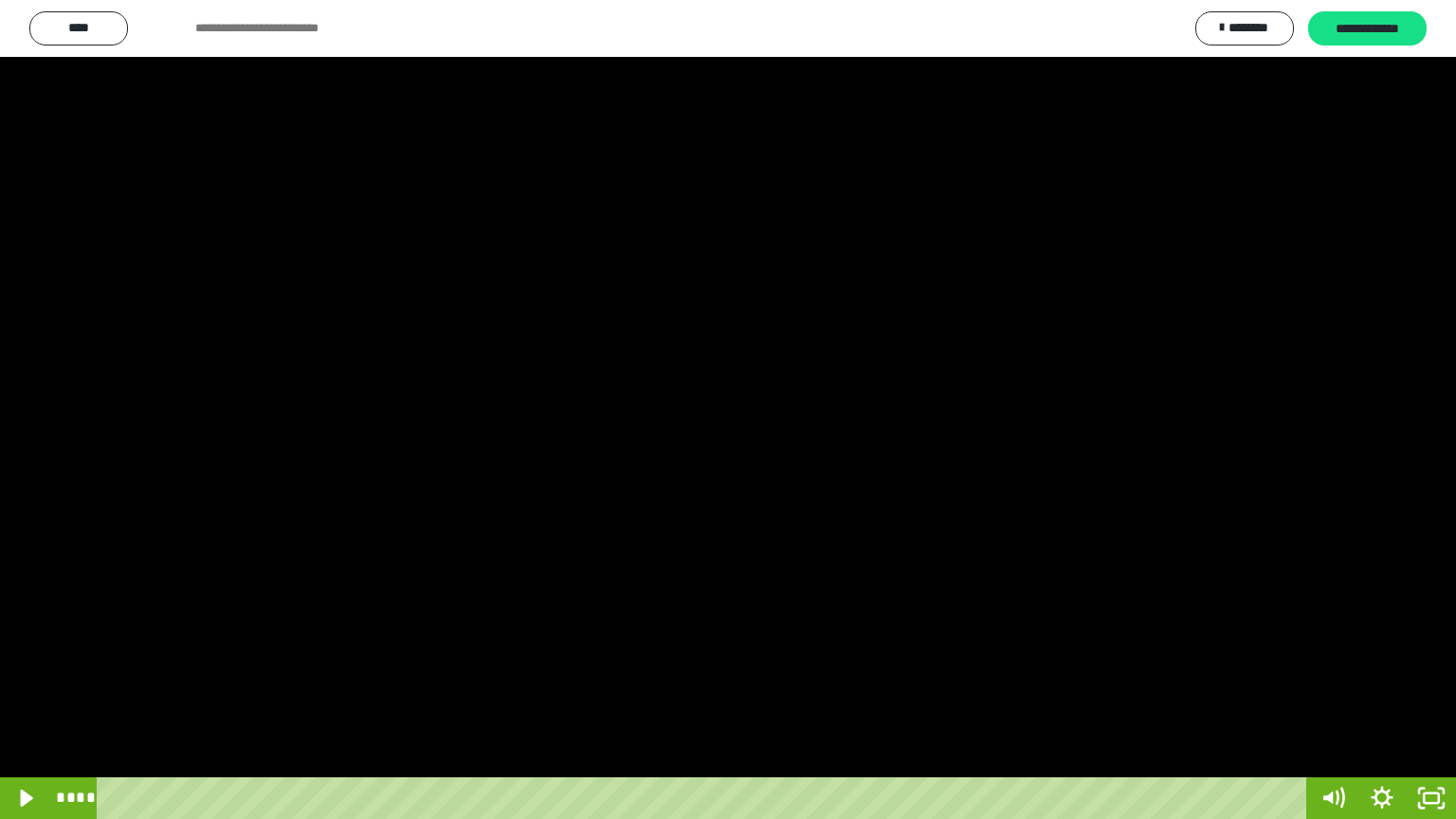 click at bounding box center (728, 410) 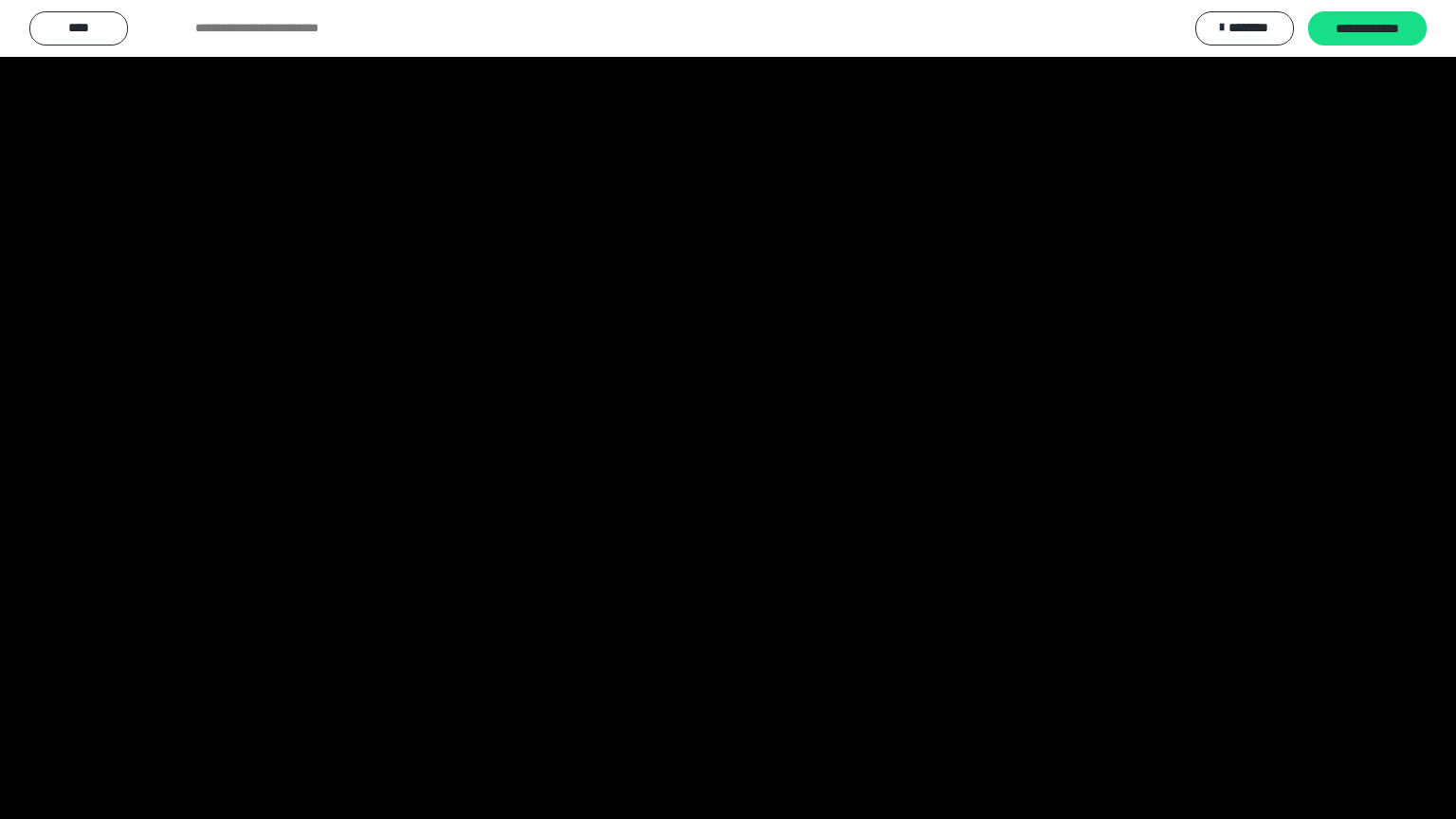 click at bounding box center (728, 410) 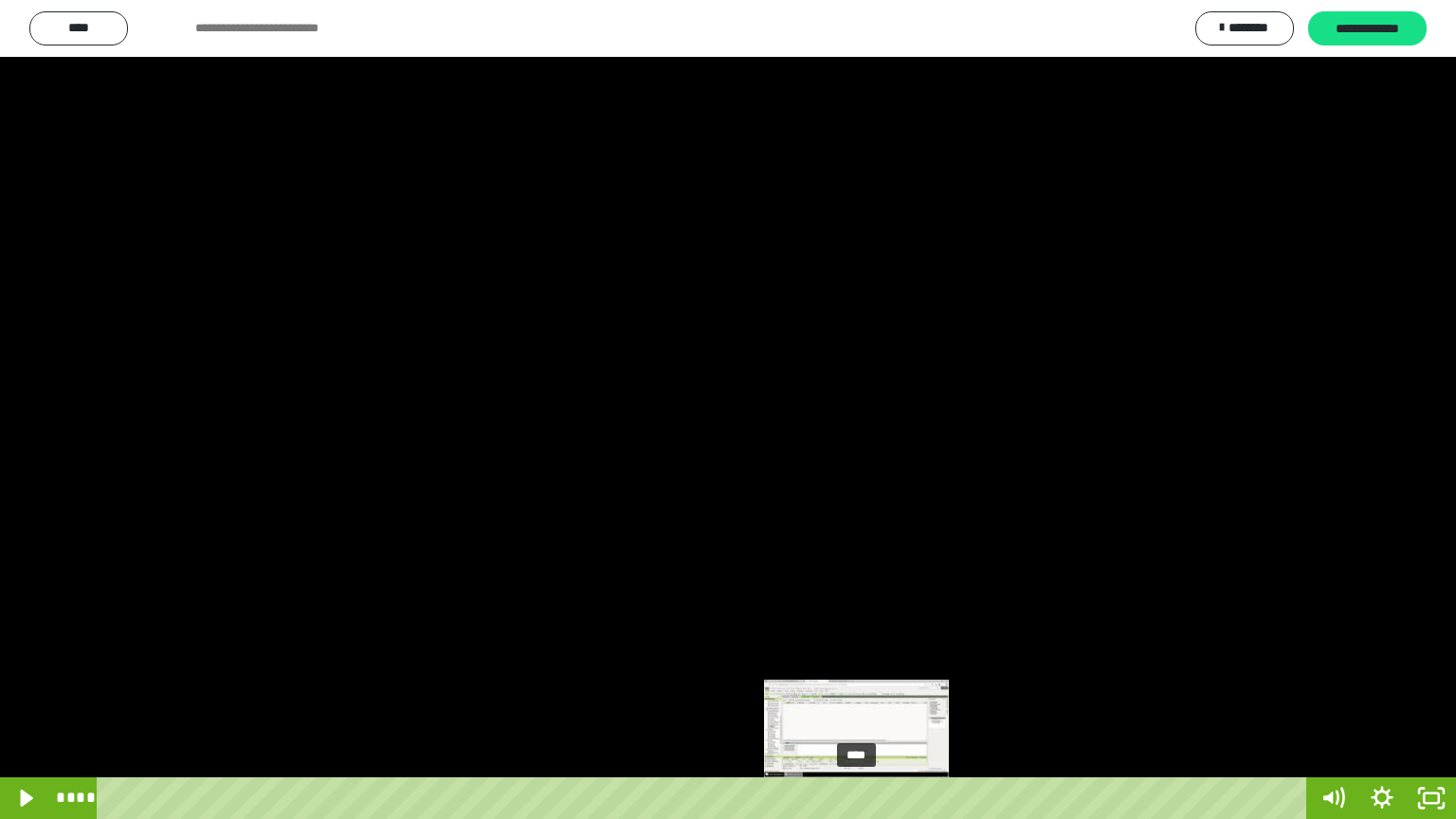 click at bounding box center [863, 798] 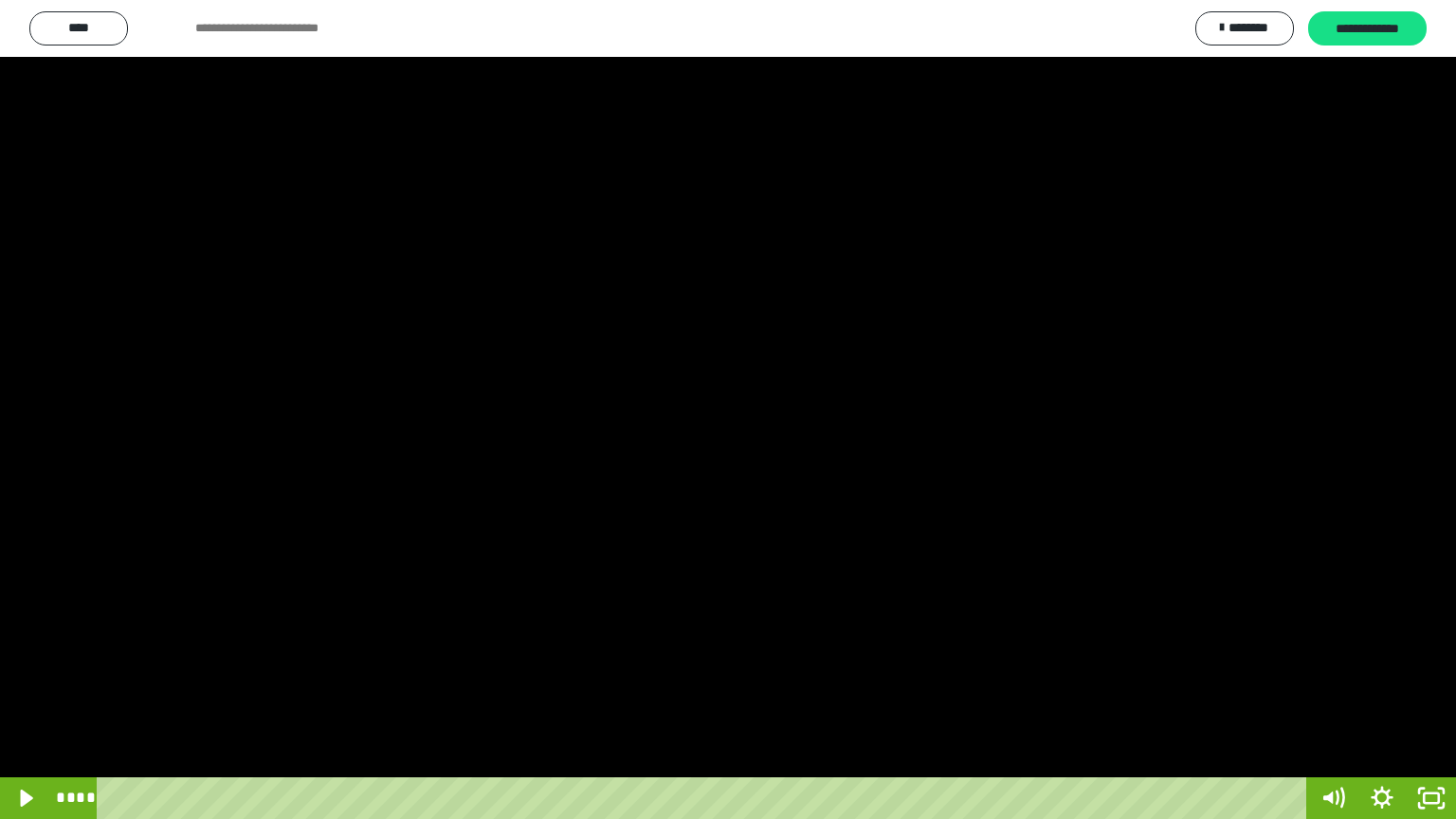 click at bounding box center (728, 410) 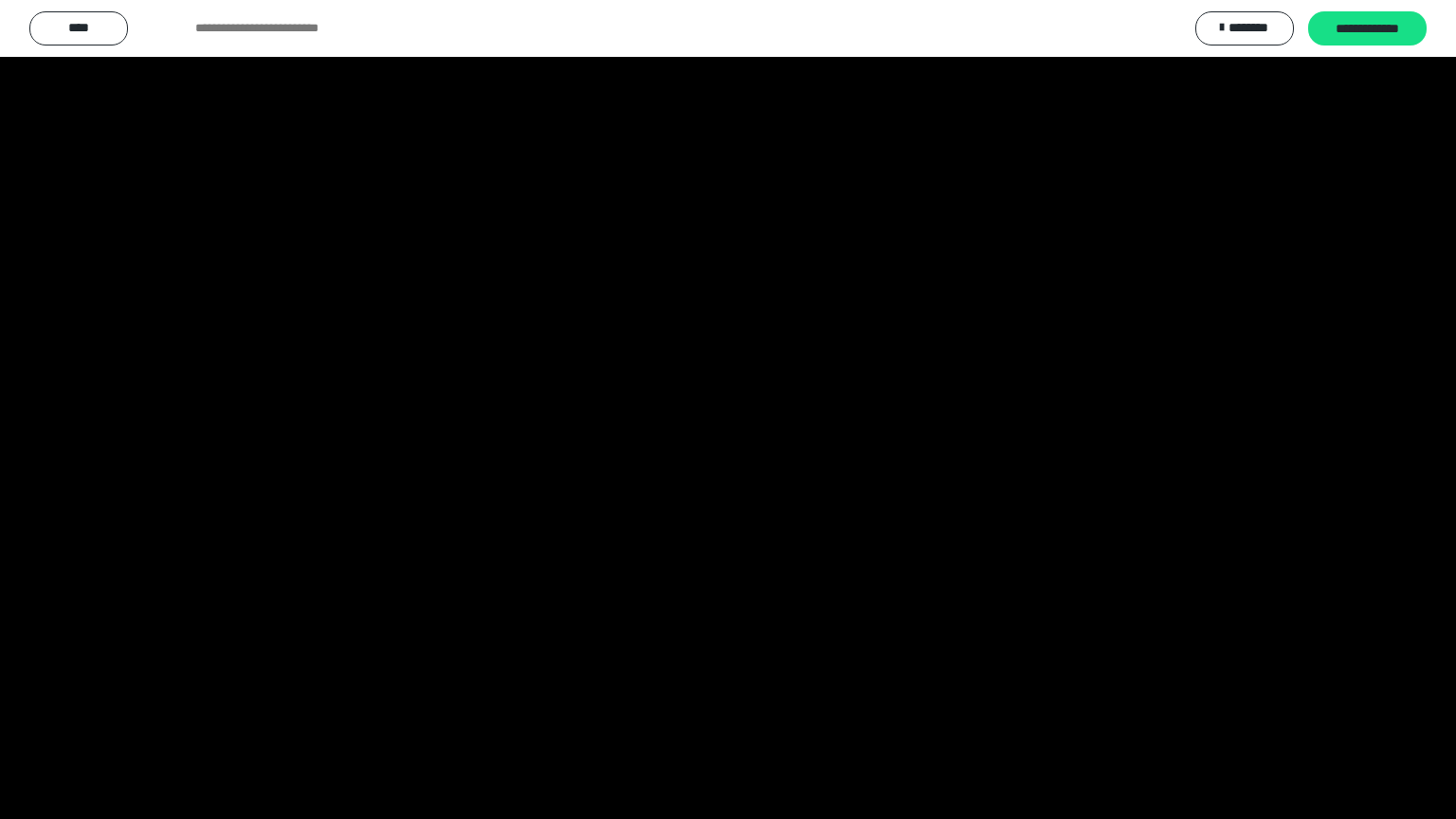 click at bounding box center (728, 410) 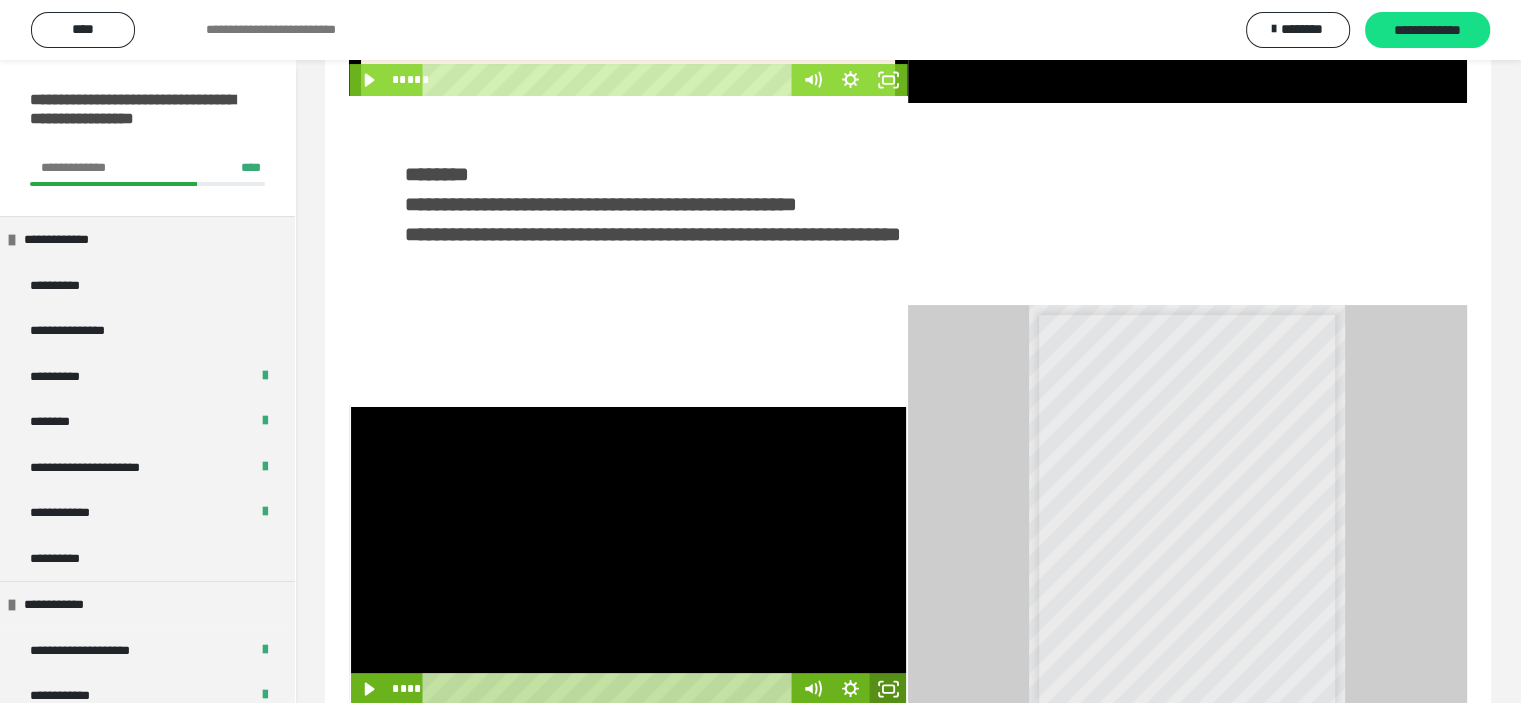 click 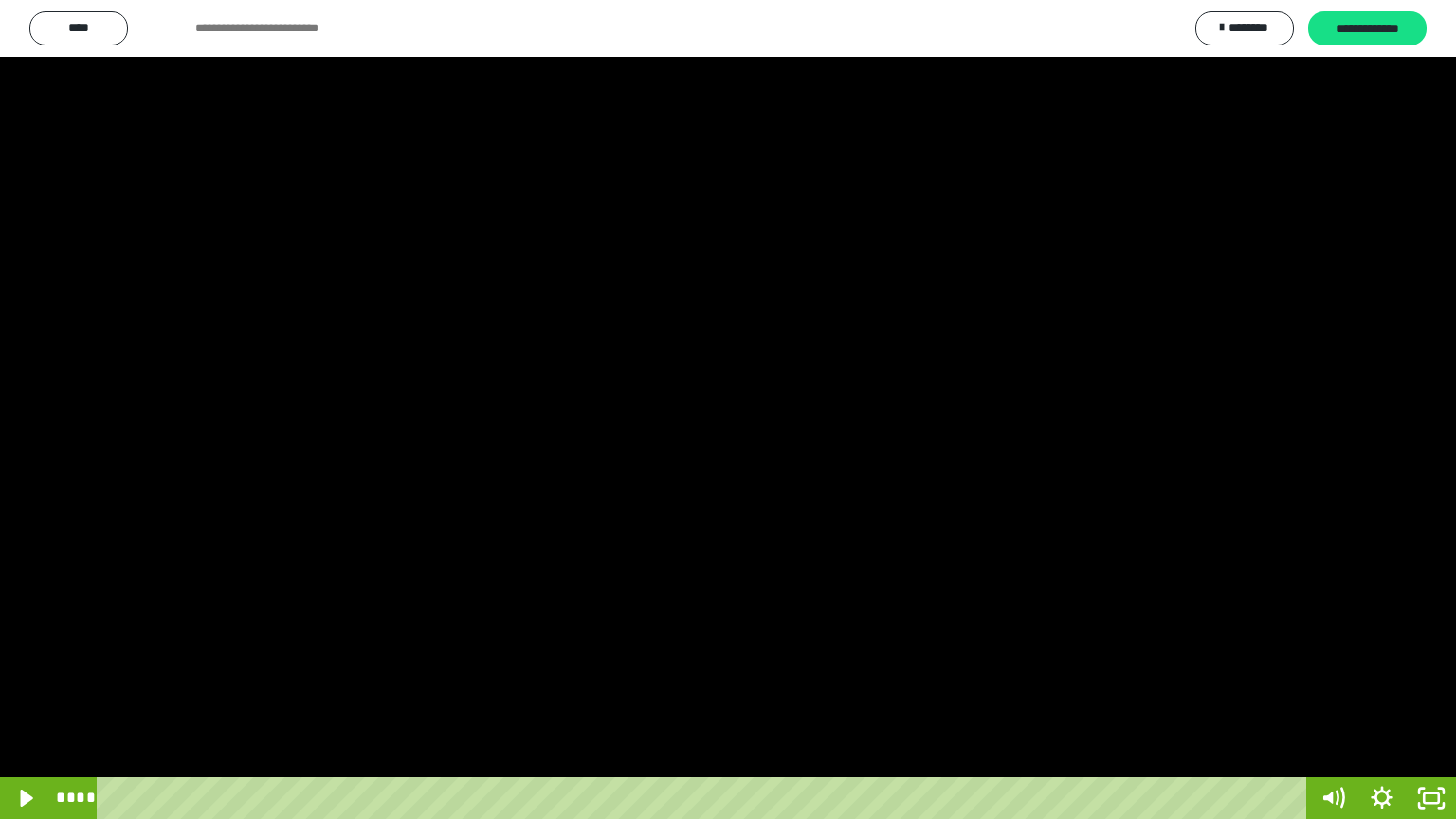 click at bounding box center [728, 410] 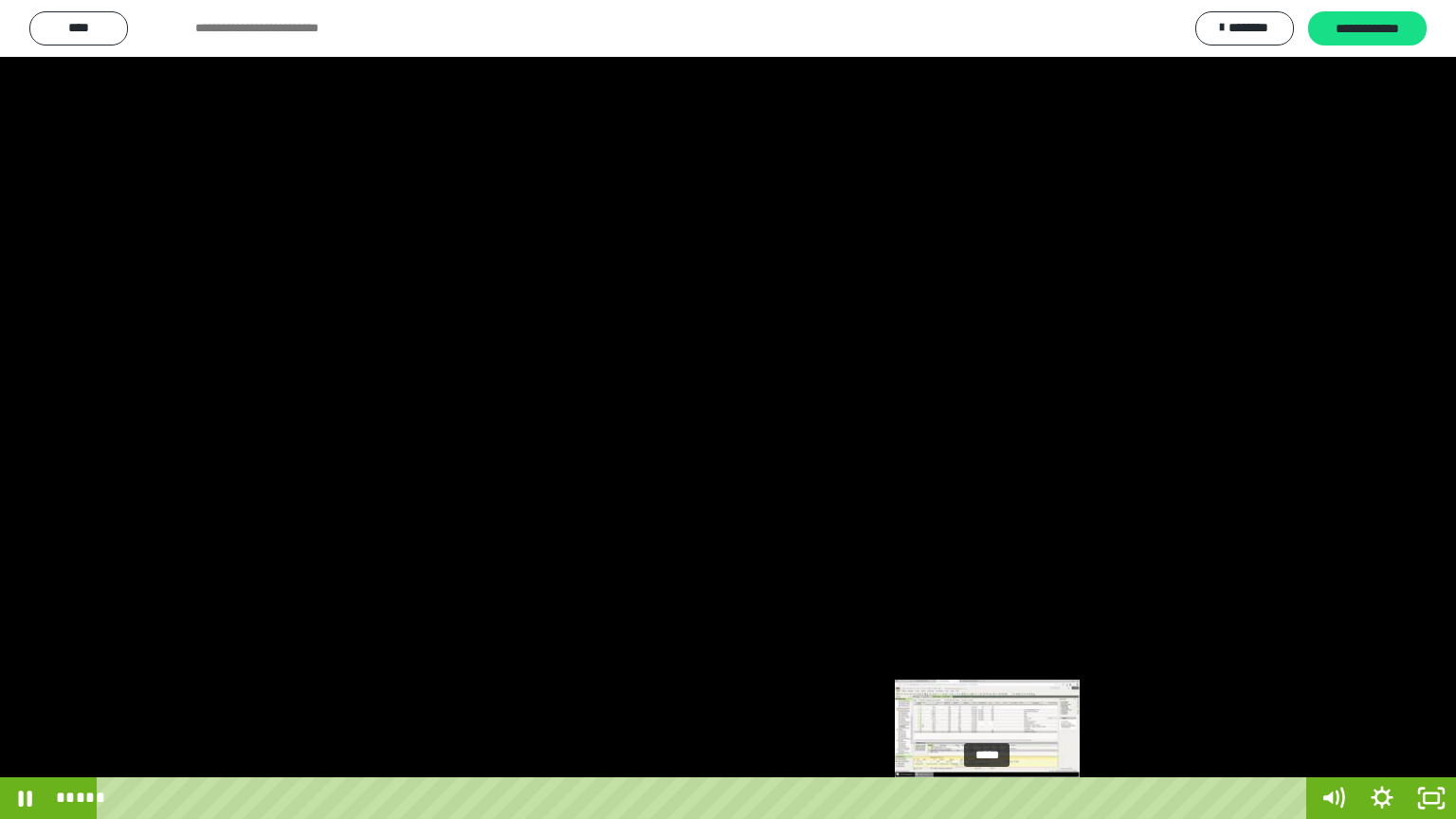 click on "*****" at bounding box center [705, 798] 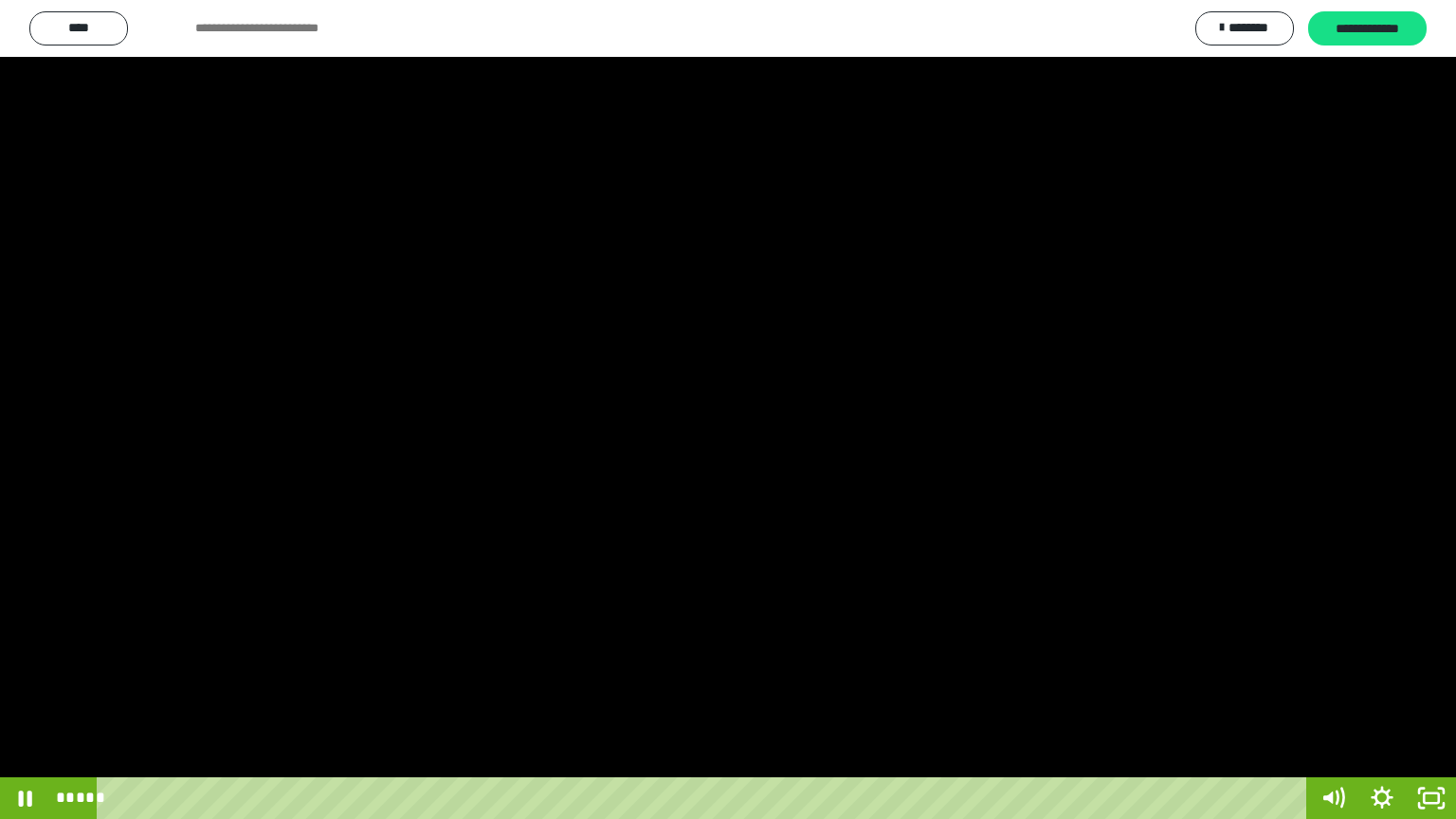 click at bounding box center [728, 410] 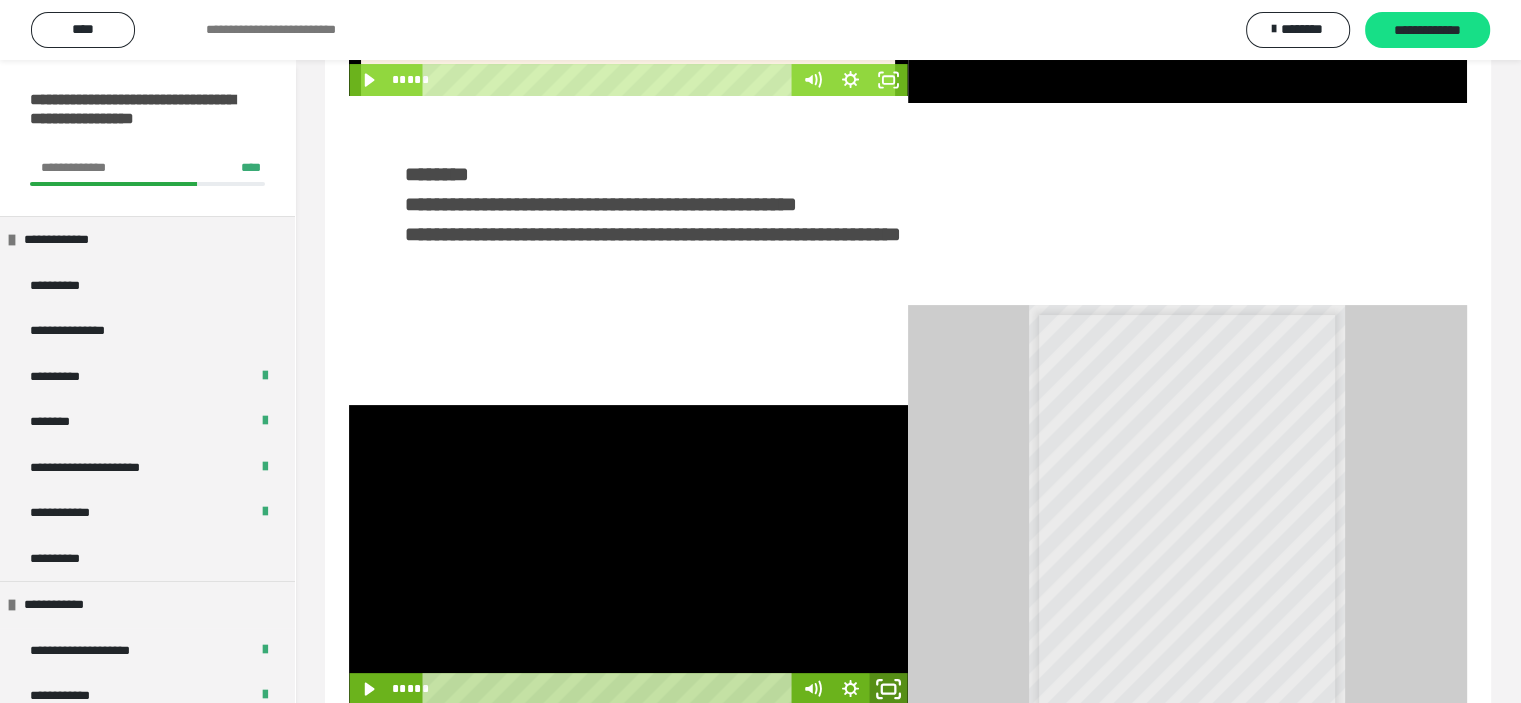 drag, startPoint x: 875, startPoint y: 695, endPoint x: 880, endPoint y: 814, distance: 119.104996 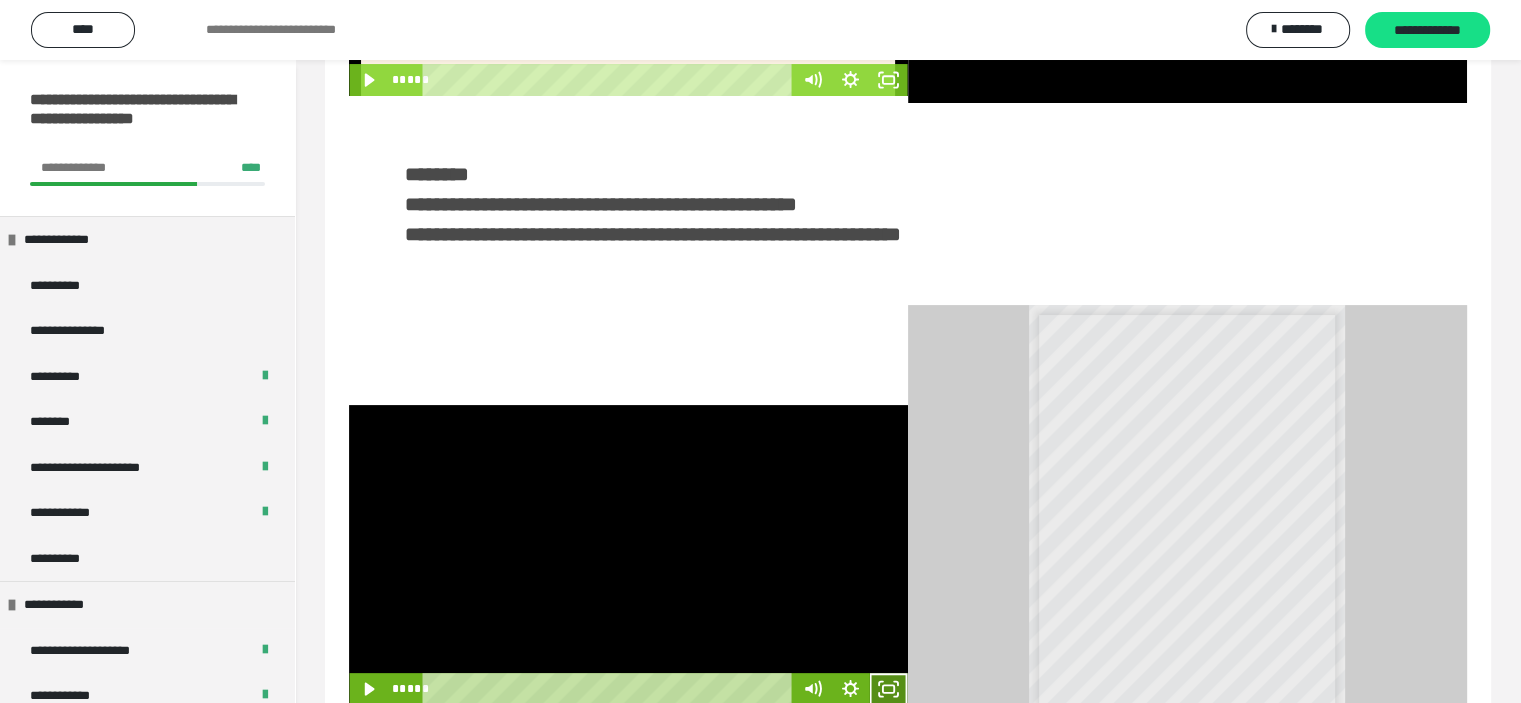click 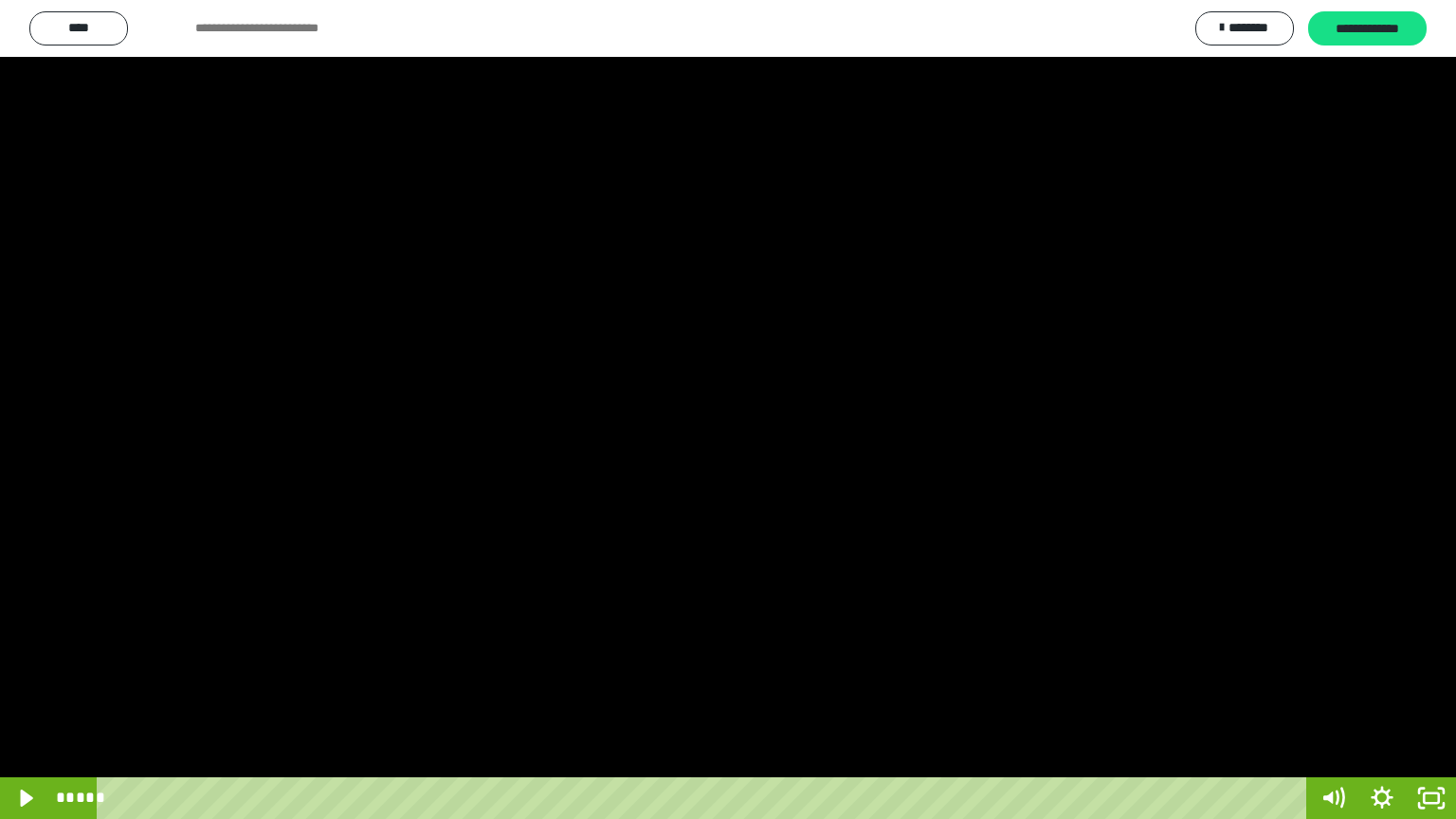 click at bounding box center (728, 410) 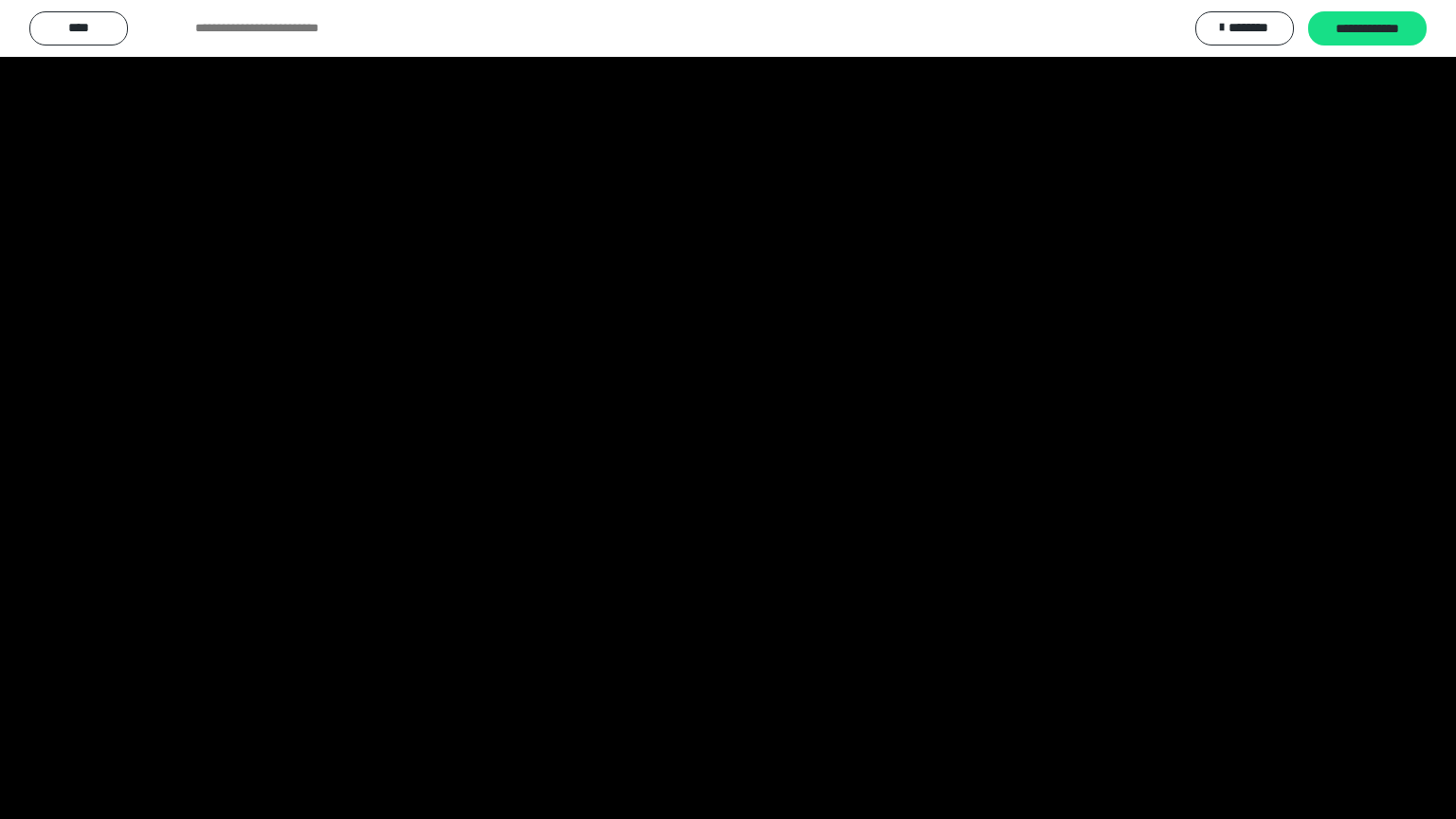 click at bounding box center [728, 410] 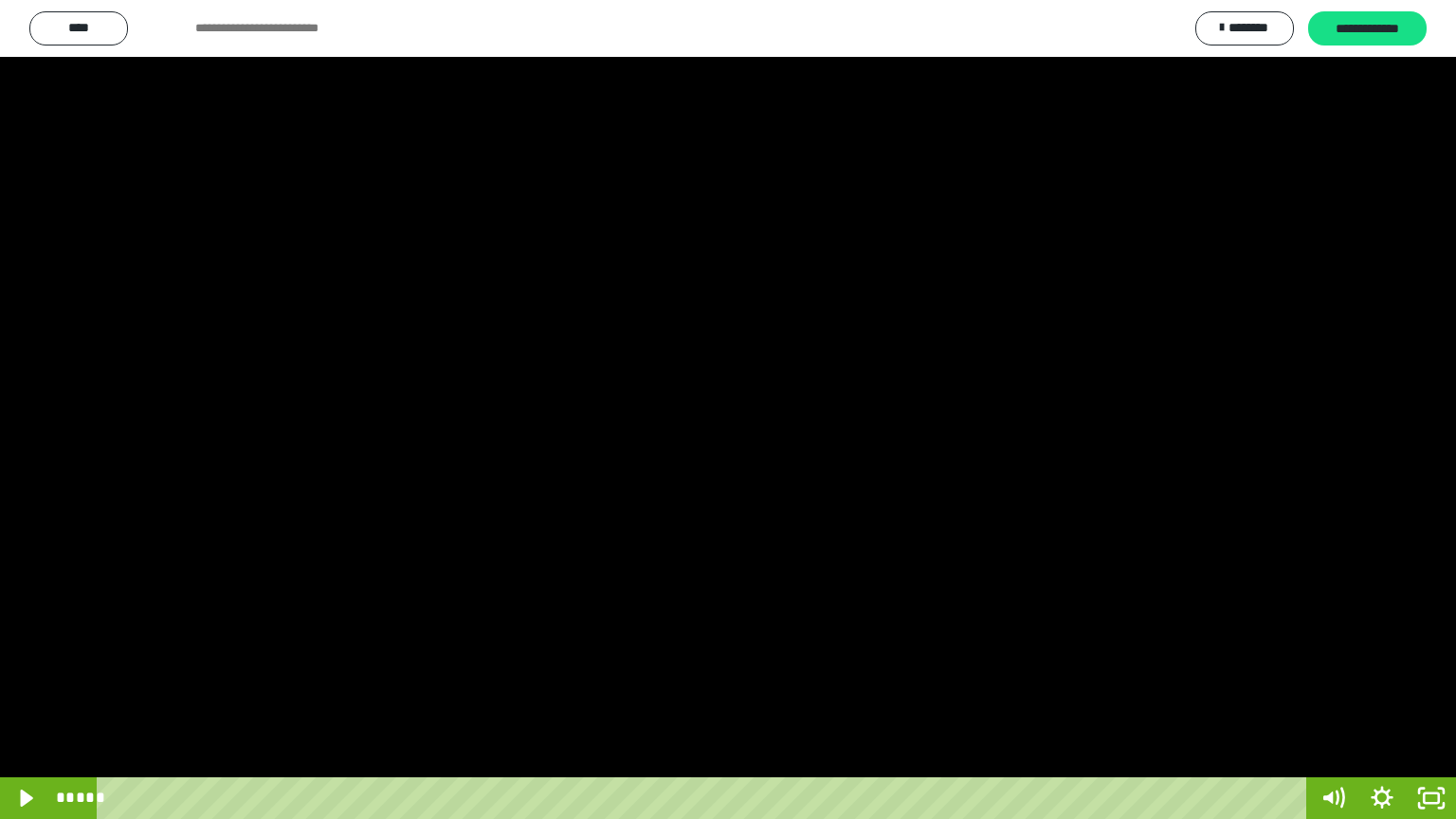 click at bounding box center [728, 410] 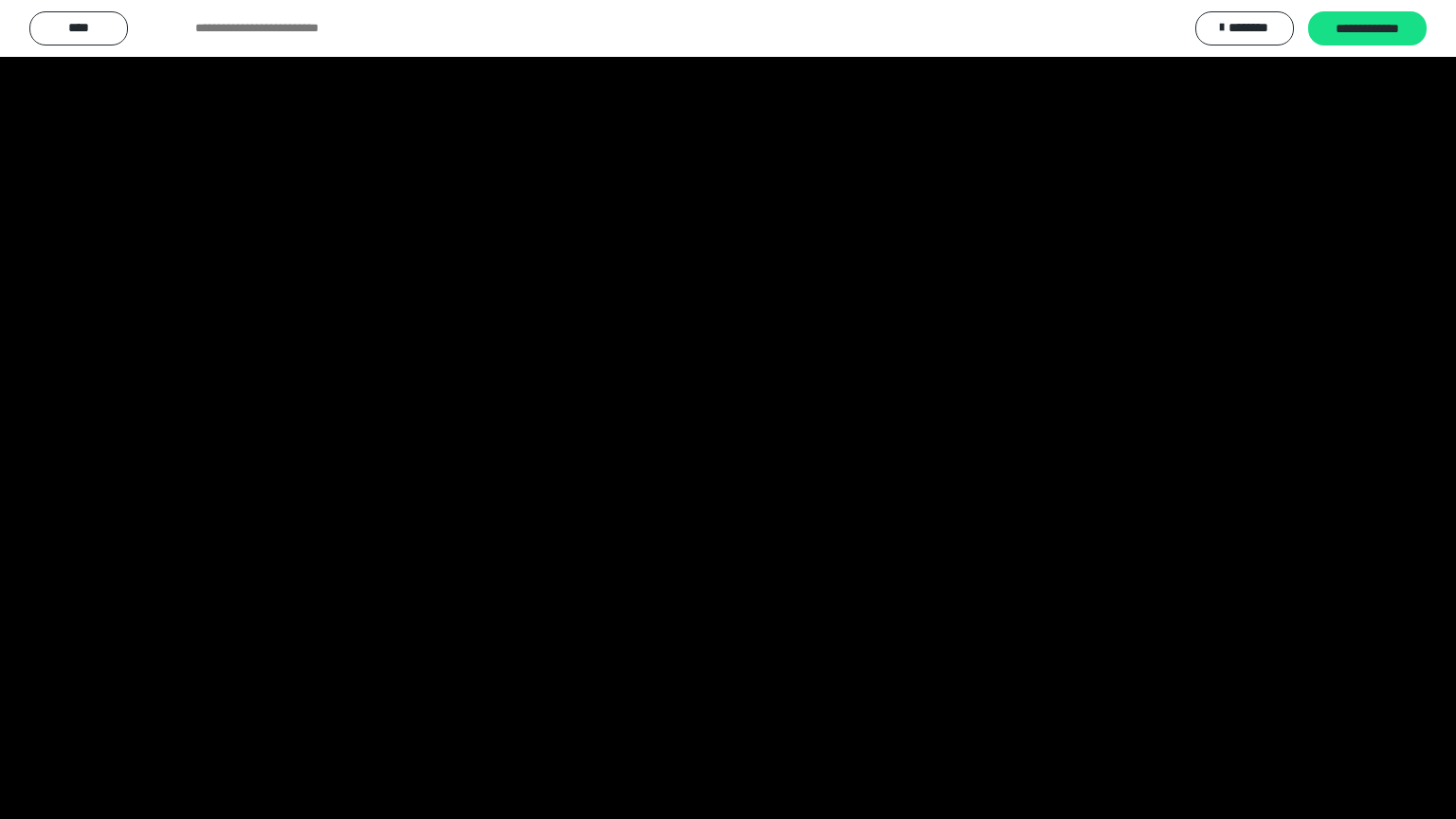 click at bounding box center (728, 410) 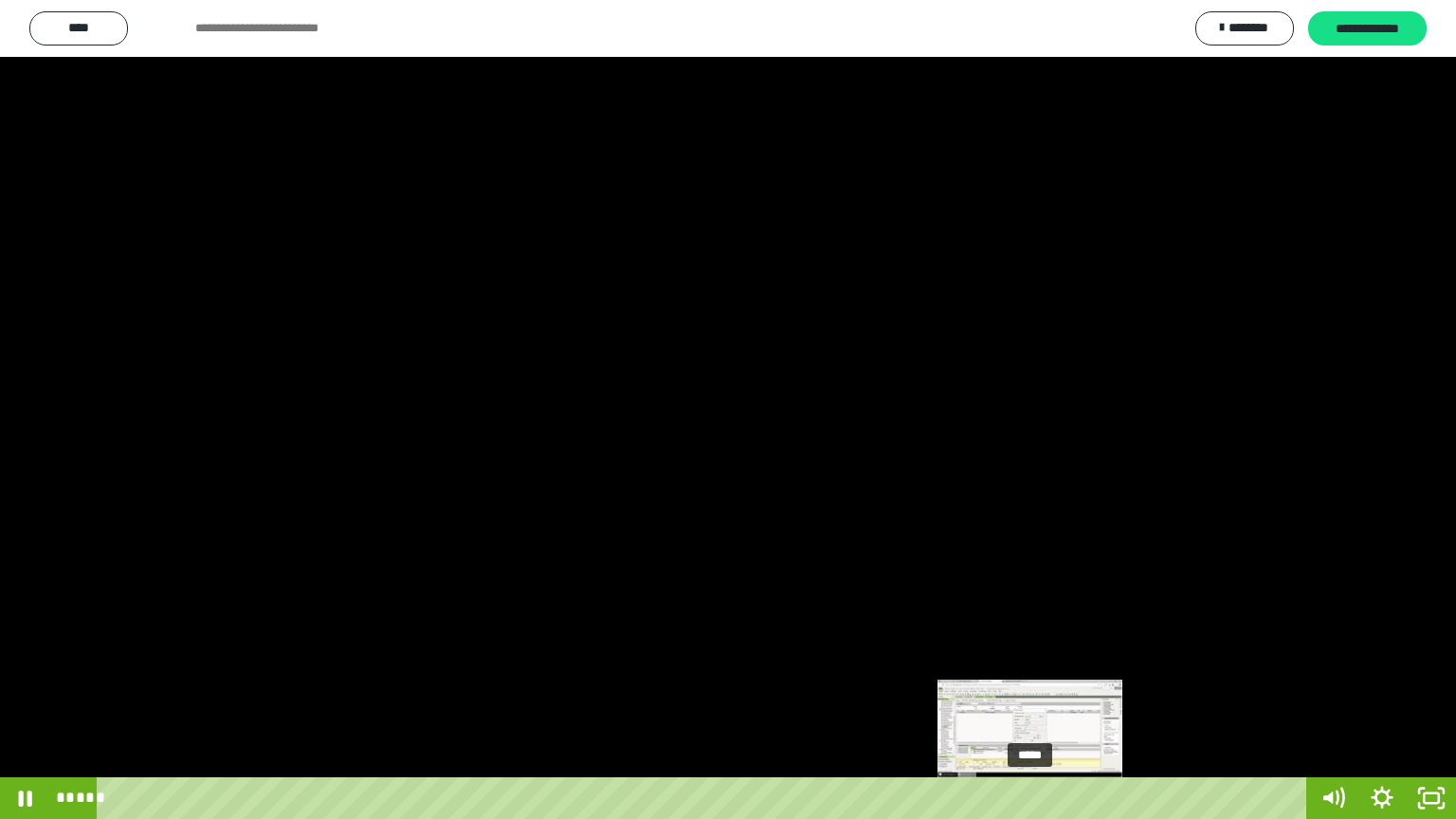 click on "*****" at bounding box center (705, 798) 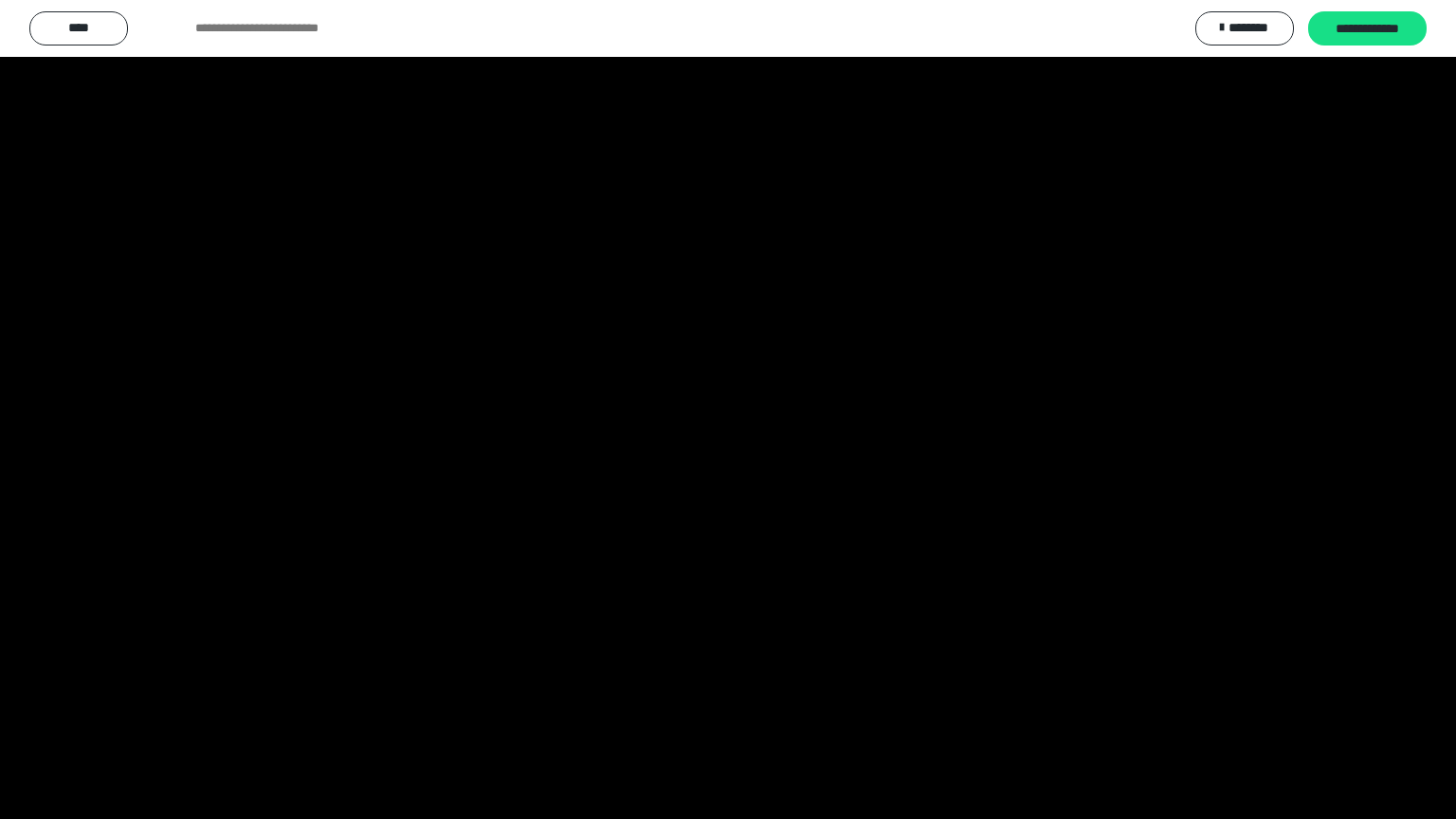 click at bounding box center (728, 410) 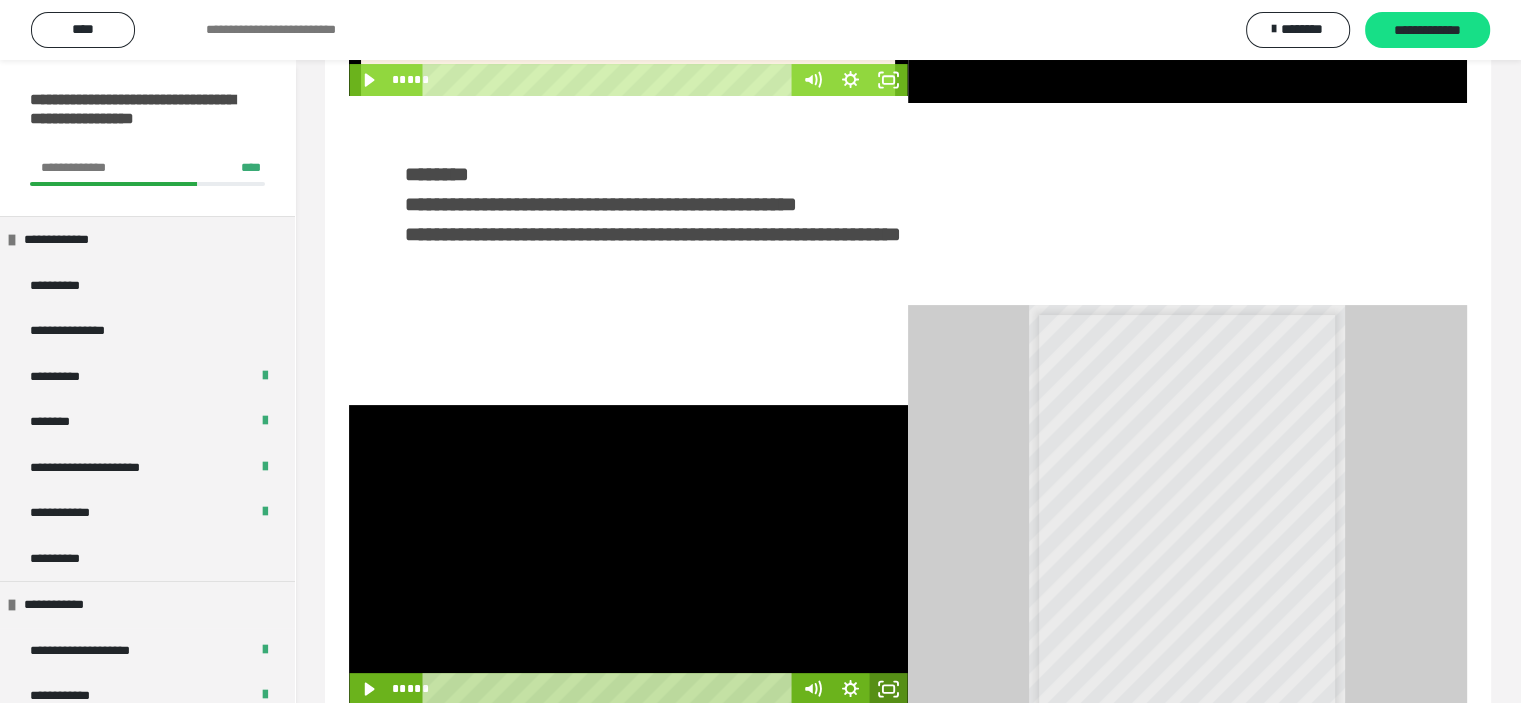 click 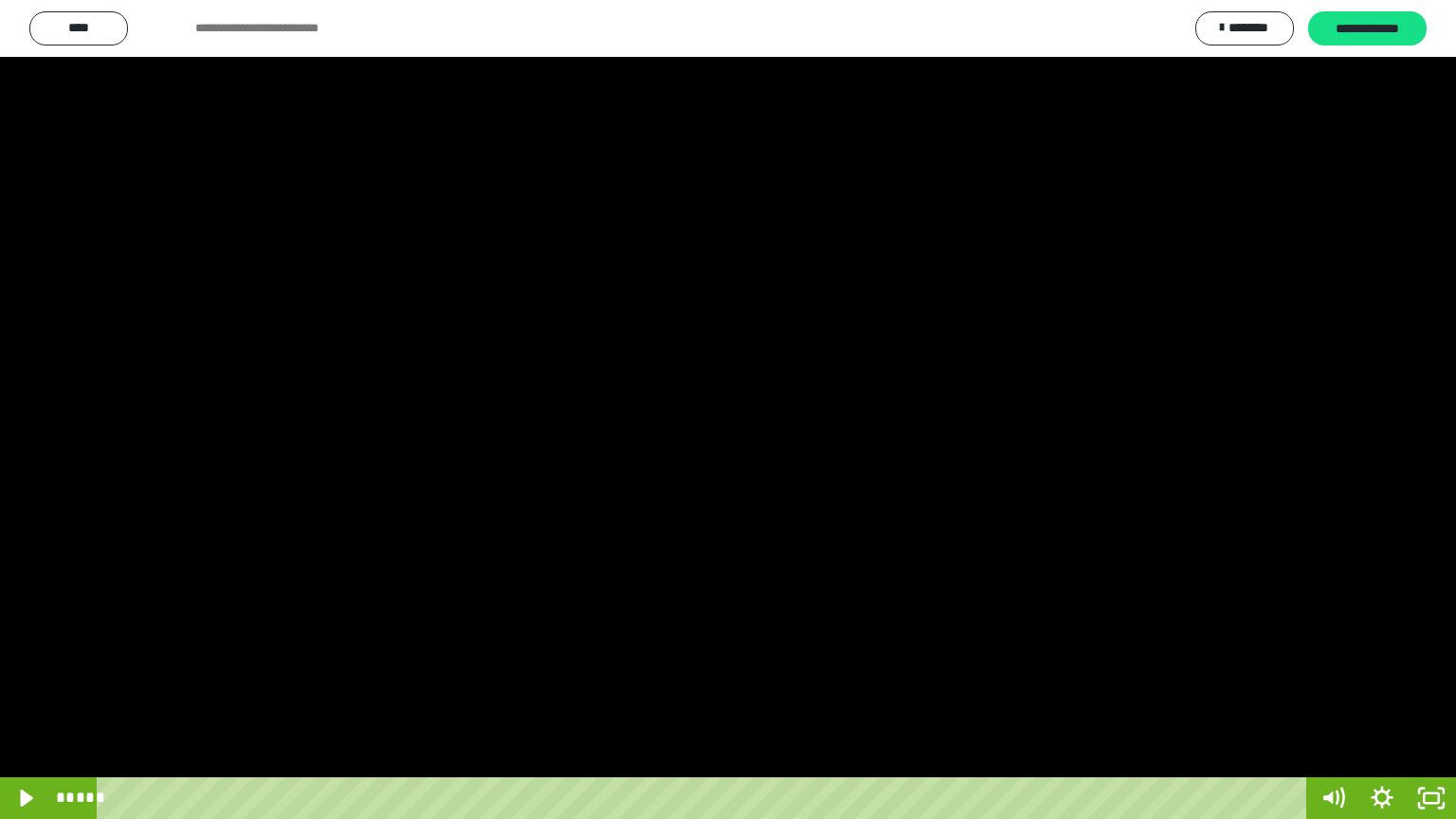 click at bounding box center (728, 410) 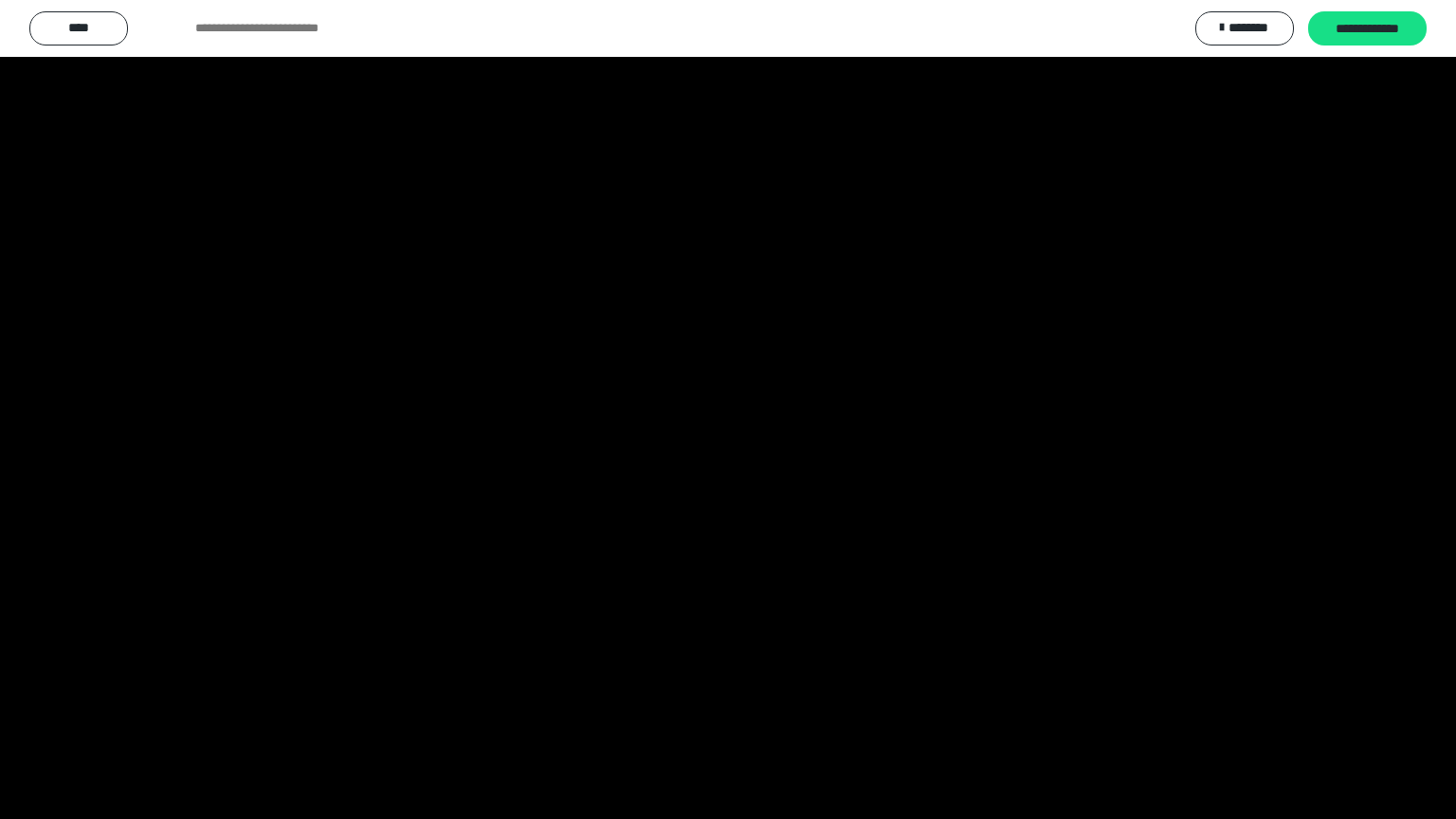 click at bounding box center [728, 410] 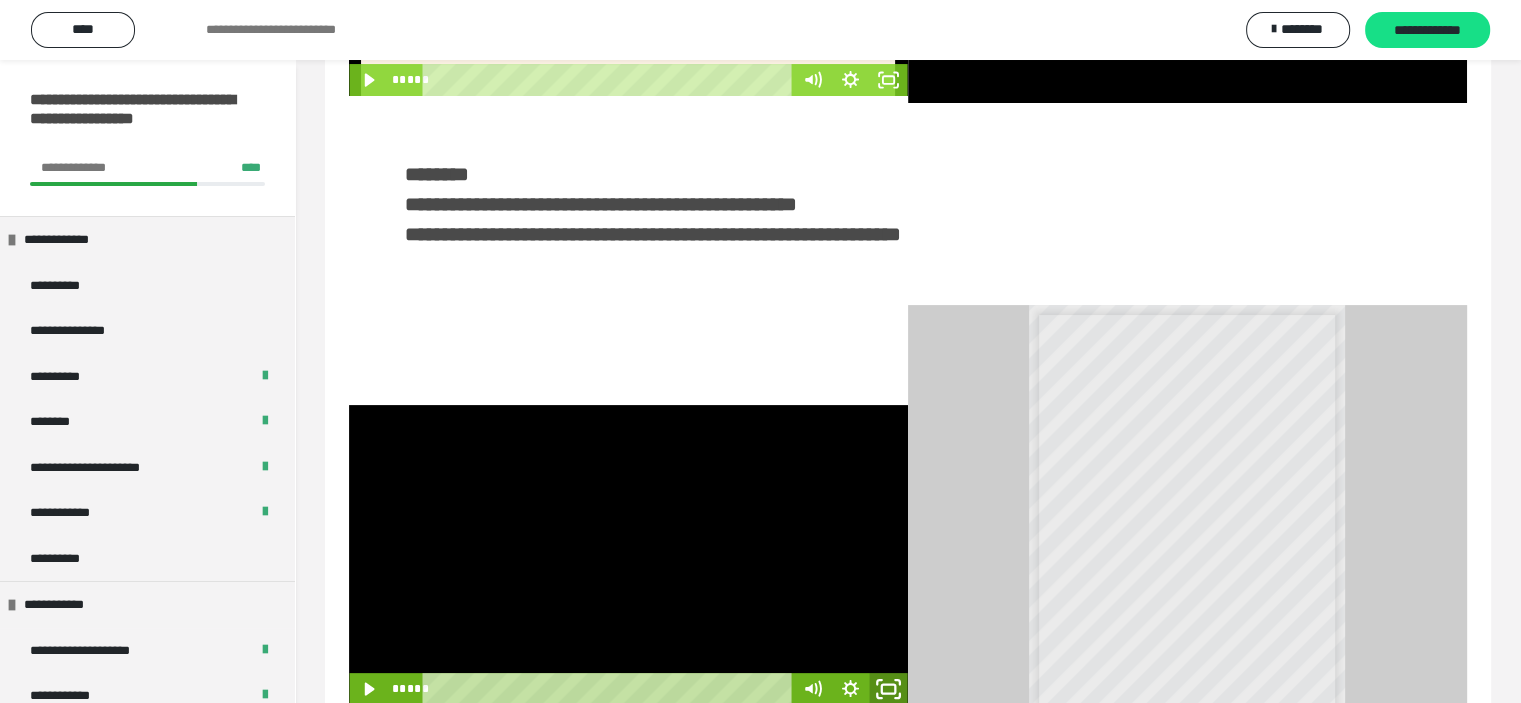 click 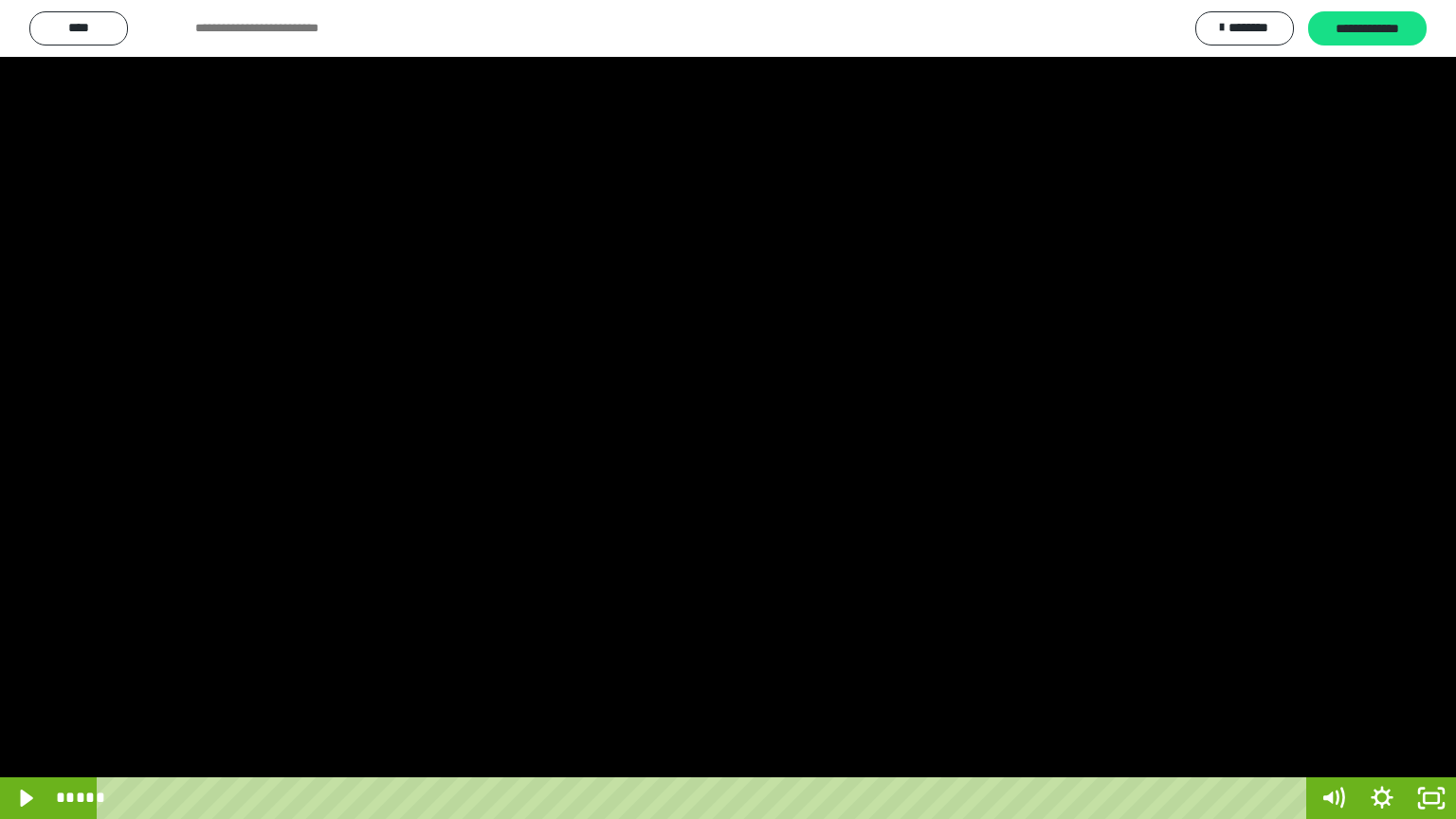 click at bounding box center [728, 410] 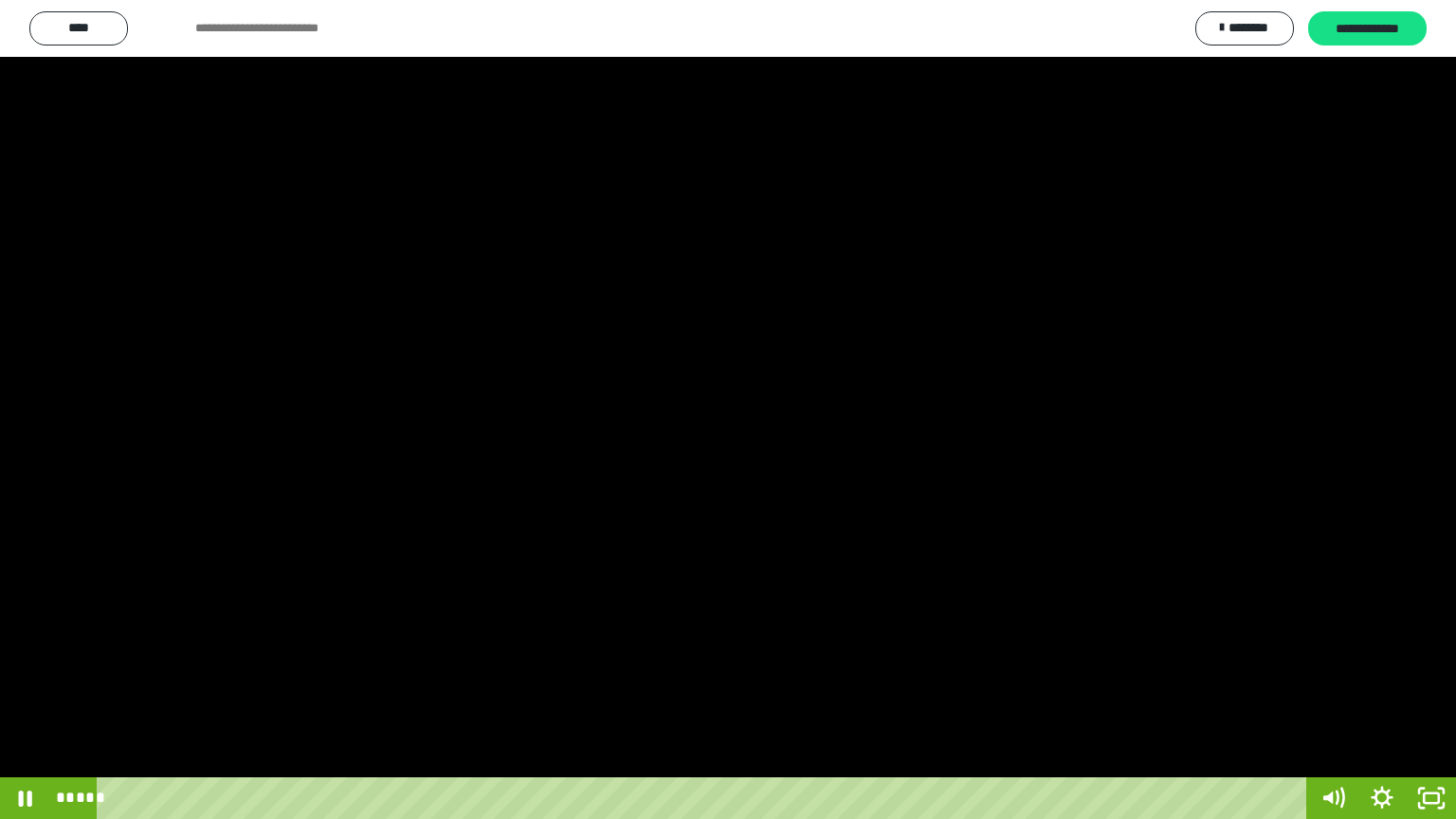click at bounding box center (728, 410) 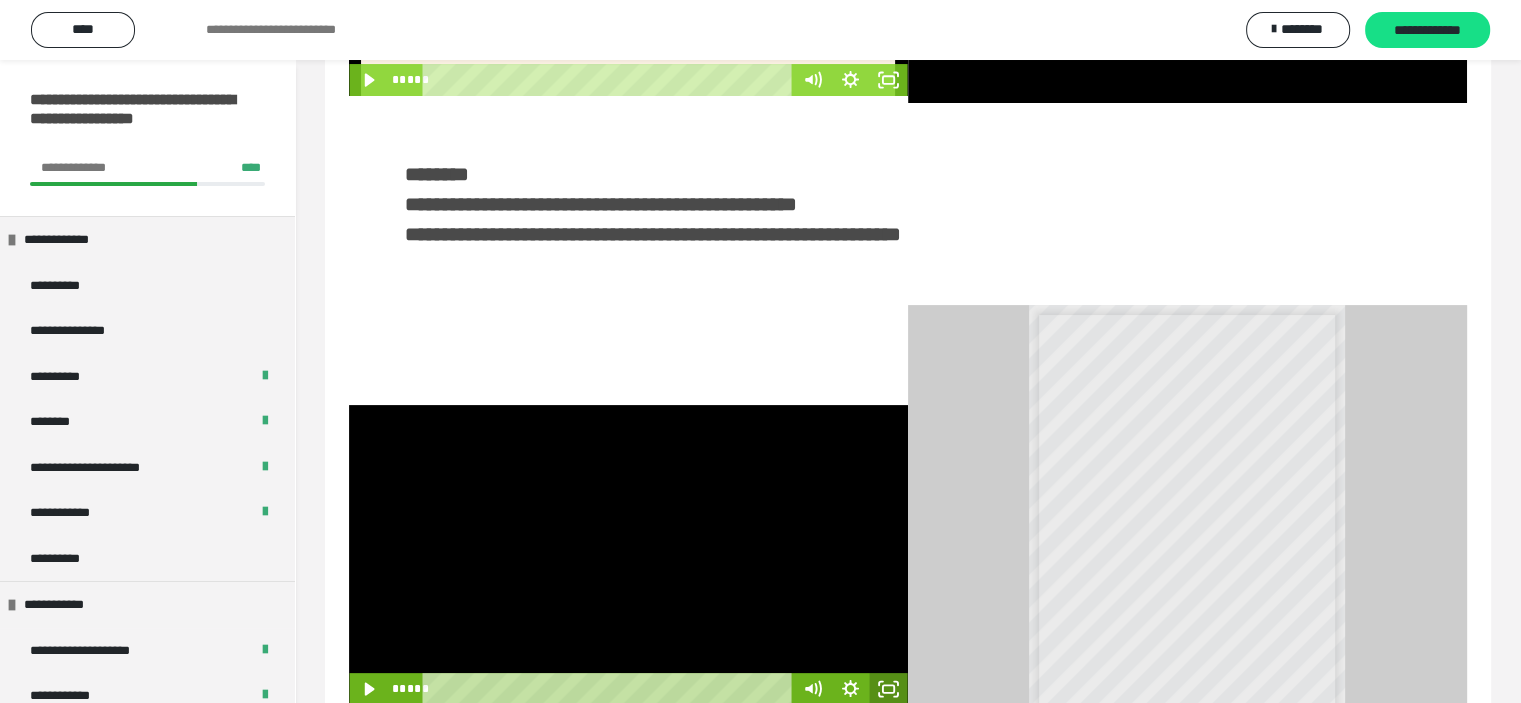 click 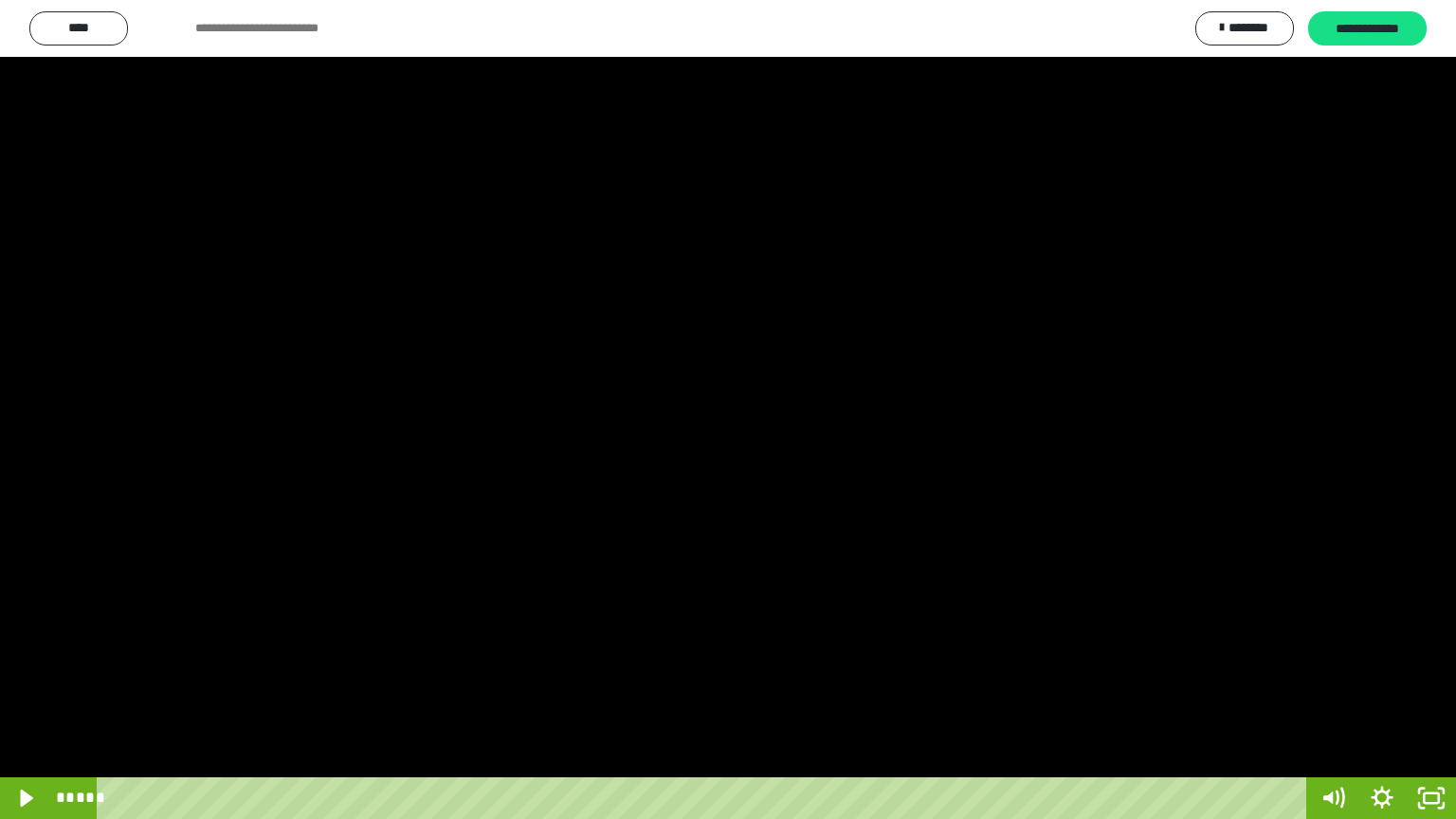 click at bounding box center [728, 410] 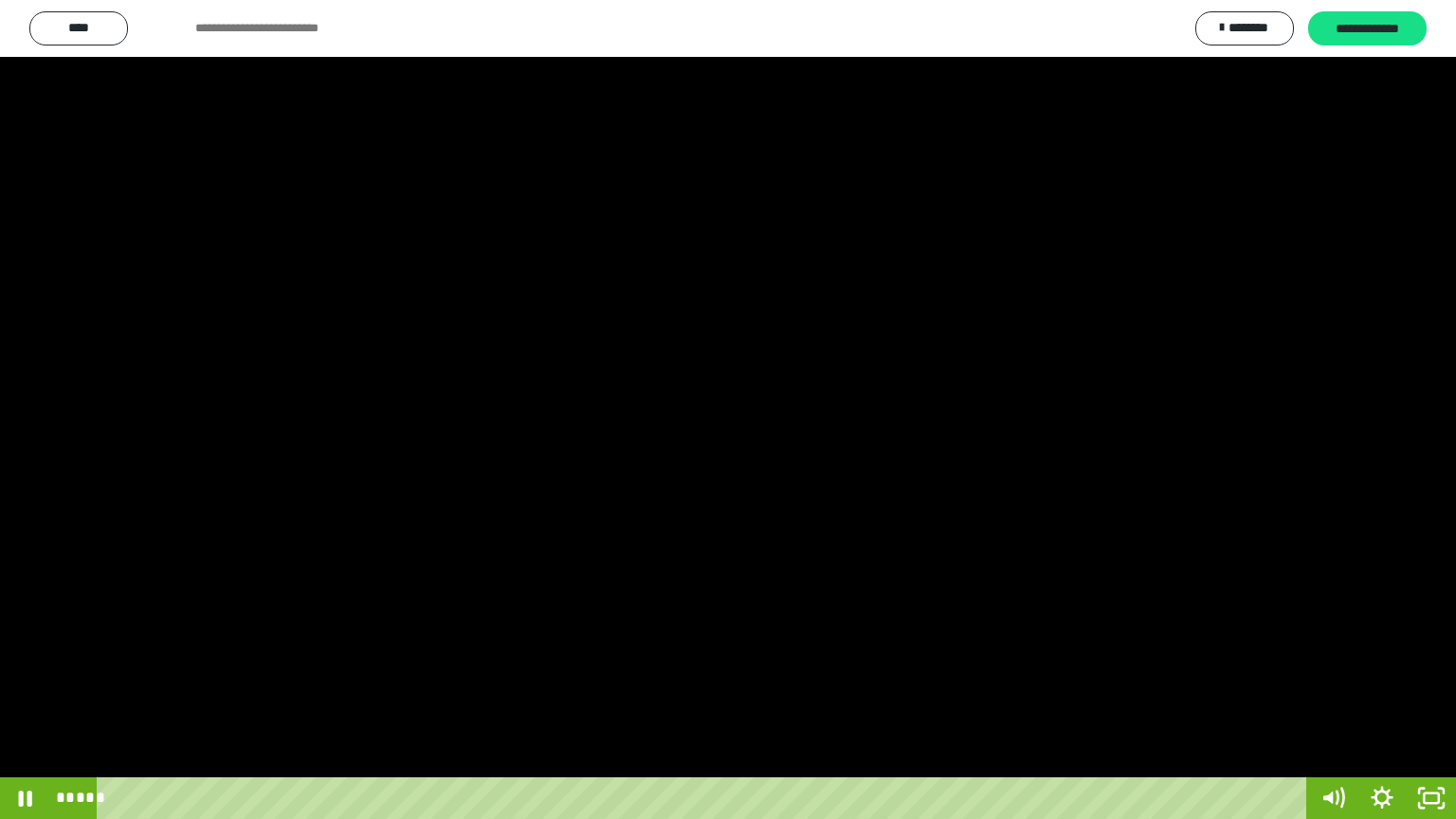 click at bounding box center (728, 410) 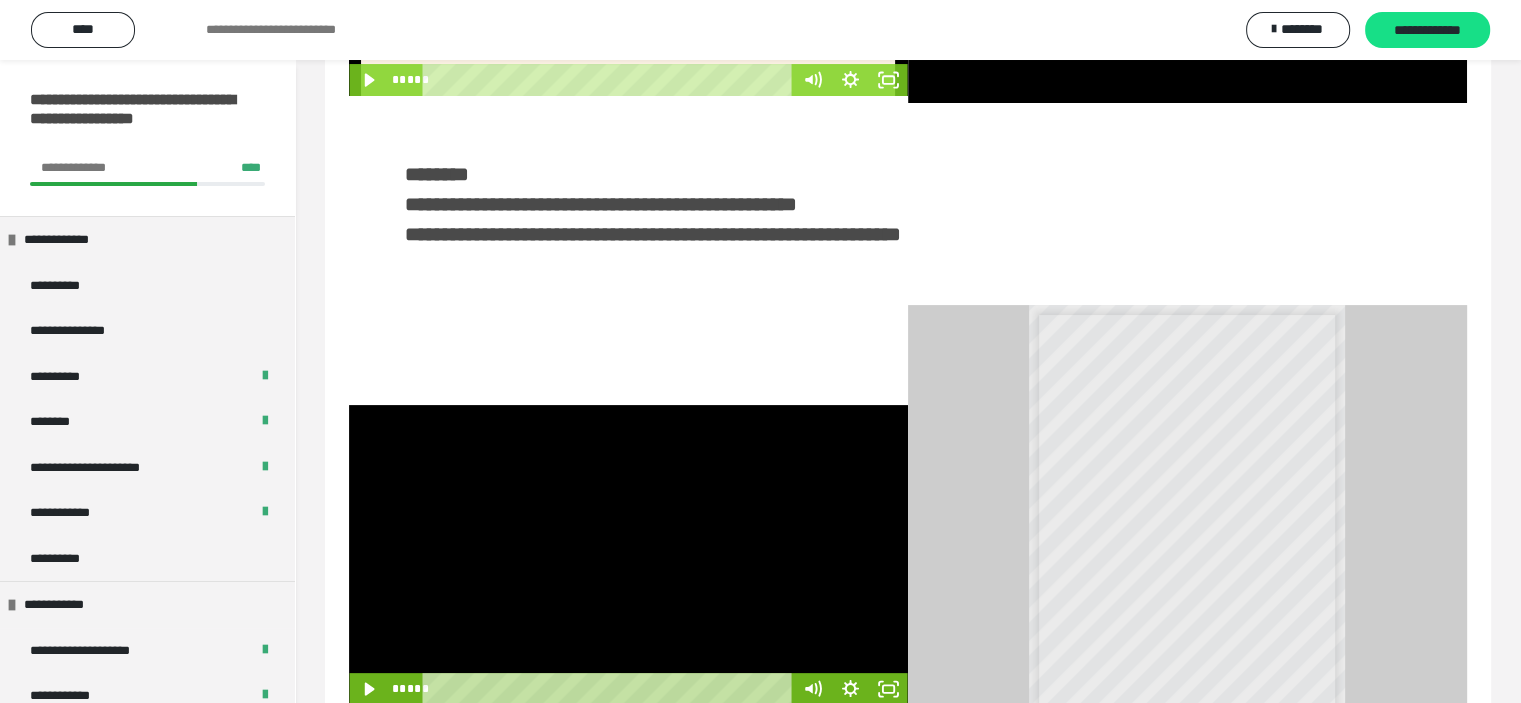 click at bounding box center (628, 555) 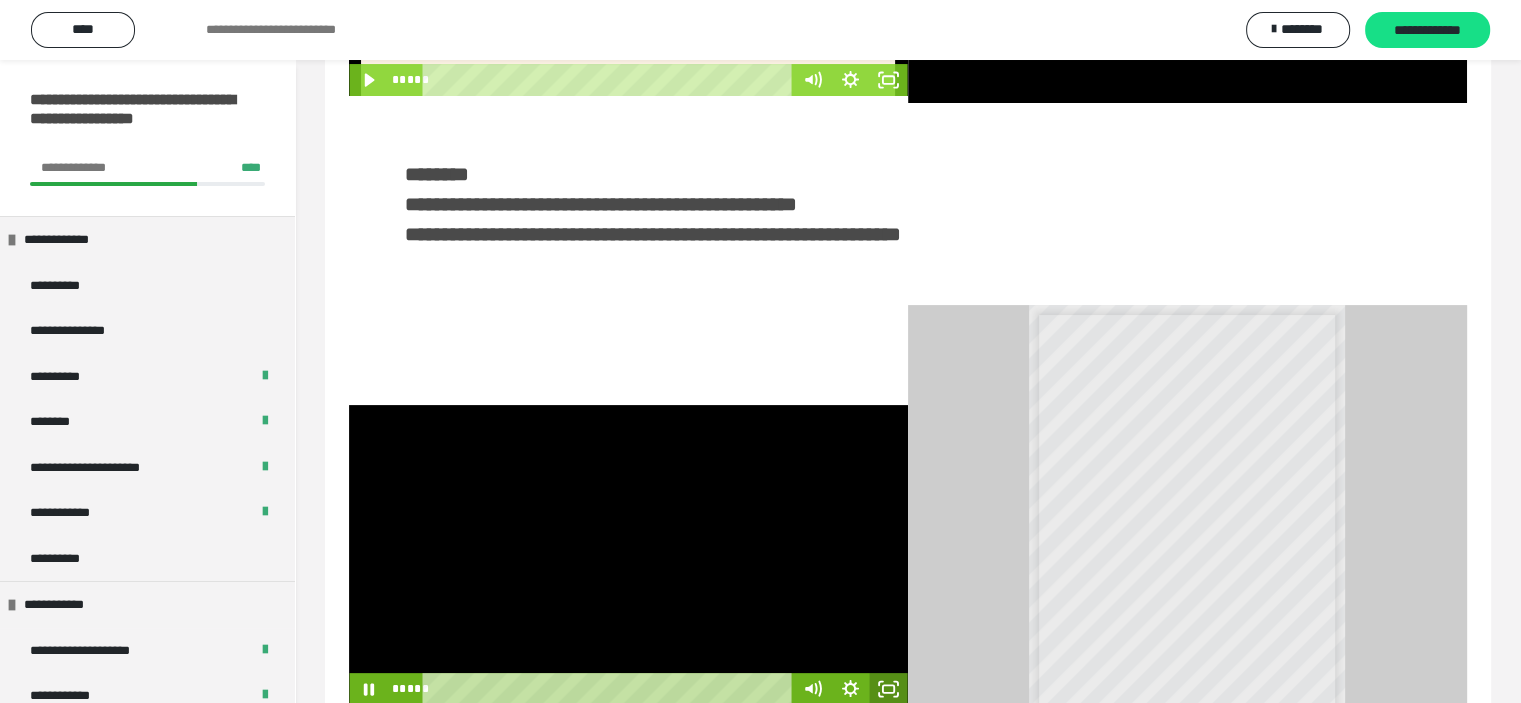 click 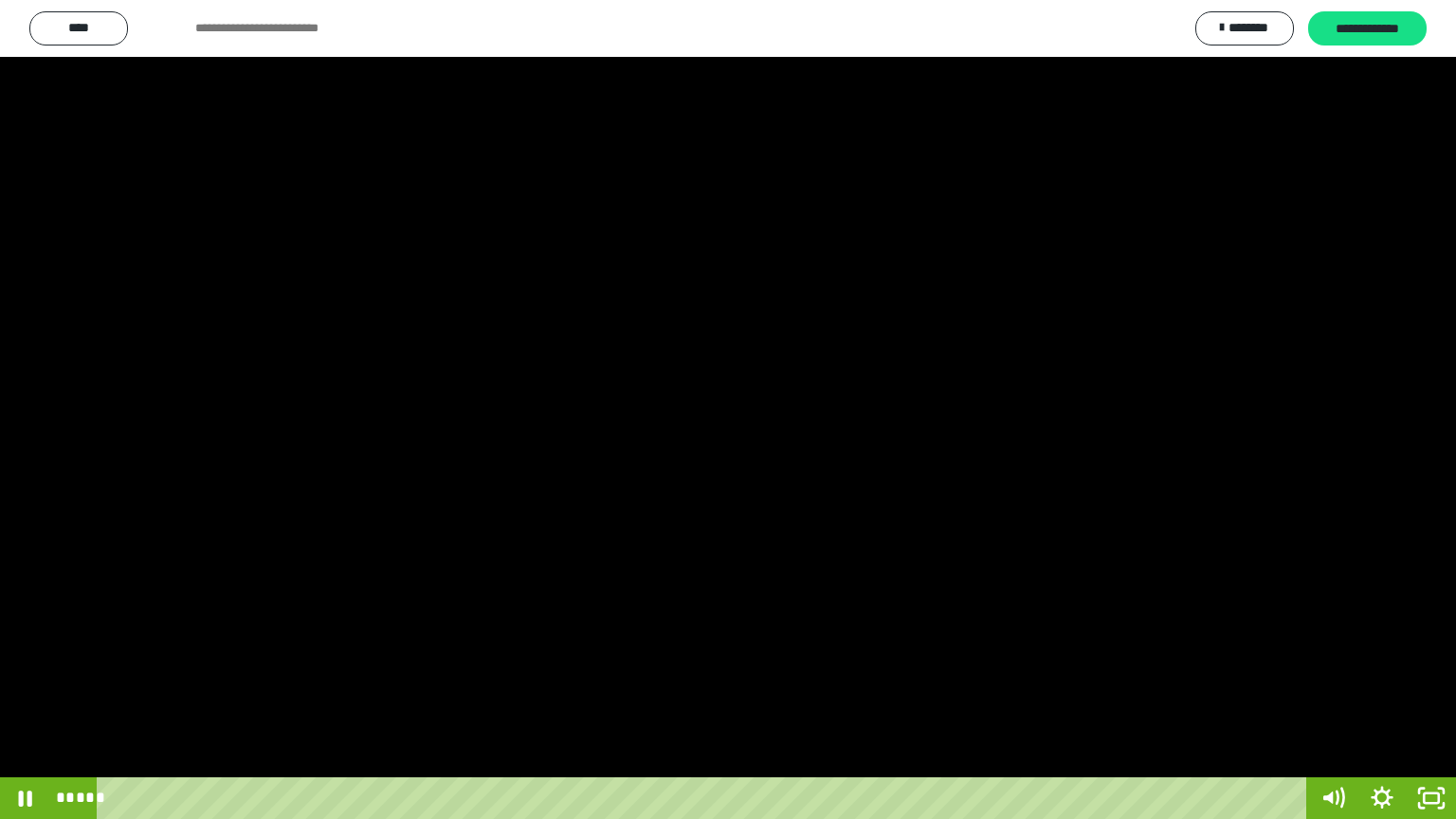 click at bounding box center [728, 410] 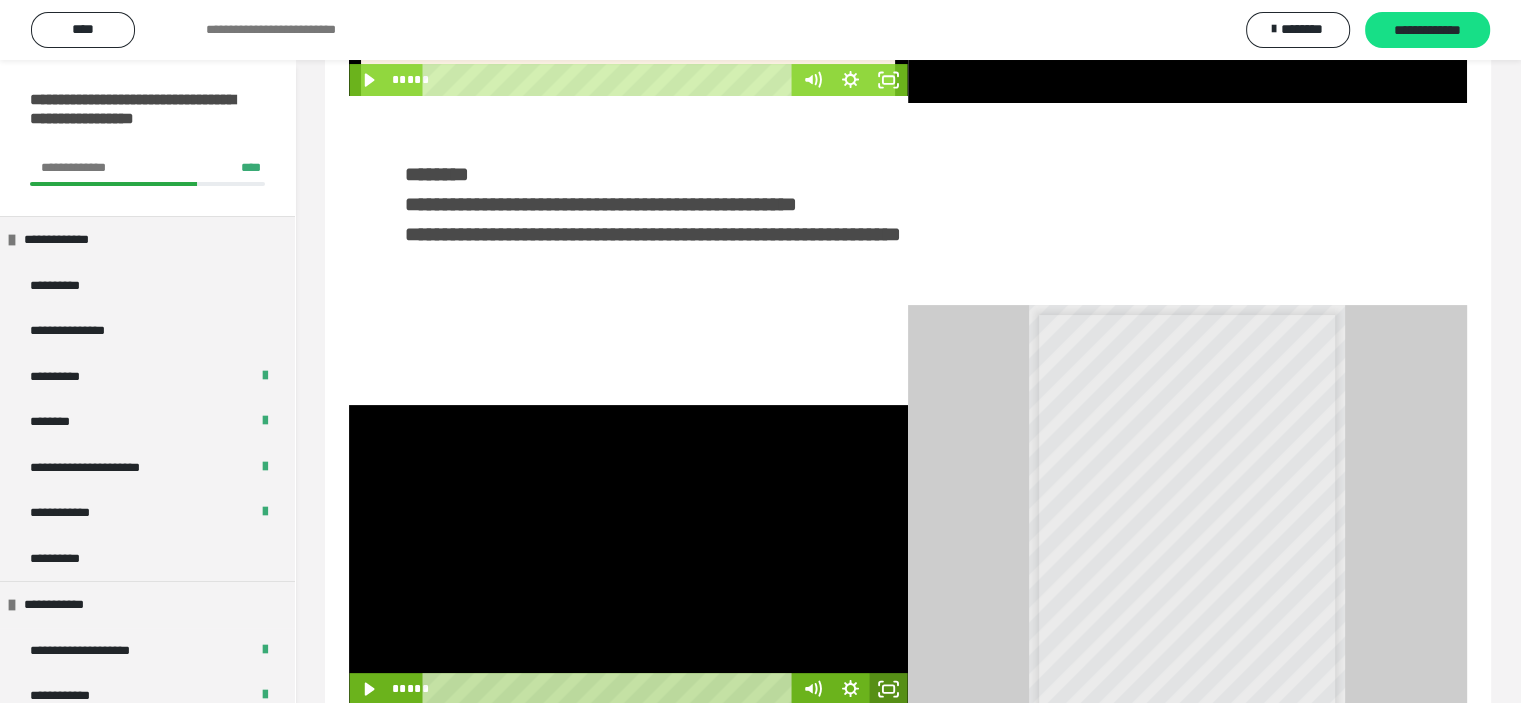 drag, startPoint x: 881, startPoint y: 687, endPoint x: 790, endPoint y: 719, distance: 96.462425 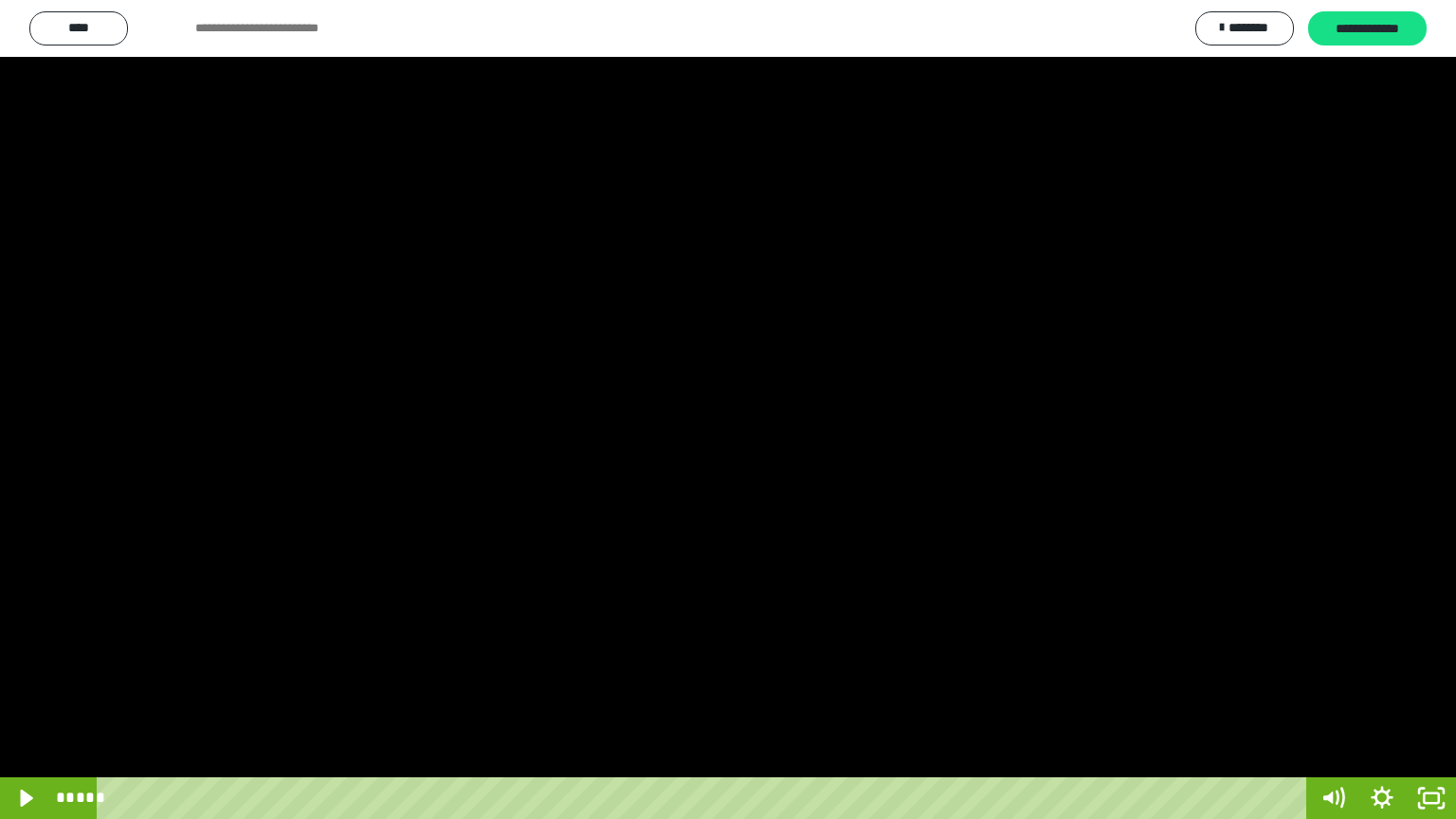 click at bounding box center (728, 410) 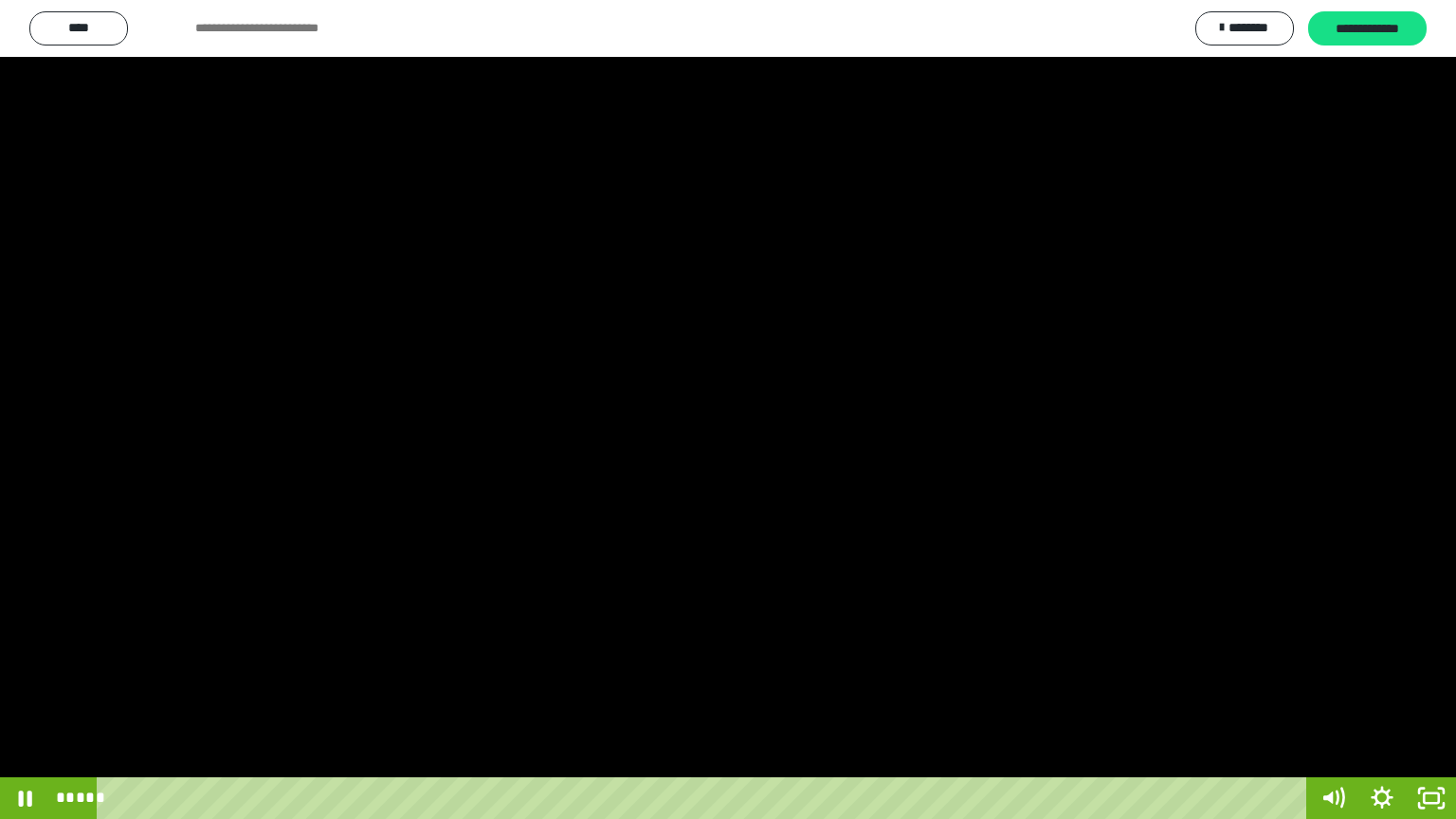 click at bounding box center (728, 410) 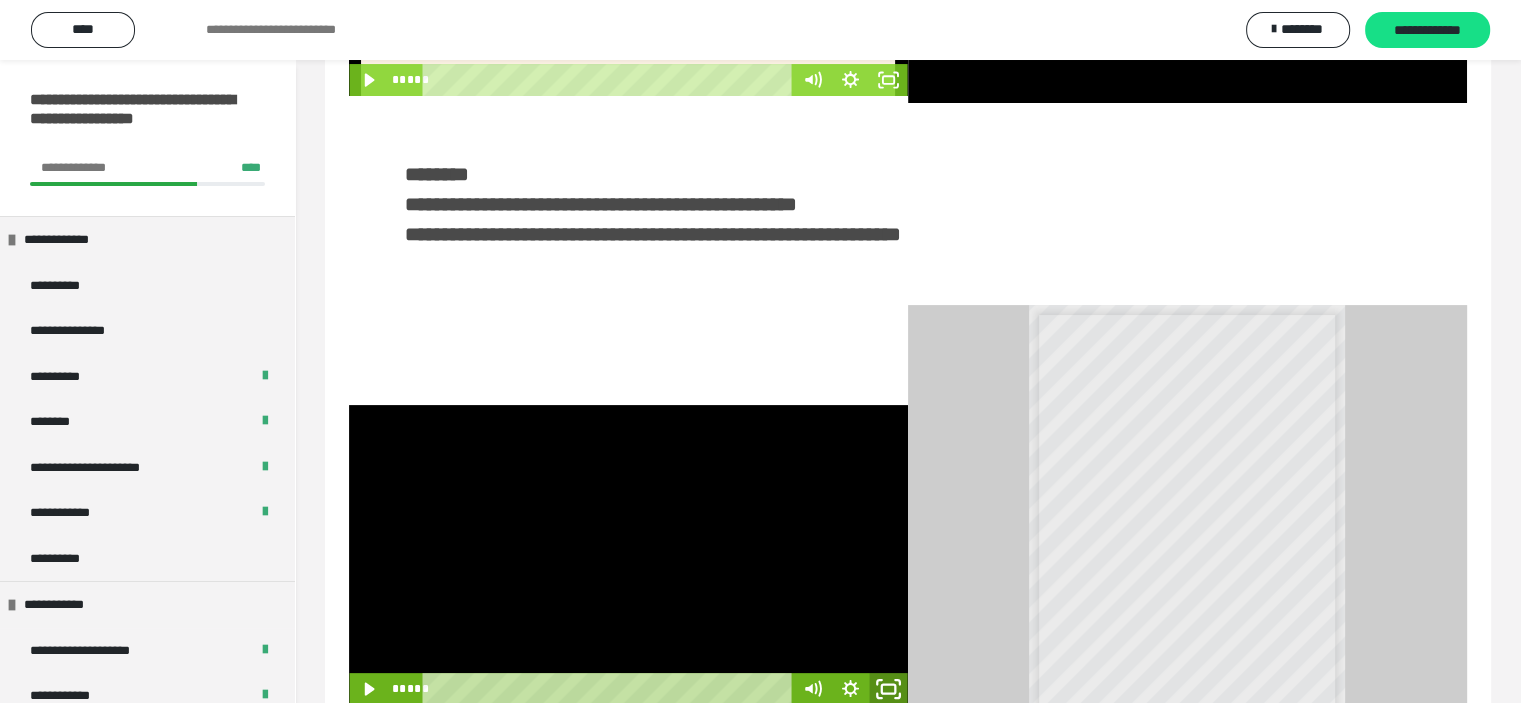 click 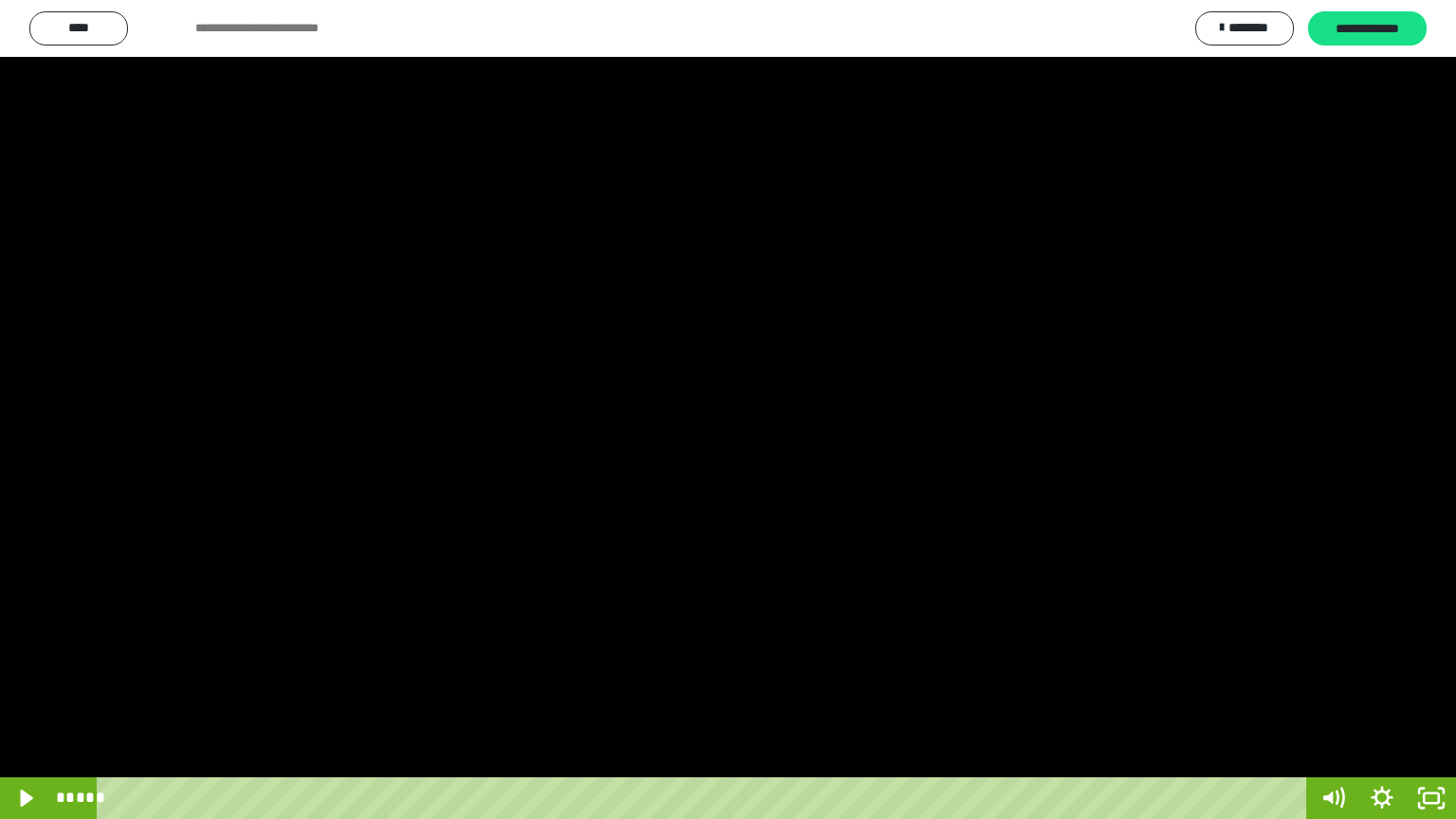 click at bounding box center [728, 410] 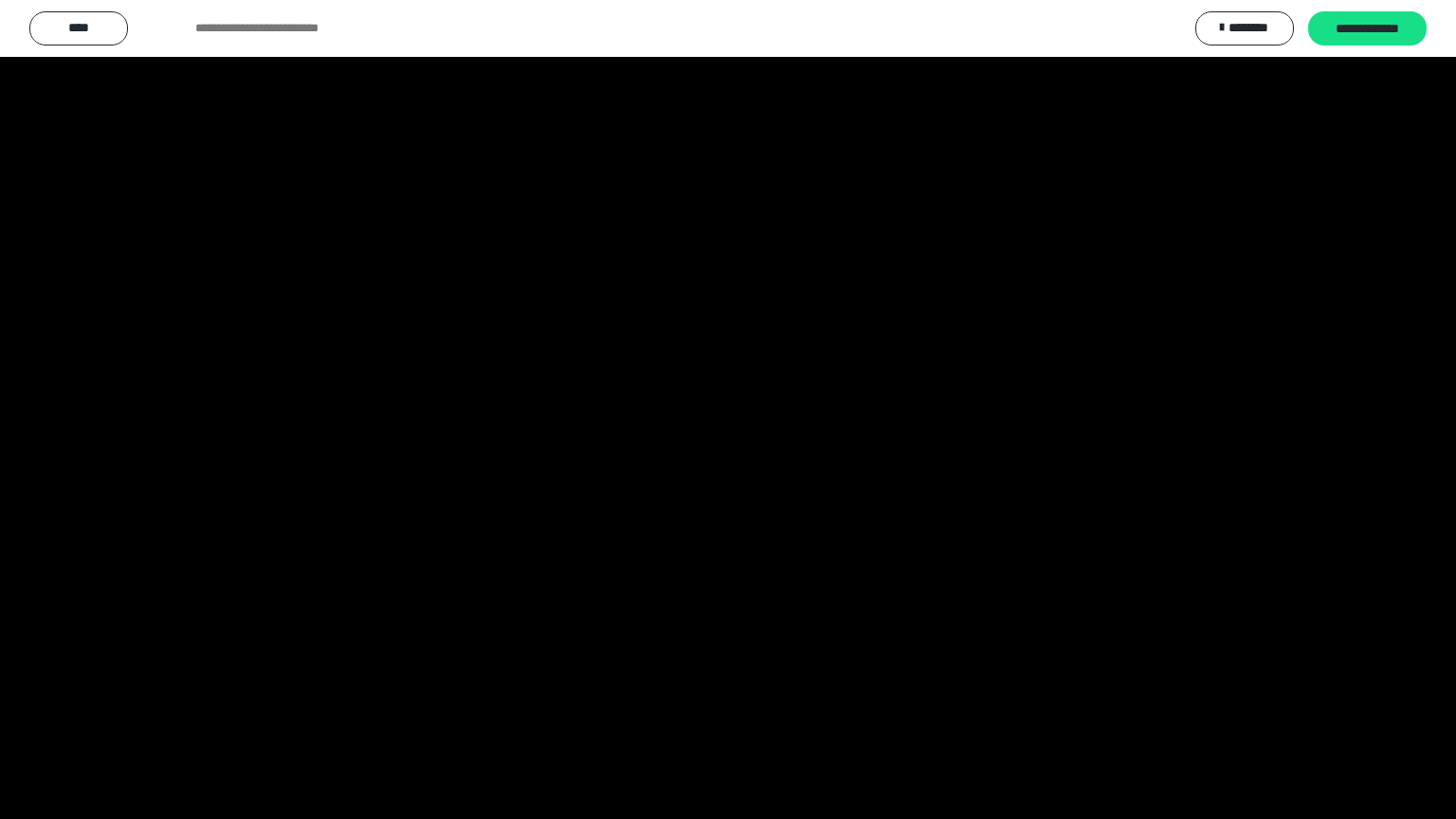 click at bounding box center (0, 0) 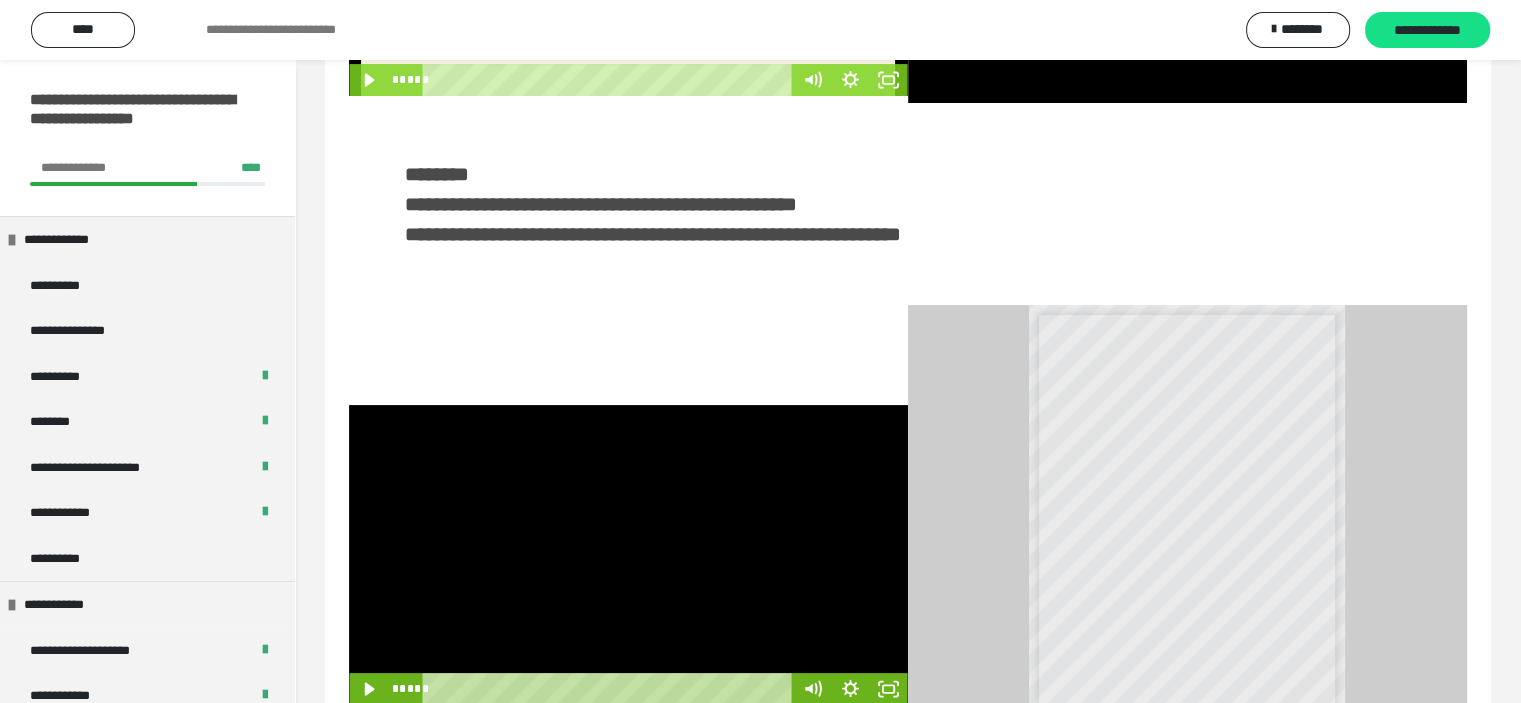 click at bounding box center (628, 555) 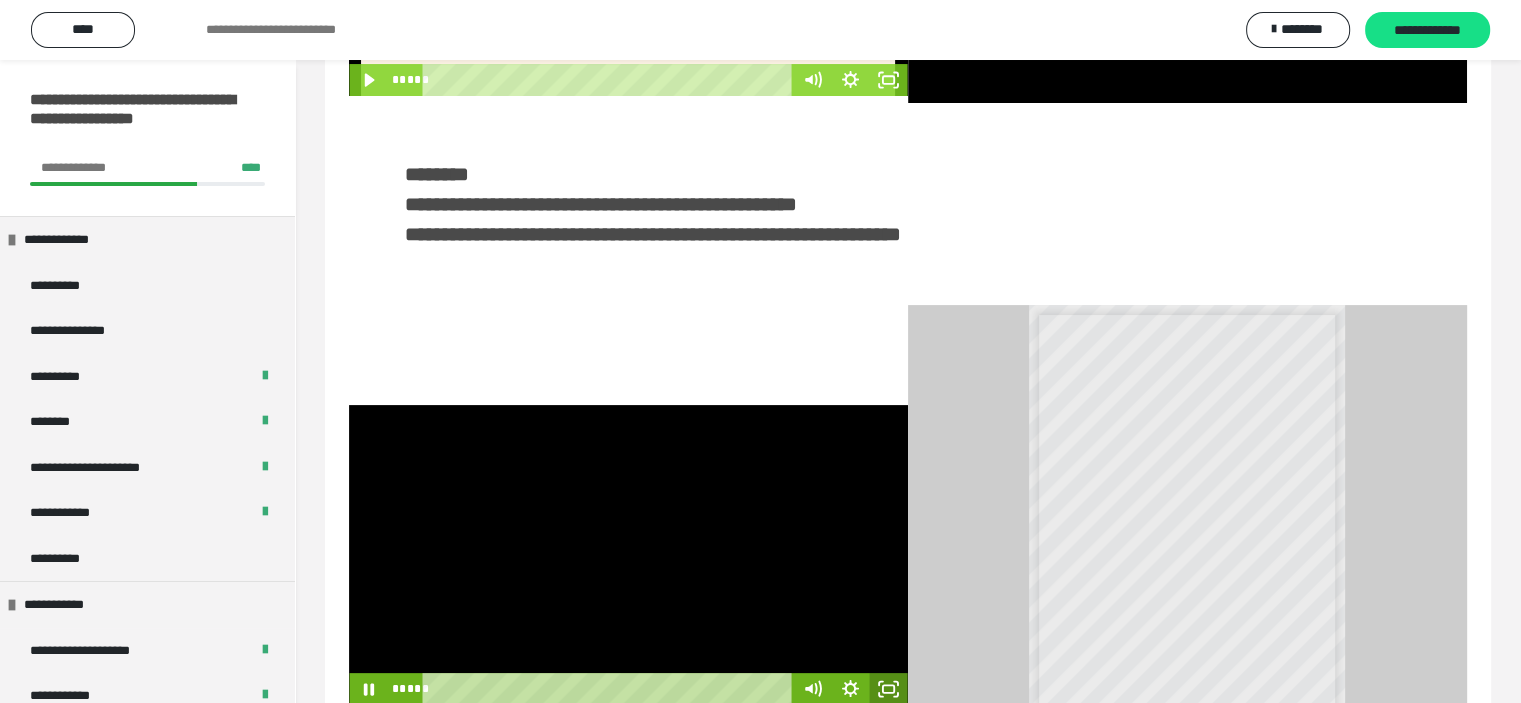 click 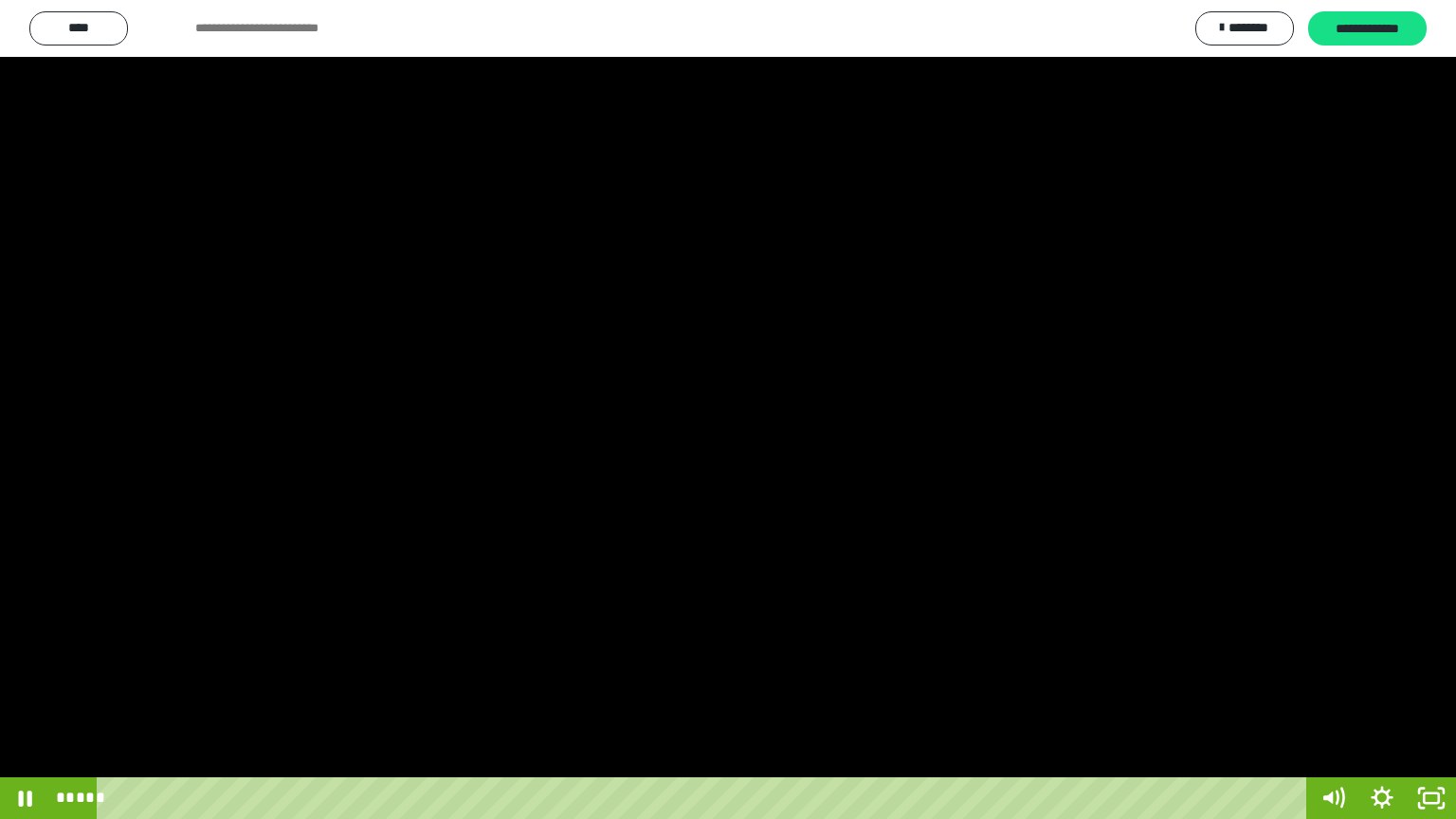click at bounding box center [728, 410] 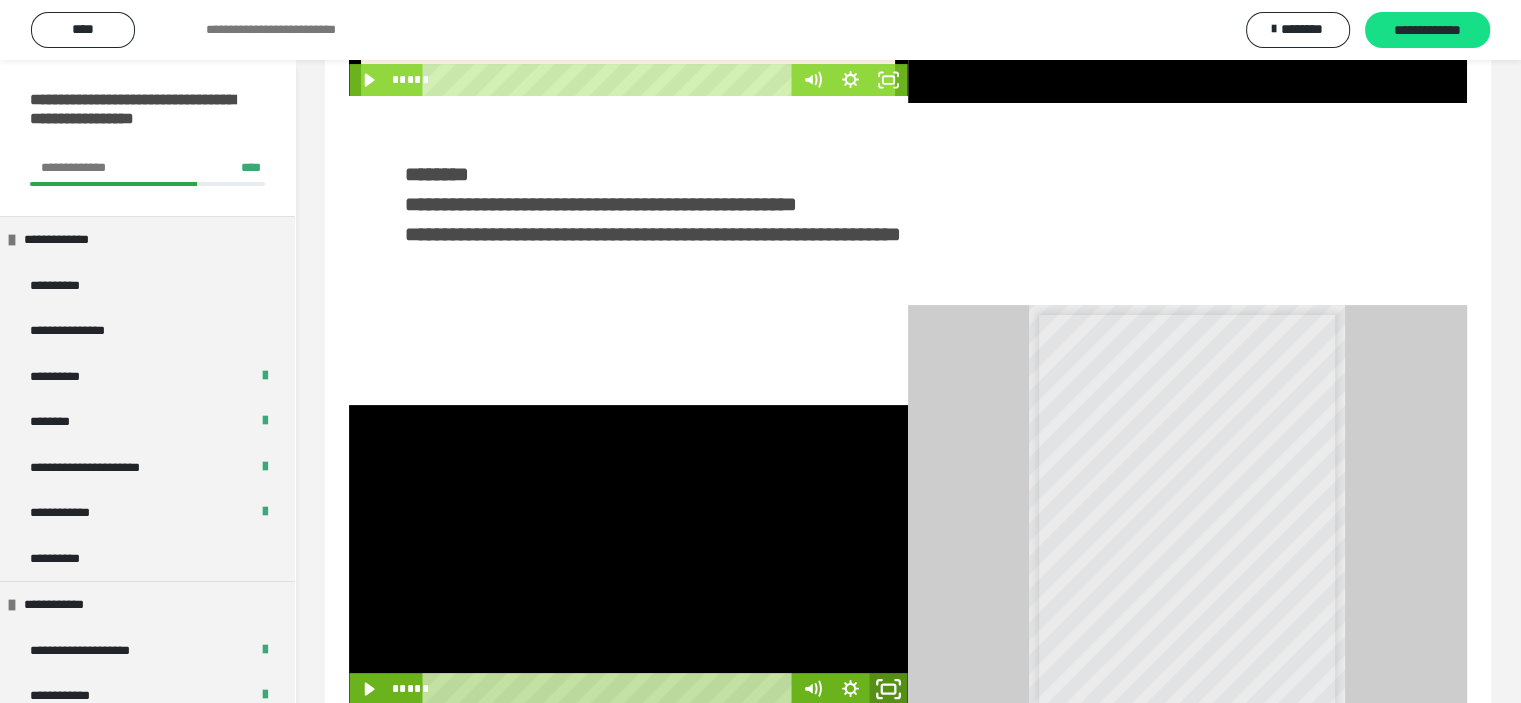 click 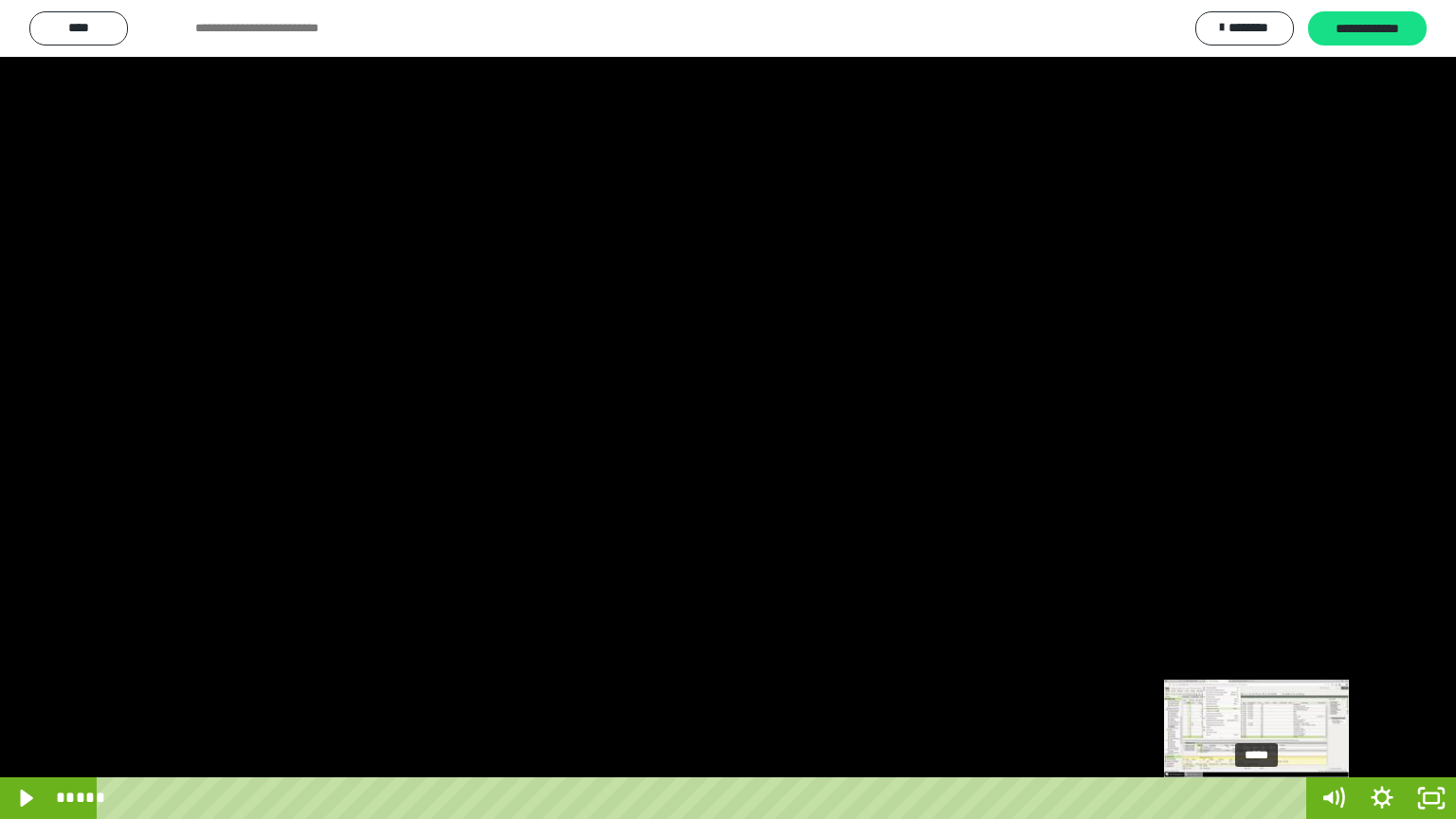 click on "*****" at bounding box center [705, 798] 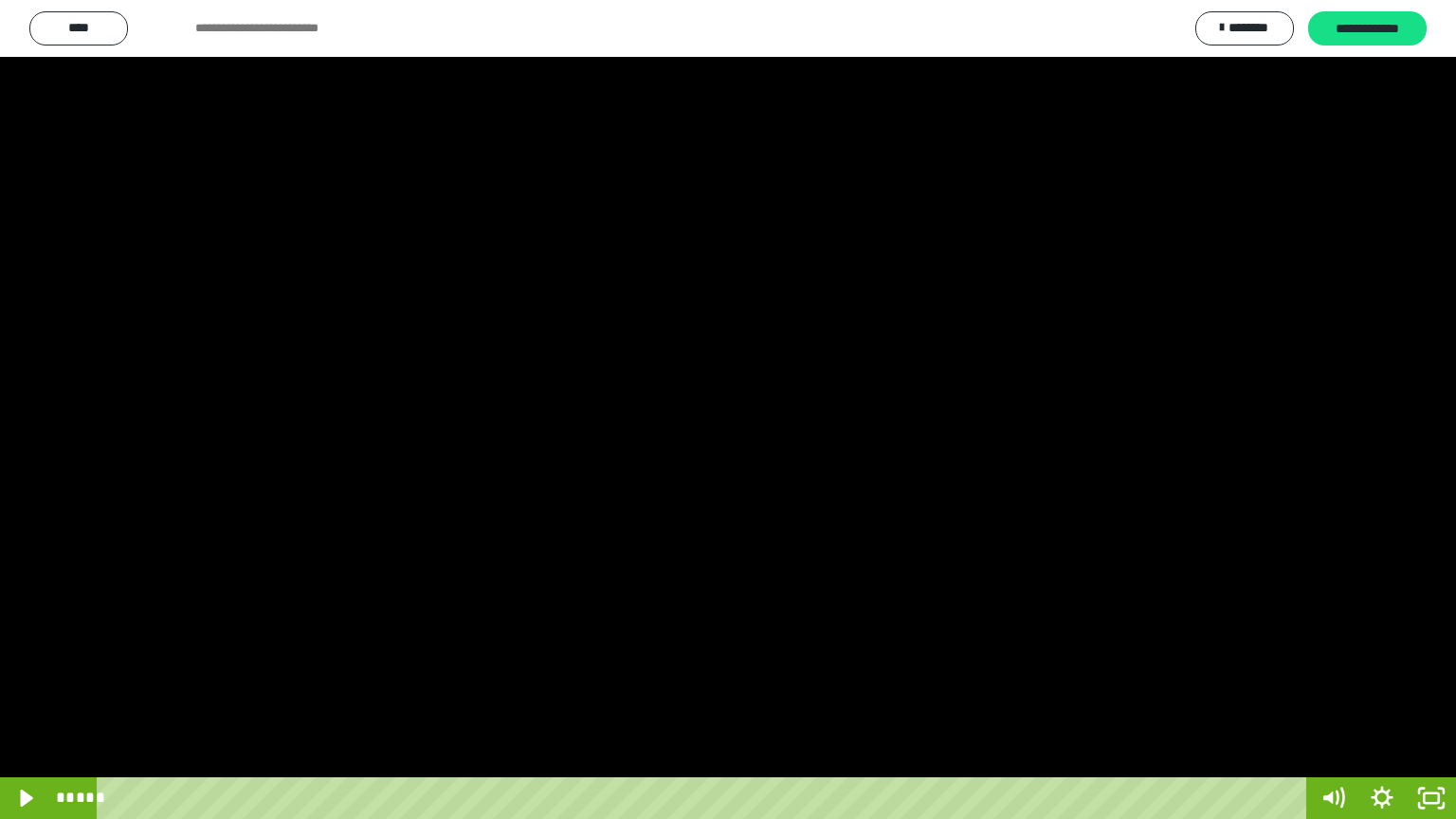 click at bounding box center (728, 410) 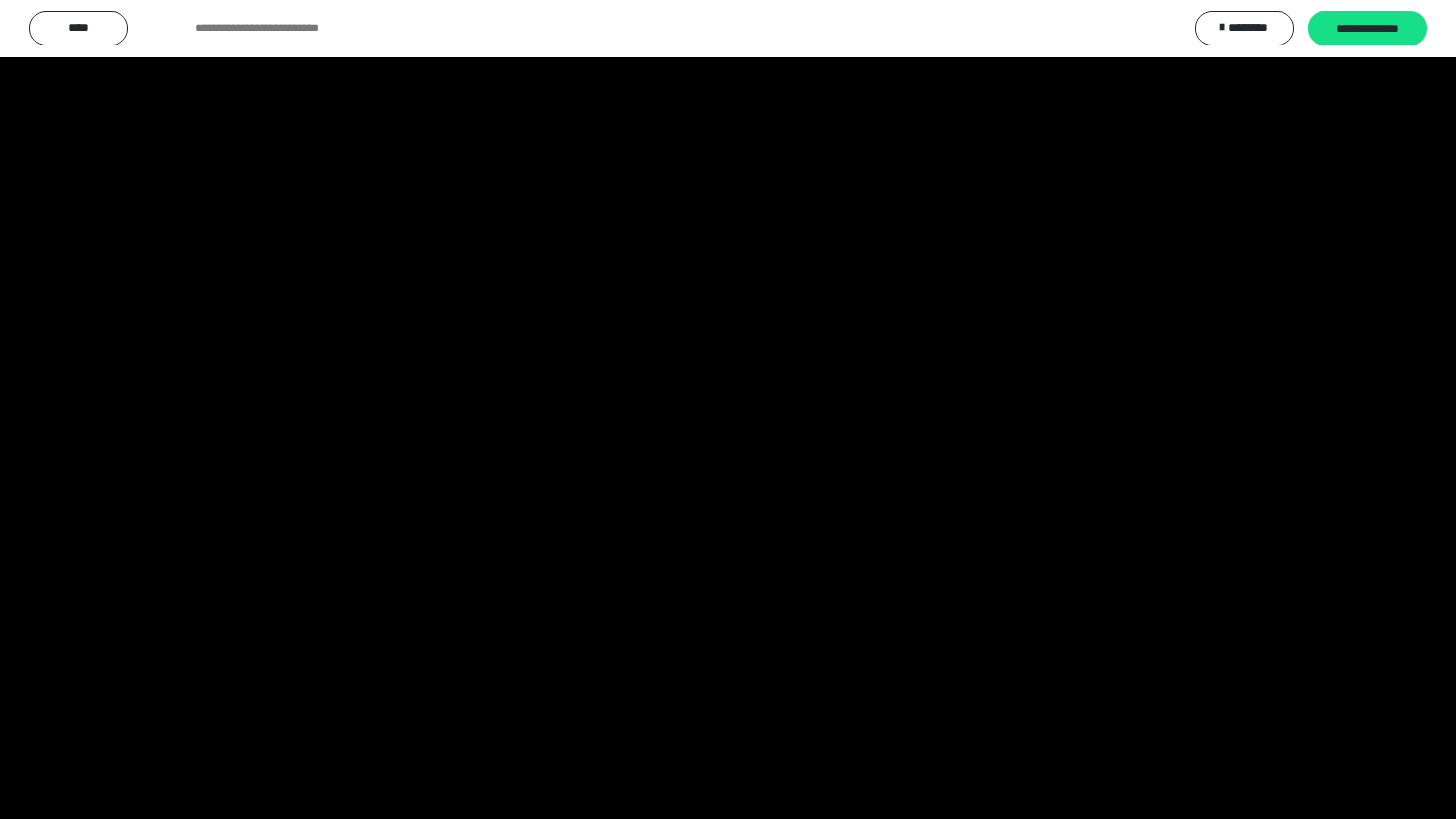 click at bounding box center [728, 410] 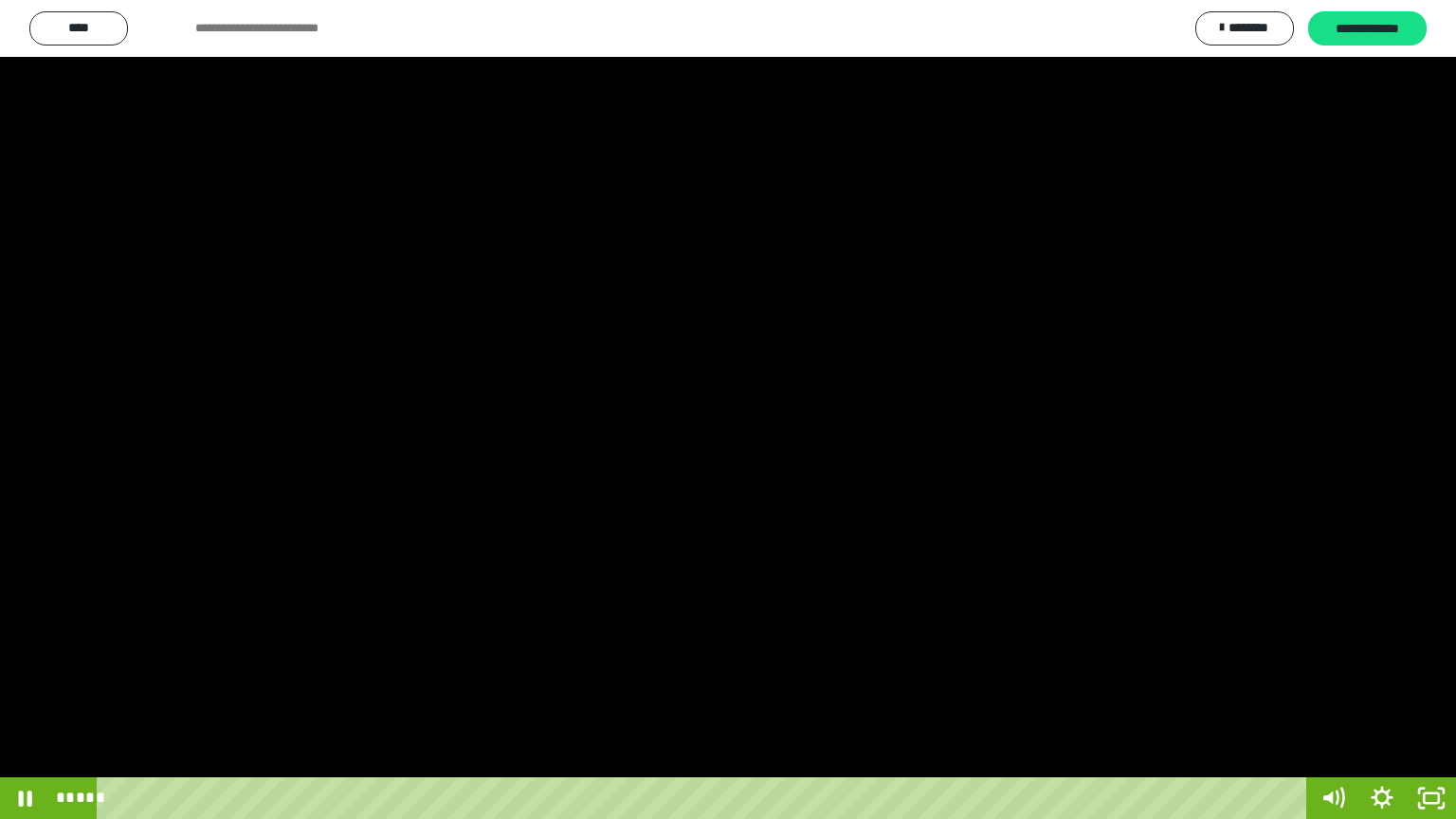 click at bounding box center [728, 410] 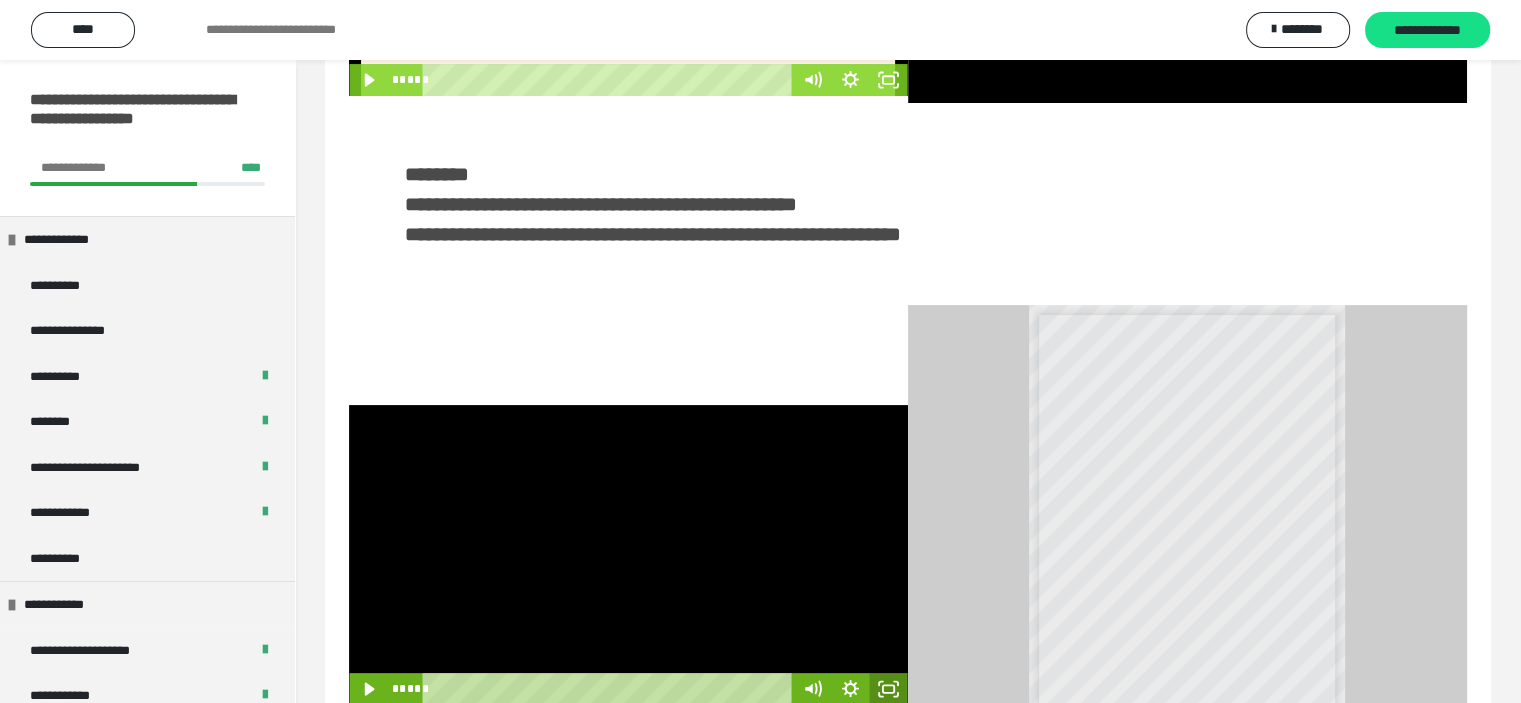click 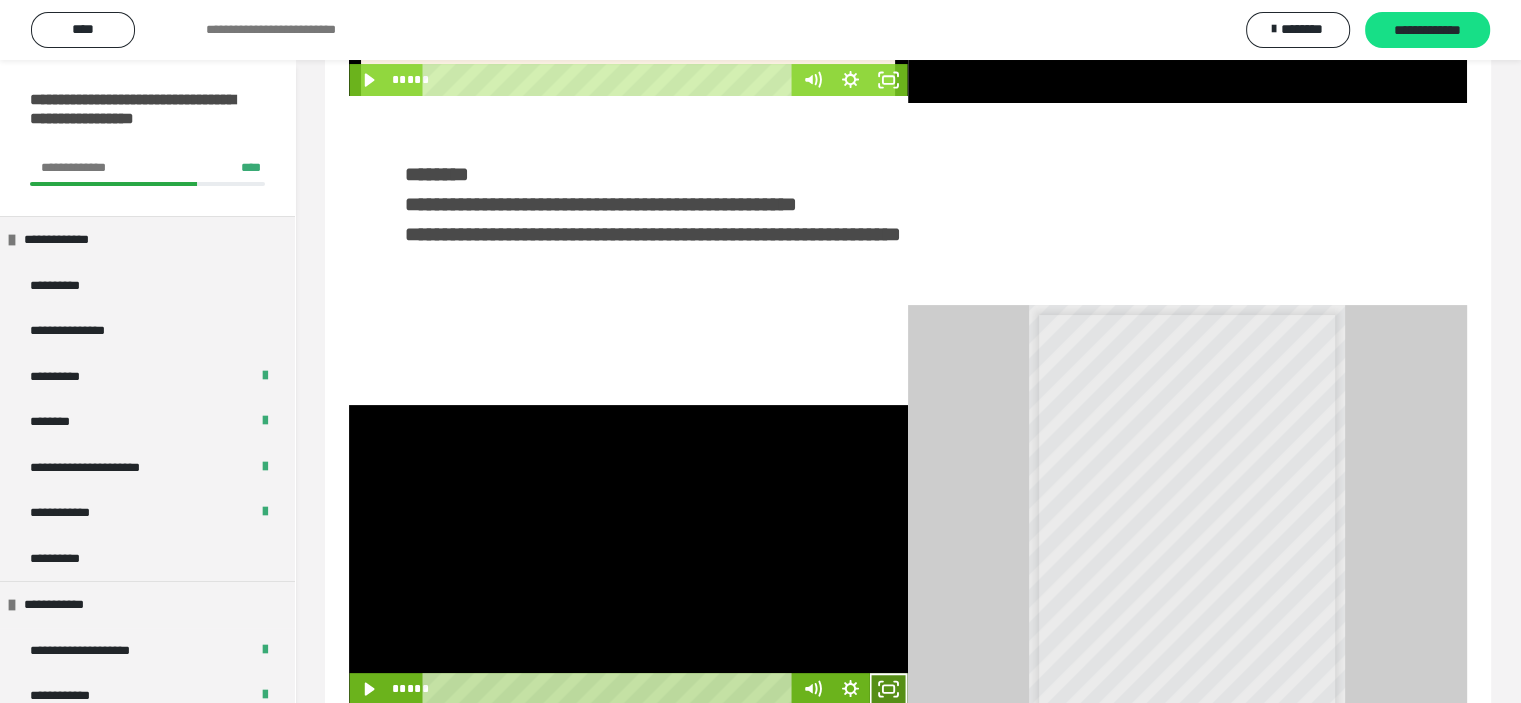 click 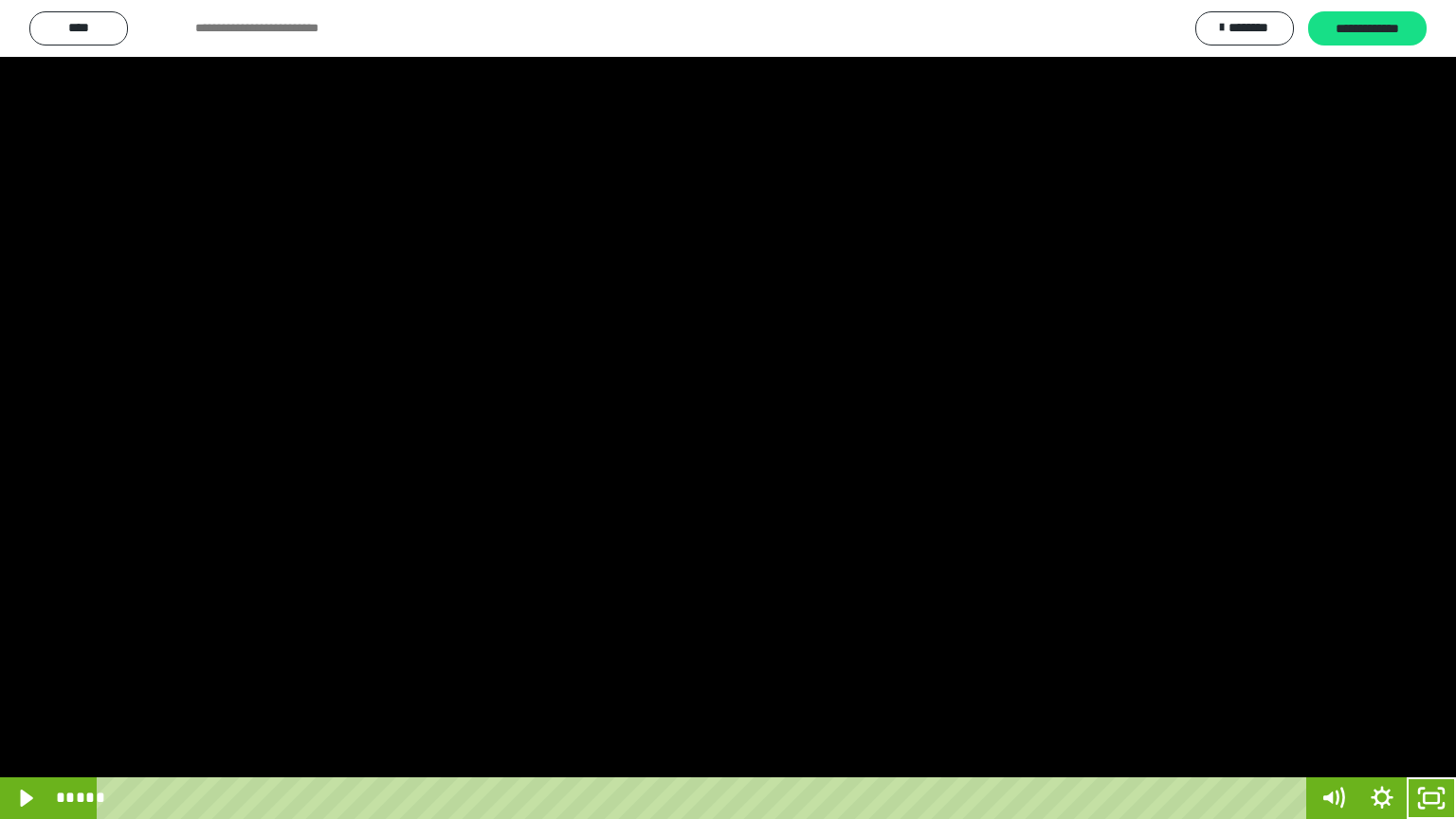click at bounding box center (728, 410) 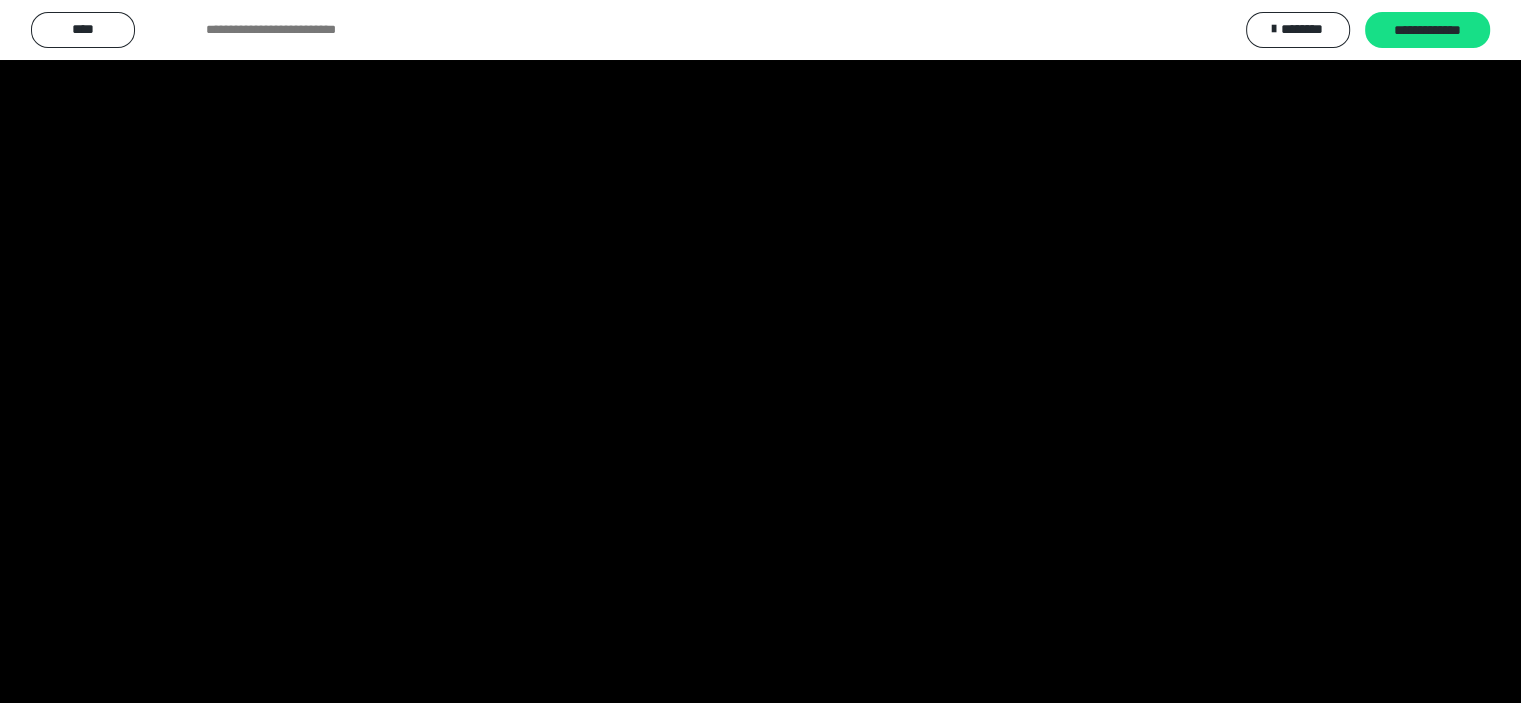 scroll, scrollTop: 508, scrollLeft: 0, axis: vertical 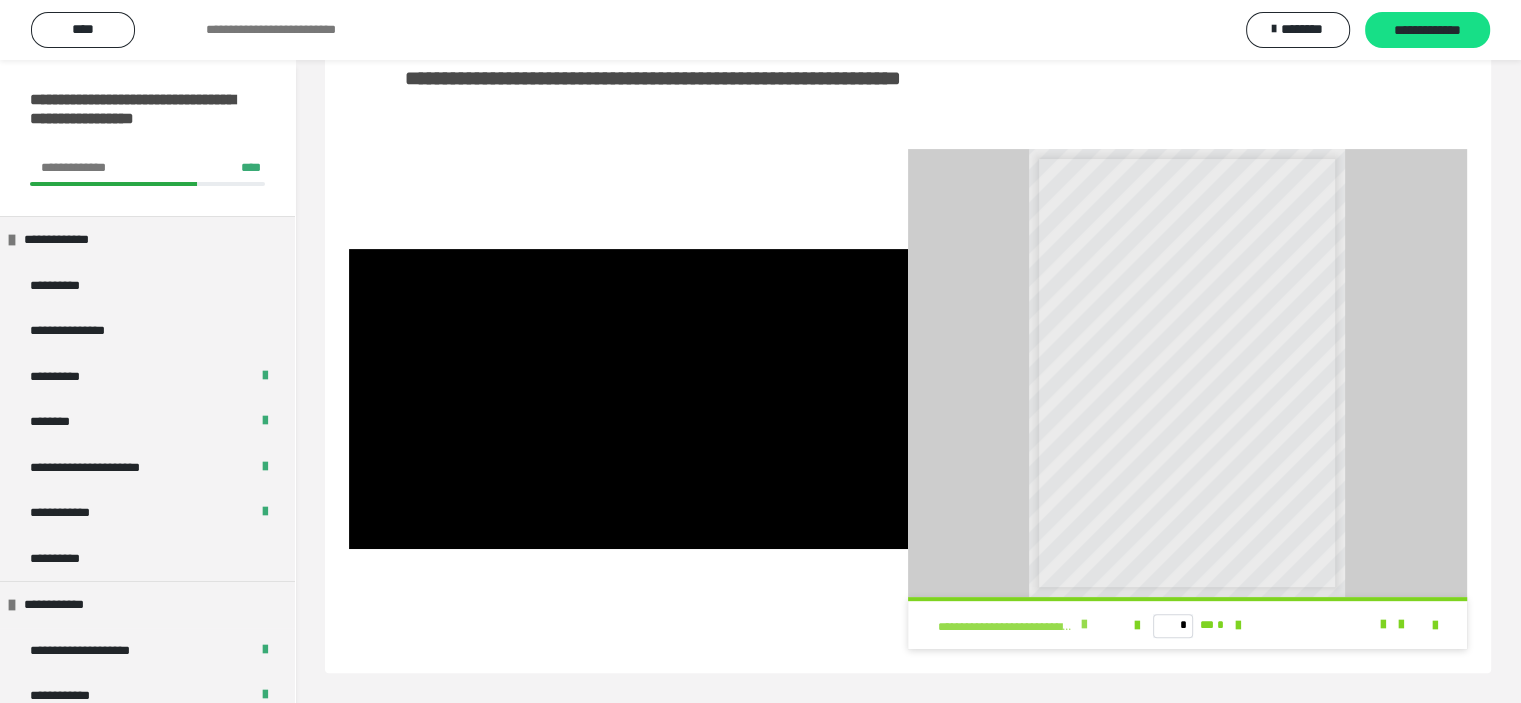 click at bounding box center (1084, 625) 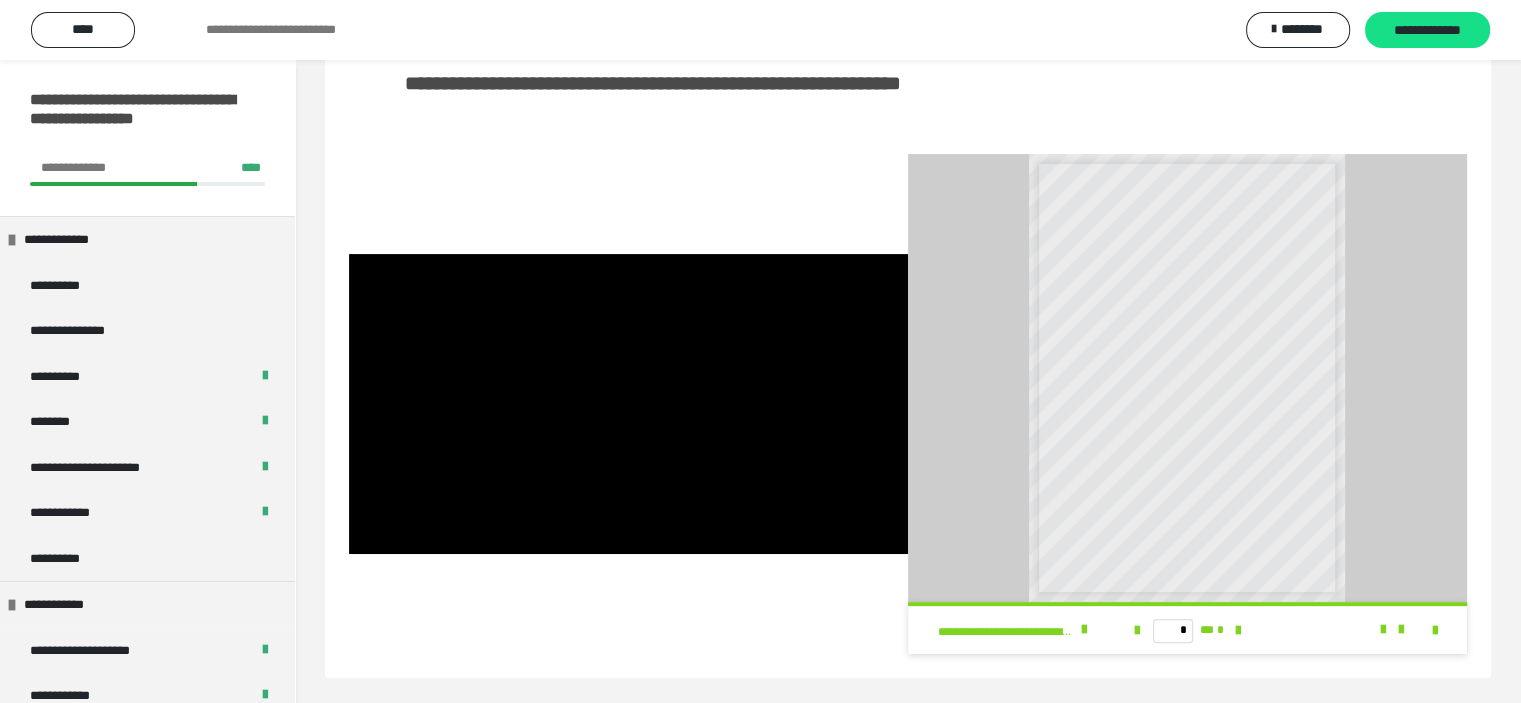 scroll, scrollTop: 508, scrollLeft: 0, axis: vertical 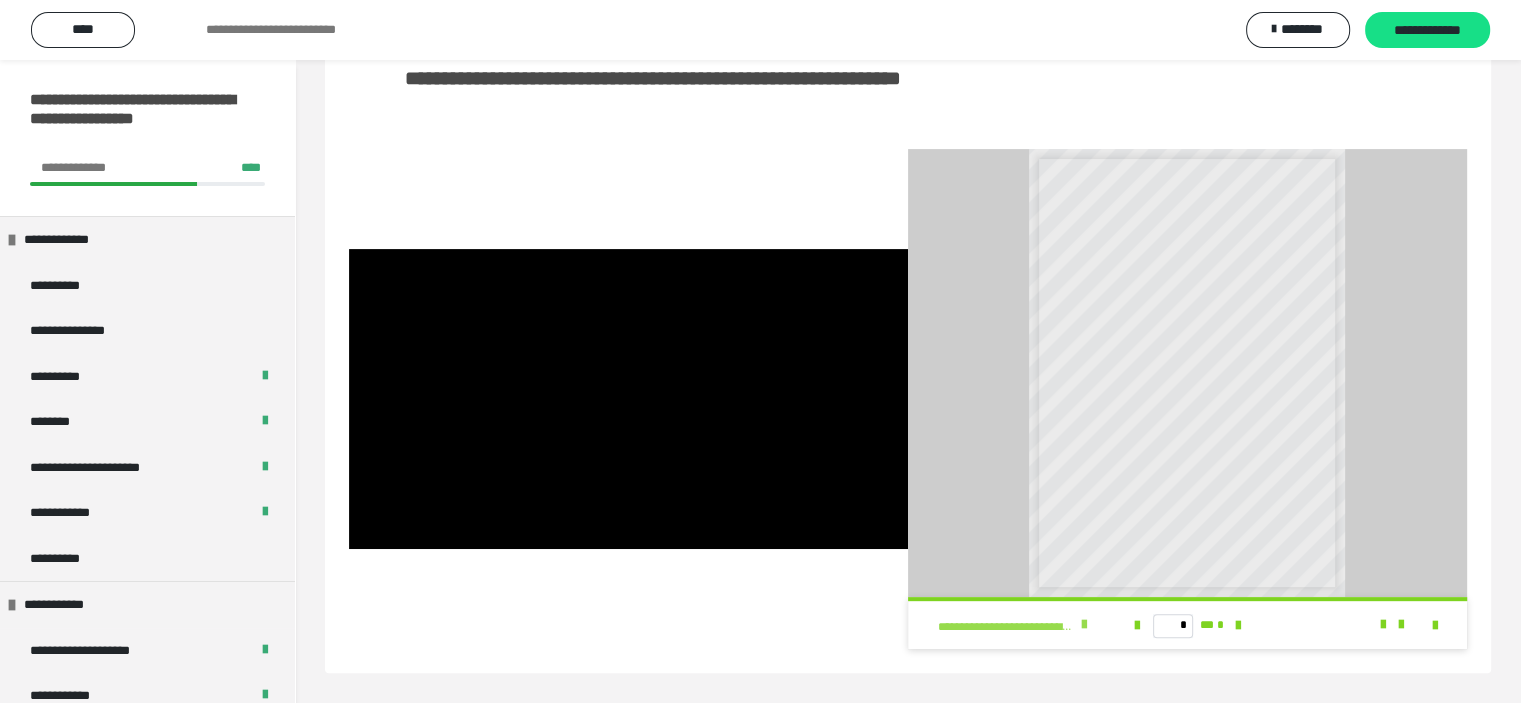 click at bounding box center (1084, 625) 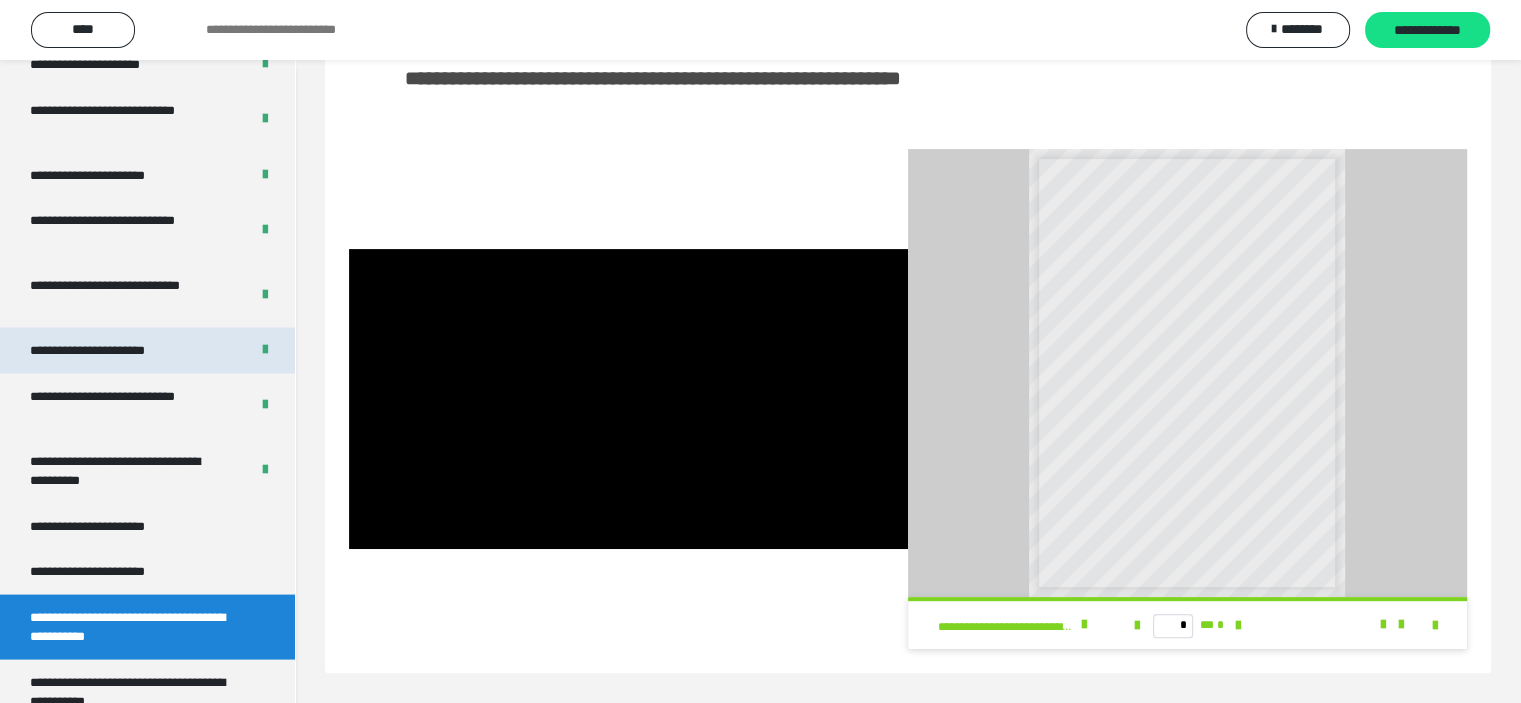 scroll, scrollTop: 3964, scrollLeft: 0, axis: vertical 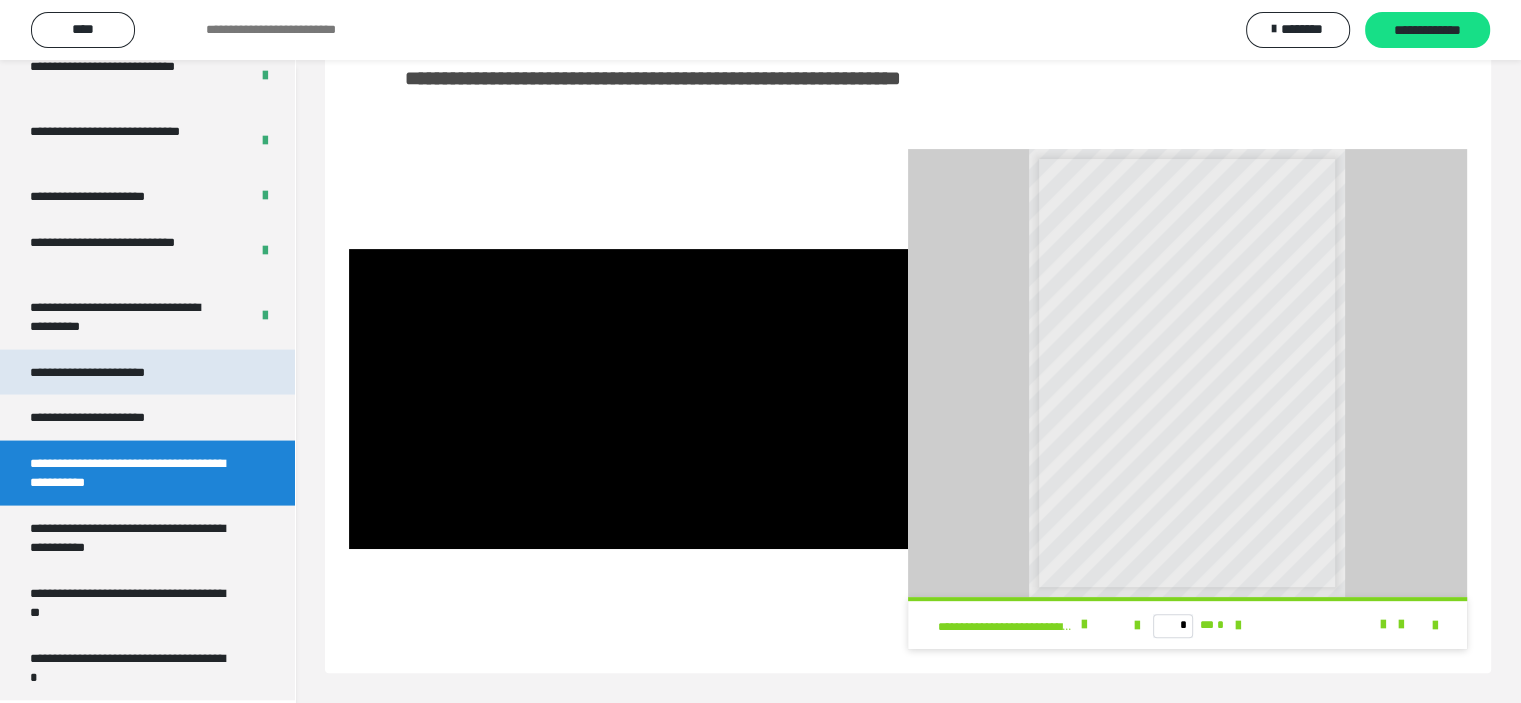 click on "**********" at bounding box center (147, 373) 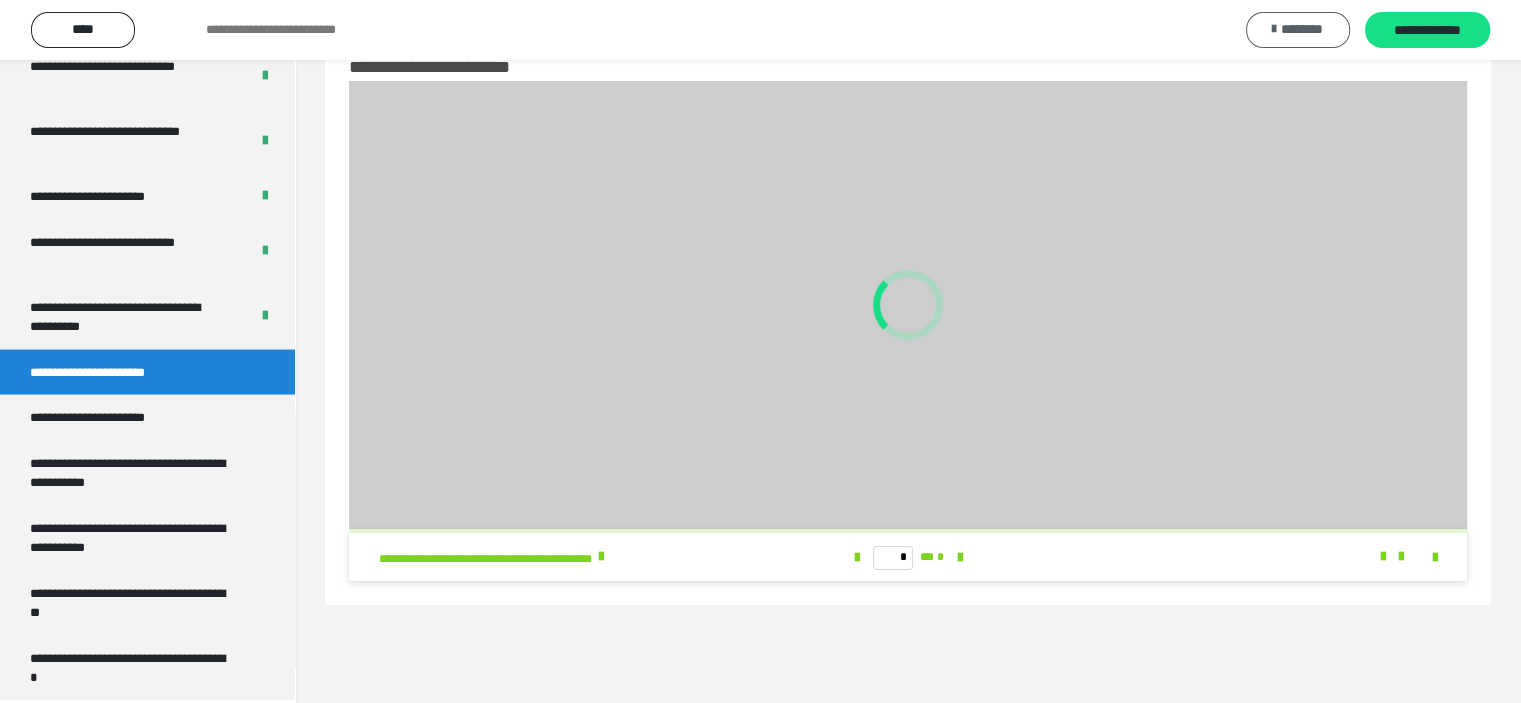 scroll, scrollTop: 60, scrollLeft: 0, axis: vertical 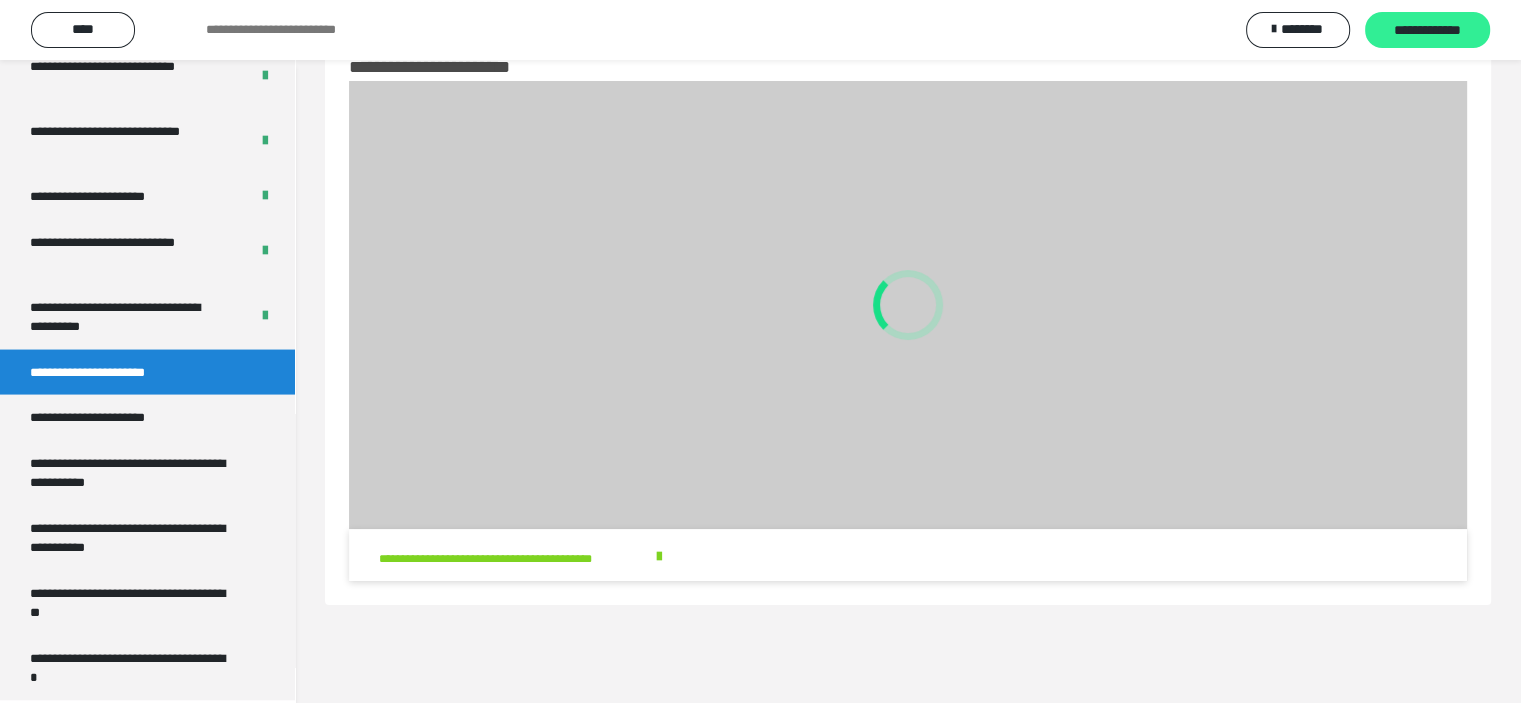 click on "**********" at bounding box center (1427, 30) 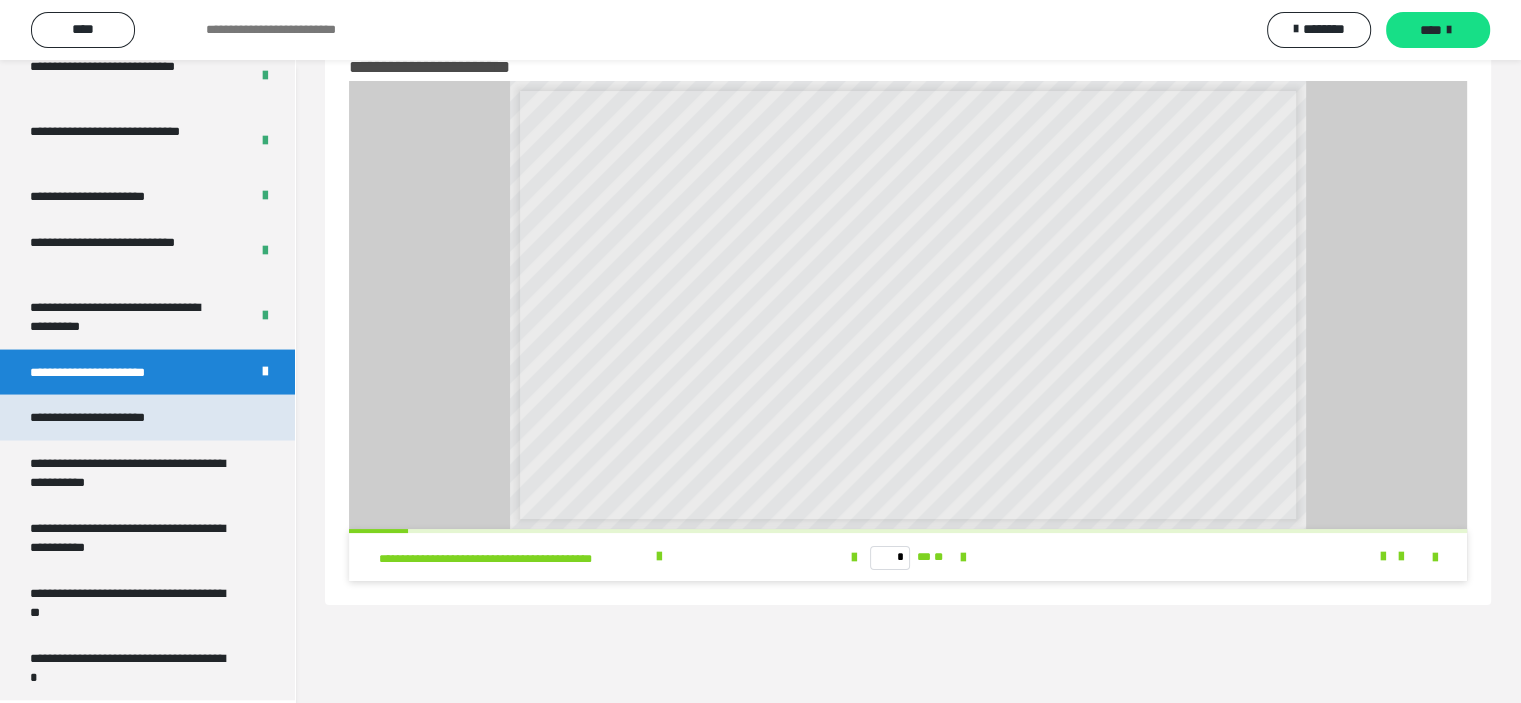 click on "**********" at bounding box center [147, 418] 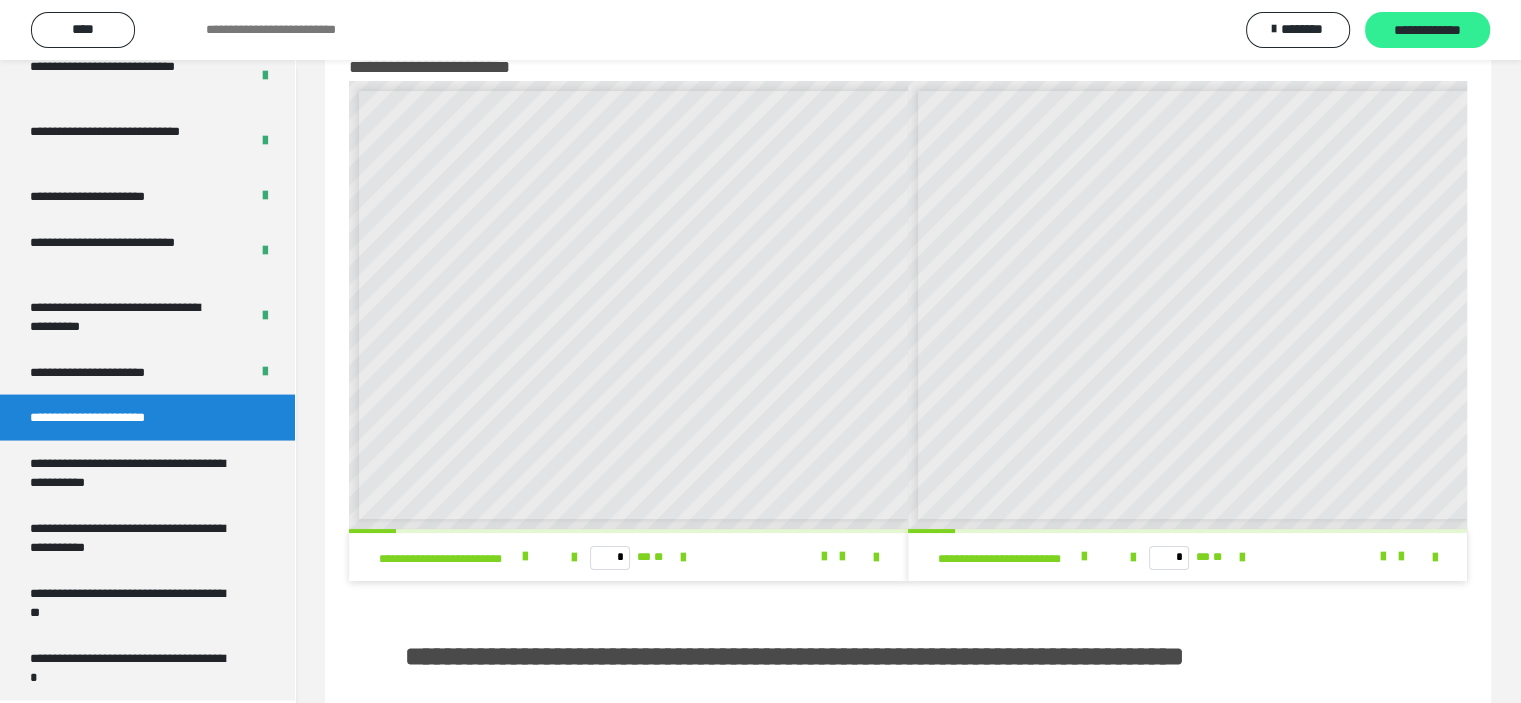 click on "**********" at bounding box center [1427, 31] 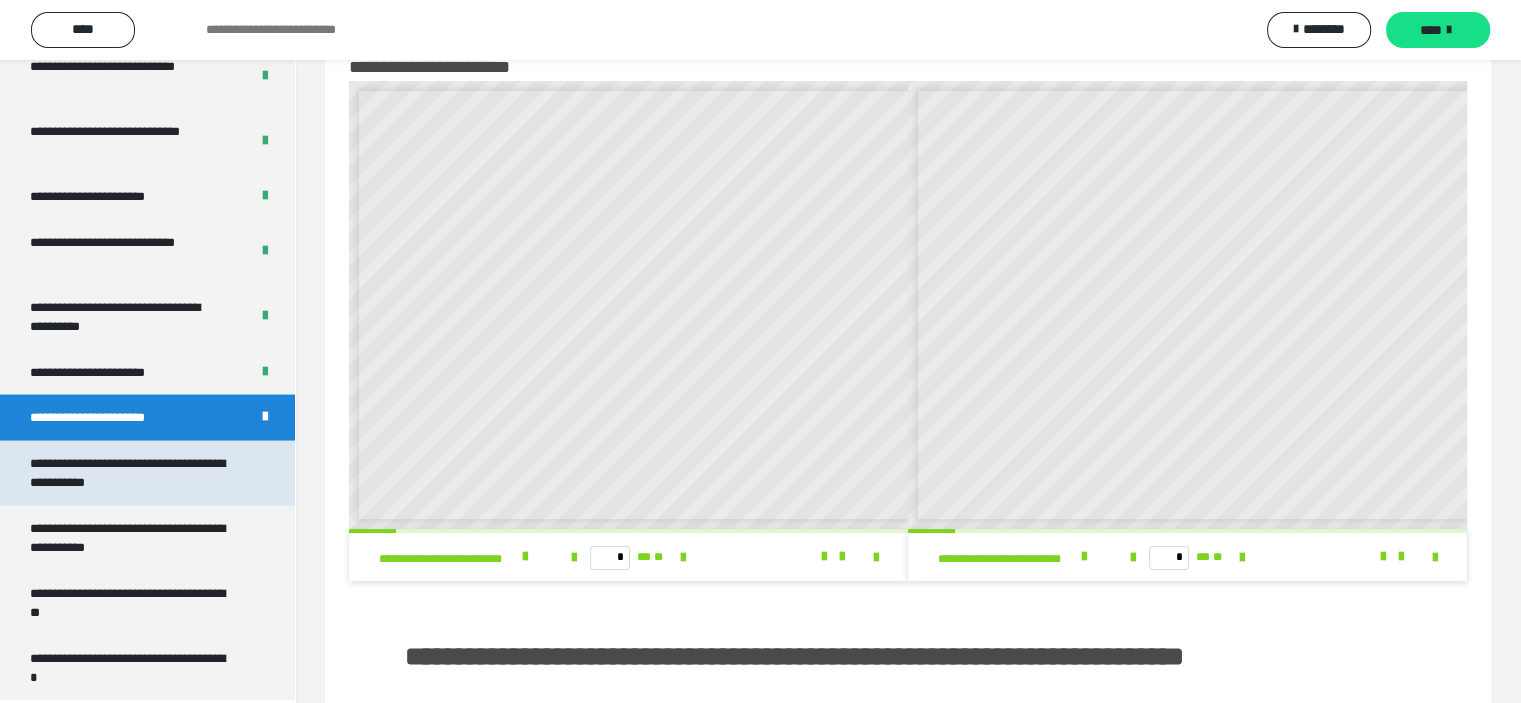 click on "**********" at bounding box center [132, 473] 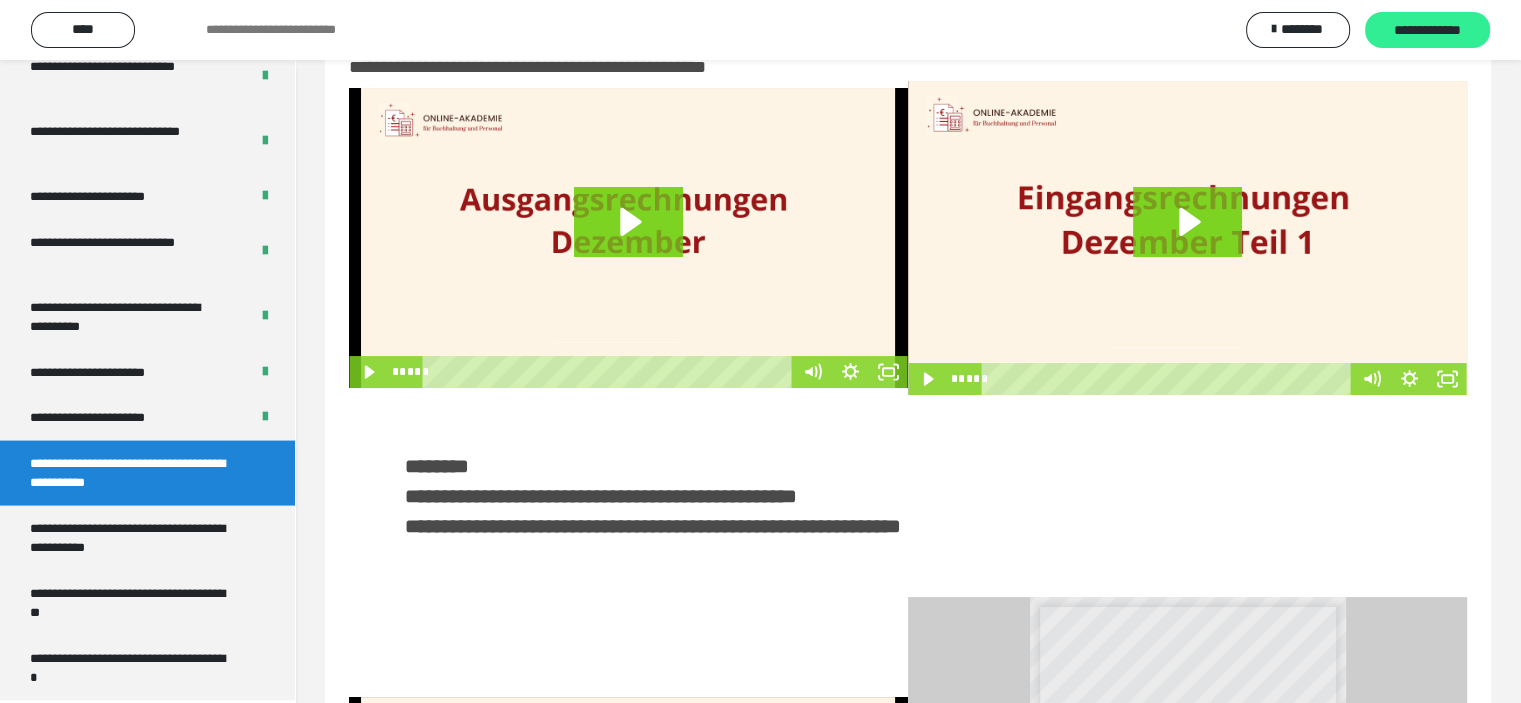 click on "**********" at bounding box center [1427, 31] 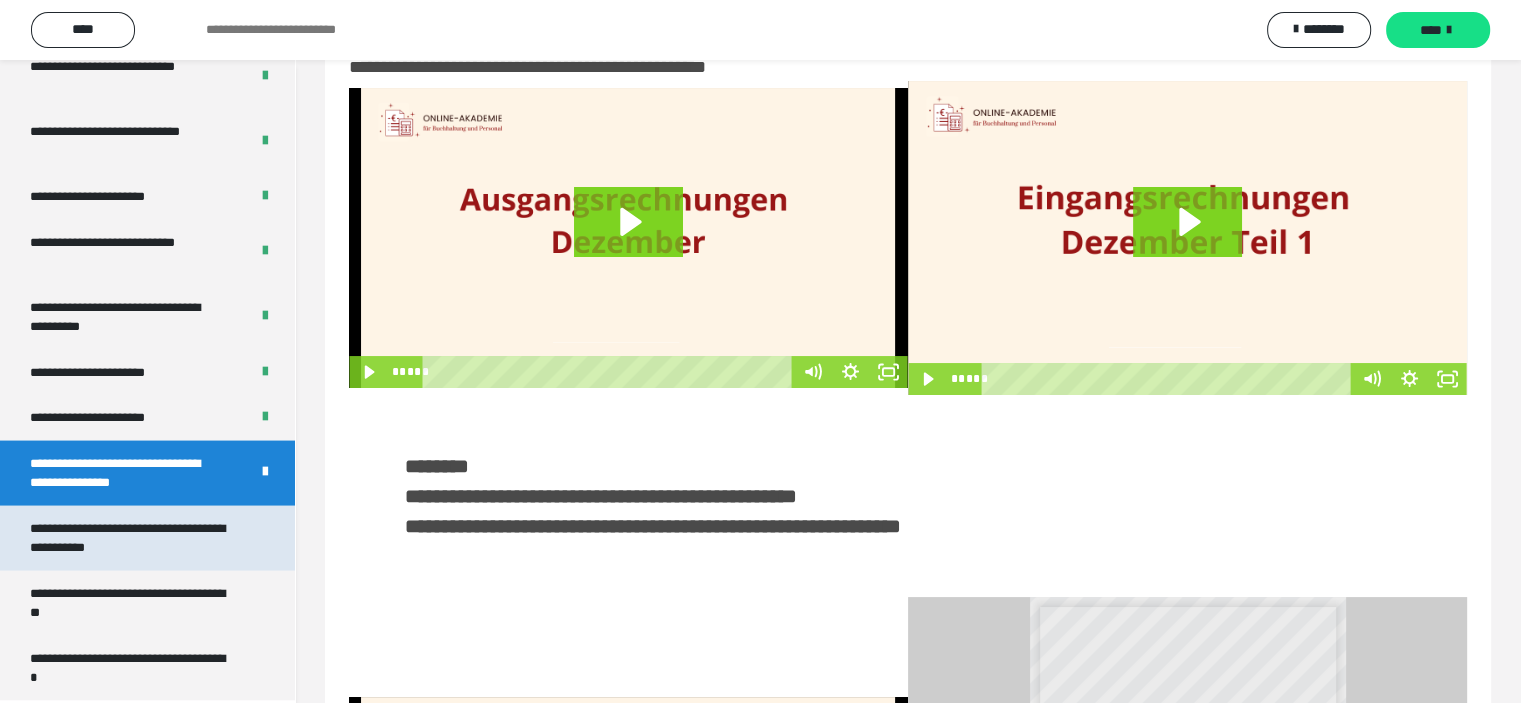 click on "**********" at bounding box center (132, 538) 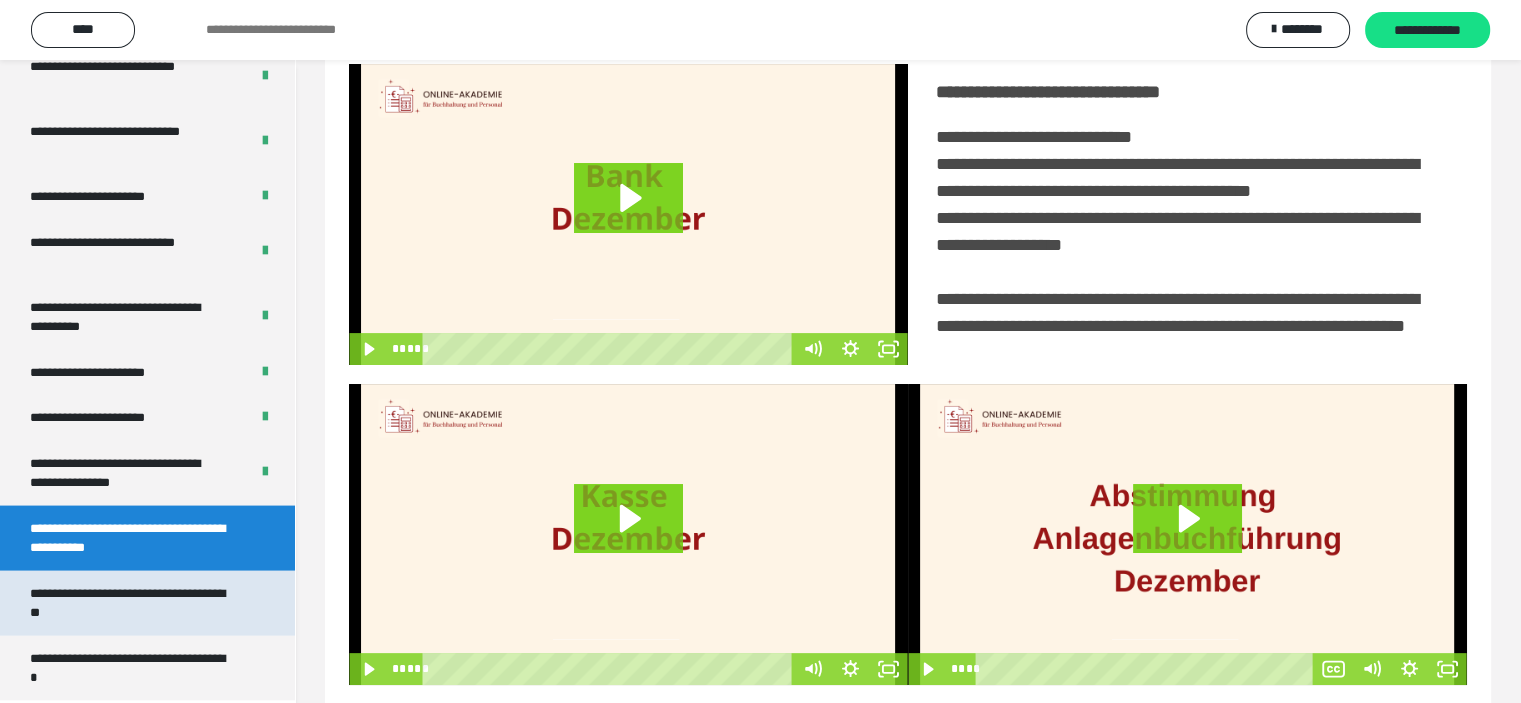 scroll, scrollTop: 486, scrollLeft: 0, axis: vertical 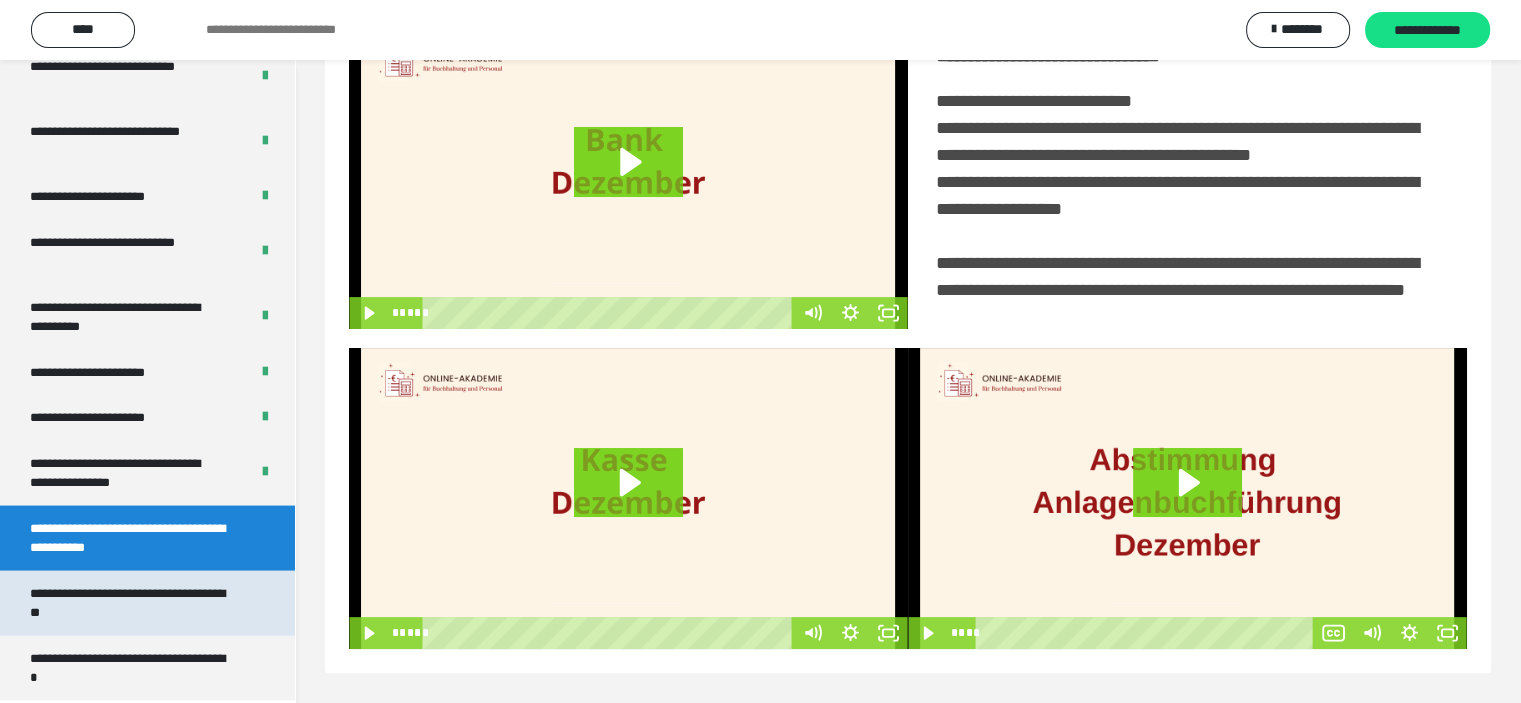 click on "**********" at bounding box center [132, 603] 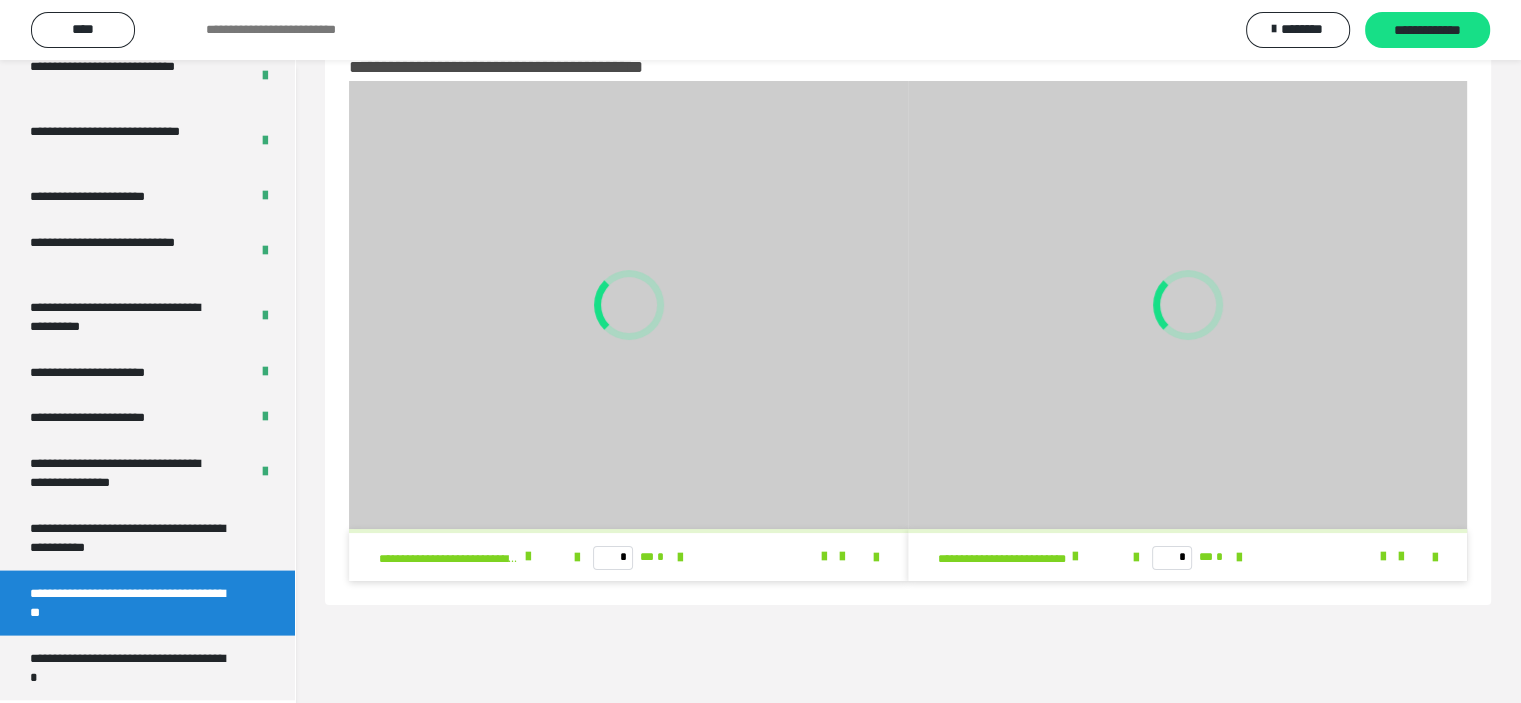 scroll, scrollTop: 60, scrollLeft: 0, axis: vertical 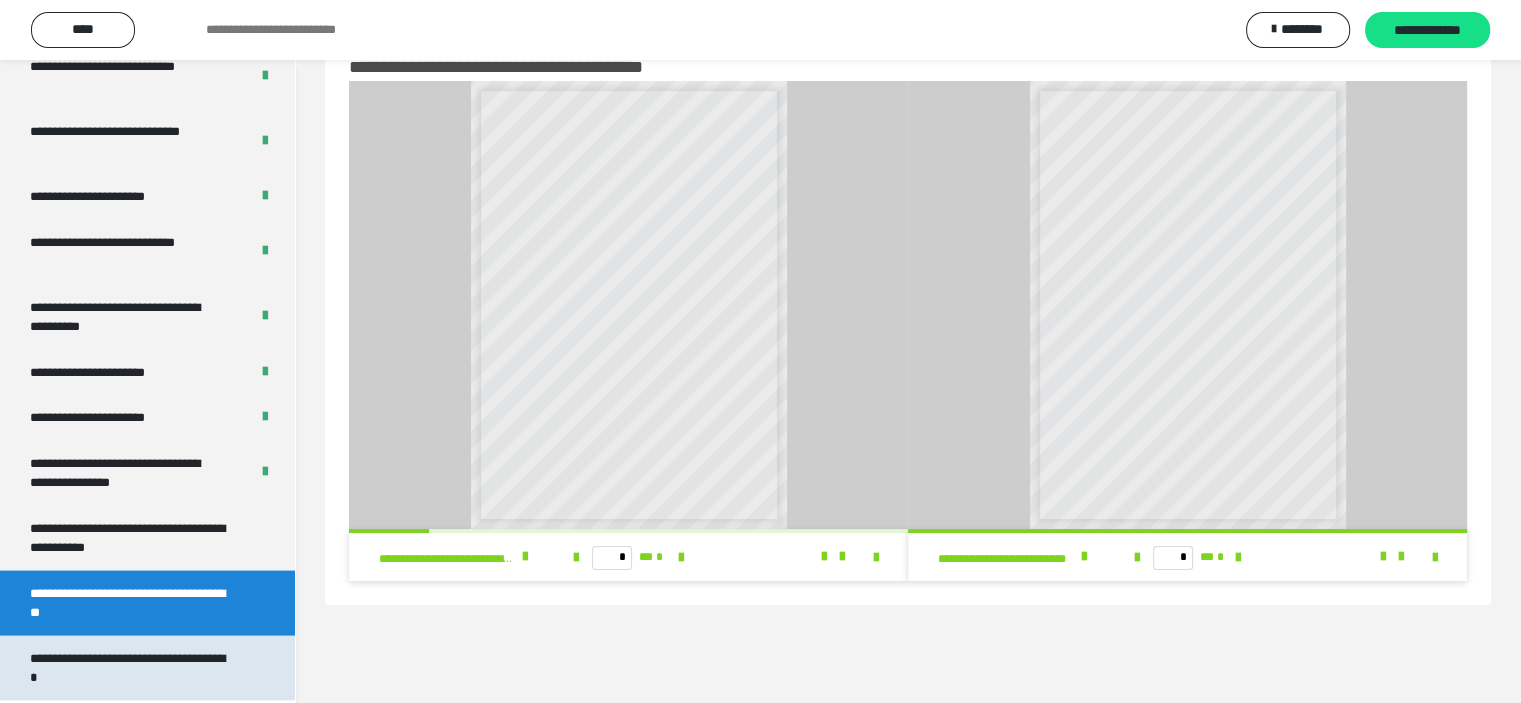 click on "**********" at bounding box center (132, 668) 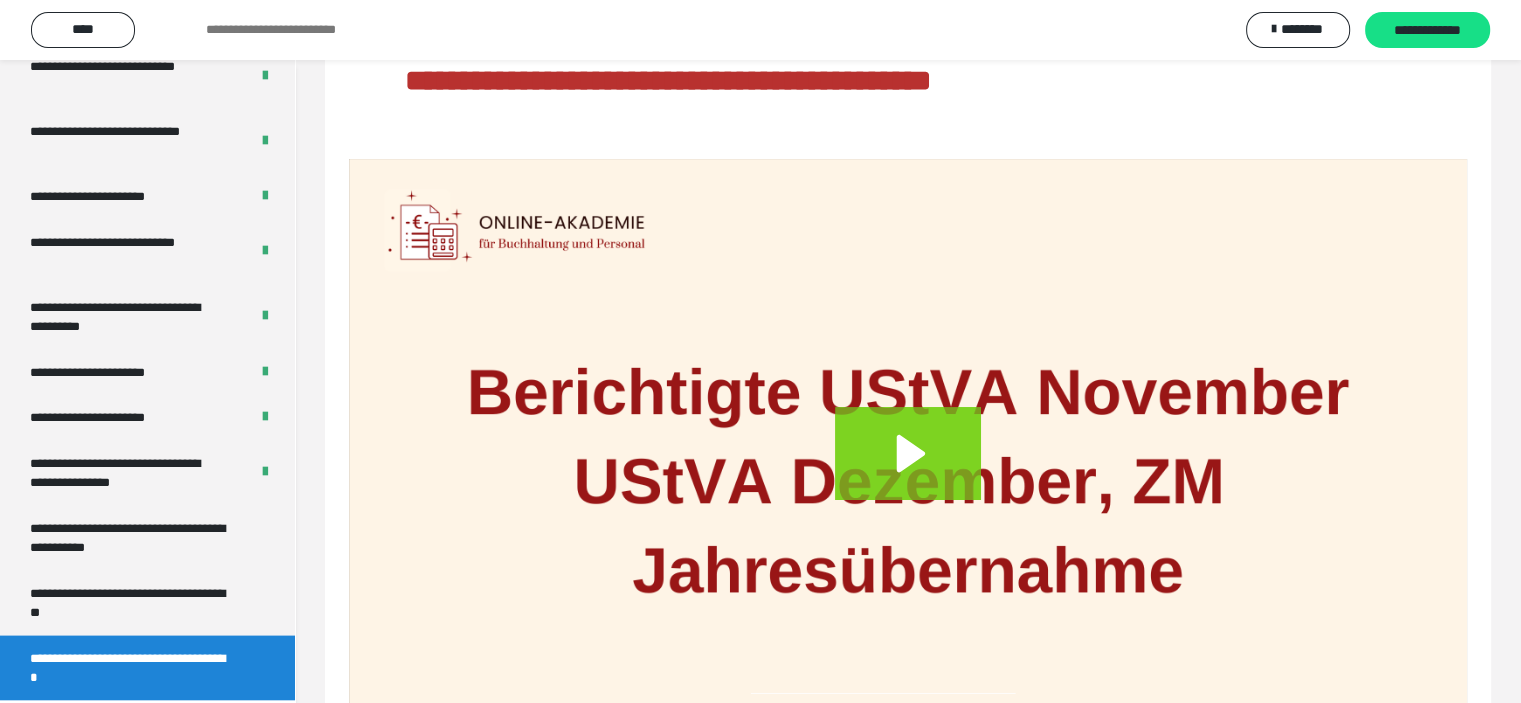 scroll, scrollTop: 338, scrollLeft: 0, axis: vertical 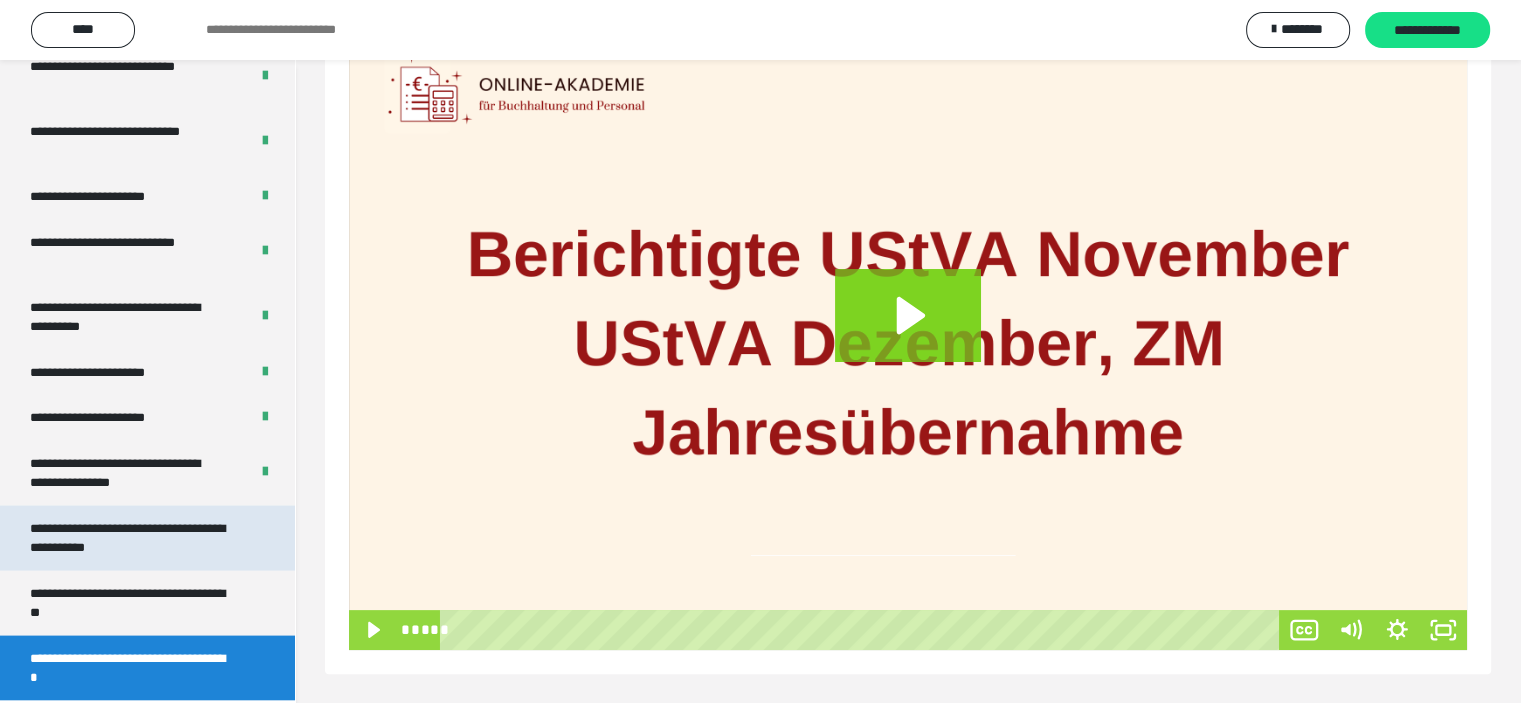 click on "**********" at bounding box center [132, 538] 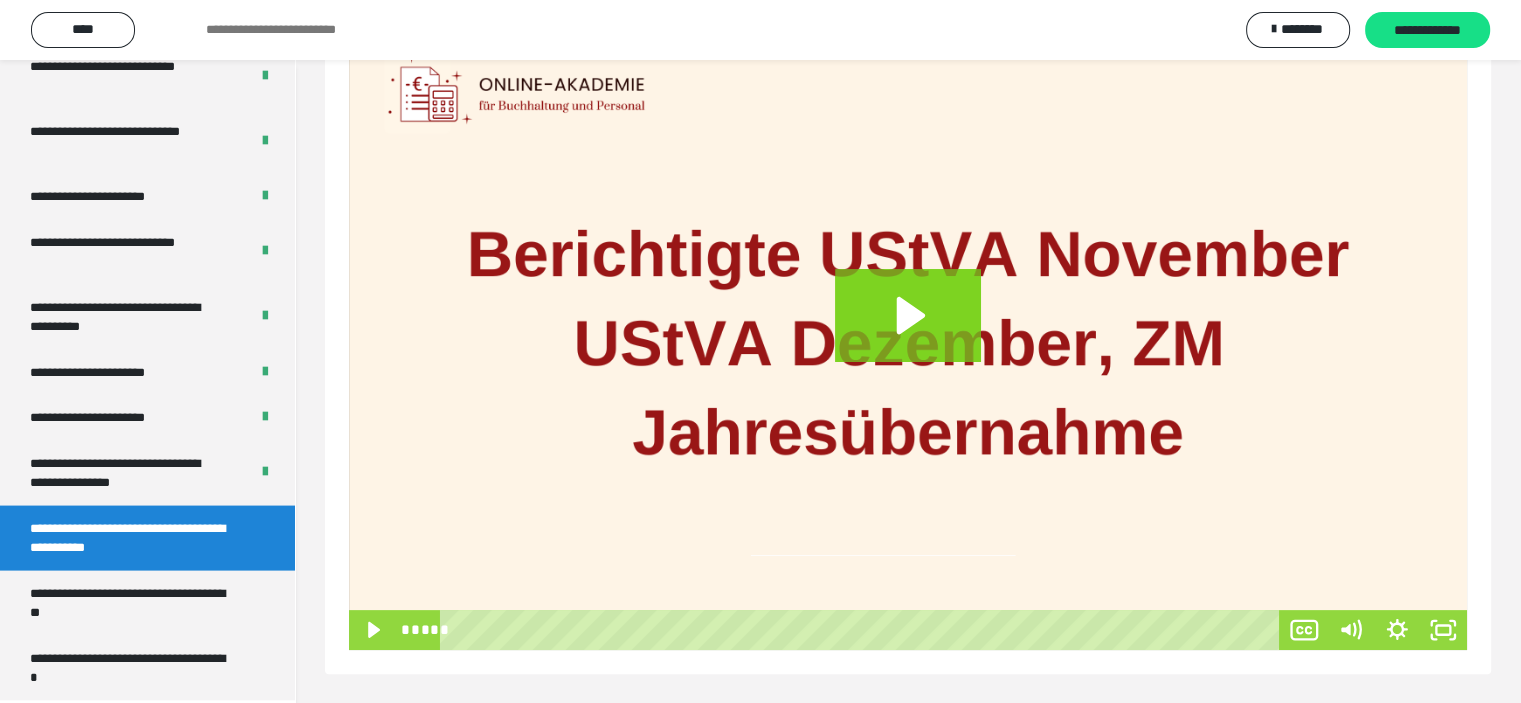 scroll, scrollTop: 60, scrollLeft: 0, axis: vertical 